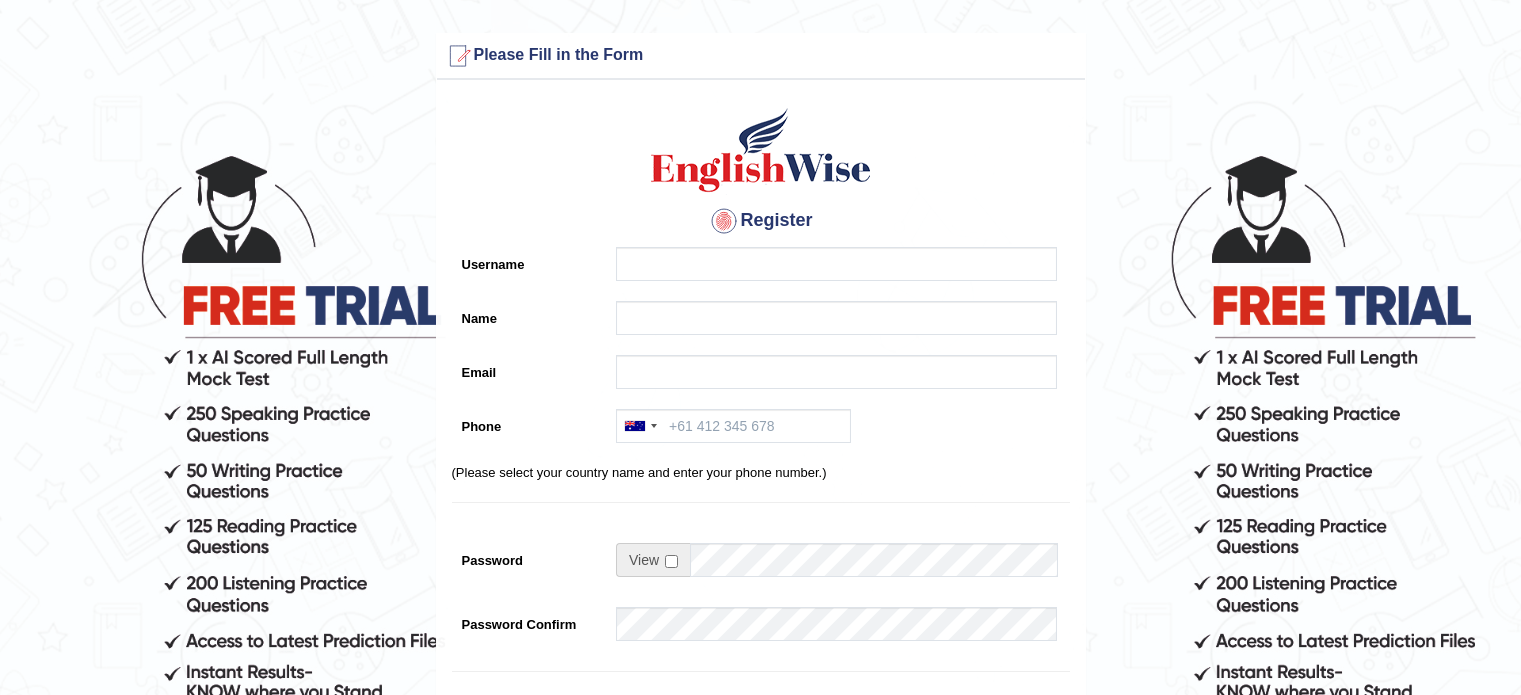 scroll, scrollTop: 0, scrollLeft: 0, axis: both 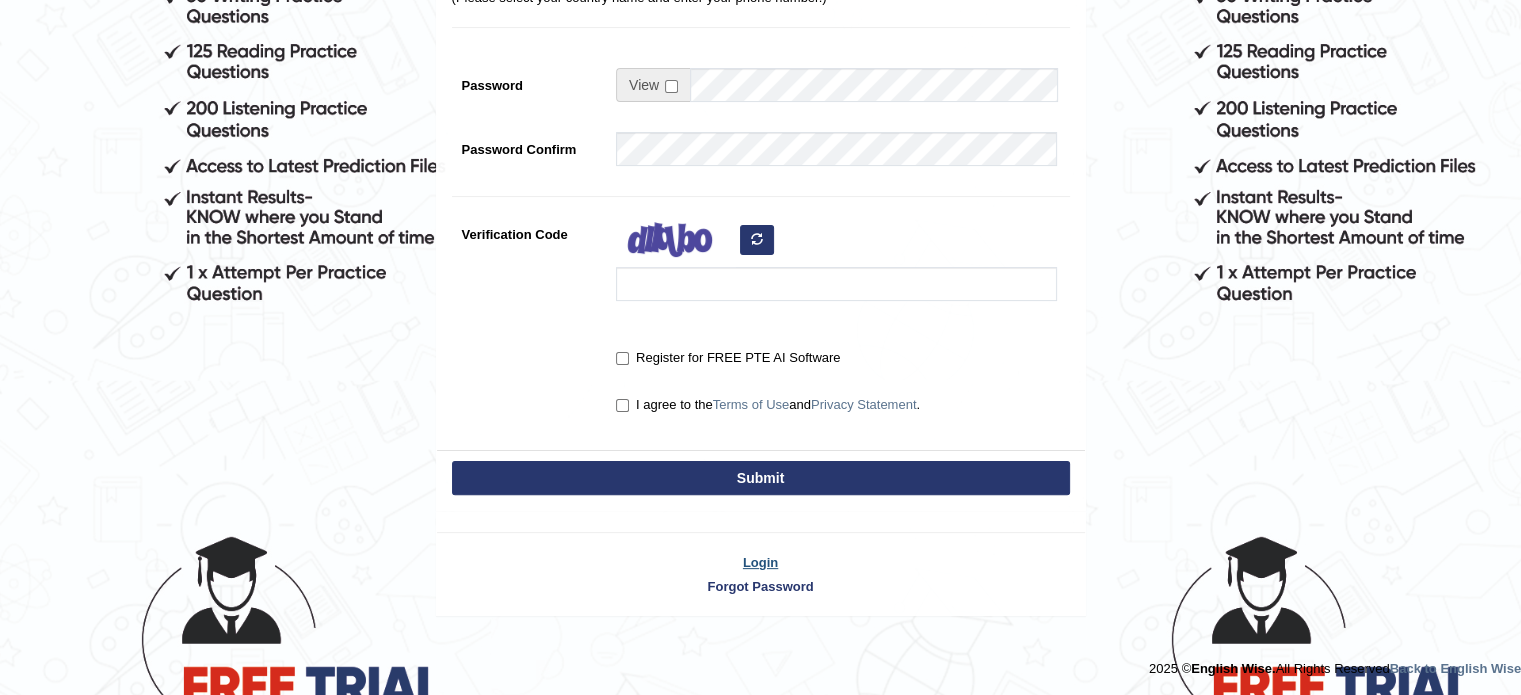 click on "Login" at bounding box center [761, 562] 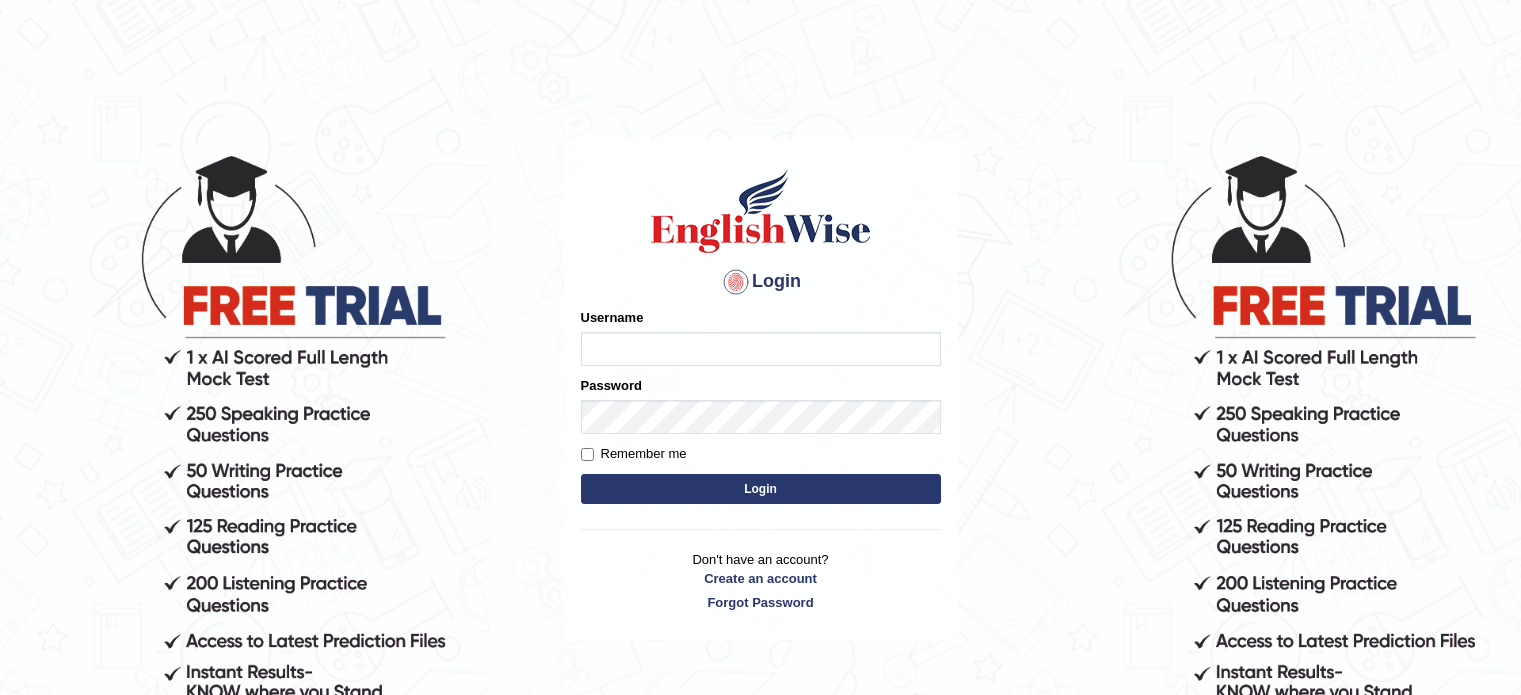 scroll, scrollTop: 0, scrollLeft: 0, axis: both 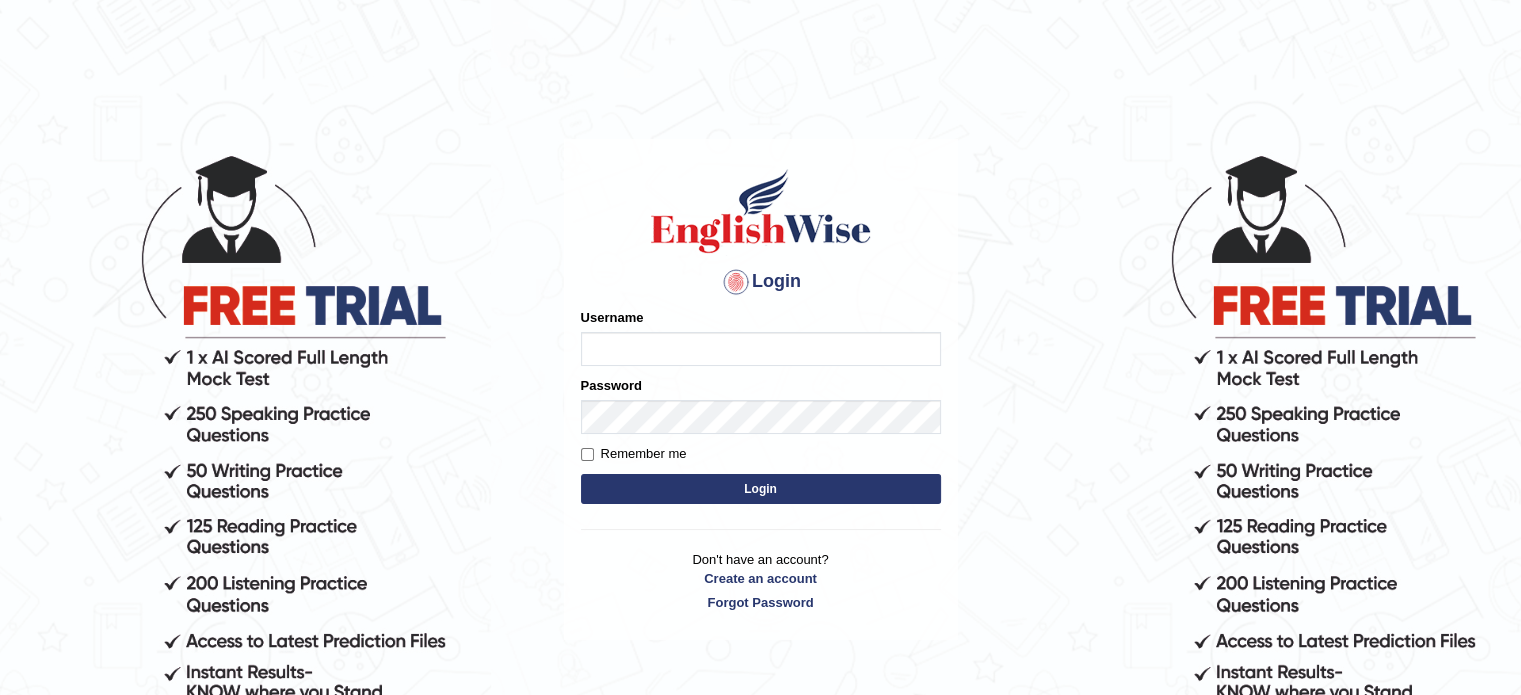 click on "Username" at bounding box center [761, 349] 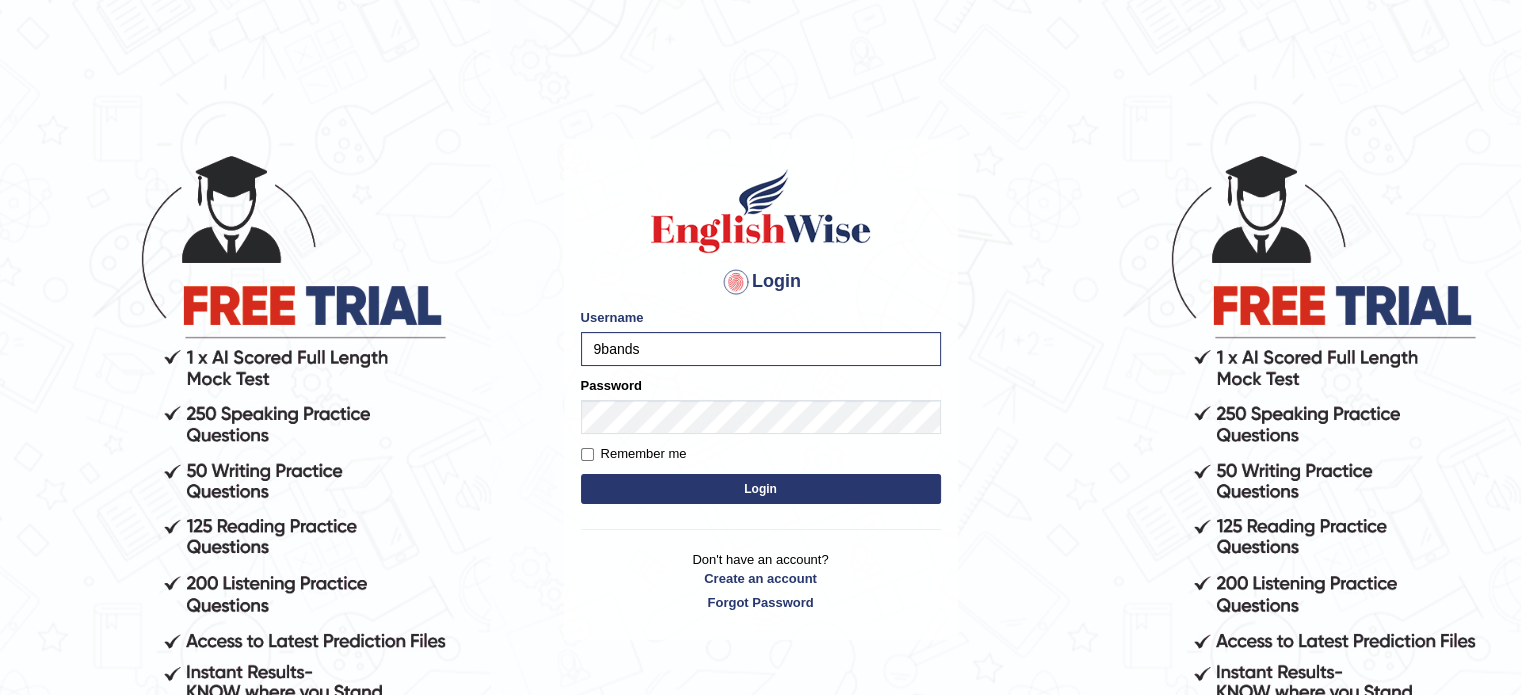 click on "Login" at bounding box center [761, 489] 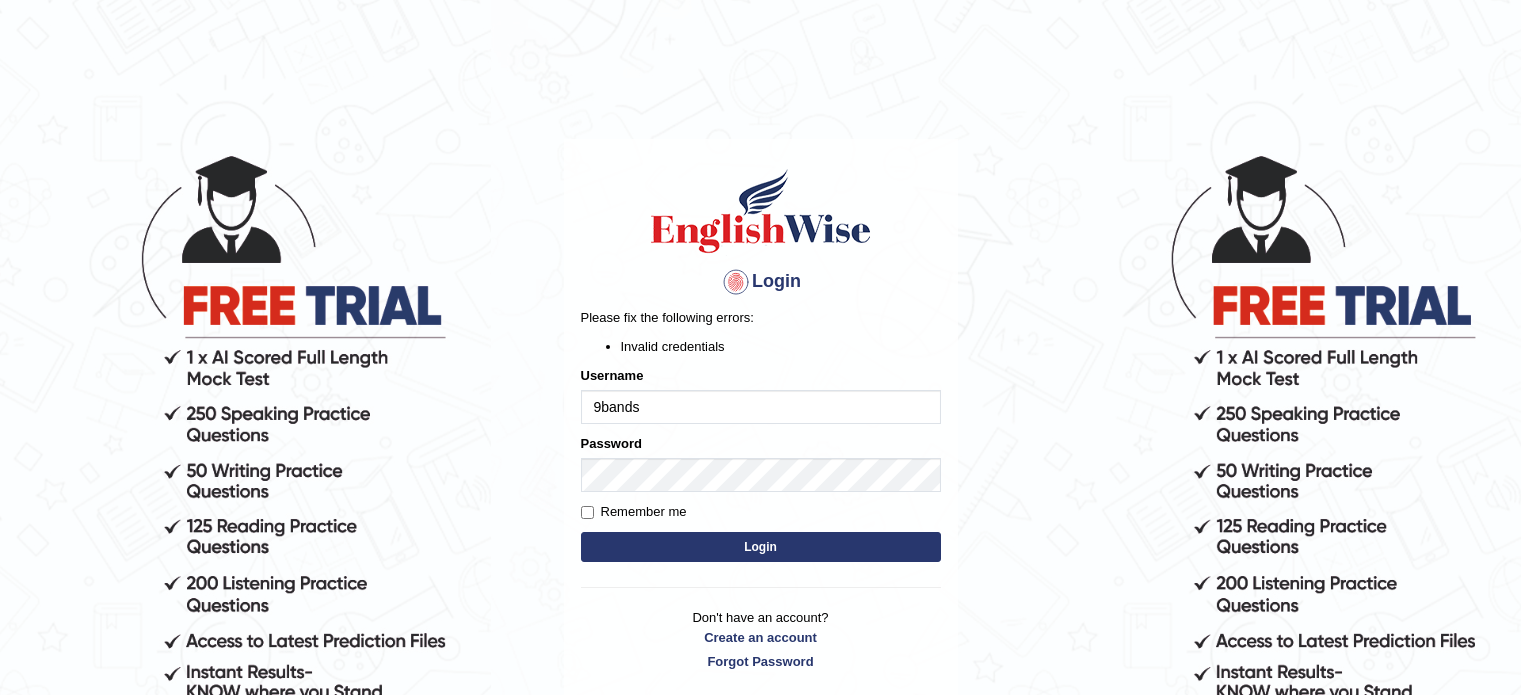 scroll, scrollTop: 0, scrollLeft: 0, axis: both 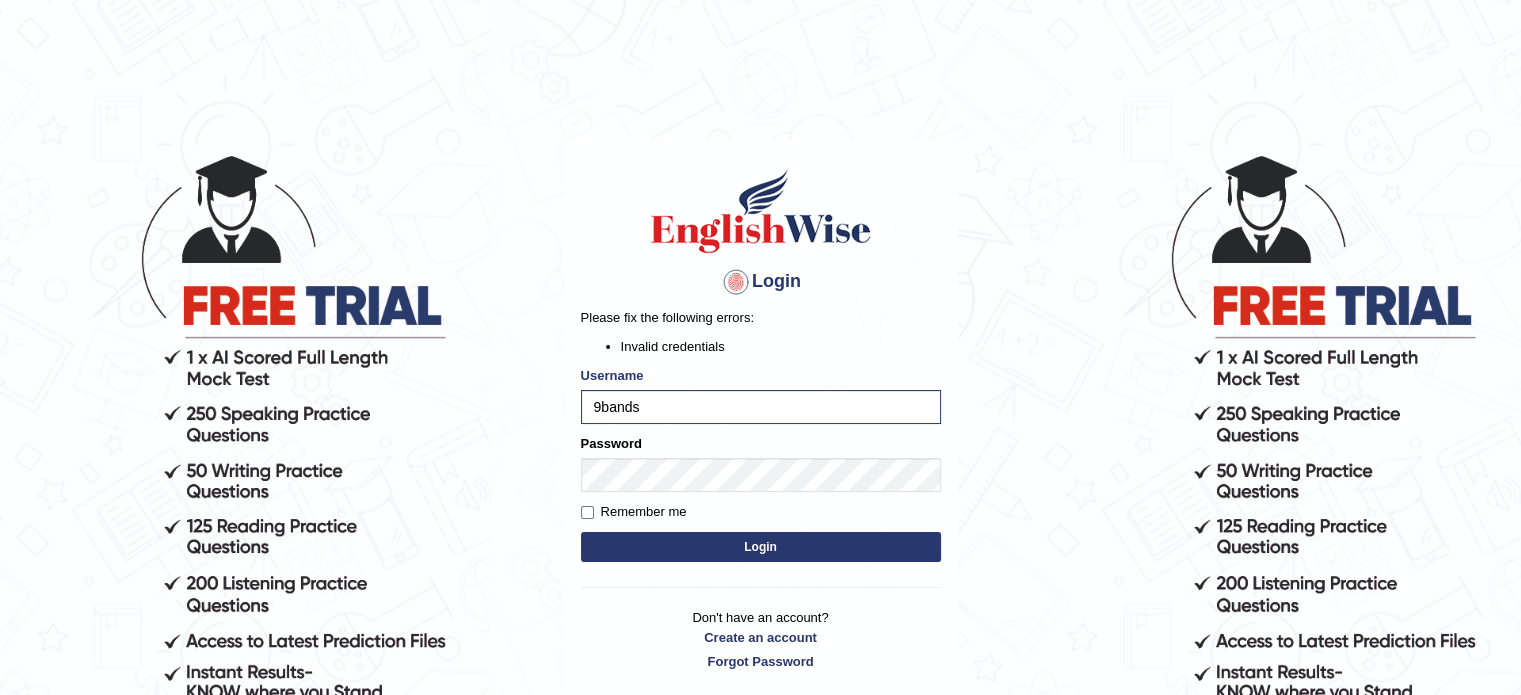 click on "Login" at bounding box center [761, 547] 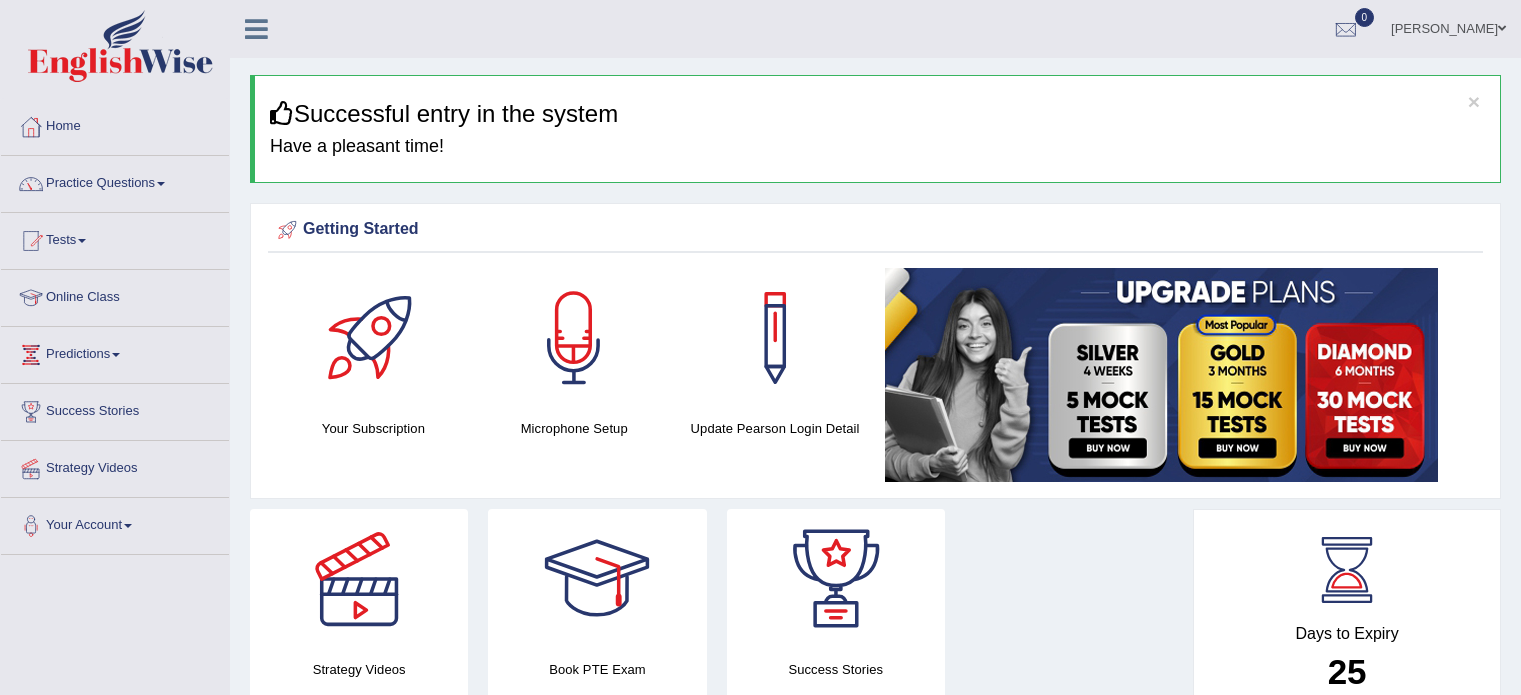 scroll, scrollTop: 0, scrollLeft: 0, axis: both 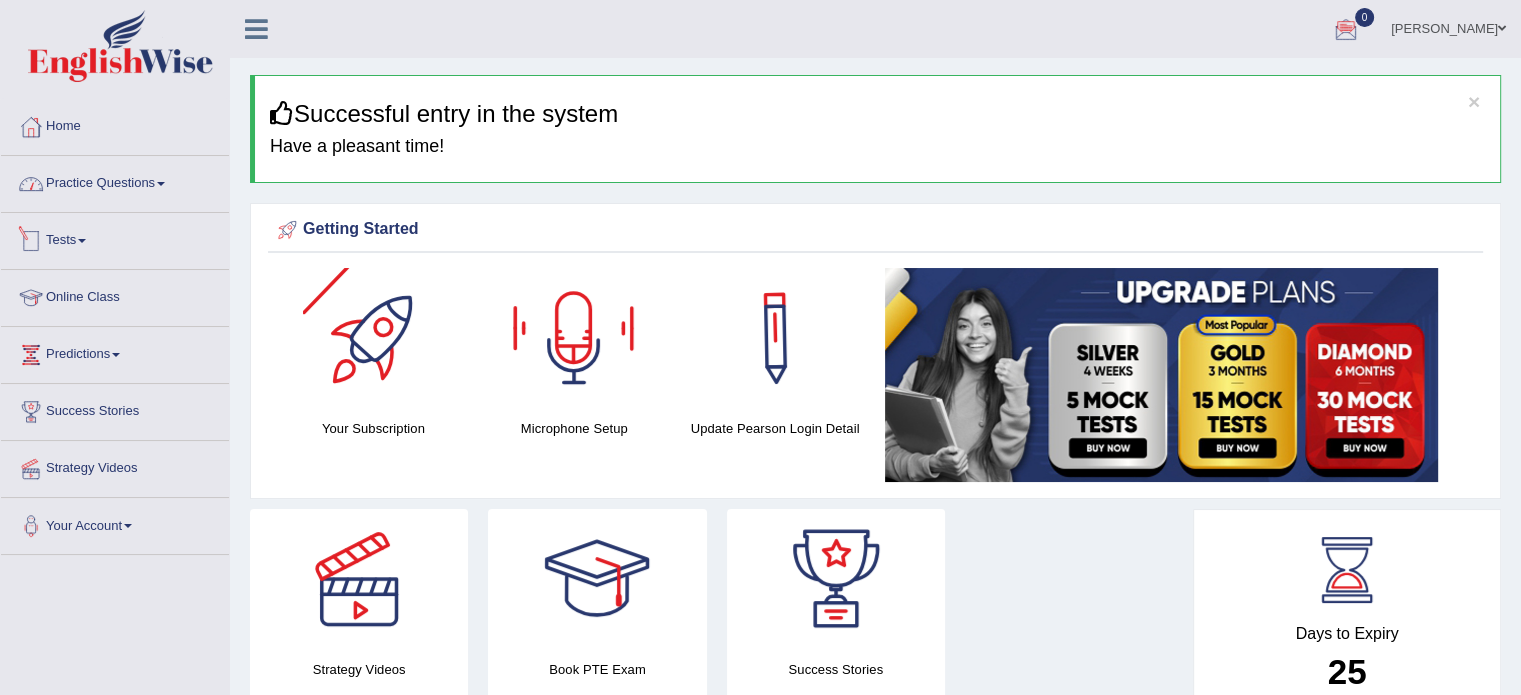 click on "Practice Questions" at bounding box center (115, 181) 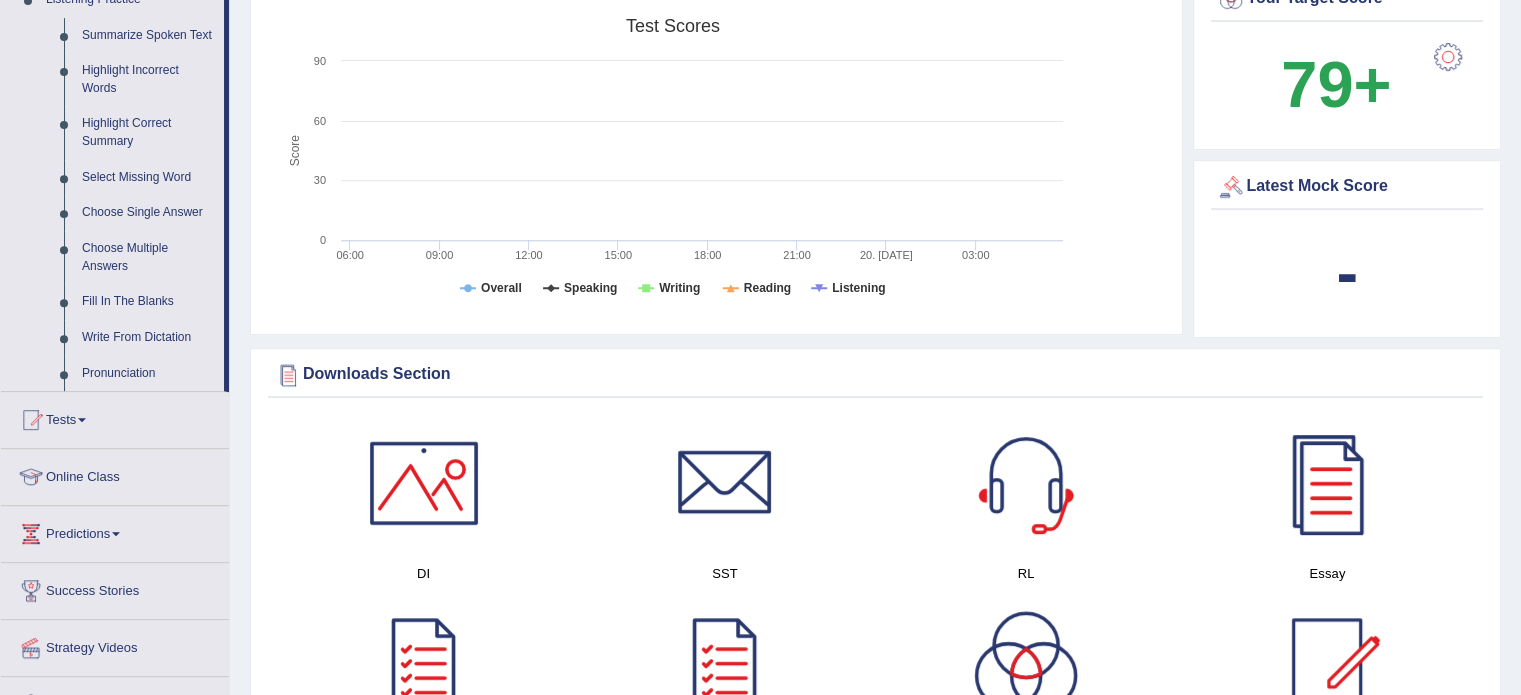 scroll, scrollTop: 600, scrollLeft: 0, axis: vertical 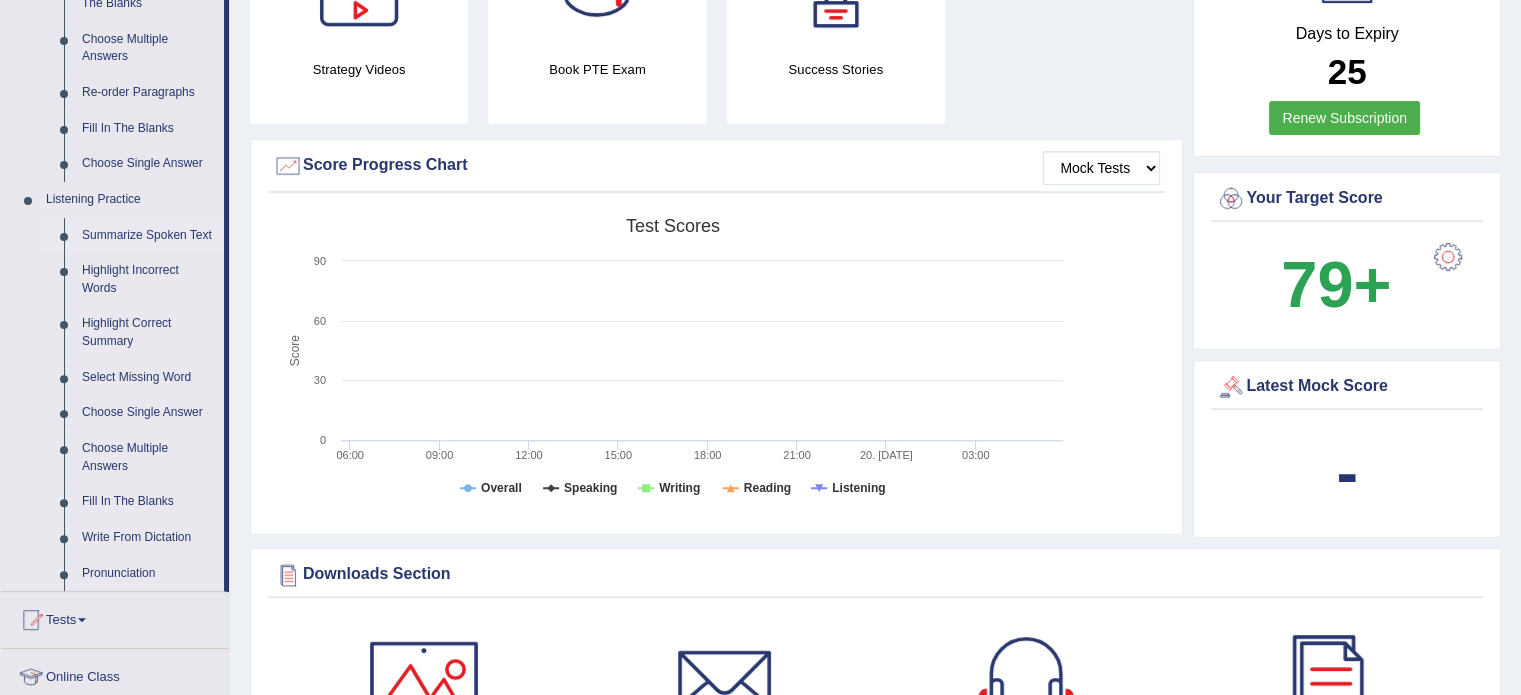 click on "Summarize Spoken Text" at bounding box center (148, 236) 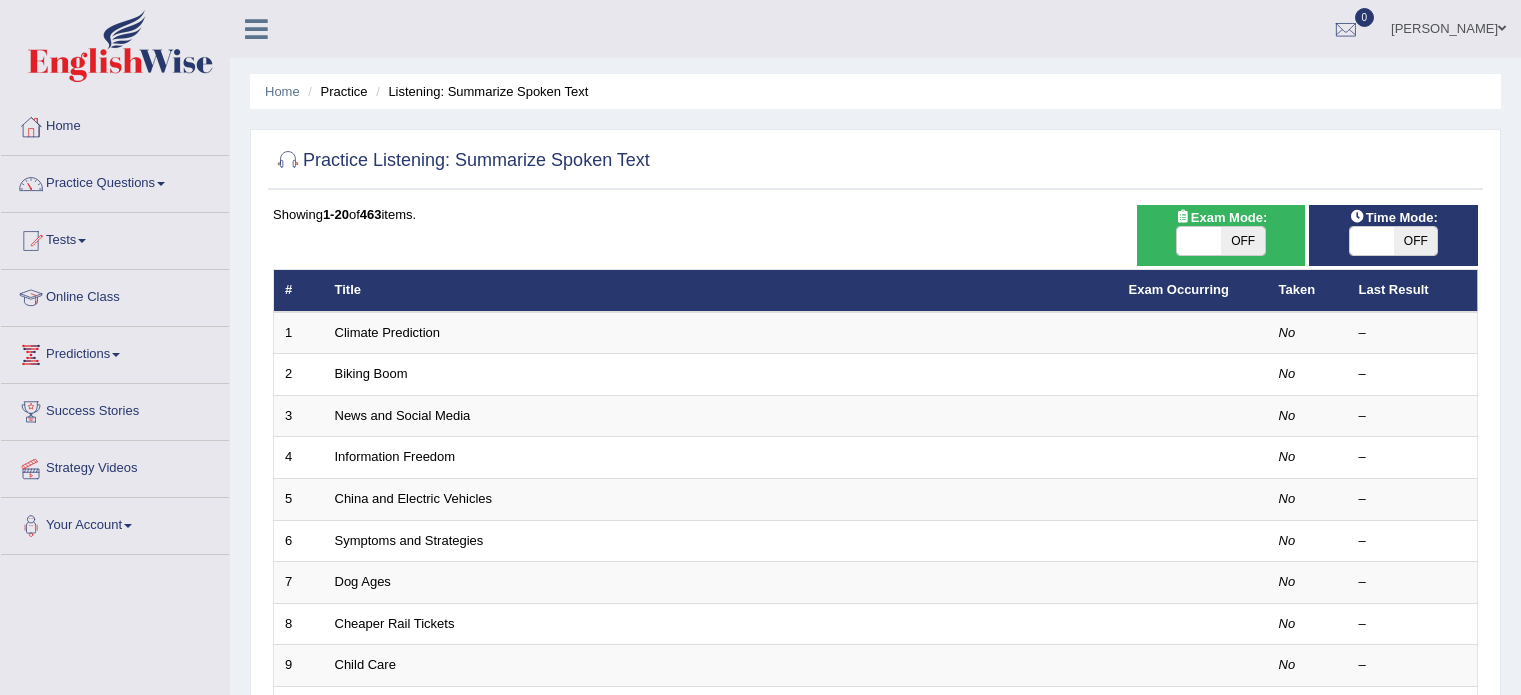 scroll, scrollTop: 0, scrollLeft: 0, axis: both 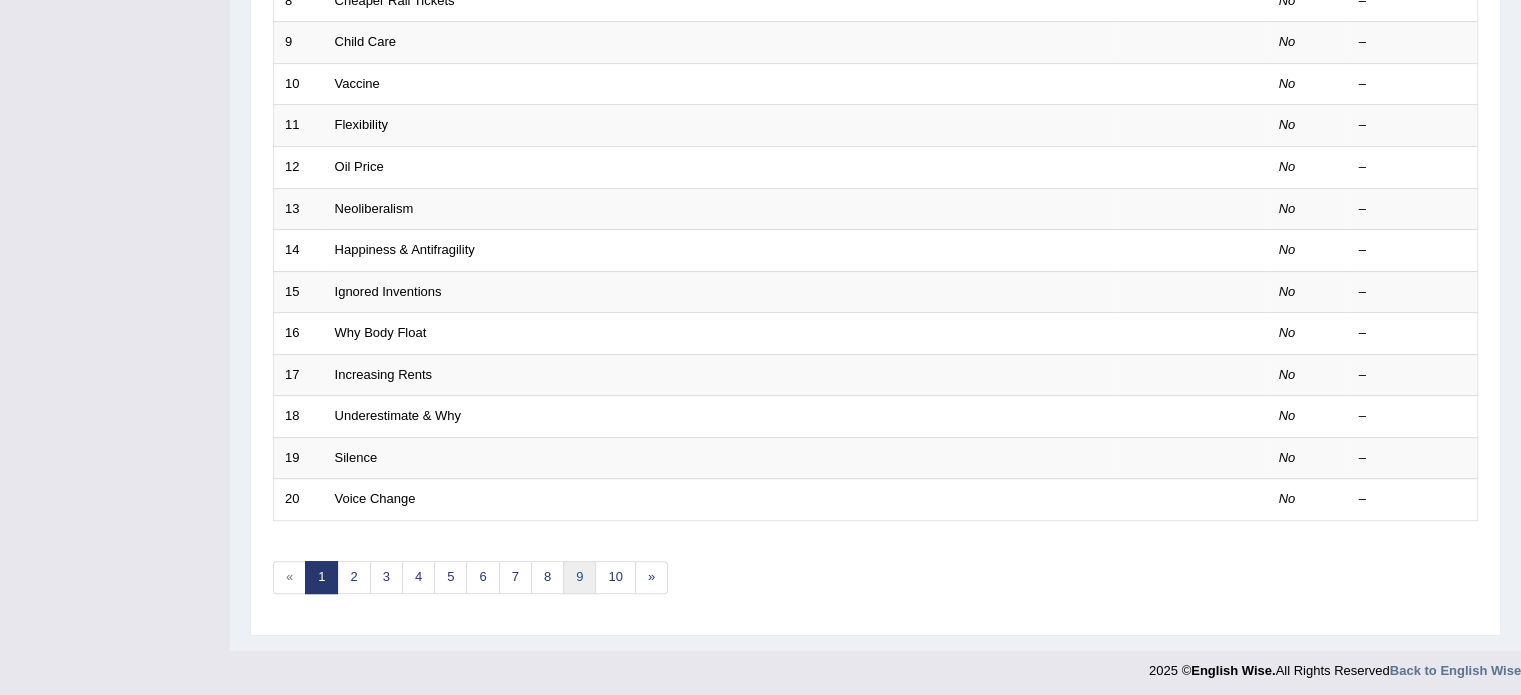 click on "9" at bounding box center (579, 577) 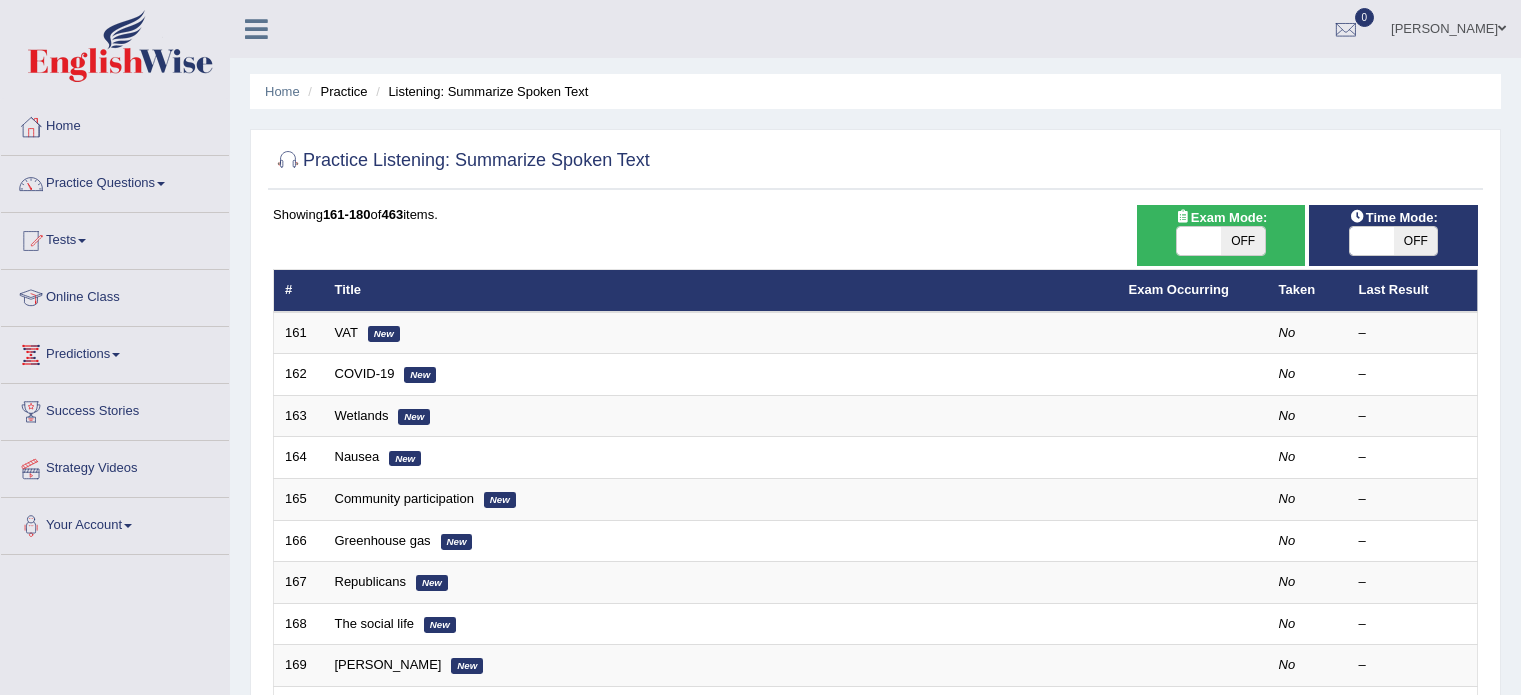 scroll, scrollTop: 0, scrollLeft: 0, axis: both 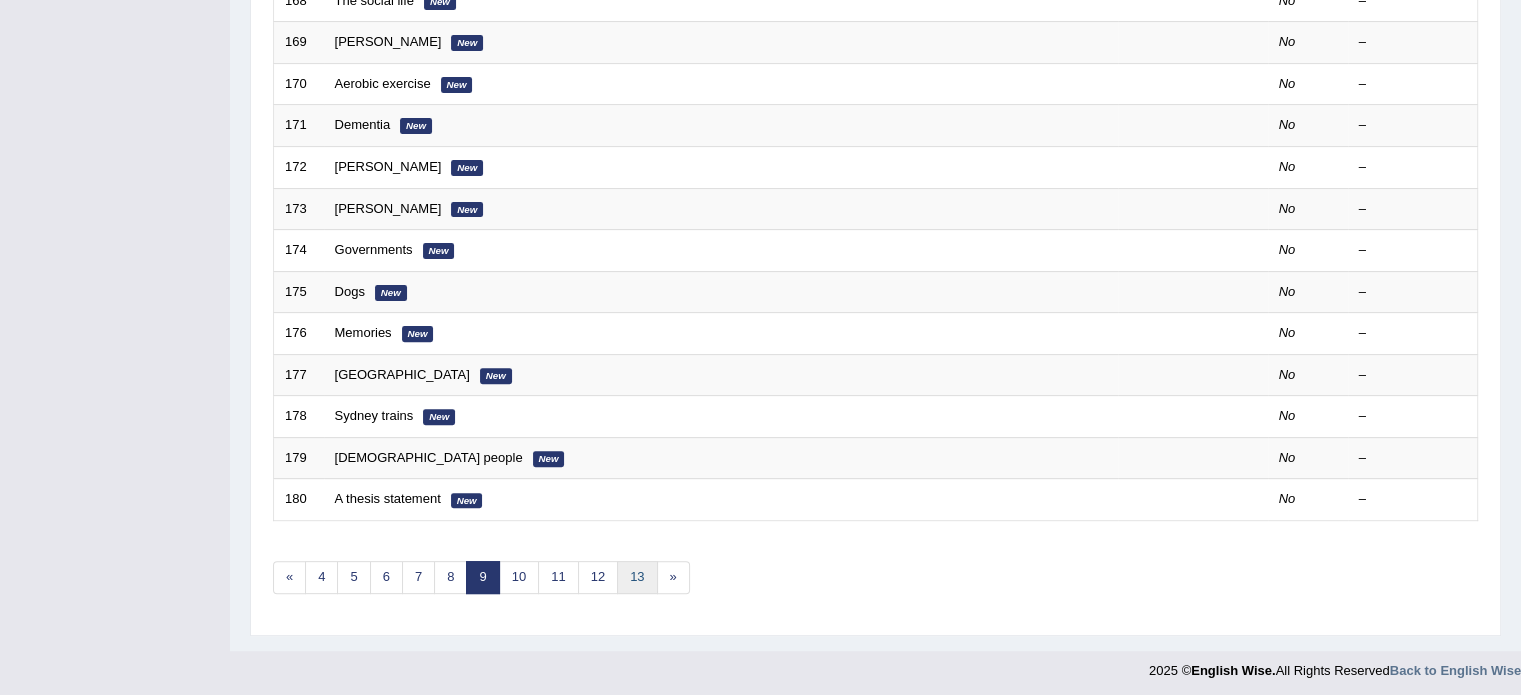 click on "13" at bounding box center (637, 577) 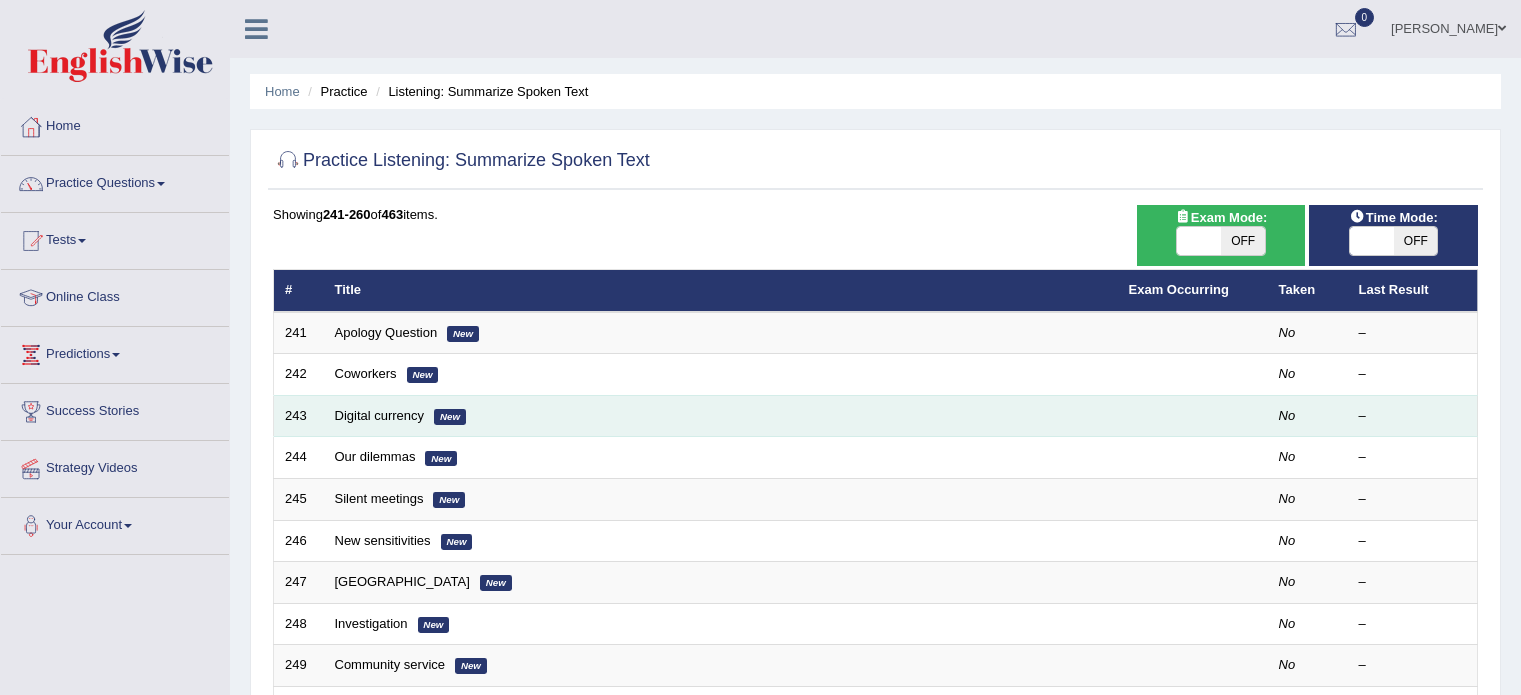 scroll, scrollTop: 0, scrollLeft: 0, axis: both 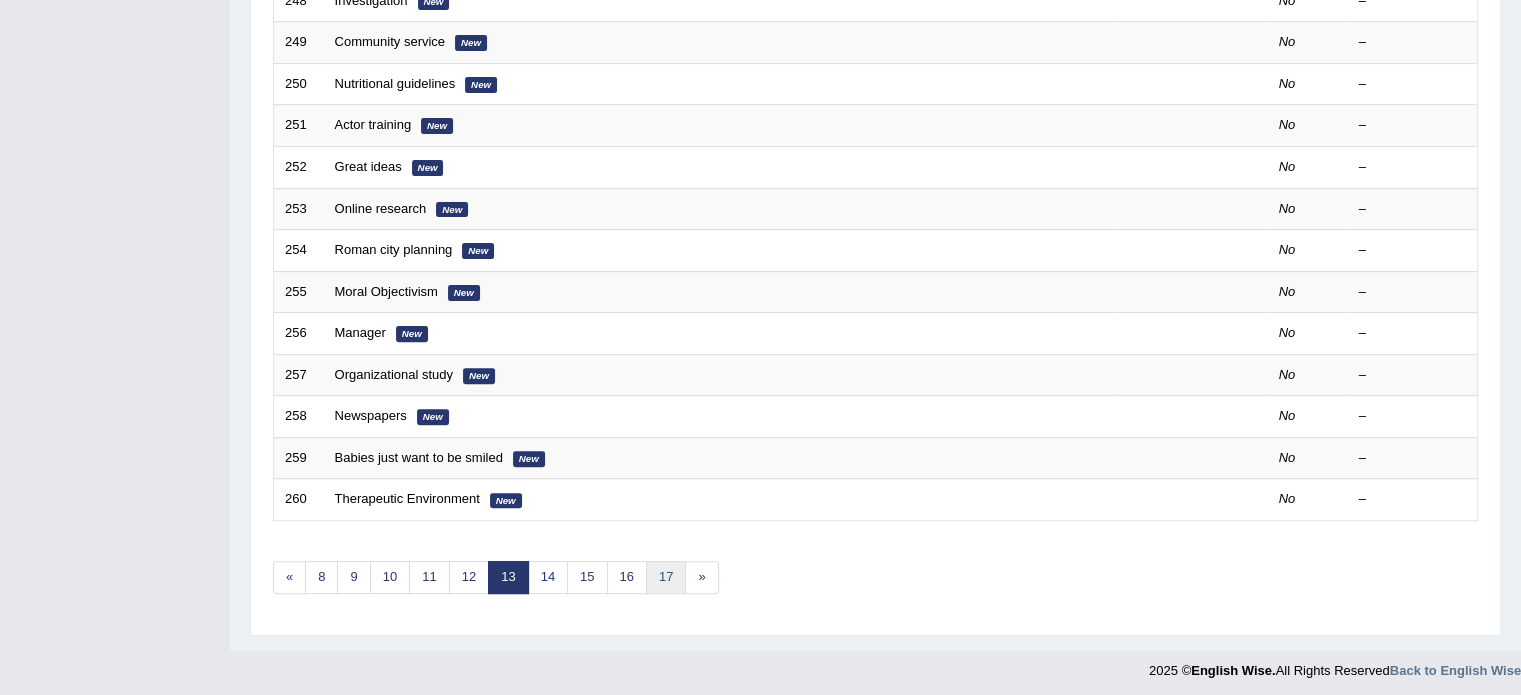 click on "17" at bounding box center (666, 577) 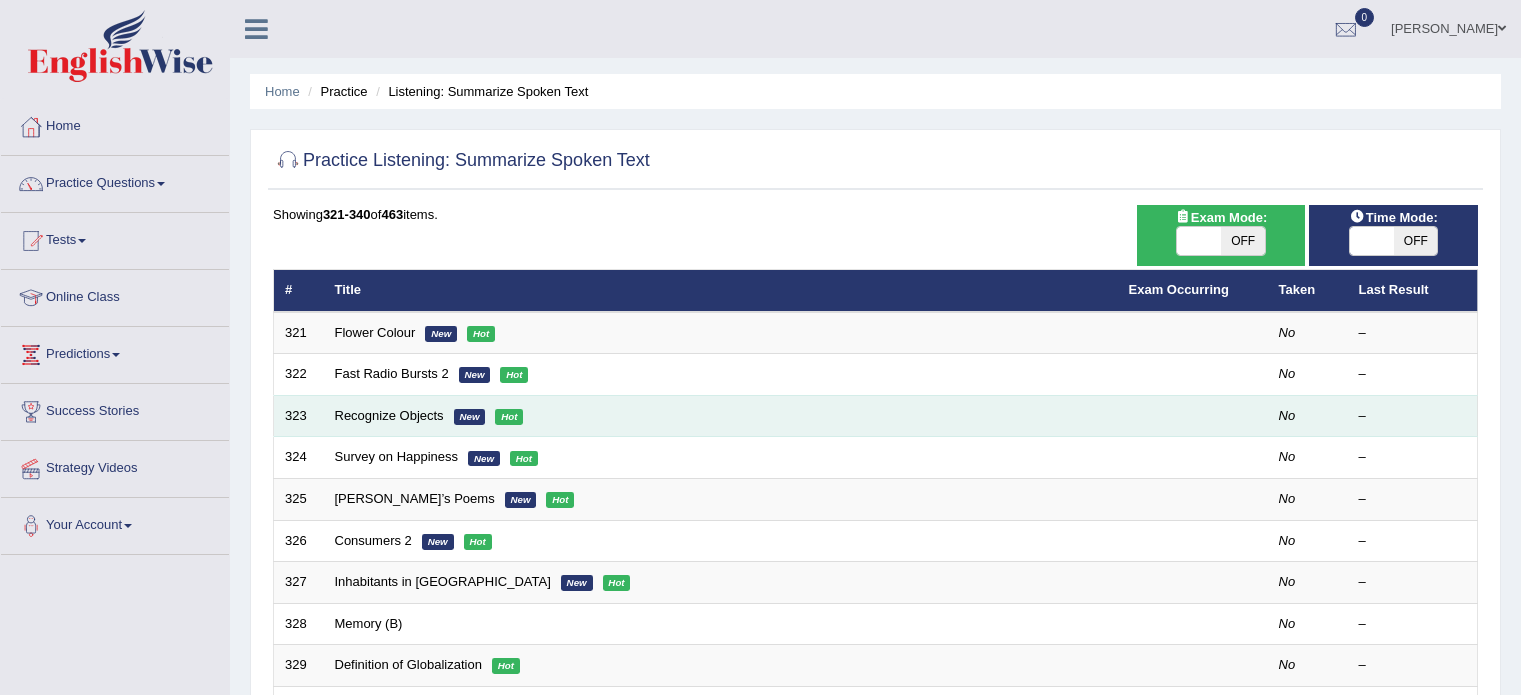 scroll, scrollTop: 0, scrollLeft: 0, axis: both 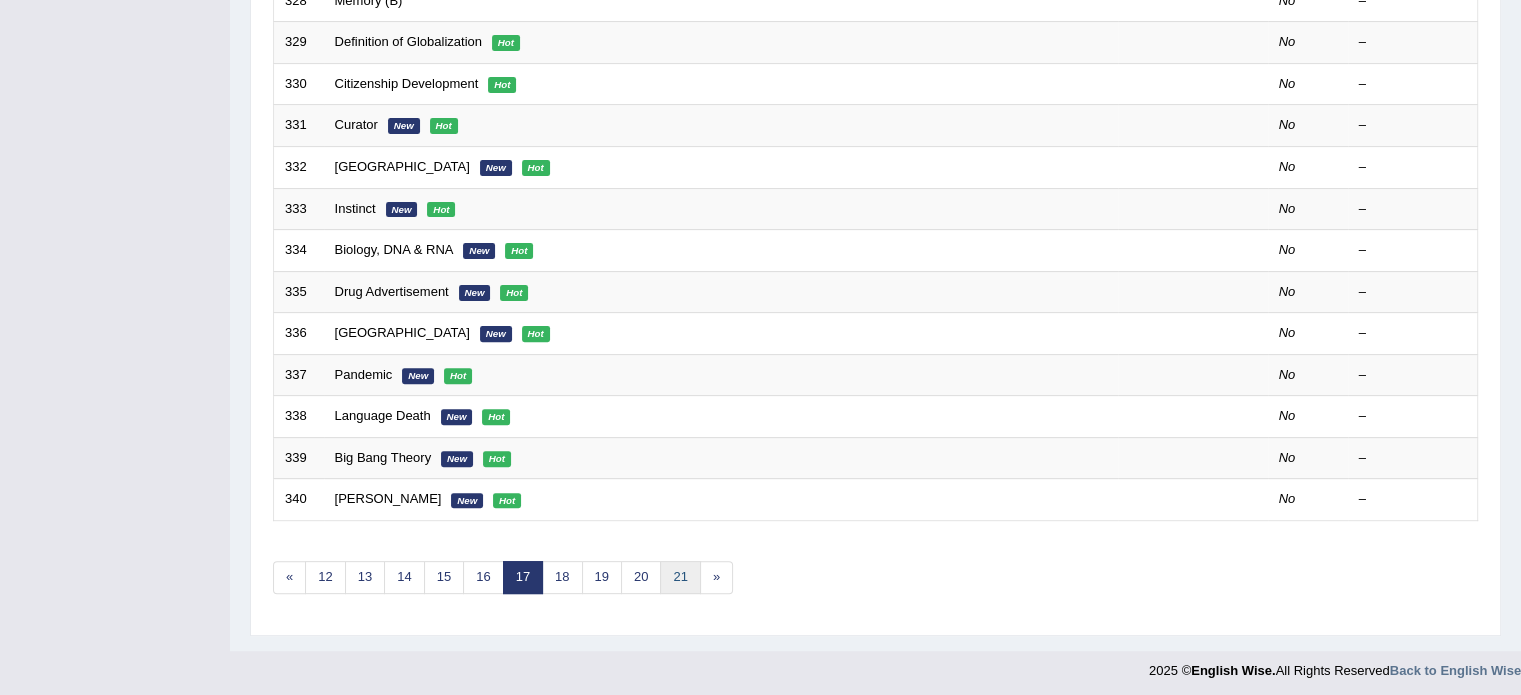click on "21" at bounding box center (680, 577) 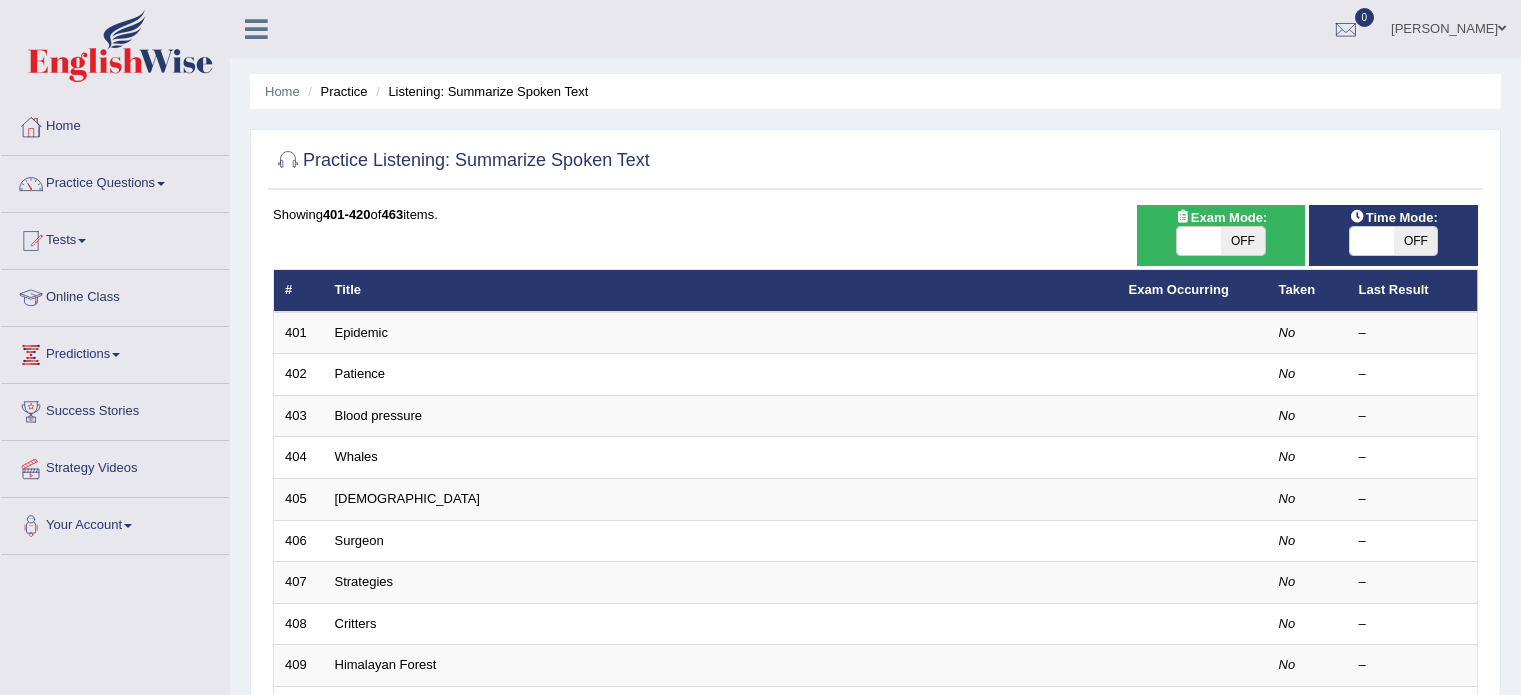 scroll, scrollTop: 0, scrollLeft: 0, axis: both 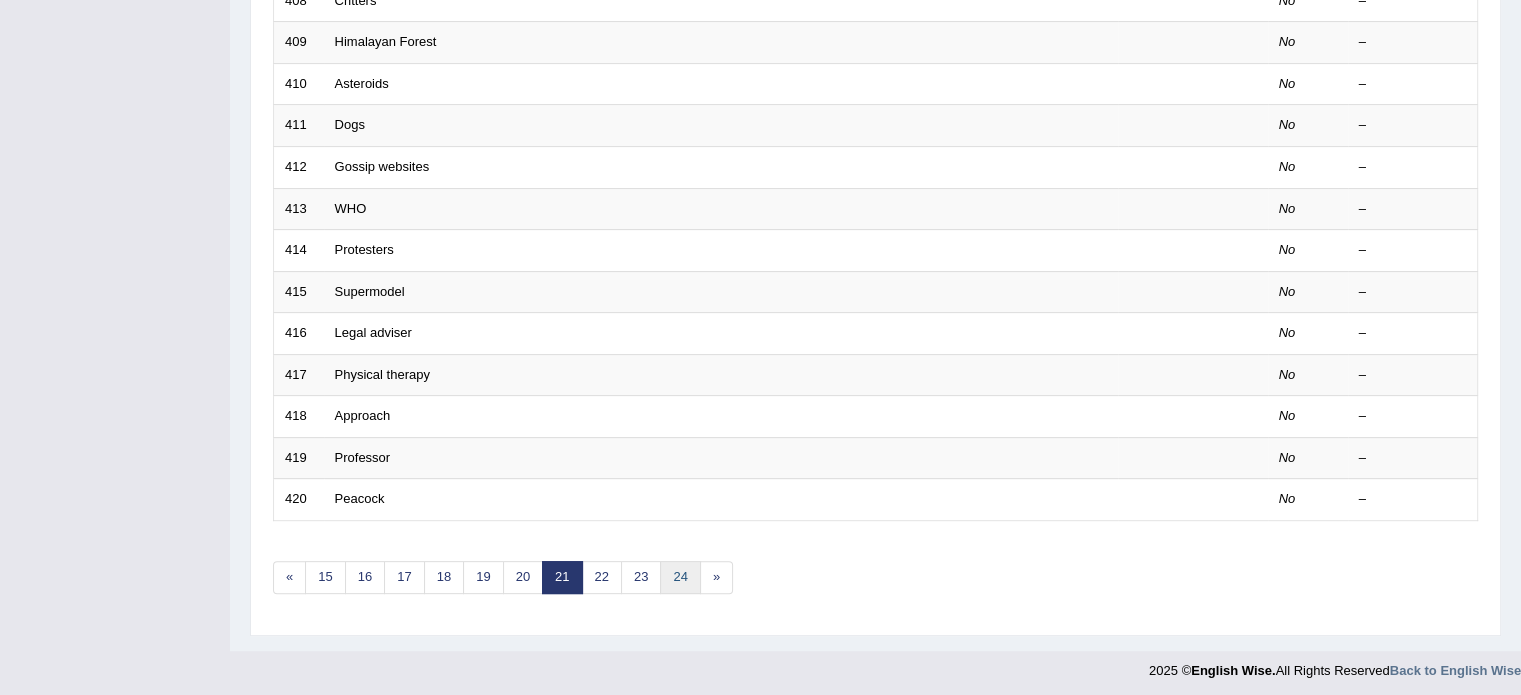 click on "24" at bounding box center (680, 577) 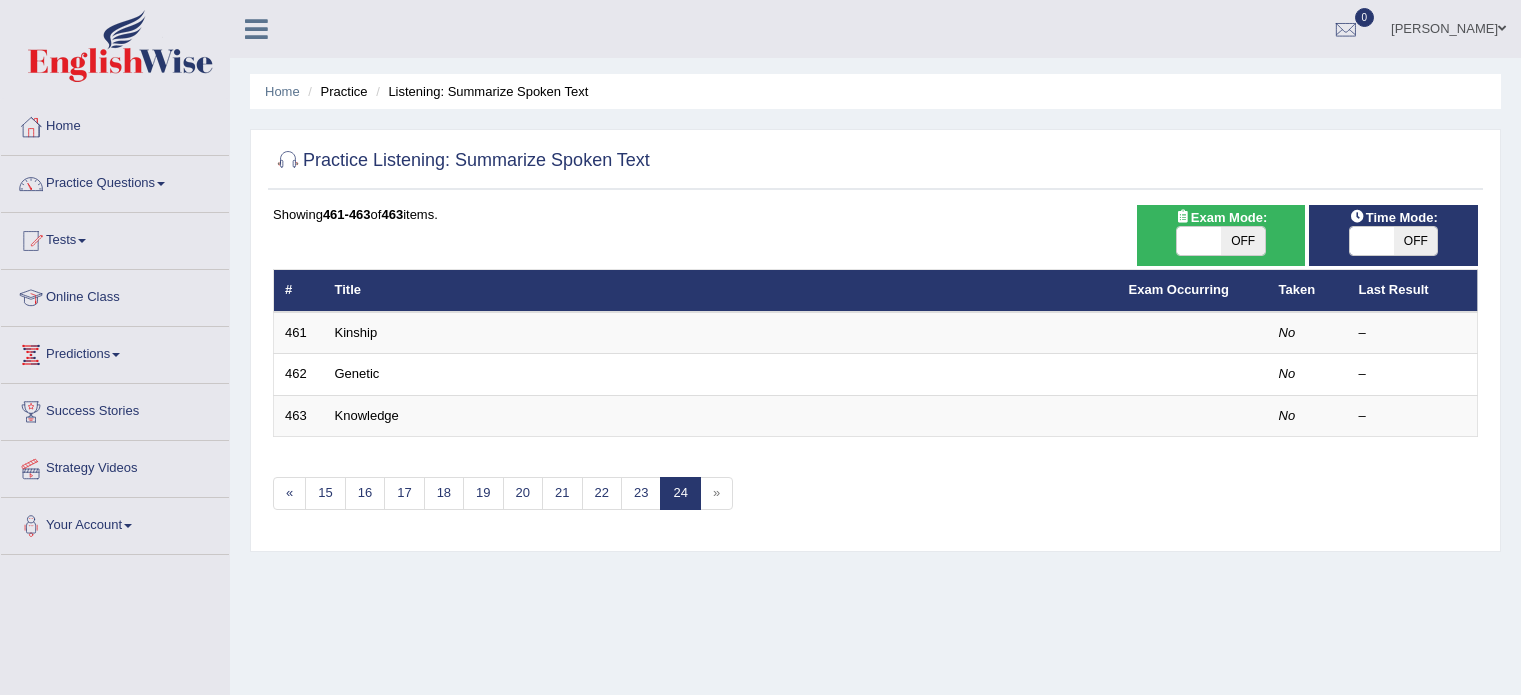 scroll, scrollTop: 0, scrollLeft: 0, axis: both 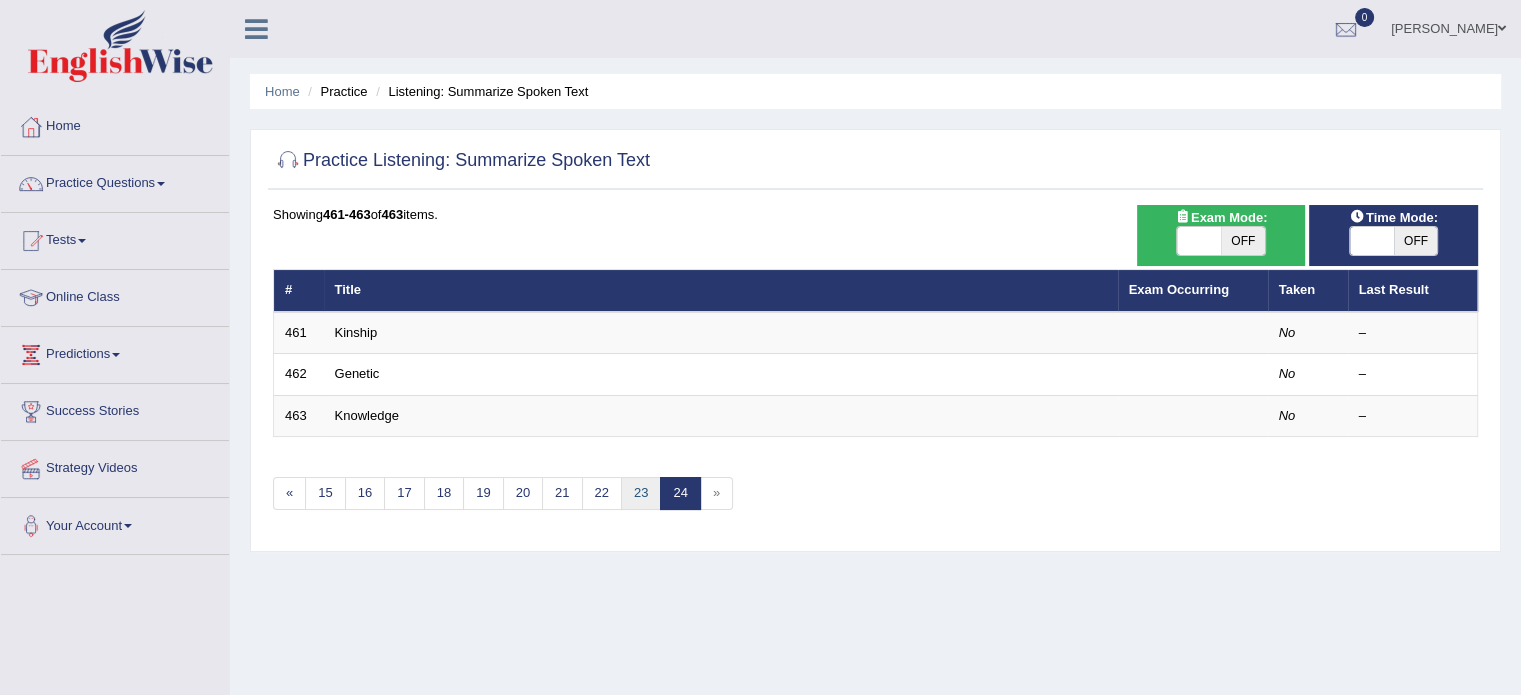 click on "23" at bounding box center (641, 493) 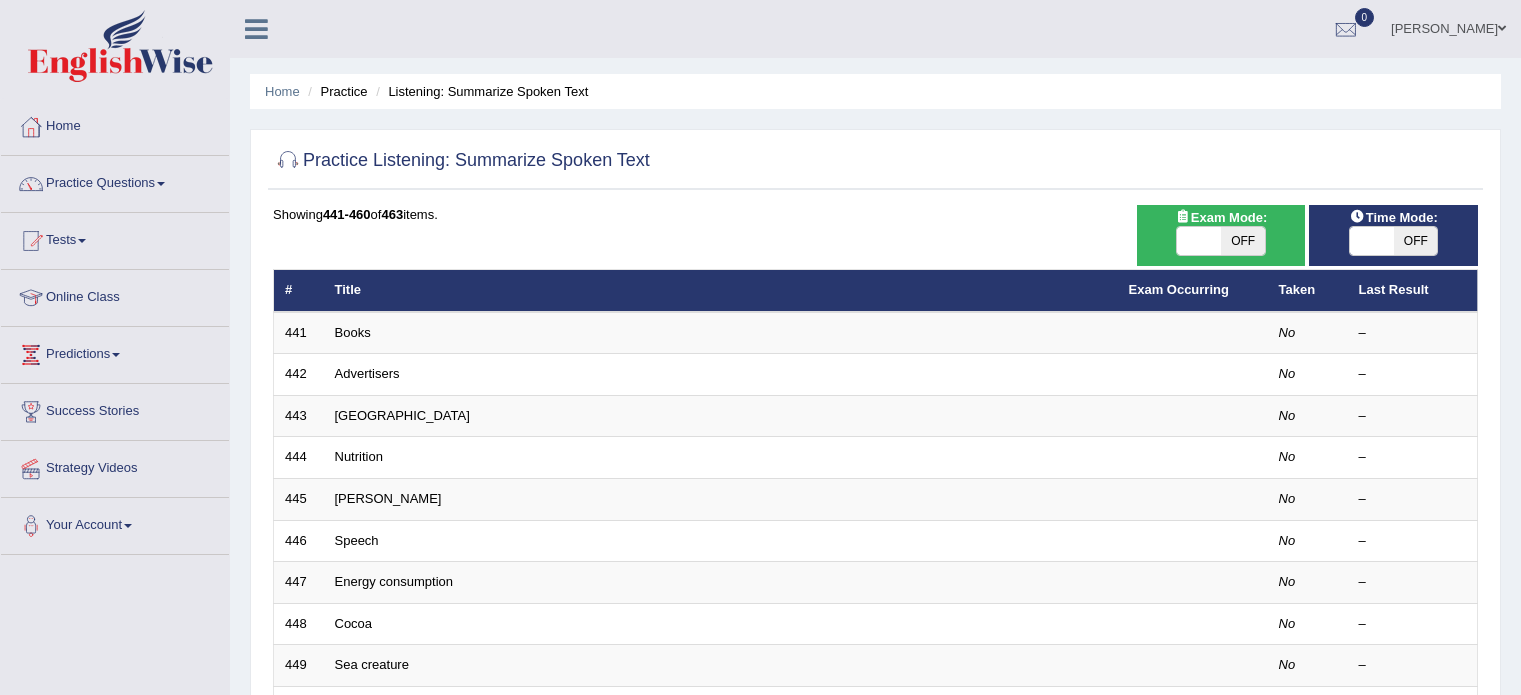 scroll, scrollTop: 0, scrollLeft: 0, axis: both 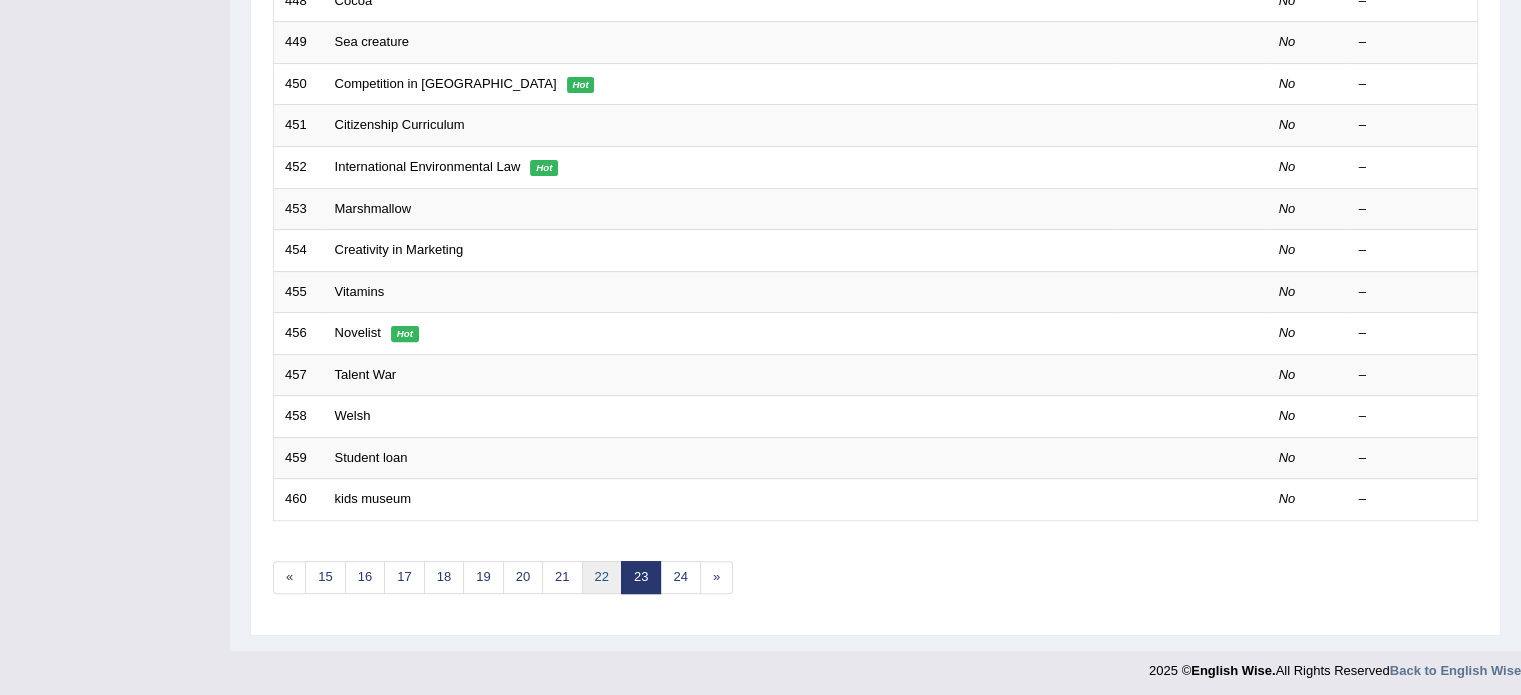 click on "22" at bounding box center (602, 577) 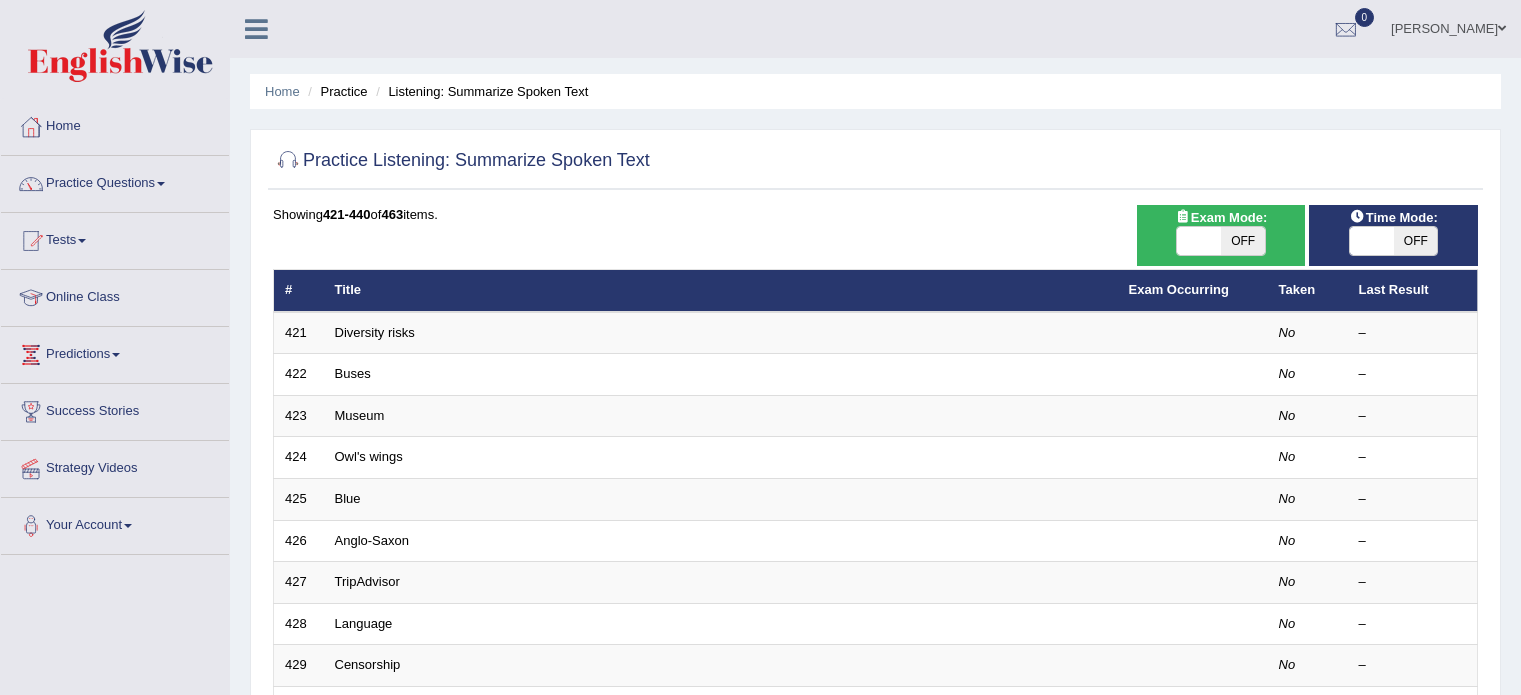 scroll, scrollTop: 0, scrollLeft: 0, axis: both 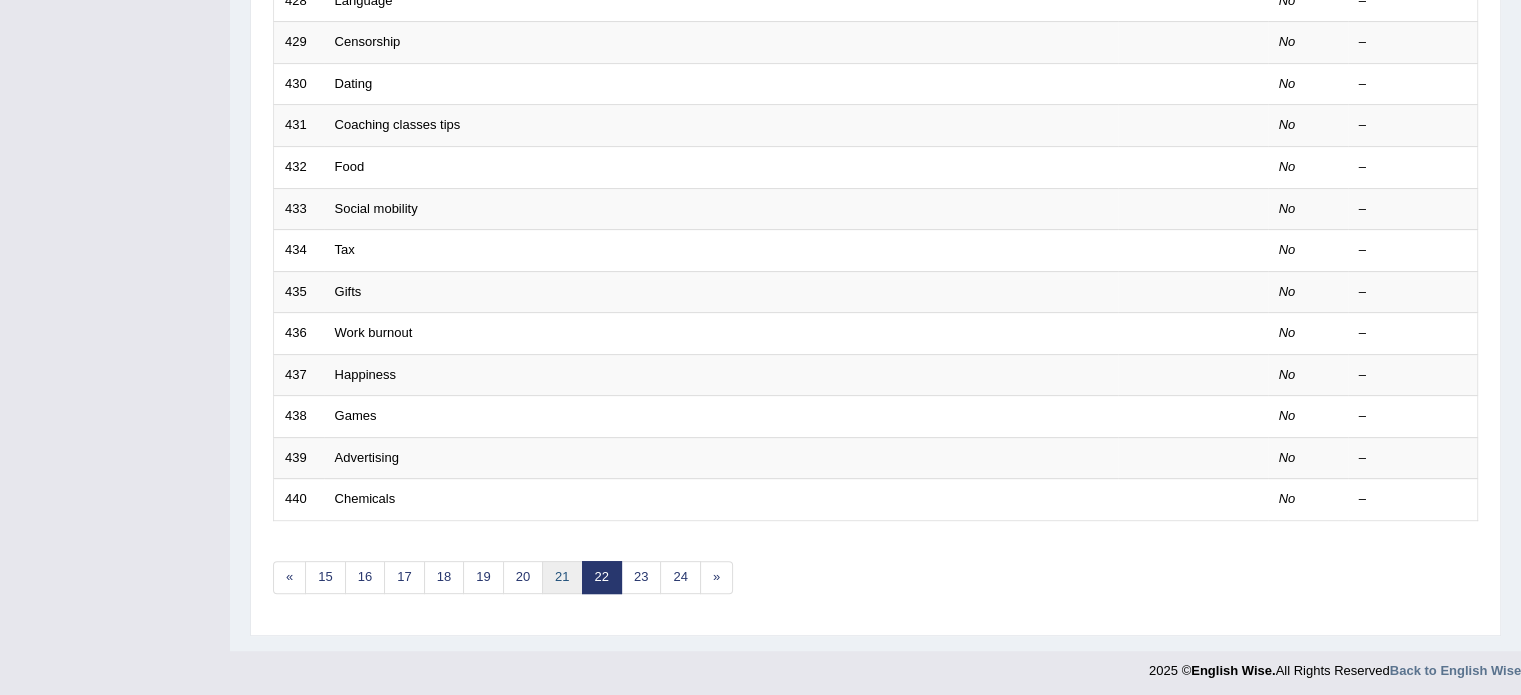 click on "21" at bounding box center [562, 577] 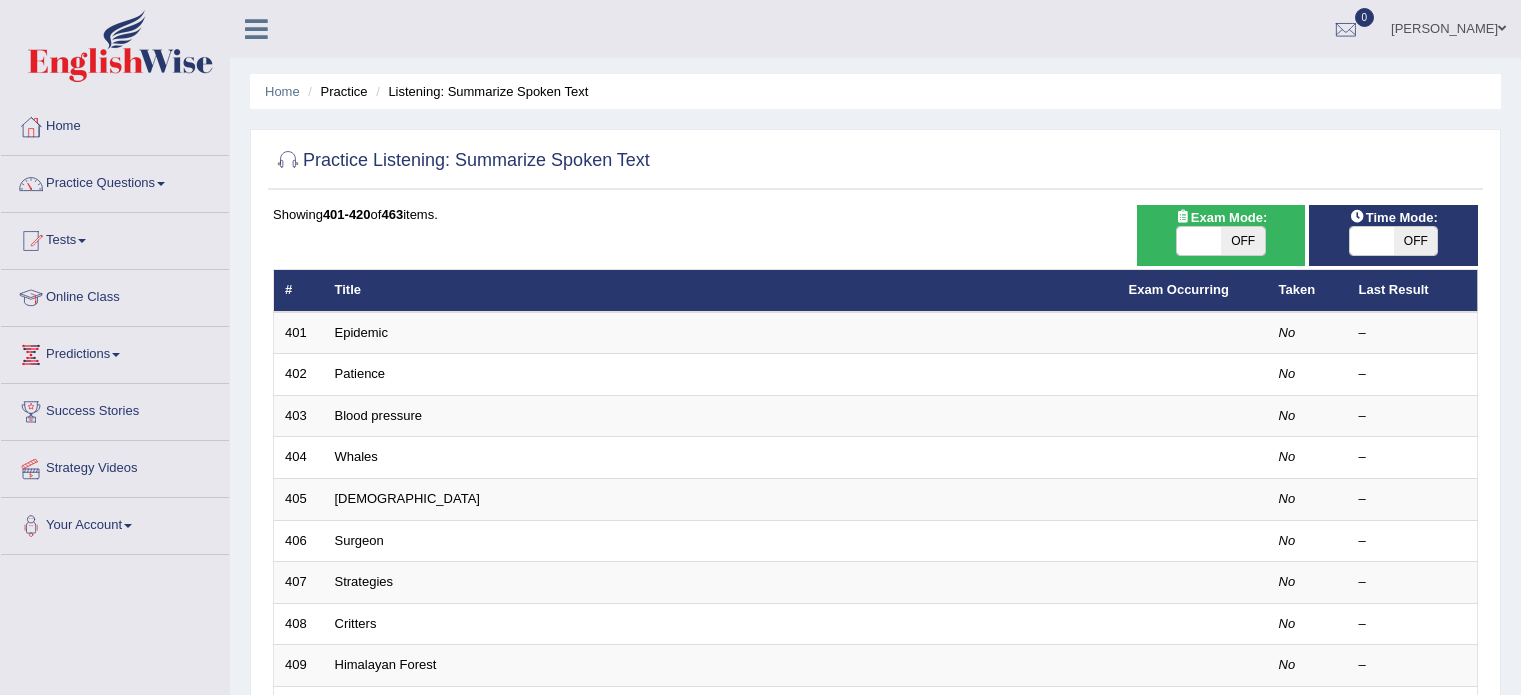 scroll, scrollTop: 0, scrollLeft: 0, axis: both 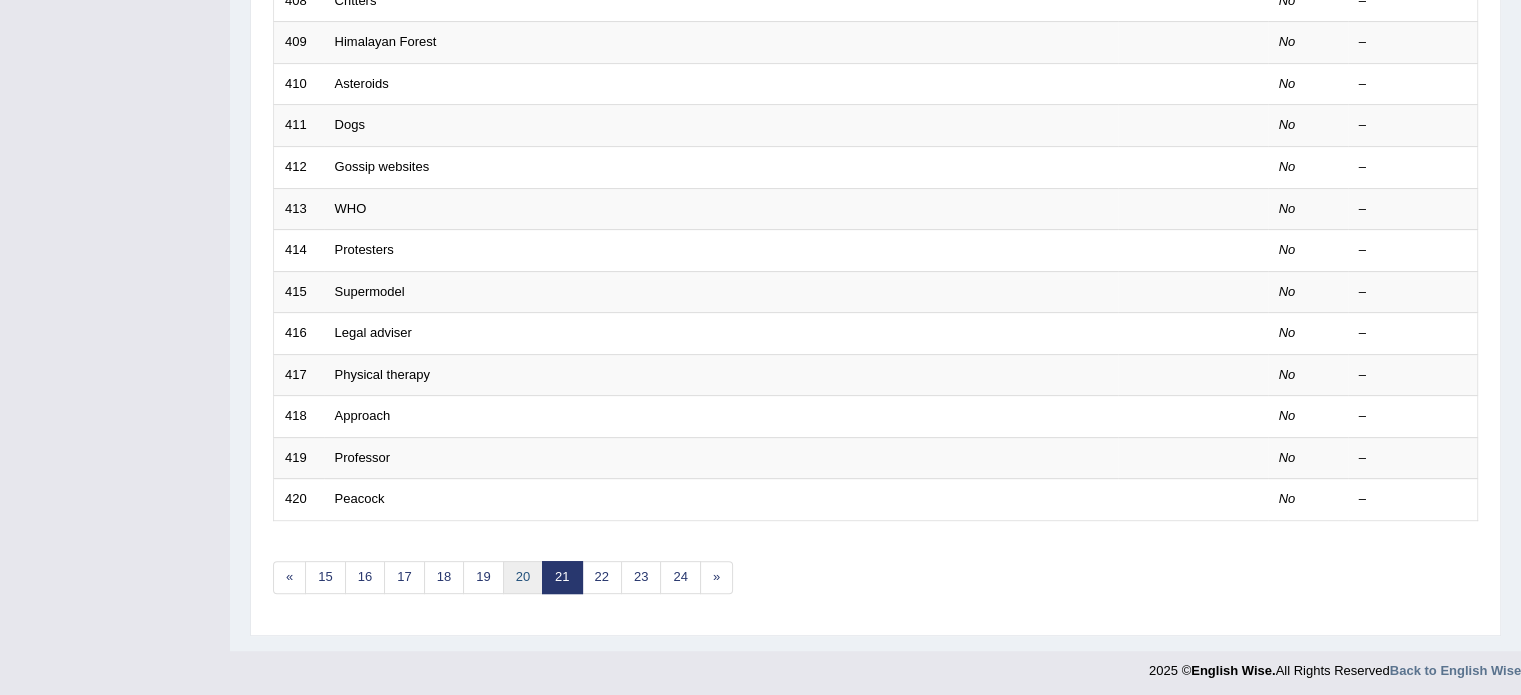 click on "20" at bounding box center (523, 577) 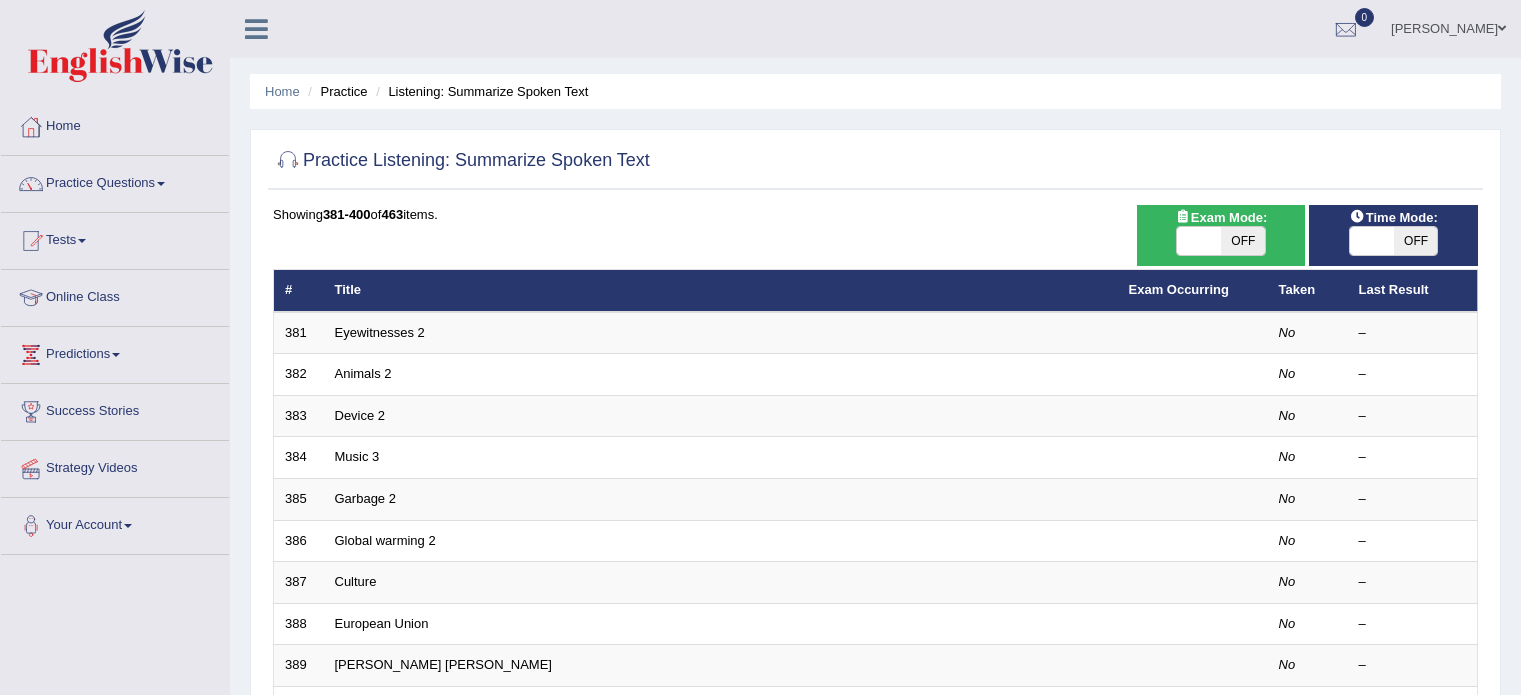 scroll, scrollTop: 236, scrollLeft: 0, axis: vertical 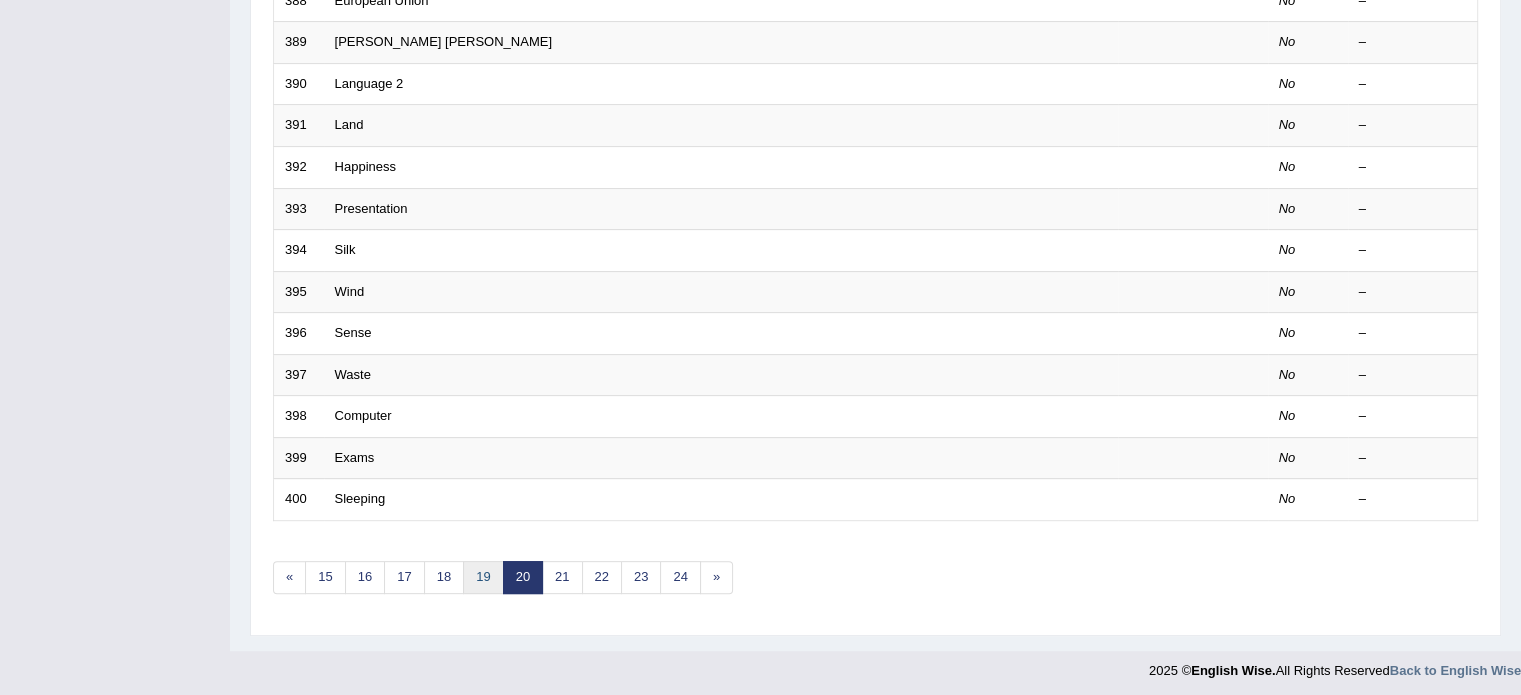 click on "19" at bounding box center (483, 577) 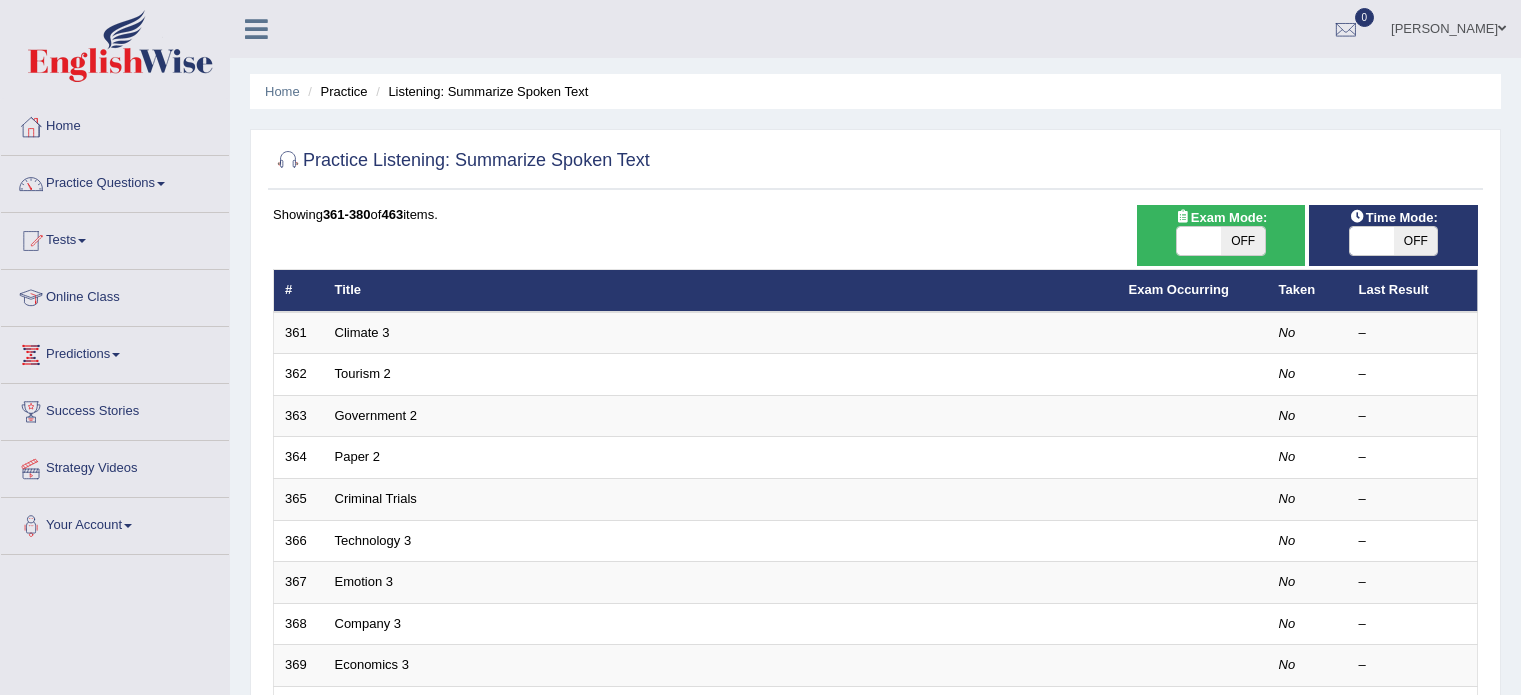 scroll, scrollTop: 90, scrollLeft: 0, axis: vertical 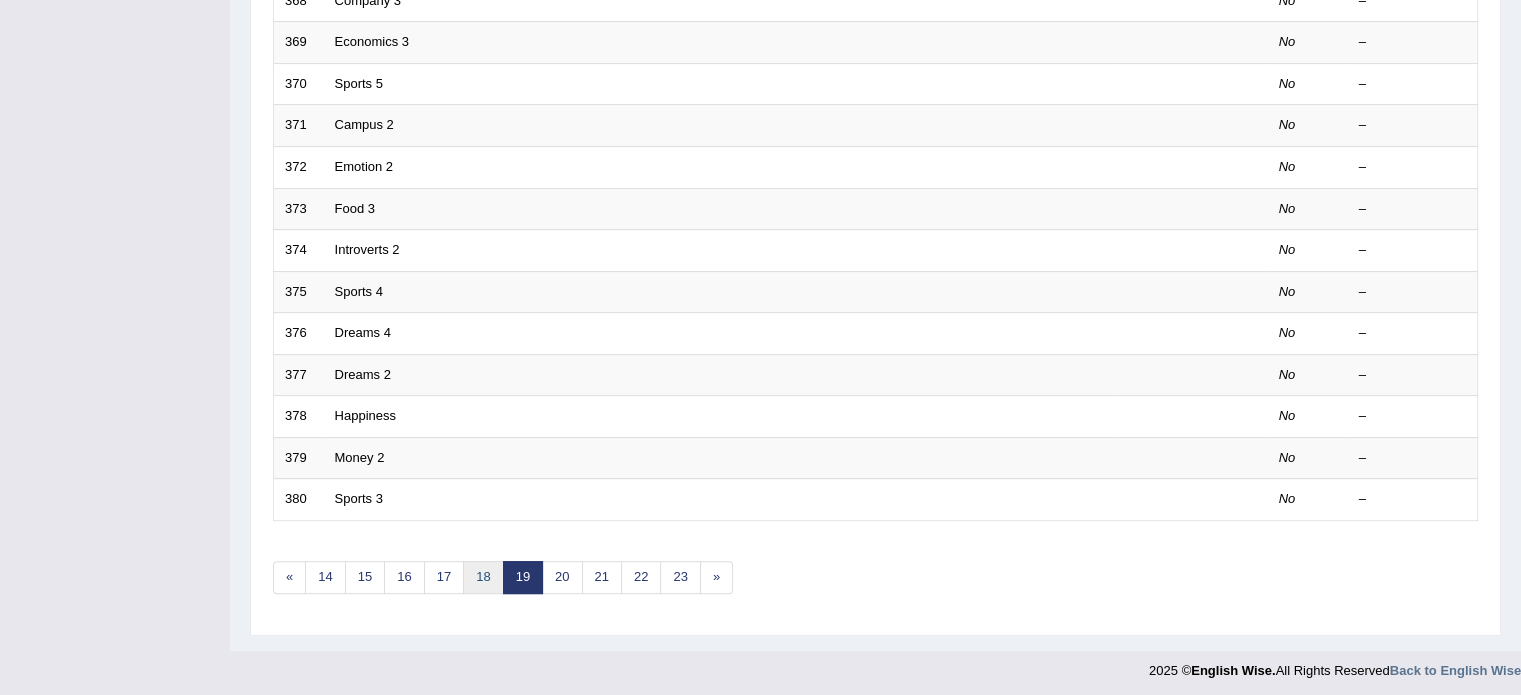 click on "18" at bounding box center (483, 577) 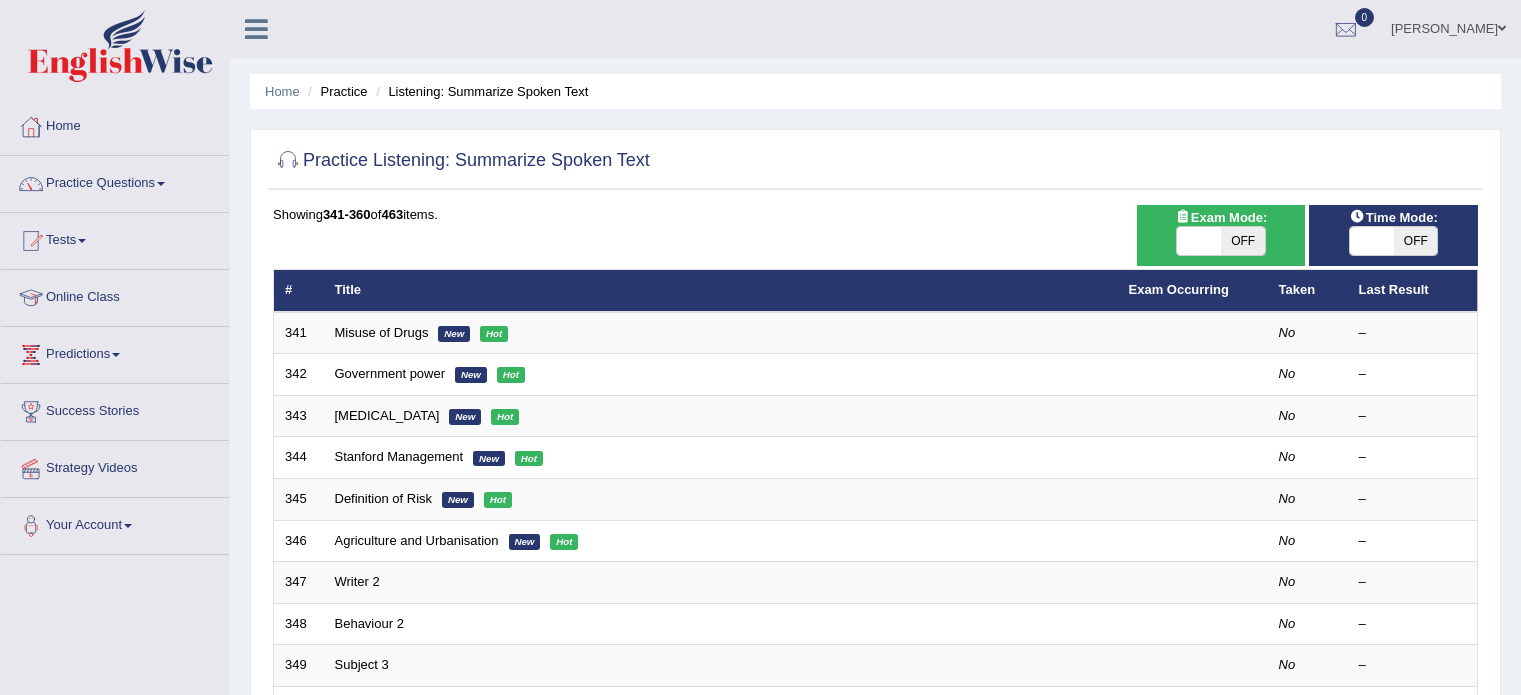 scroll, scrollTop: 0, scrollLeft: 0, axis: both 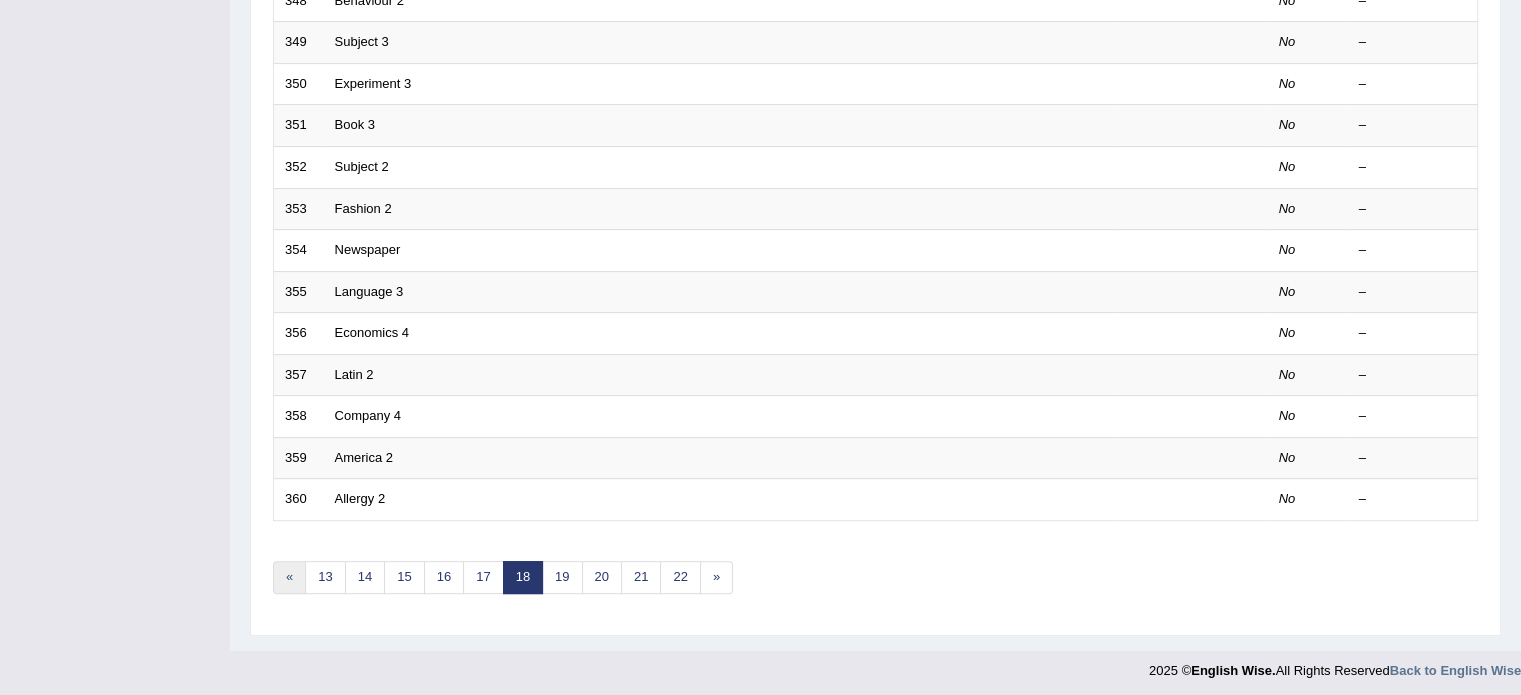 click on "«" at bounding box center (289, 577) 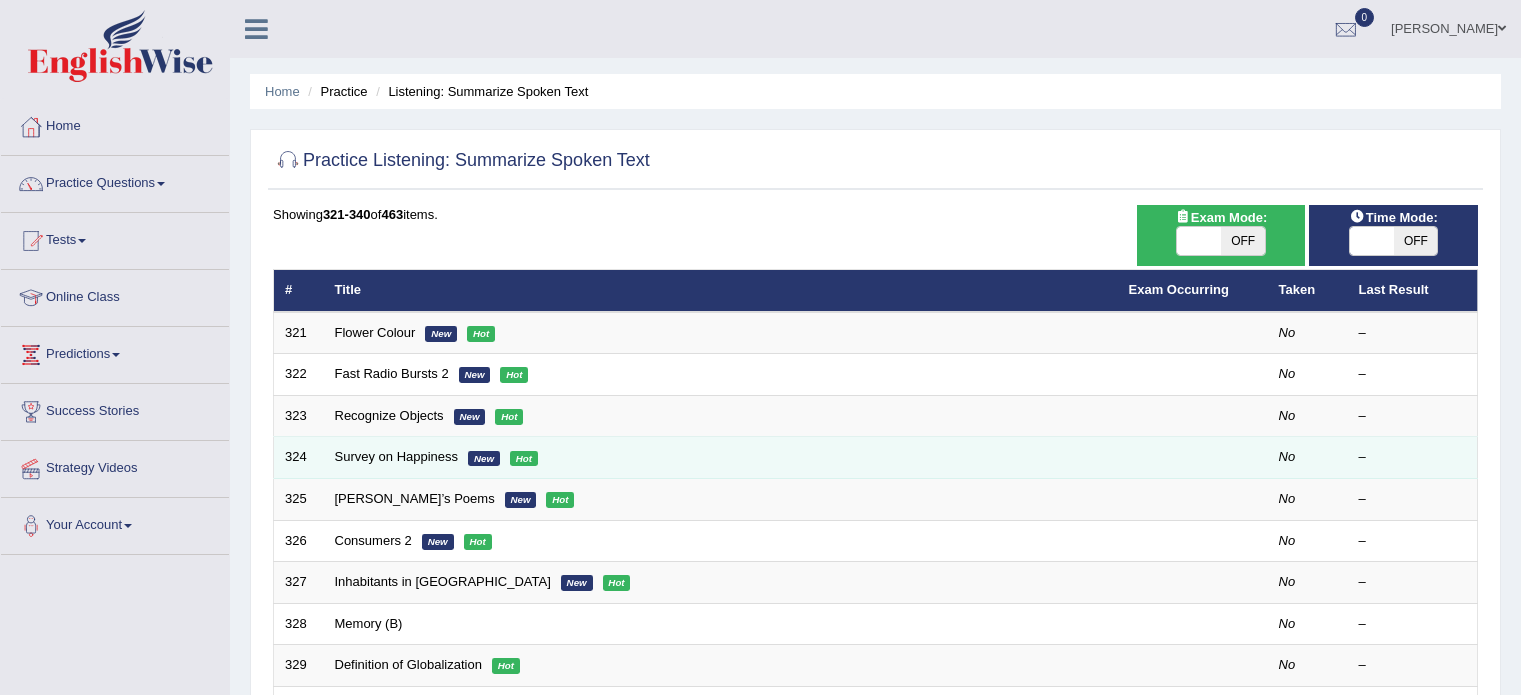 scroll, scrollTop: 0, scrollLeft: 0, axis: both 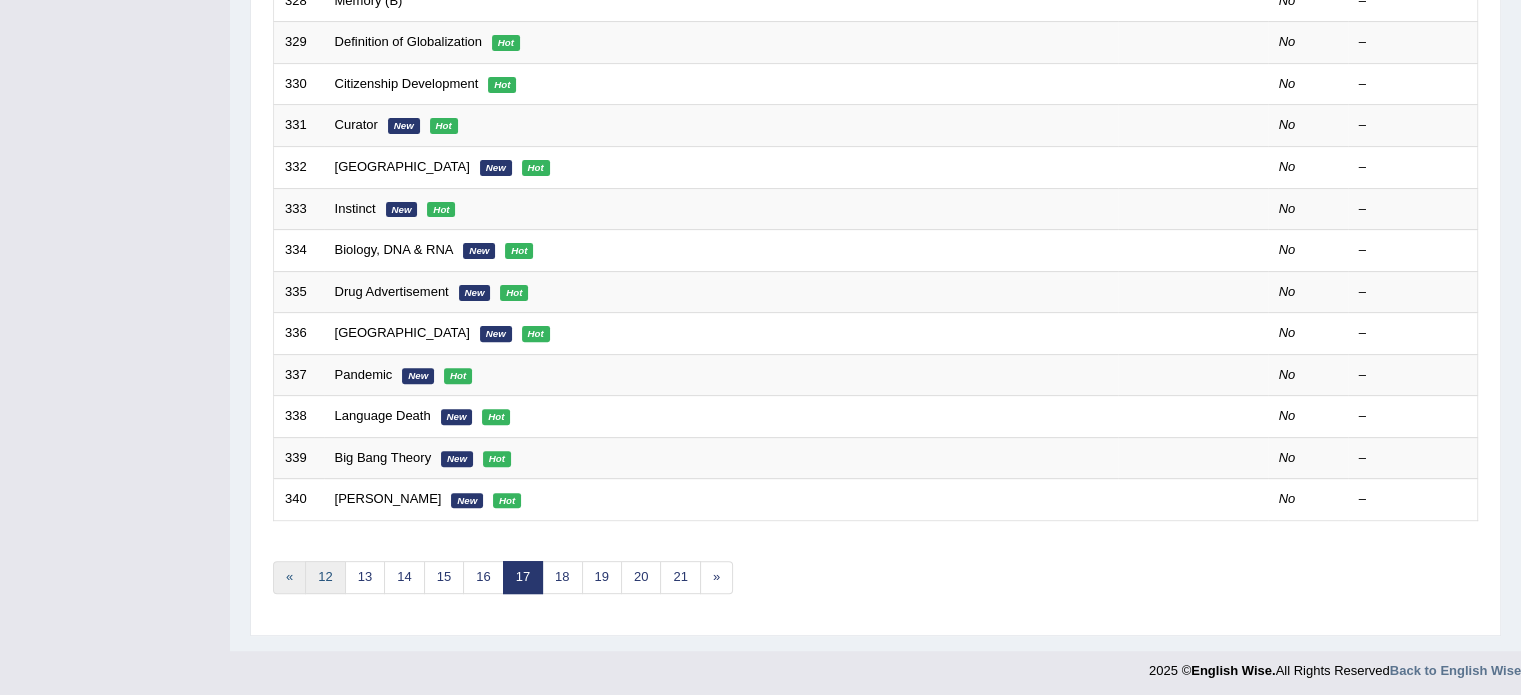 click on "«" at bounding box center [289, 577] 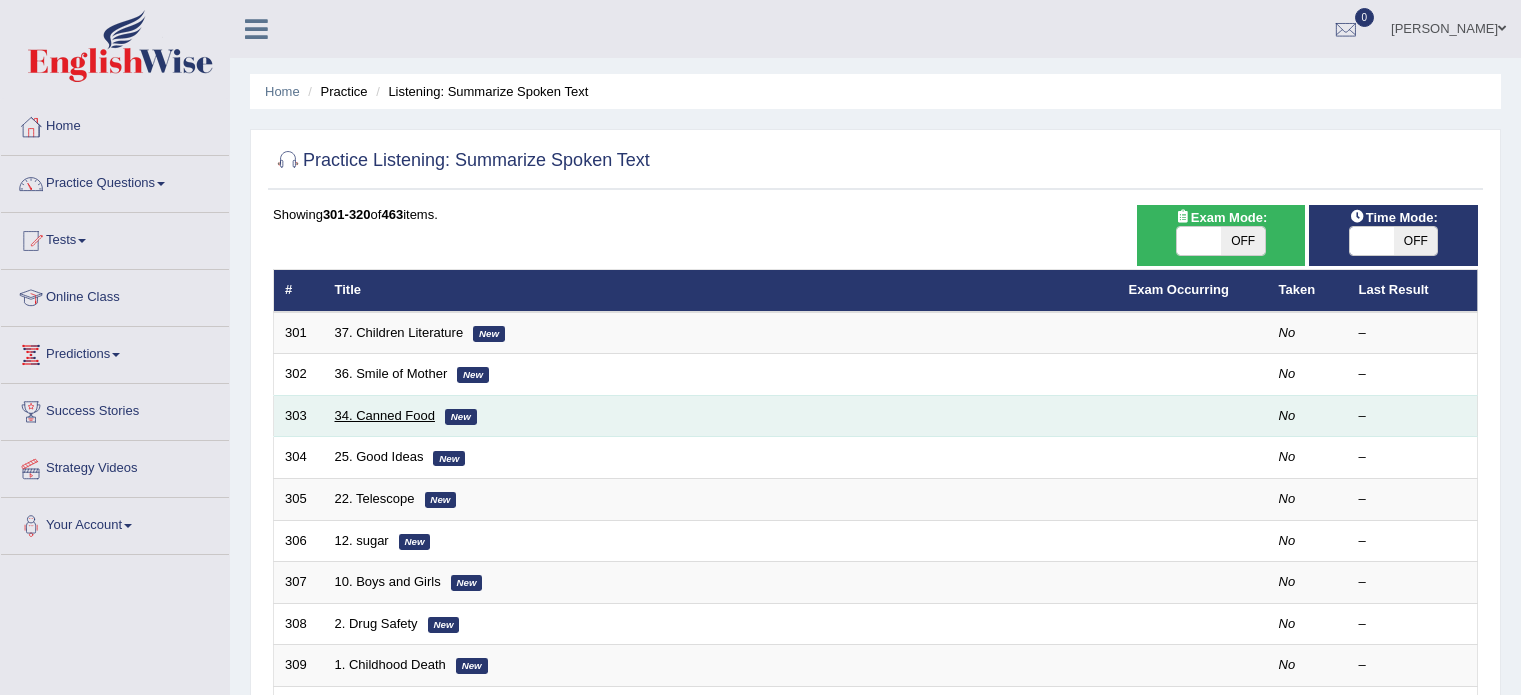 scroll, scrollTop: 0, scrollLeft: 0, axis: both 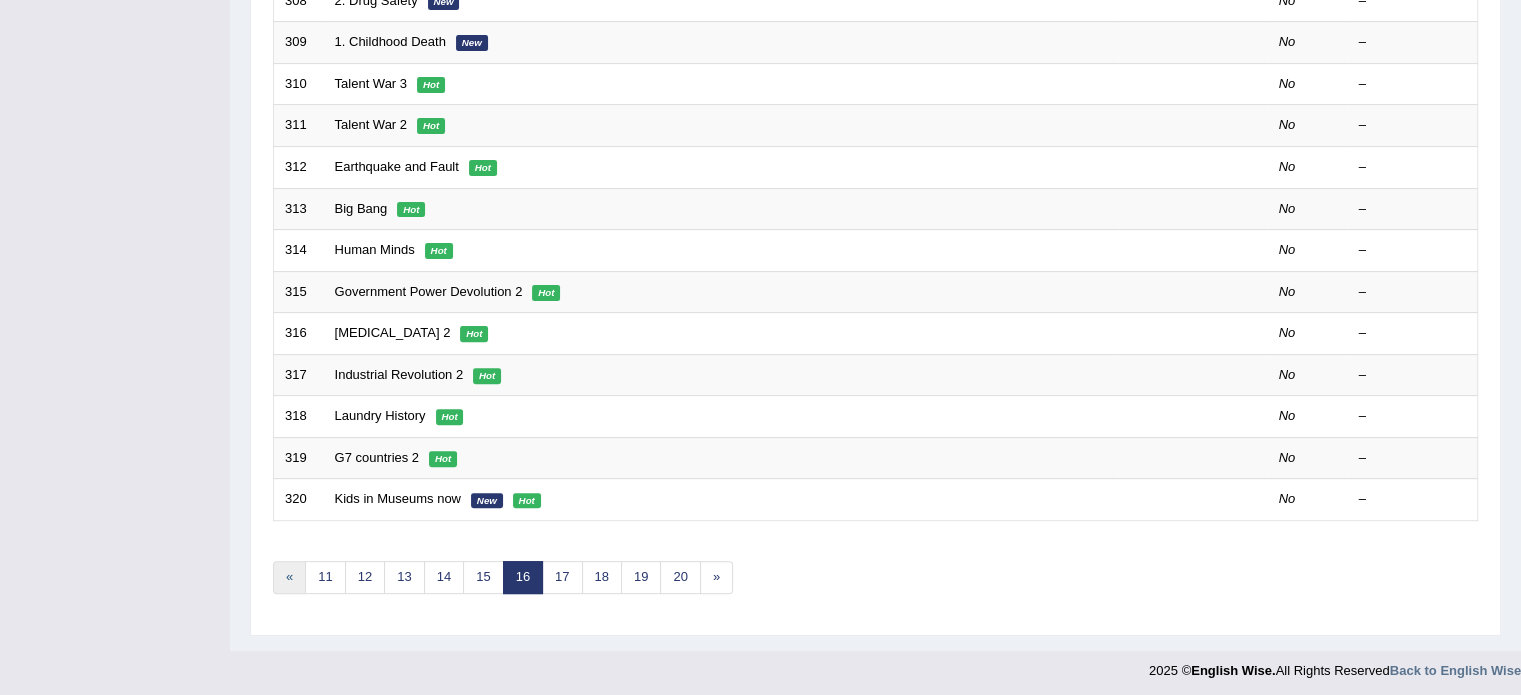 click on "«" at bounding box center [289, 577] 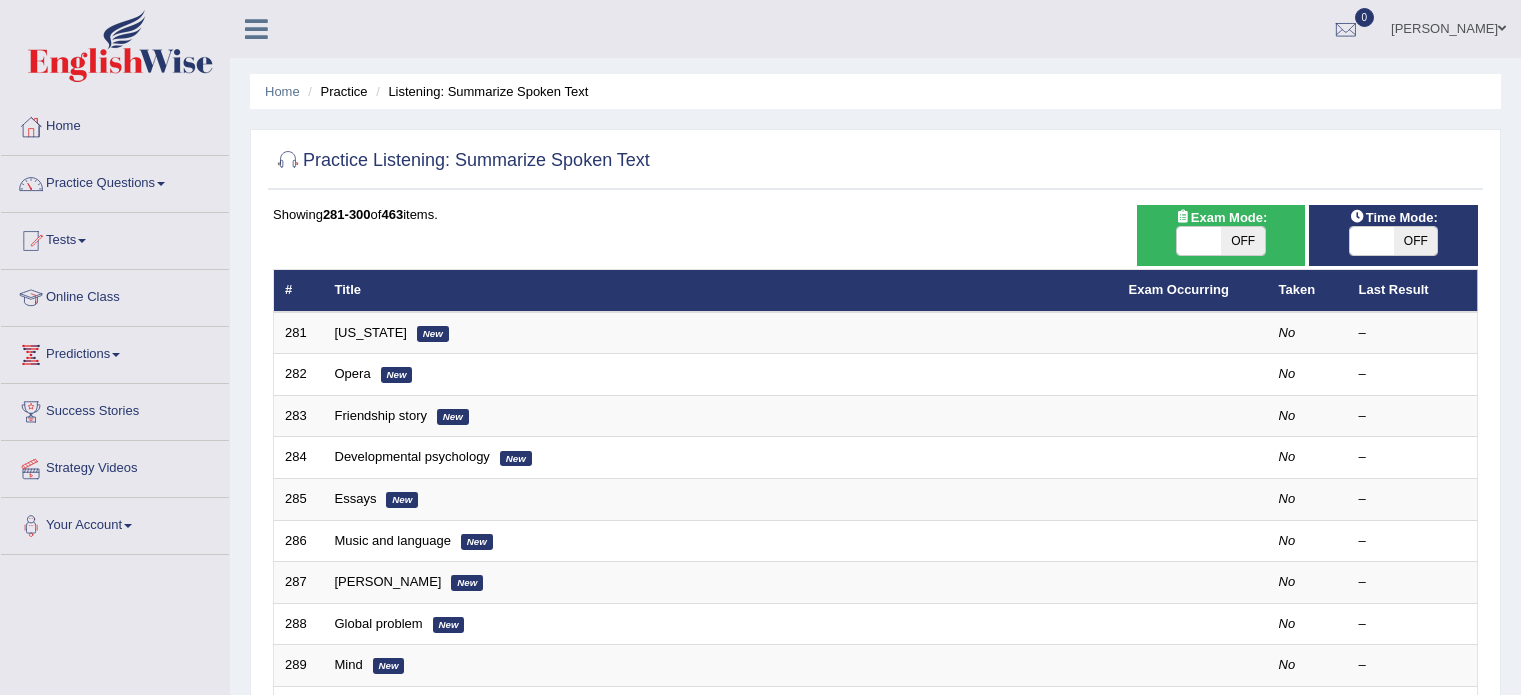 scroll, scrollTop: 0, scrollLeft: 0, axis: both 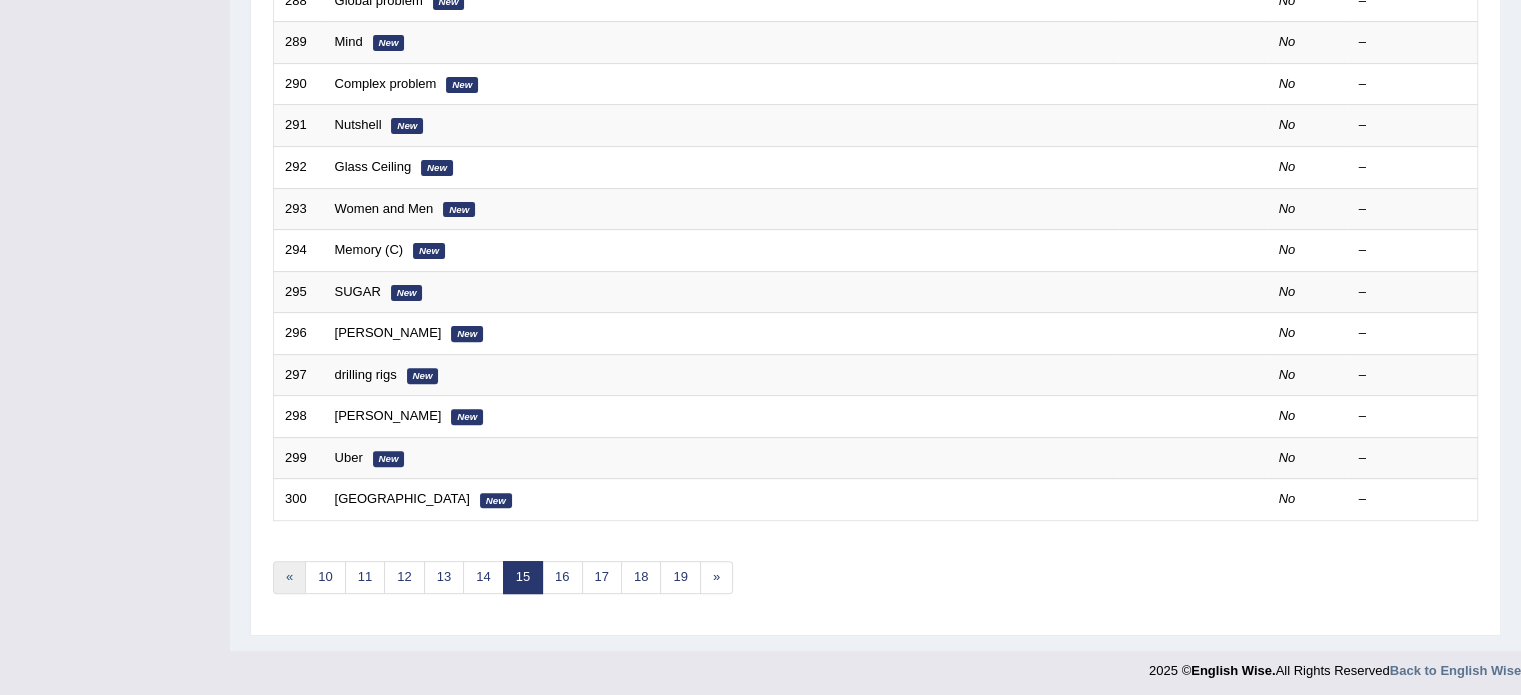 click on "«" at bounding box center [289, 577] 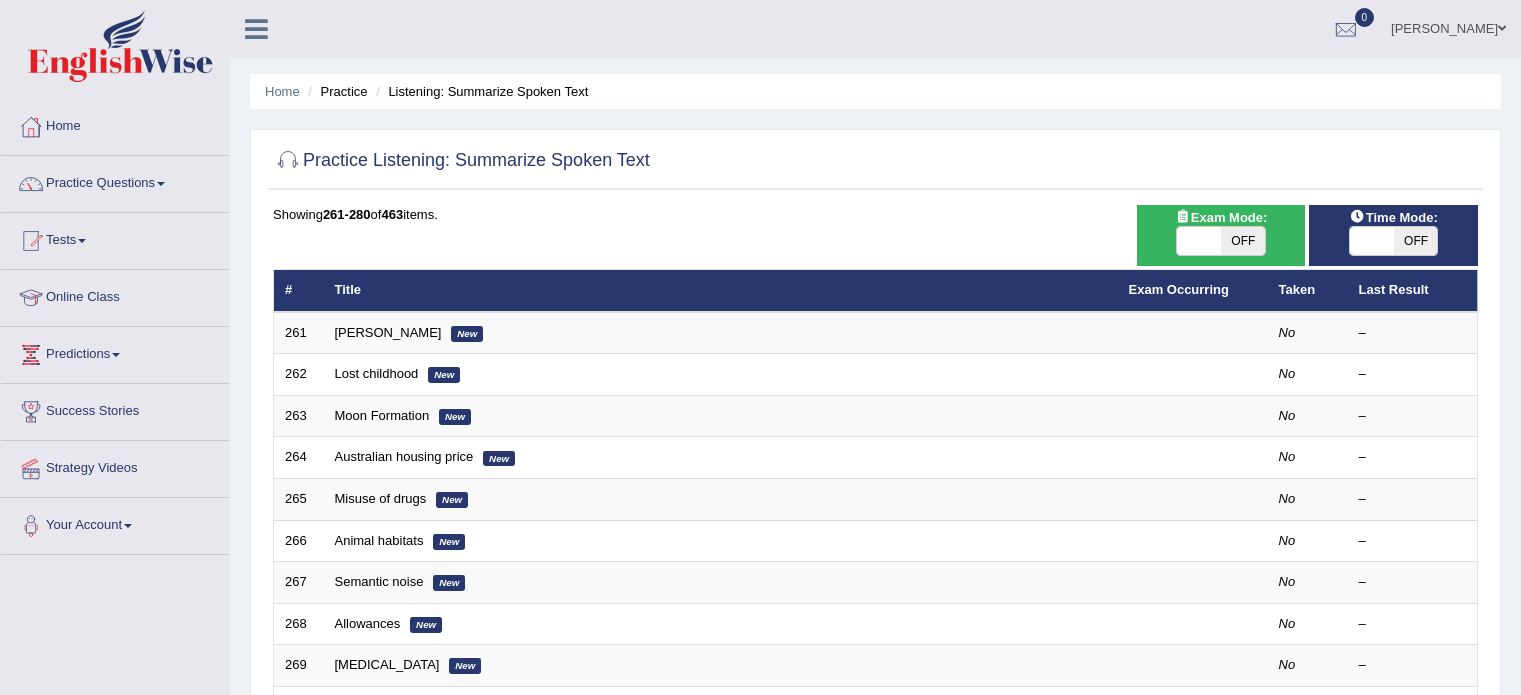 scroll, scrollTop: 0, scrollLeft: 0, axis: both 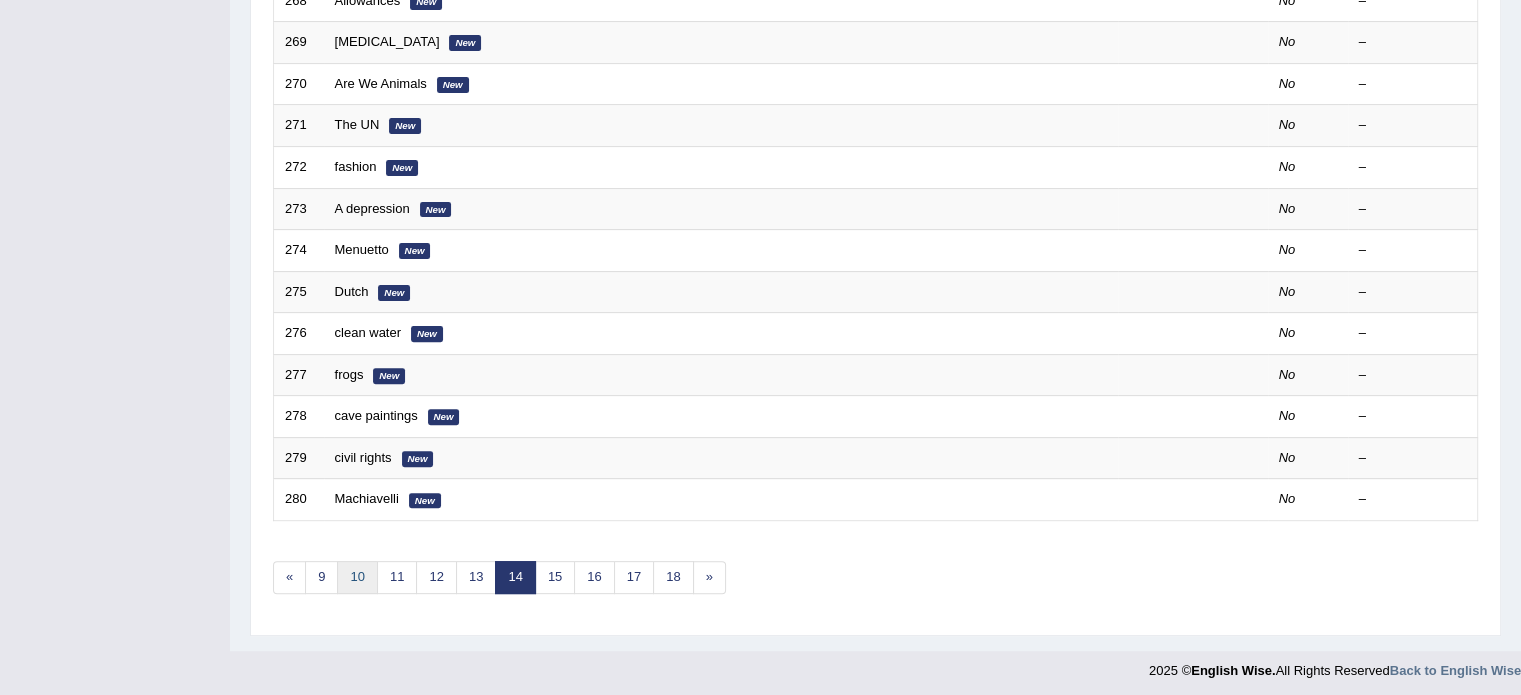 click on "10" at bounding box center (357, 577) 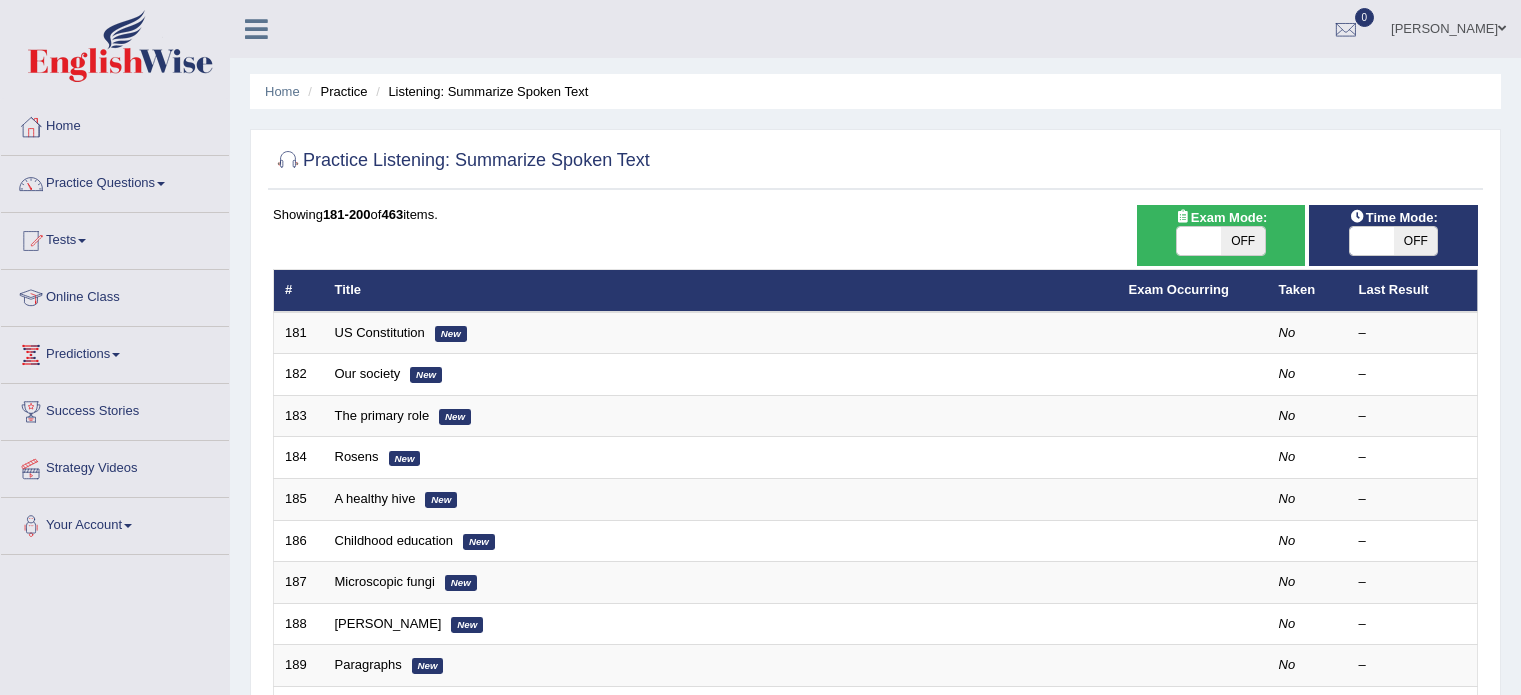 scroll, scrollTop: 0, scrollLeft: 0, axis: both 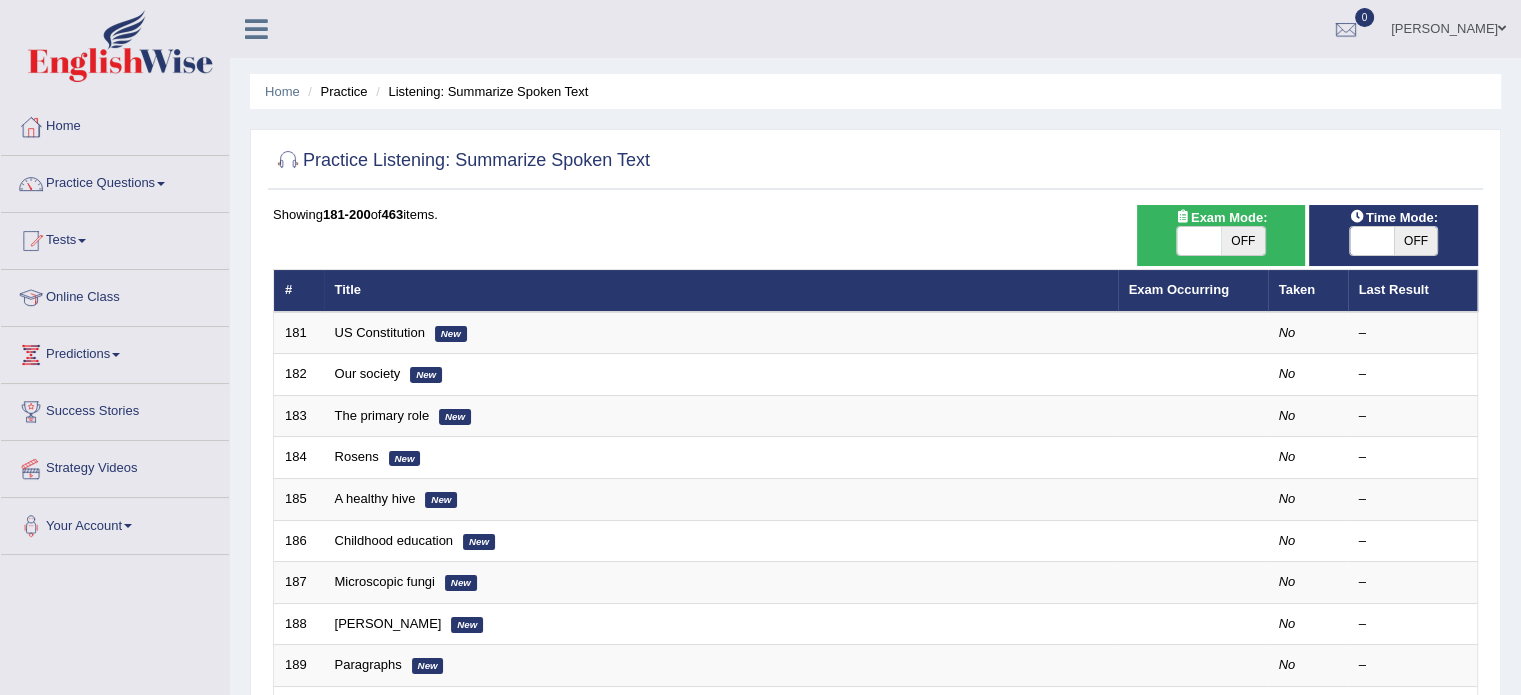 click on "OFF" at bounding box center [1243, 241] 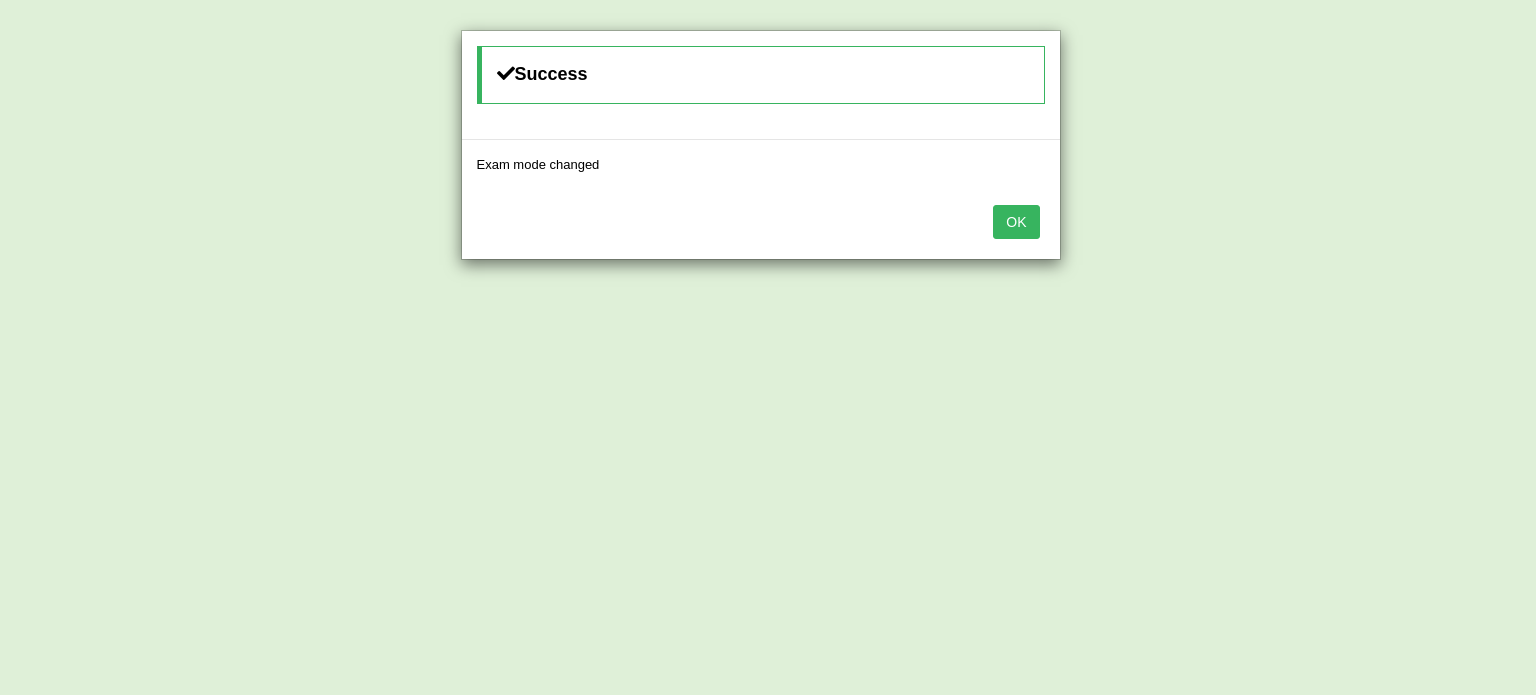 click on "OK" at bounding box center [1016, 222] 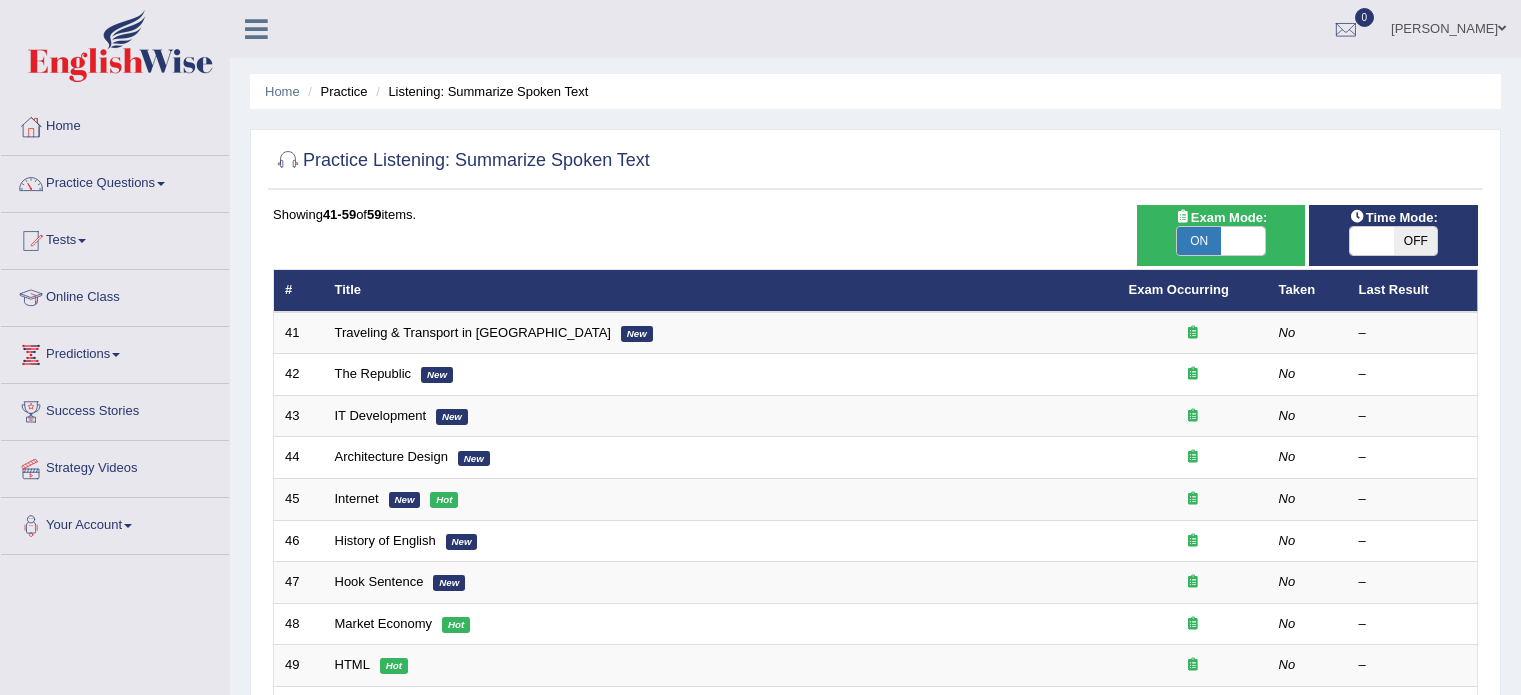 scroll, scrollTop: 0, scrollLeft: 0, axis: both 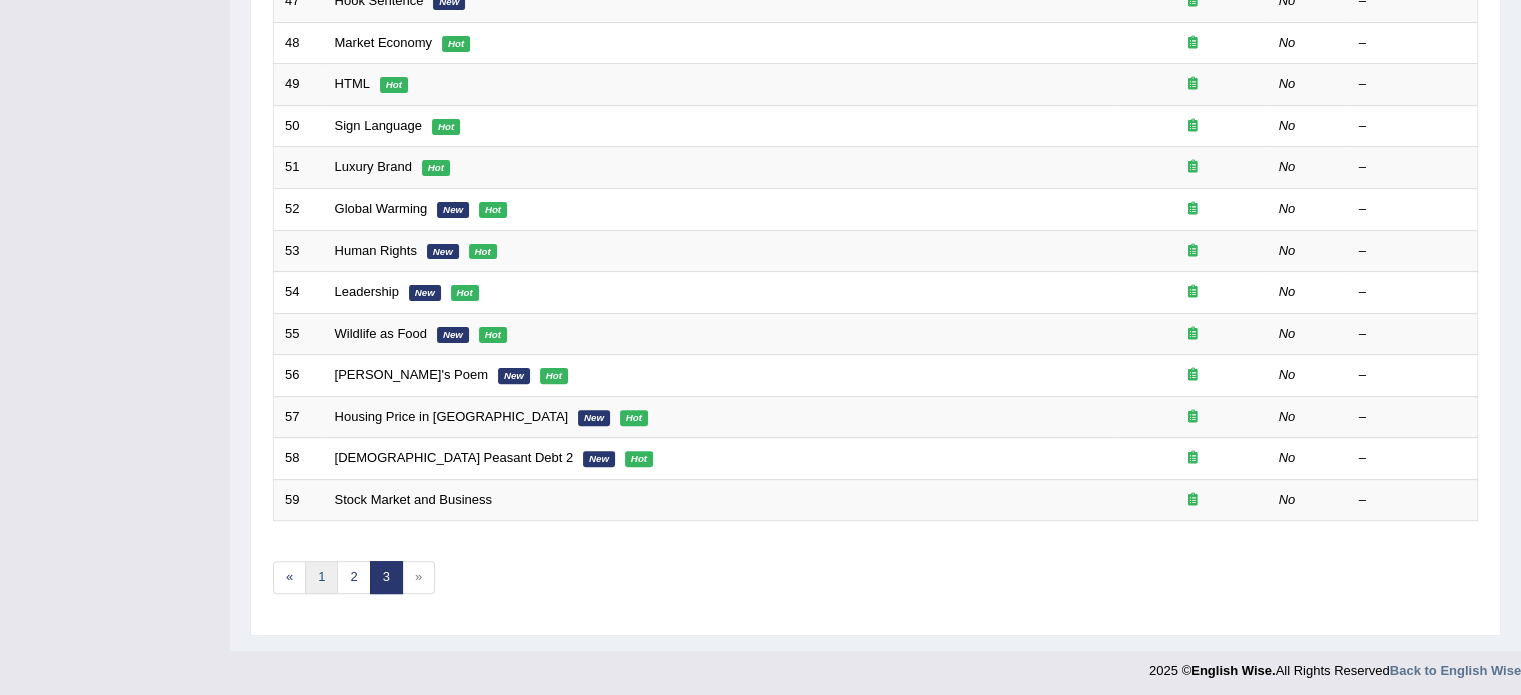 click on "1" at bounding box center (321, 577) 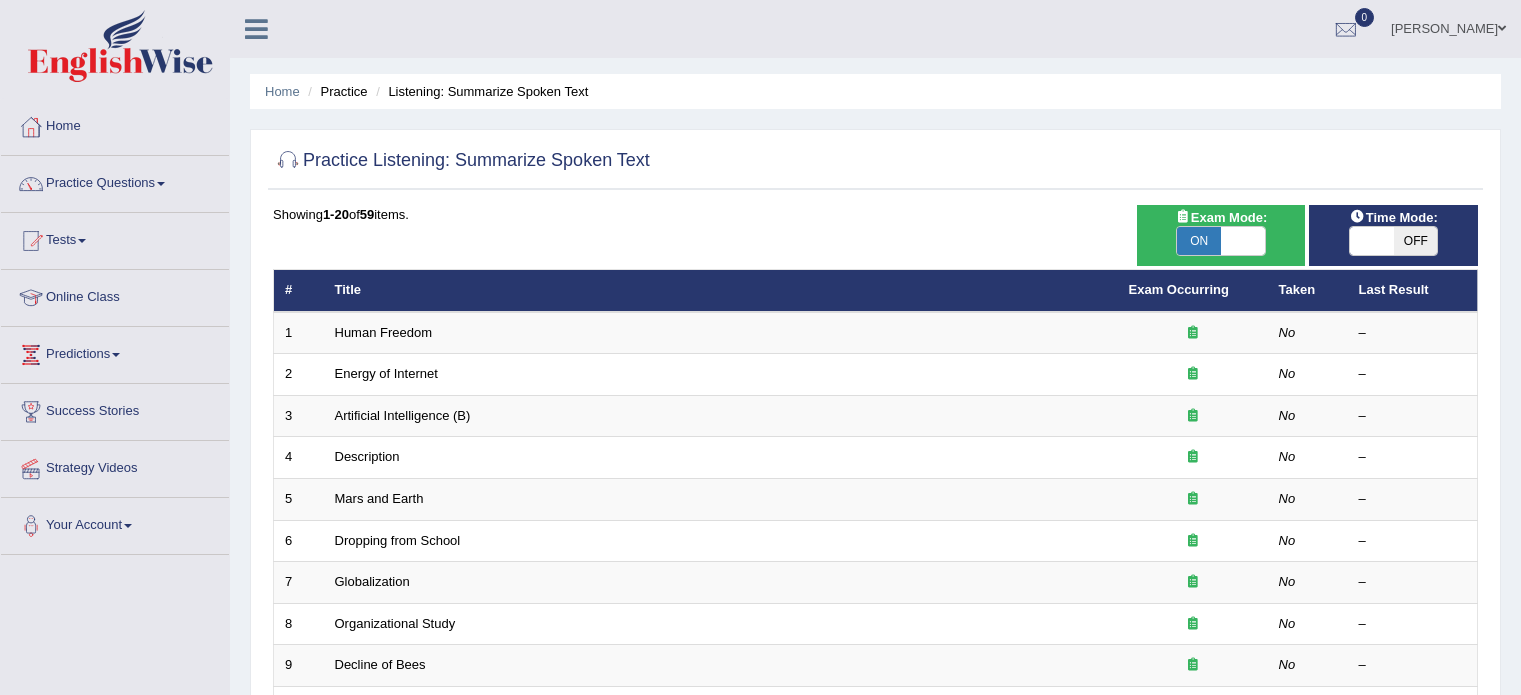 scroll, scrollTop: 0, scrollLeft: 0, axis: both 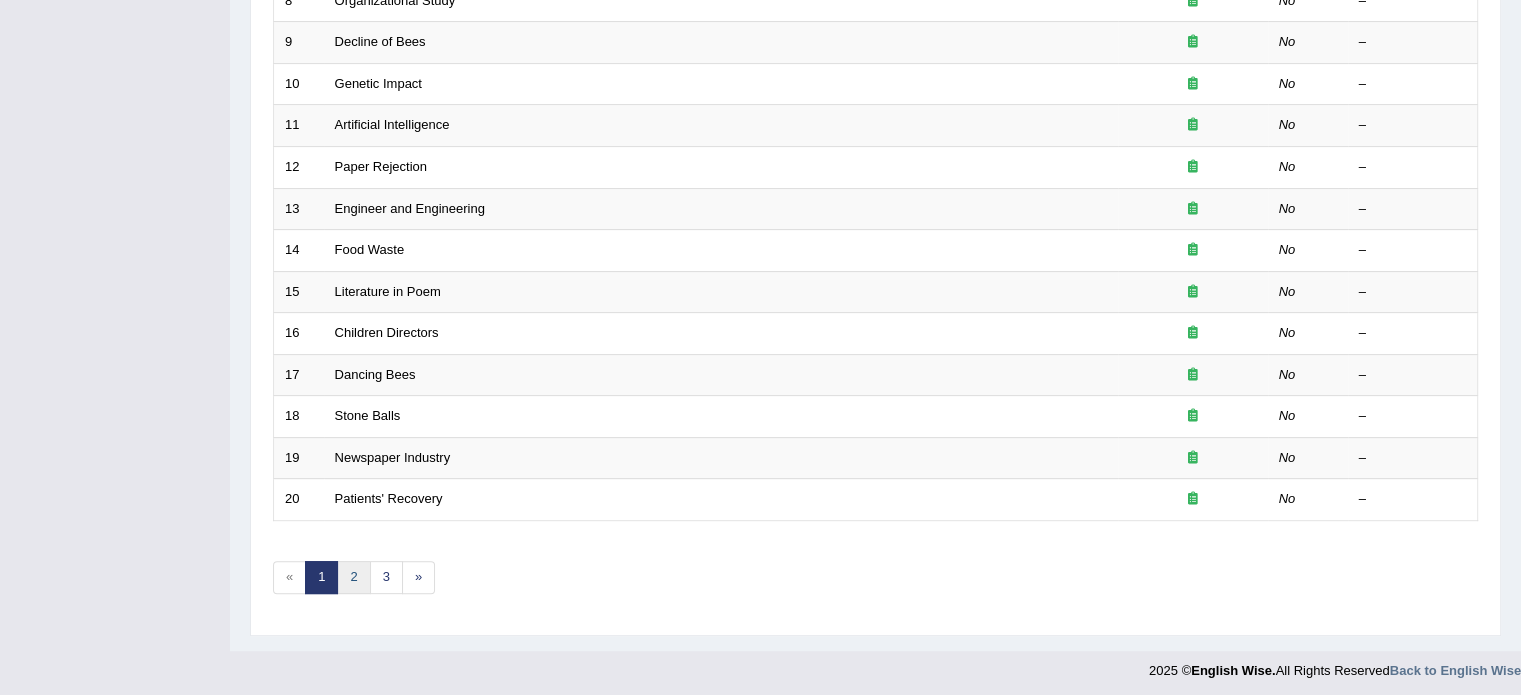 click on "2" at bounding box center (353, 577) 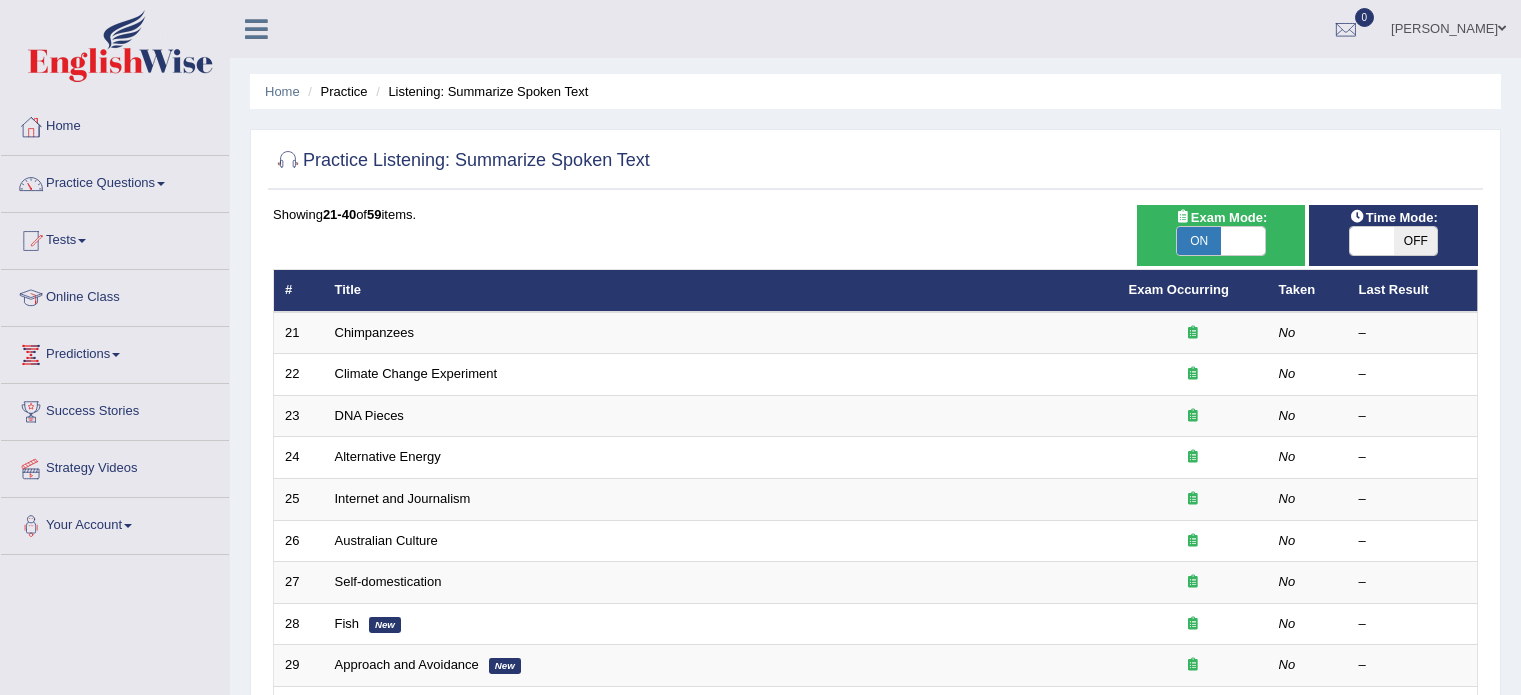 scroll, scrollTop: 0, scrollLeft: 0, axis: both 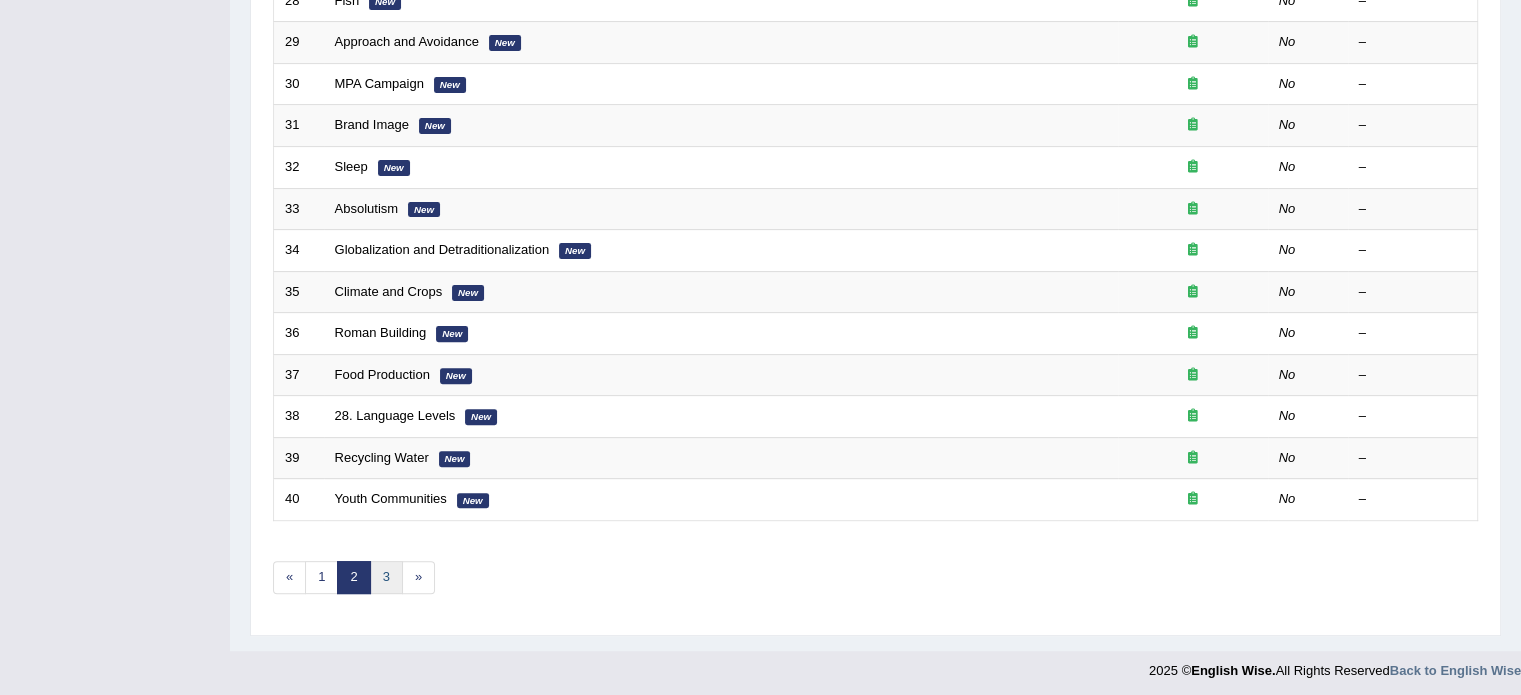 click on "3" at bounding box center [386, 577] 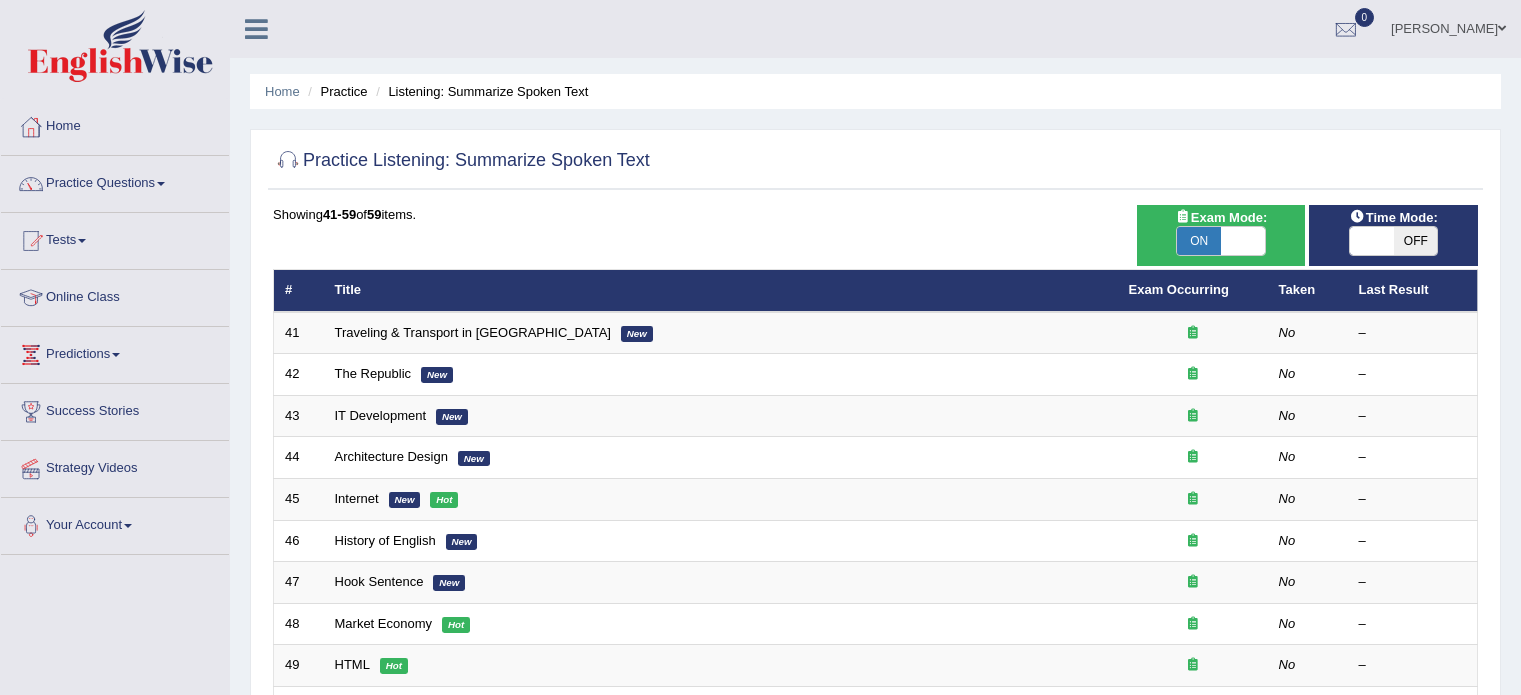 scroll, scrollTop: 0, scrollLeft: 0, axis: both 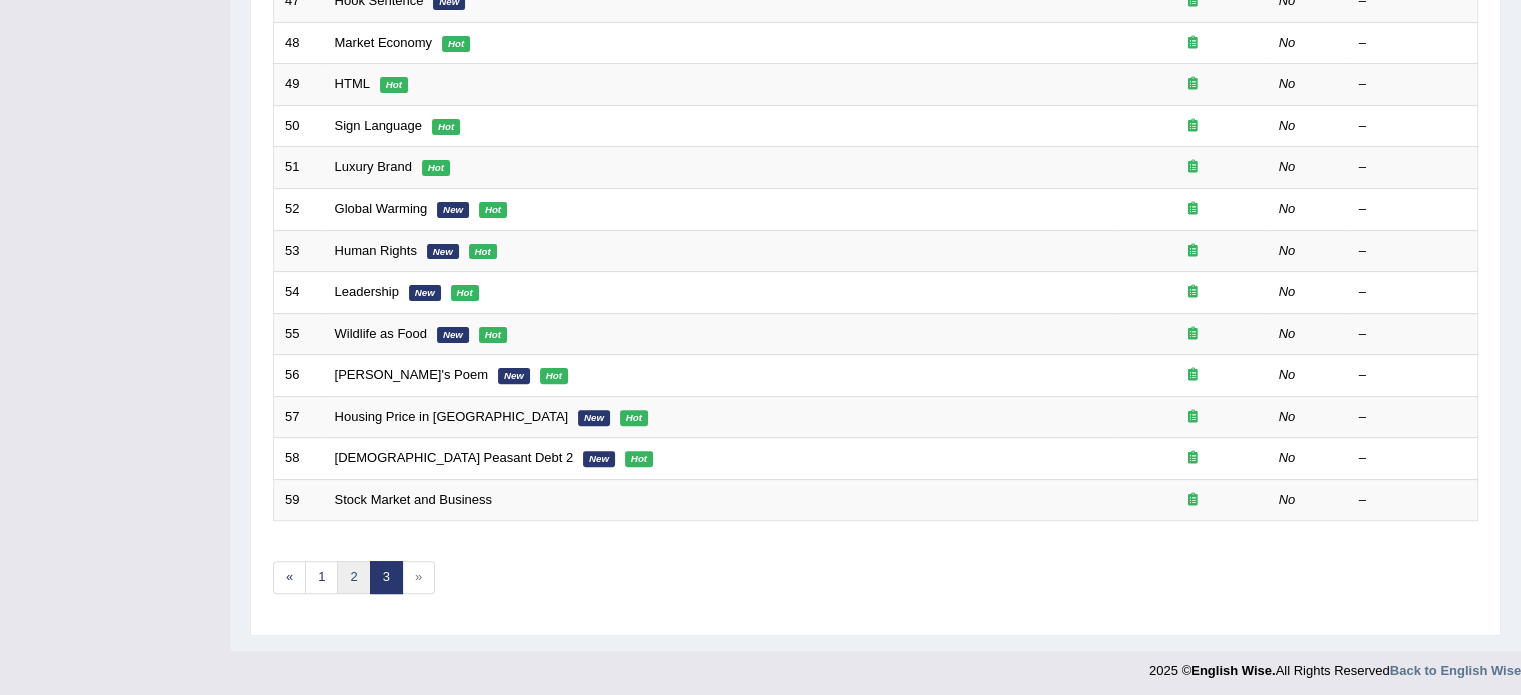 click on "2" at bounding box center (353, 577) 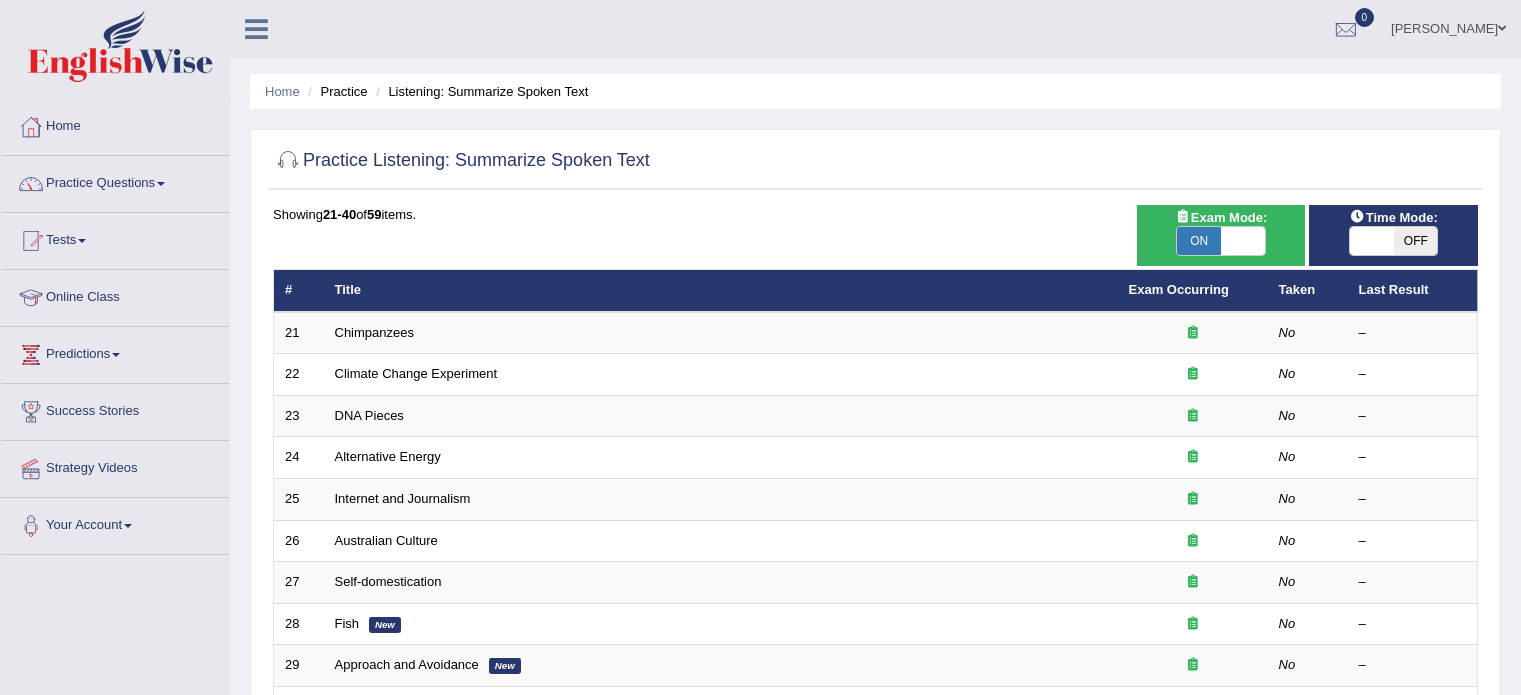 scroll, scrollTop: 0, scrollLeft: 0, axis: both 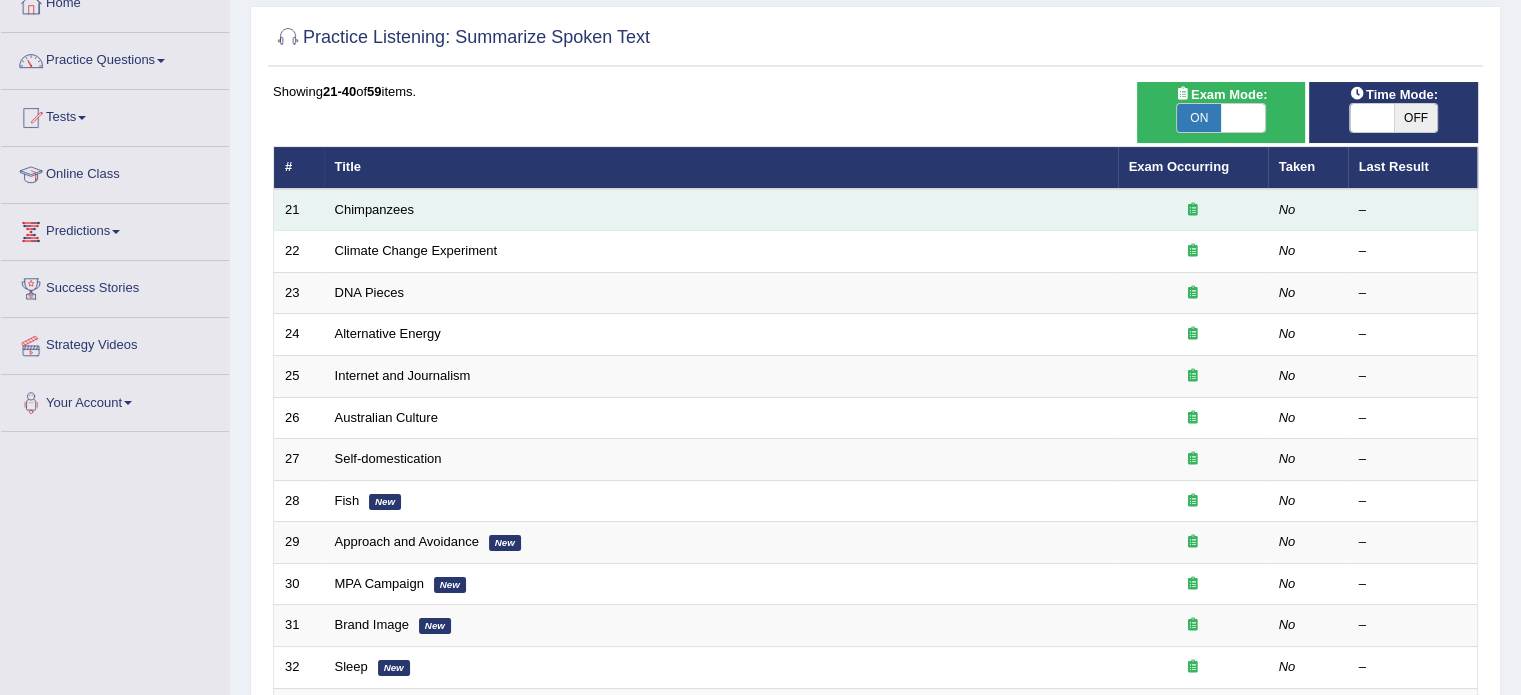 click at bounding box center [1193, 209] 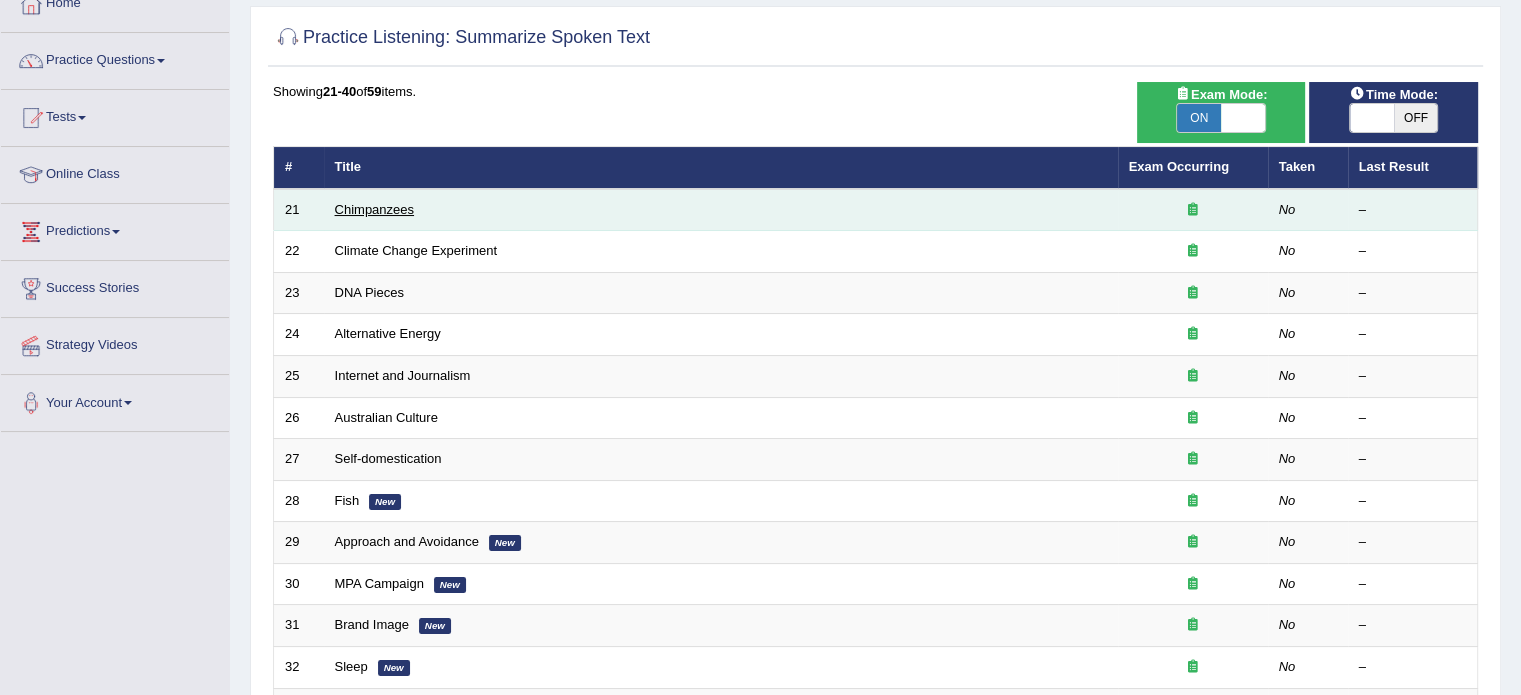 click on "Chimpanzees" at bounding box center (375, 209) 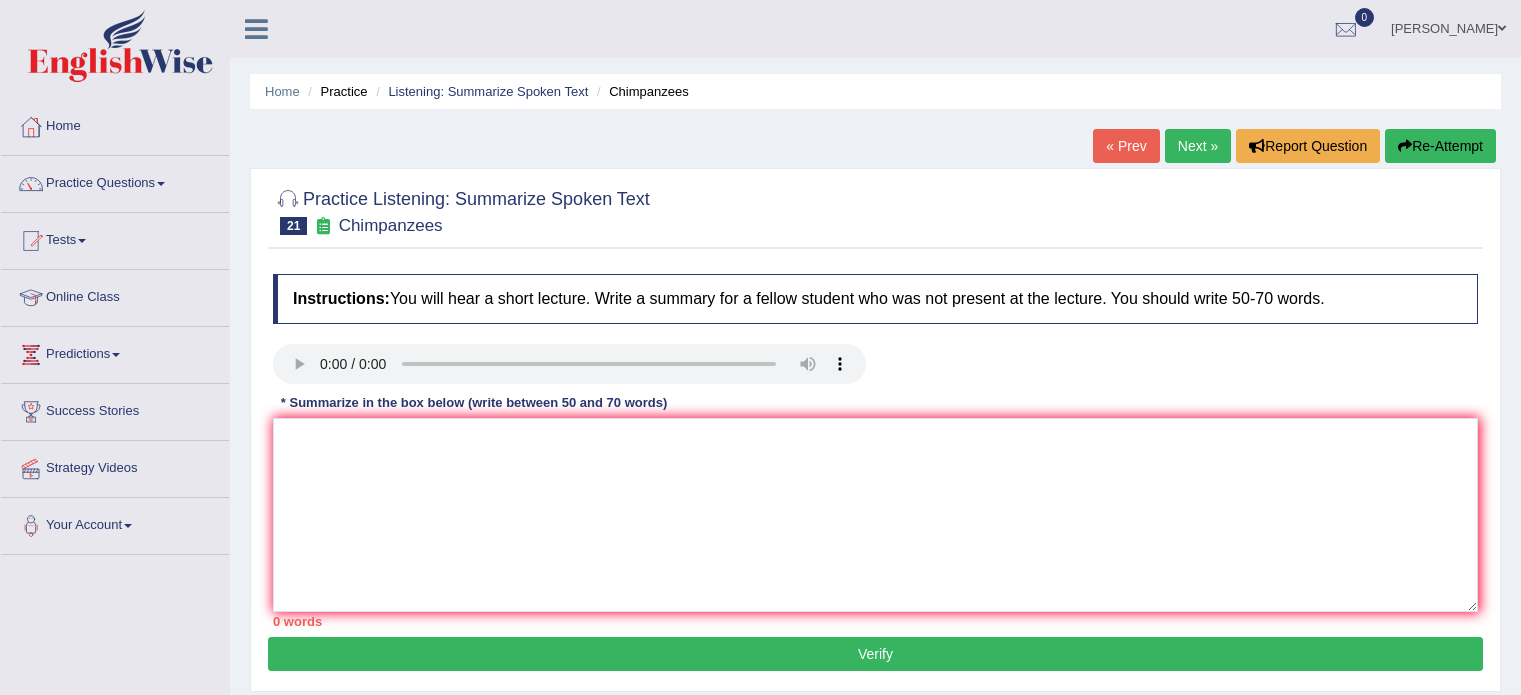 scroll, scrollTop: 0, scrollLeft: 0, axis: both 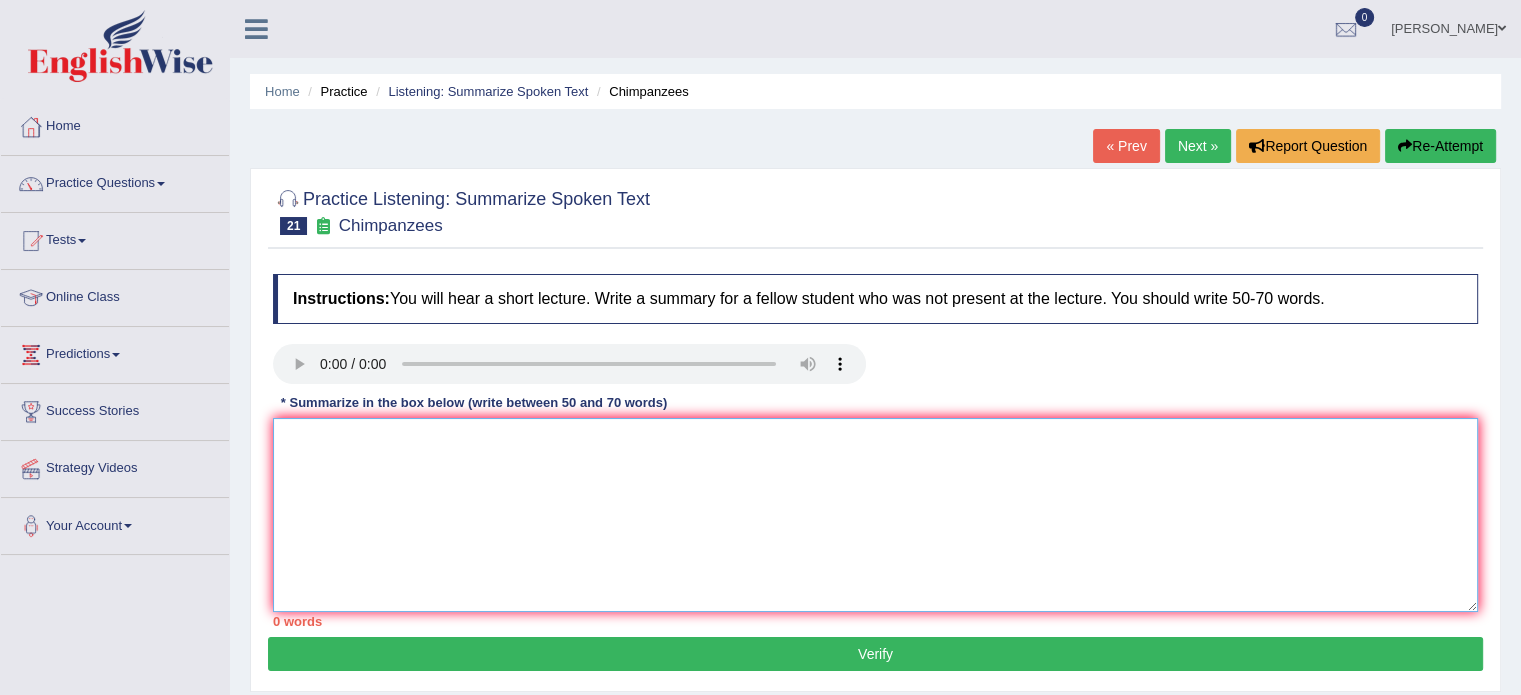 click at bounding box center [875, 515] 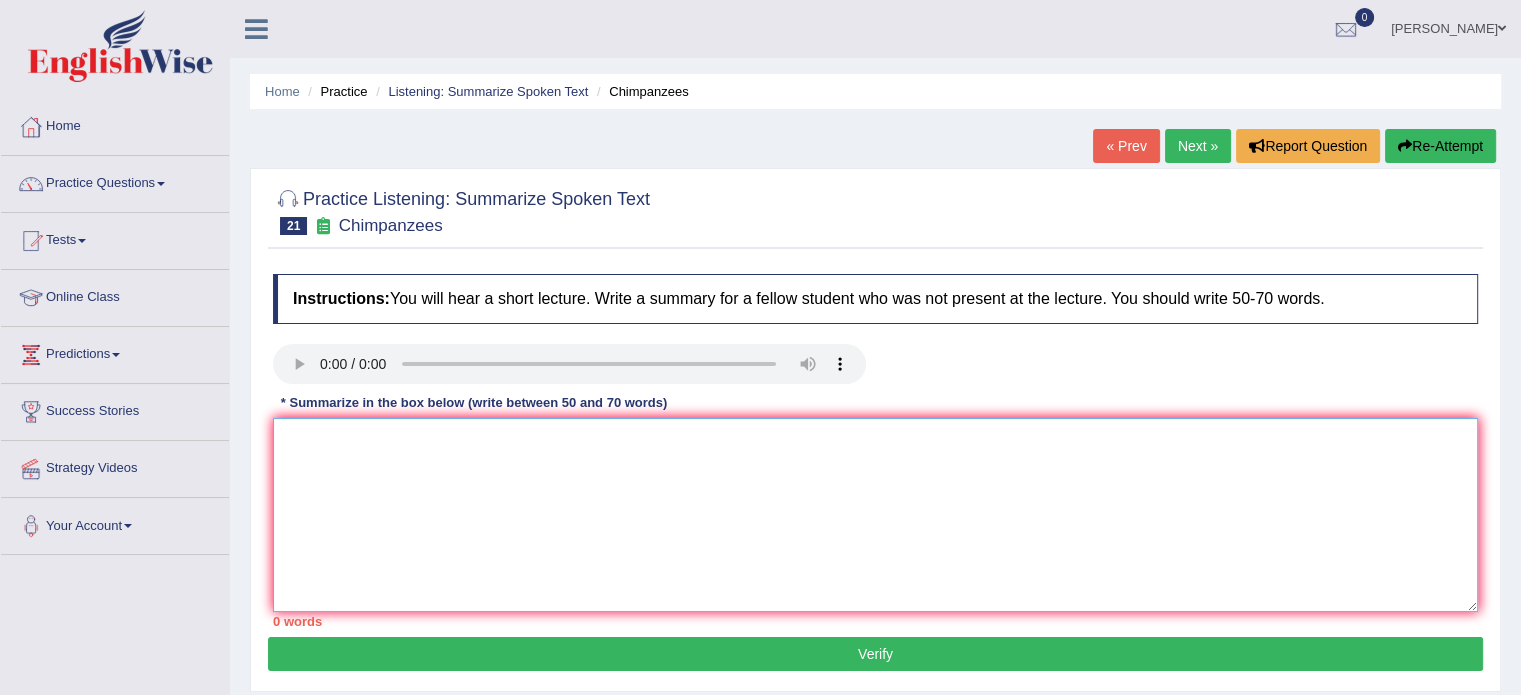 scroll, scrollTop: 100, scrollLeft: 0, axis: vertical 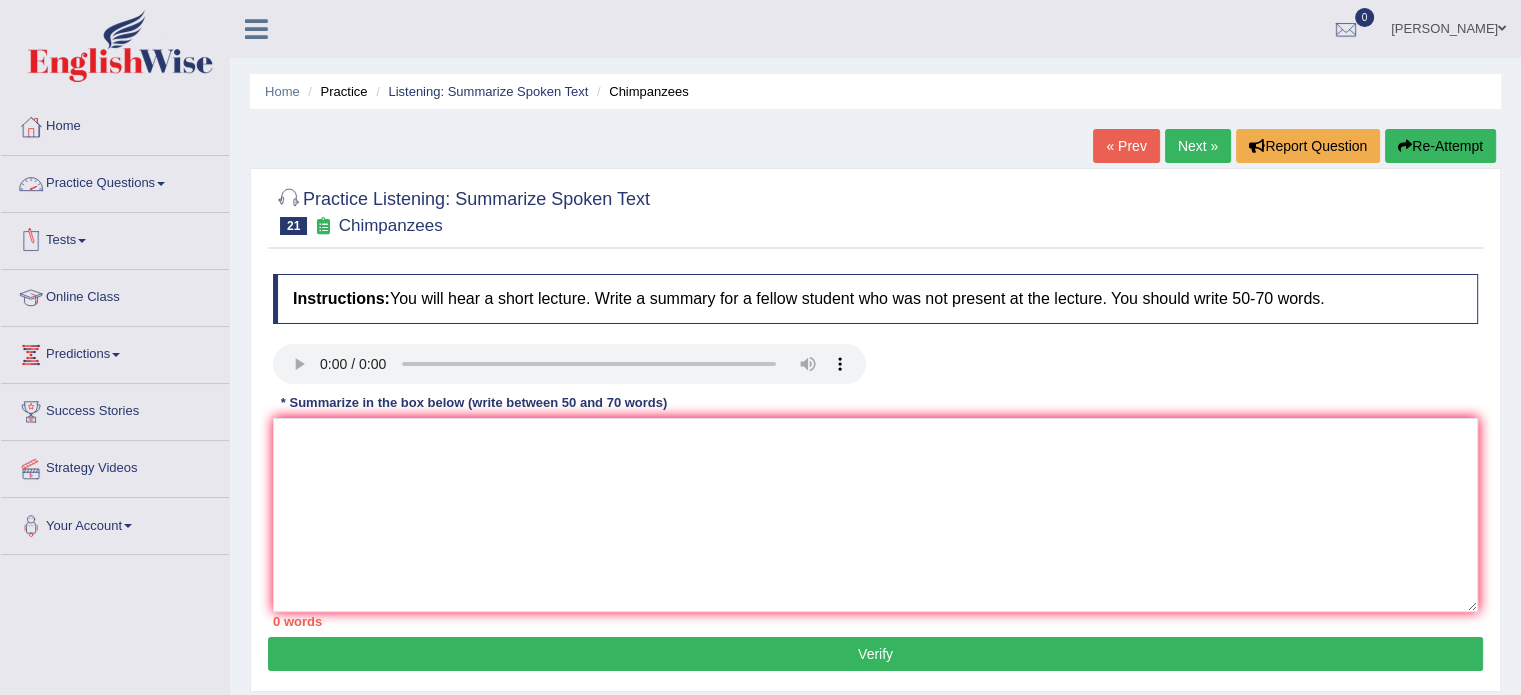 click on "Practice Questions" at bounding box center [115, 181] 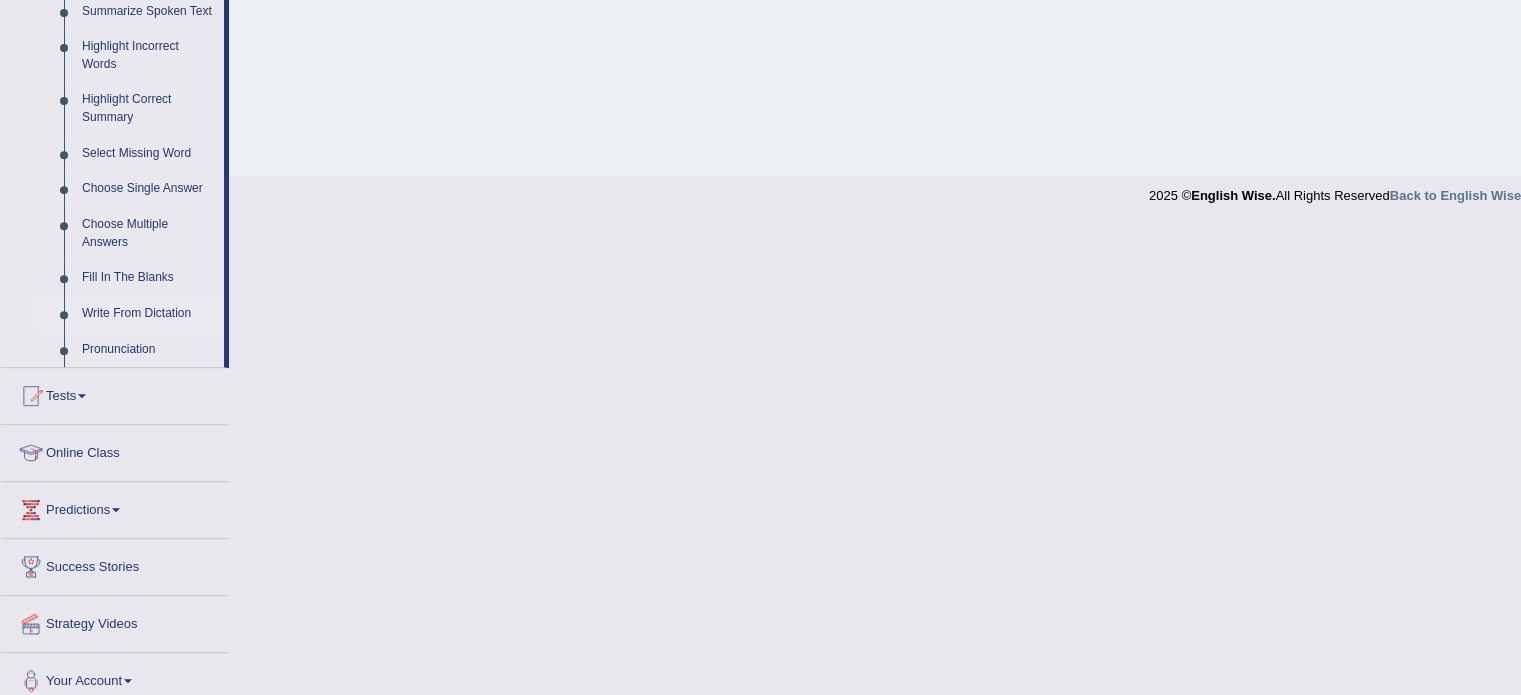 scroll, scrollTop: 838, scrollLeft: 0, axis: vertical 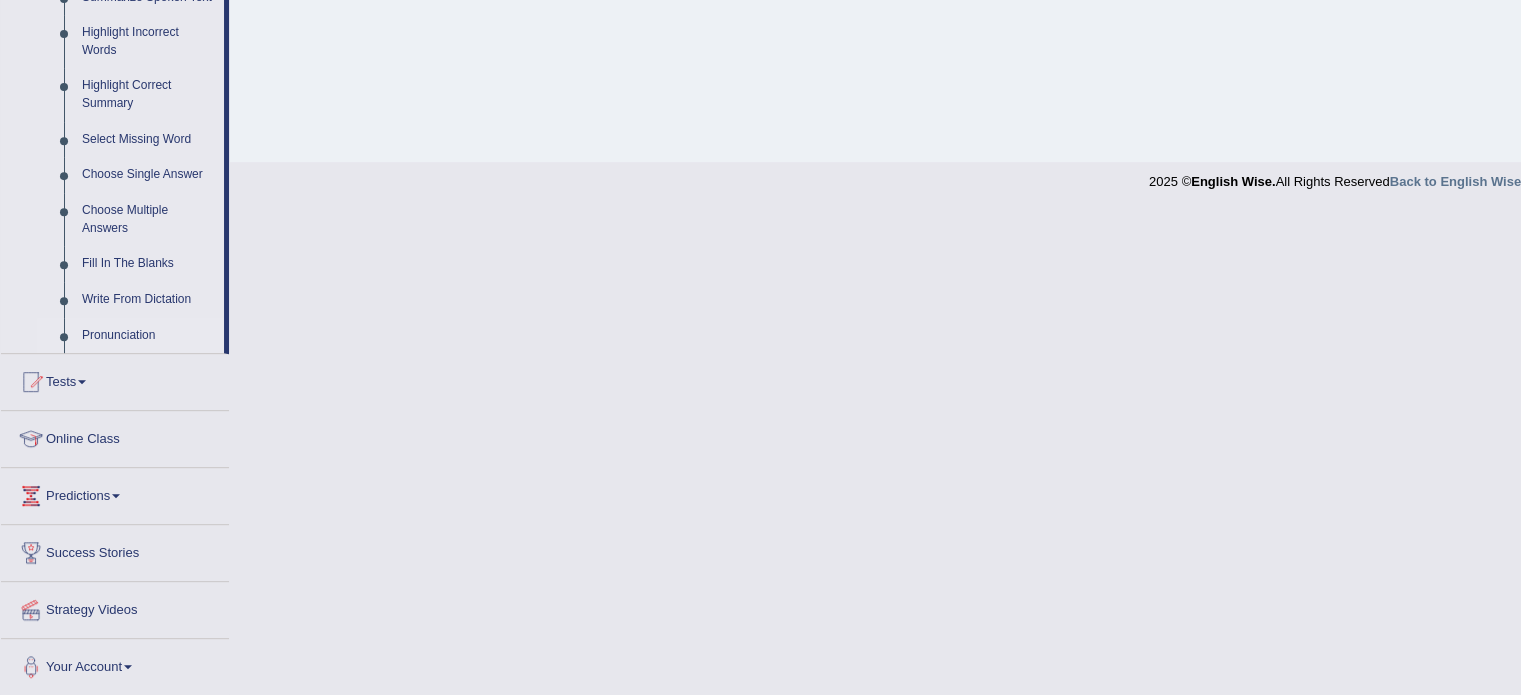 click on "Pronunciation" at bounding box center (148, 336) 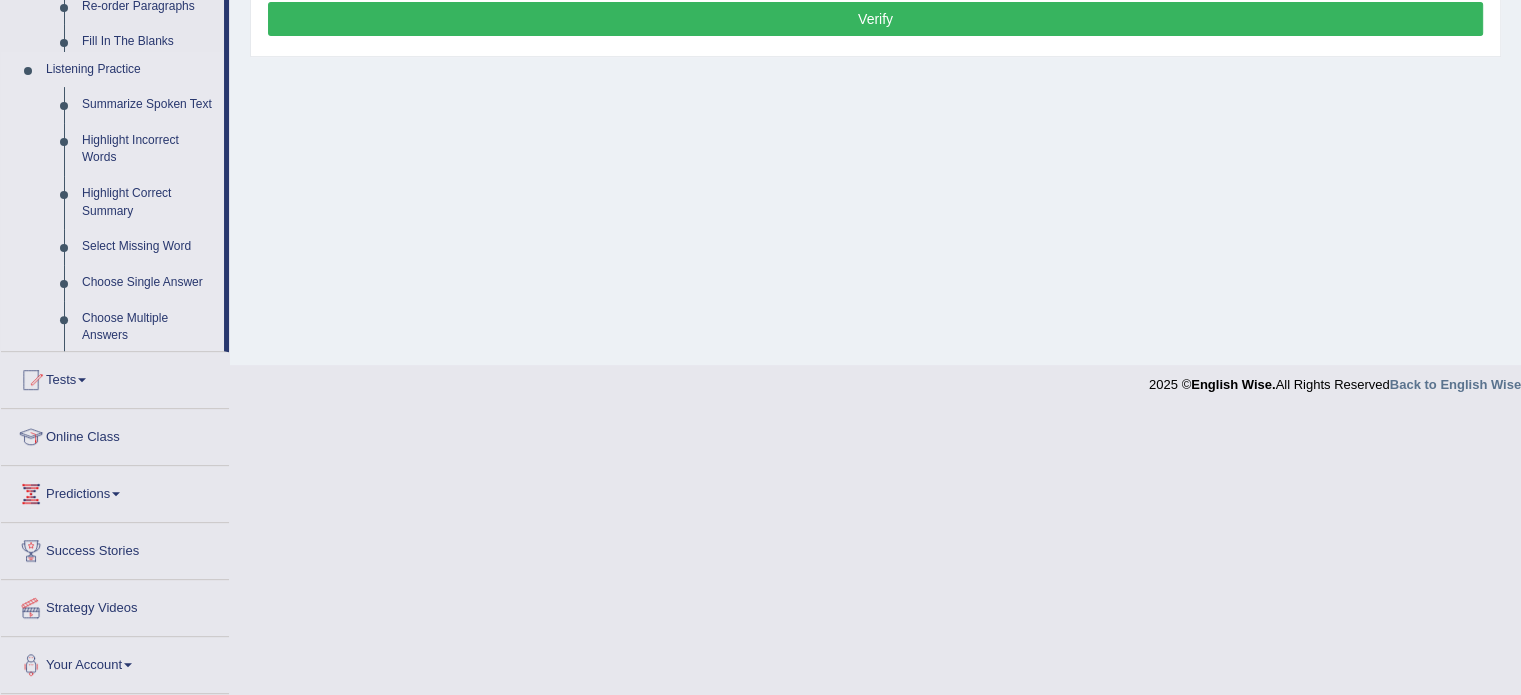 scroll, scrollTop: 355, scrollLeft: 0, axis: vertical 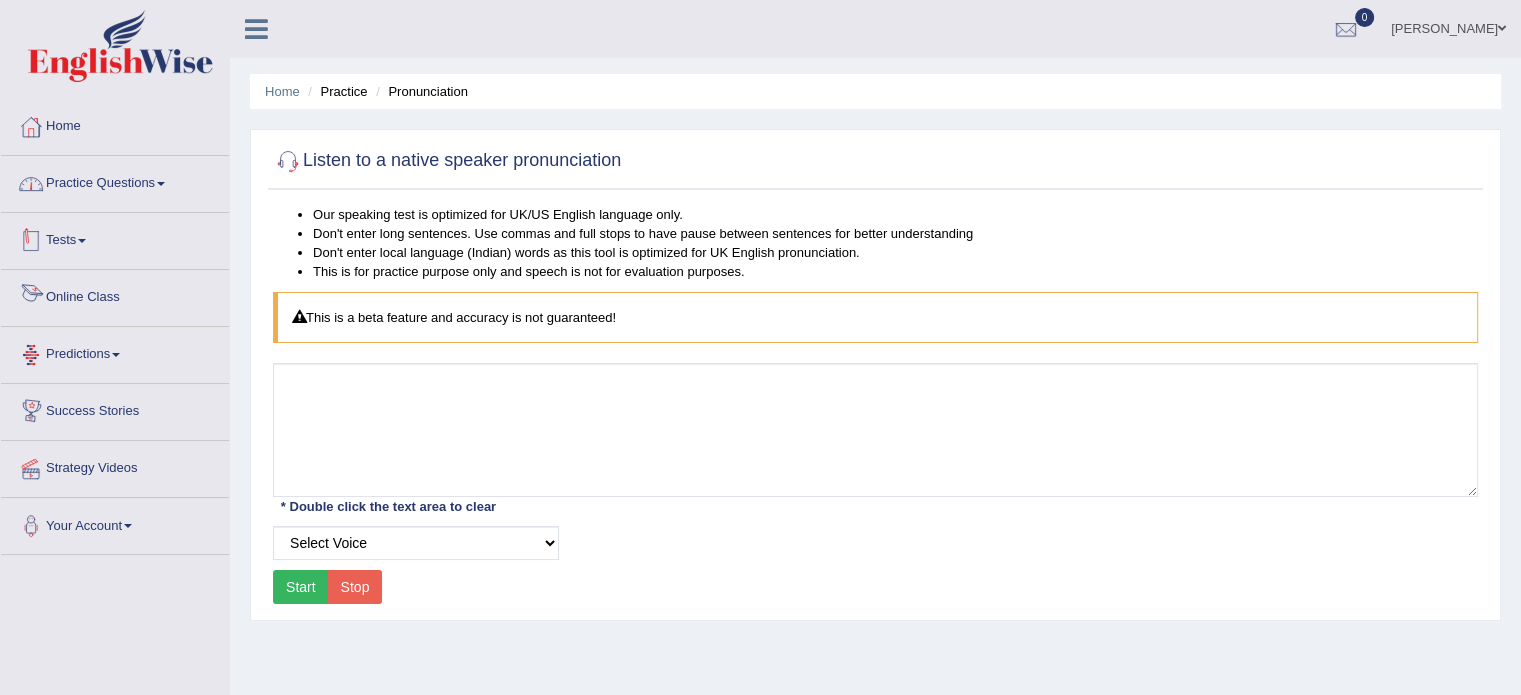 click on "Practice Questions" at bounding box center (115, 181) 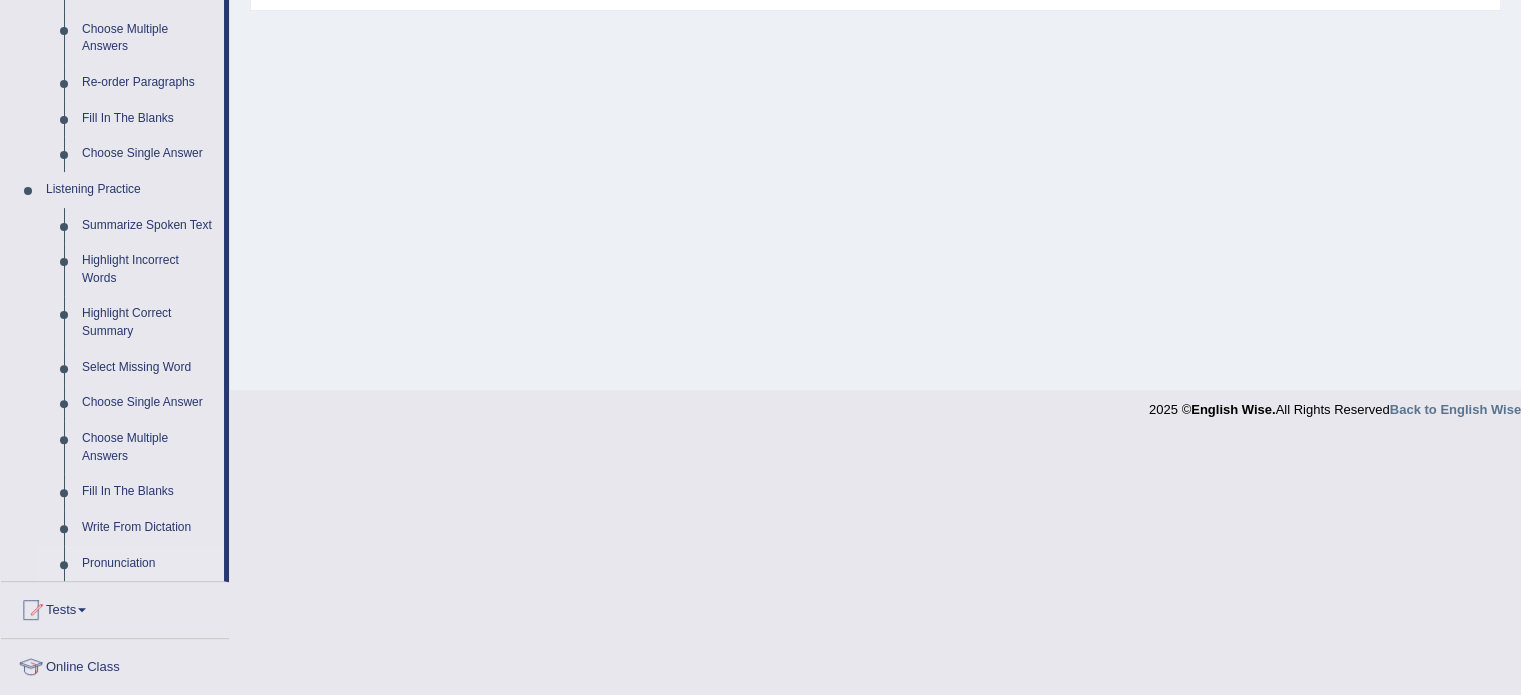 scroll, scrollTop: 800, scrollLeft: 0, axis: vertical 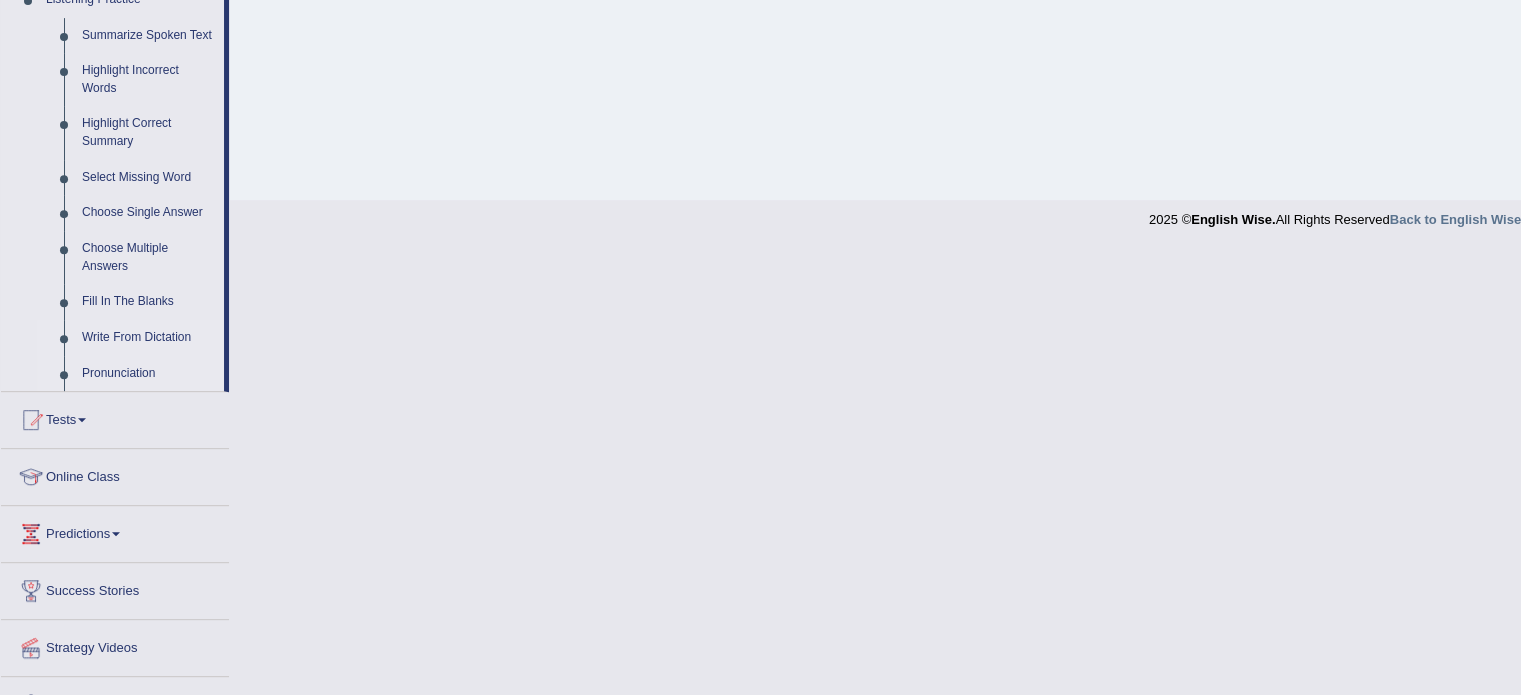 click on "Write From Dictation" at bounding box center (148, 338) 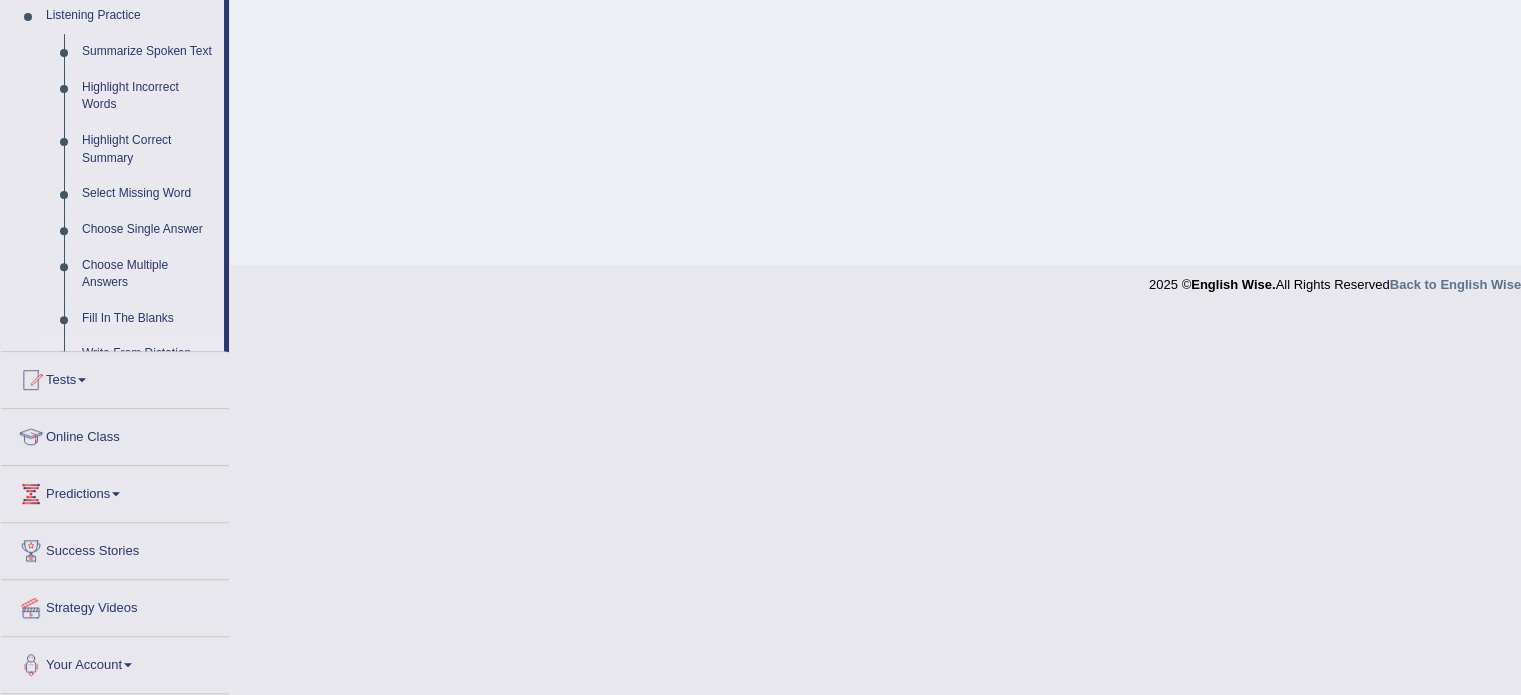 scroll, scrollTop: 406, scrollLeft: 0, axis: vertical 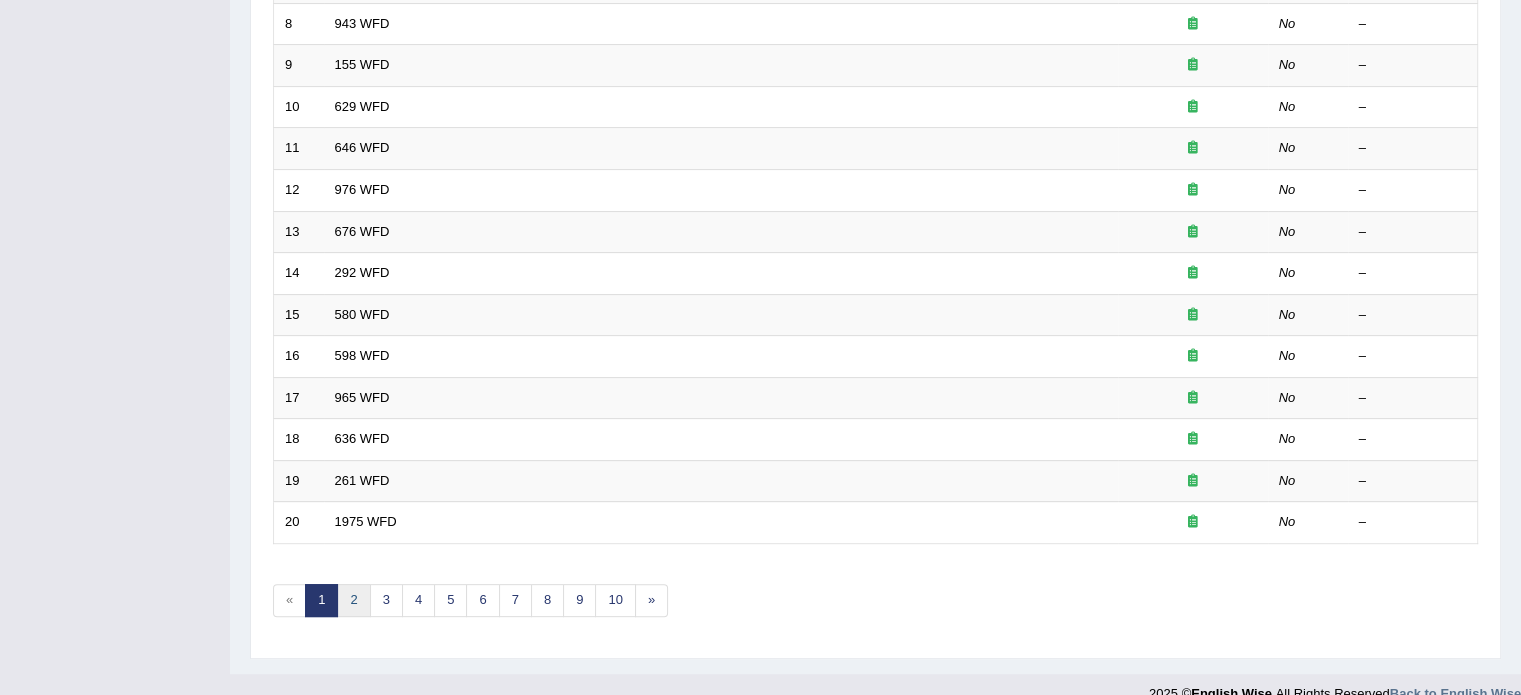 click on "2" at bounding box center [353, 600] 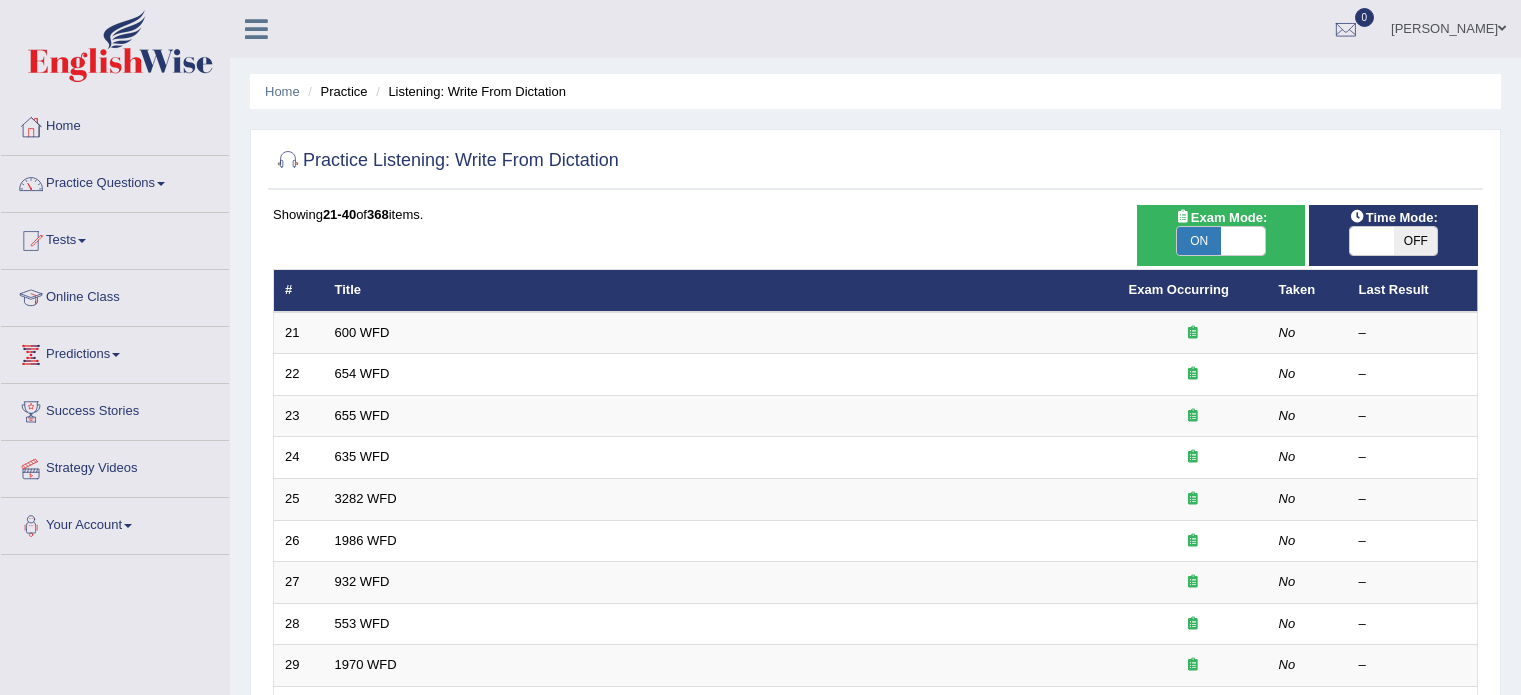 scroll, scrollTop: 0, scrollLeft: 0, axis: both 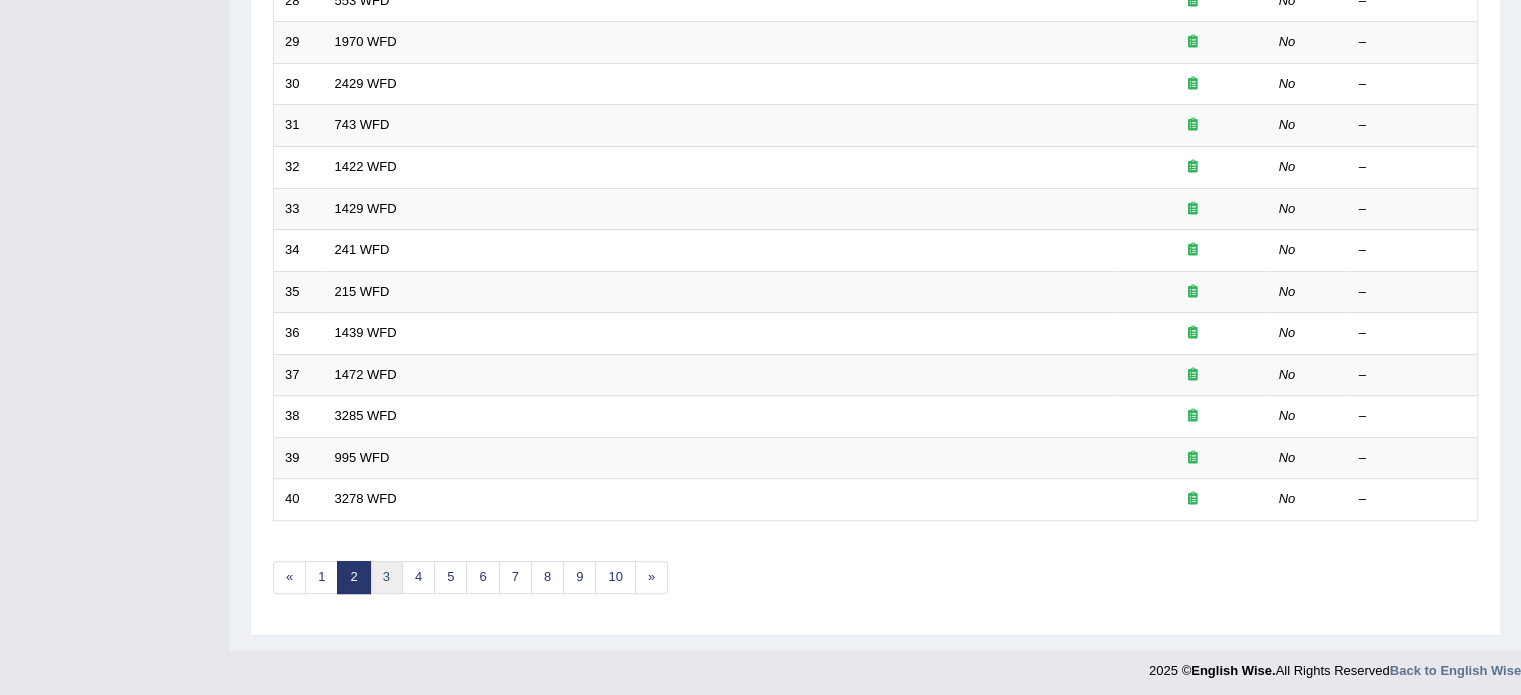 click on "3" at bounding box center [386, 577] 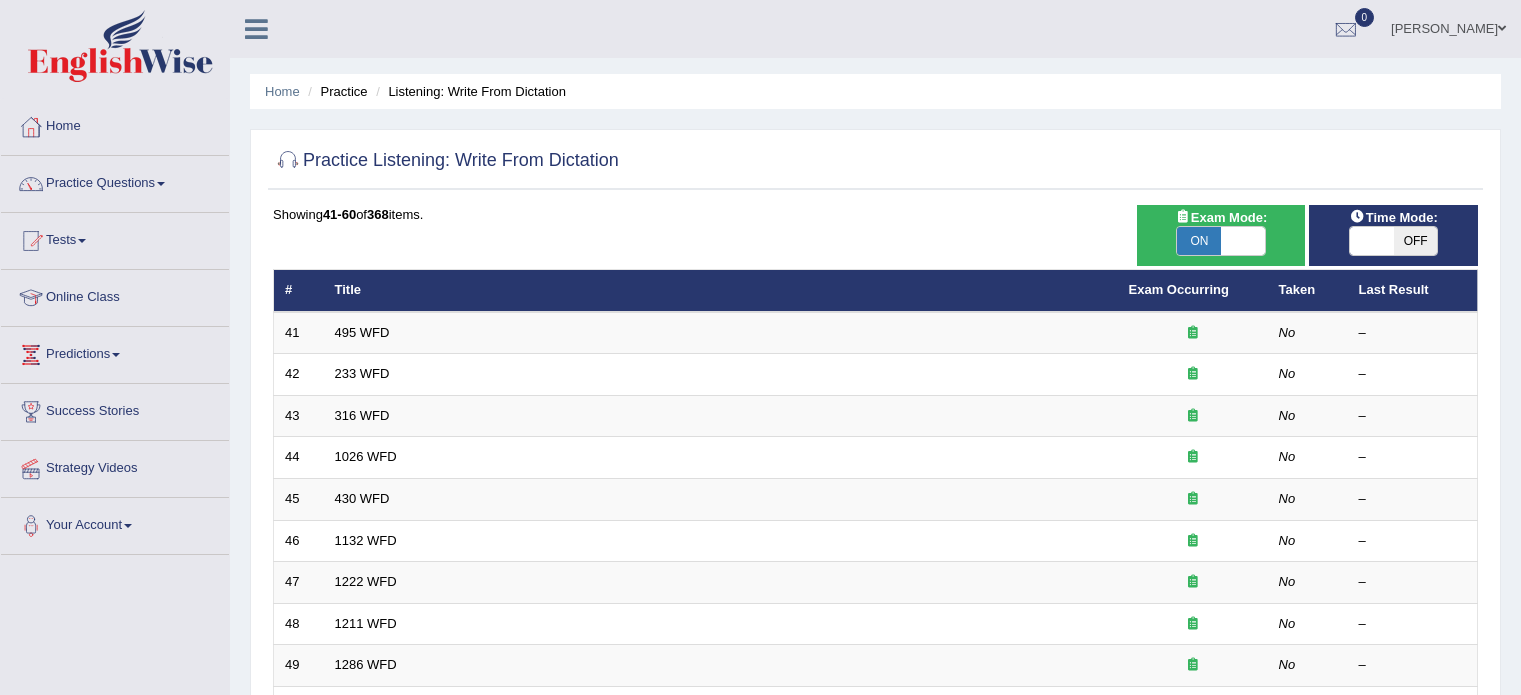 scroll, scrollTop: 623, scrollLeft: 0, axis: vertical 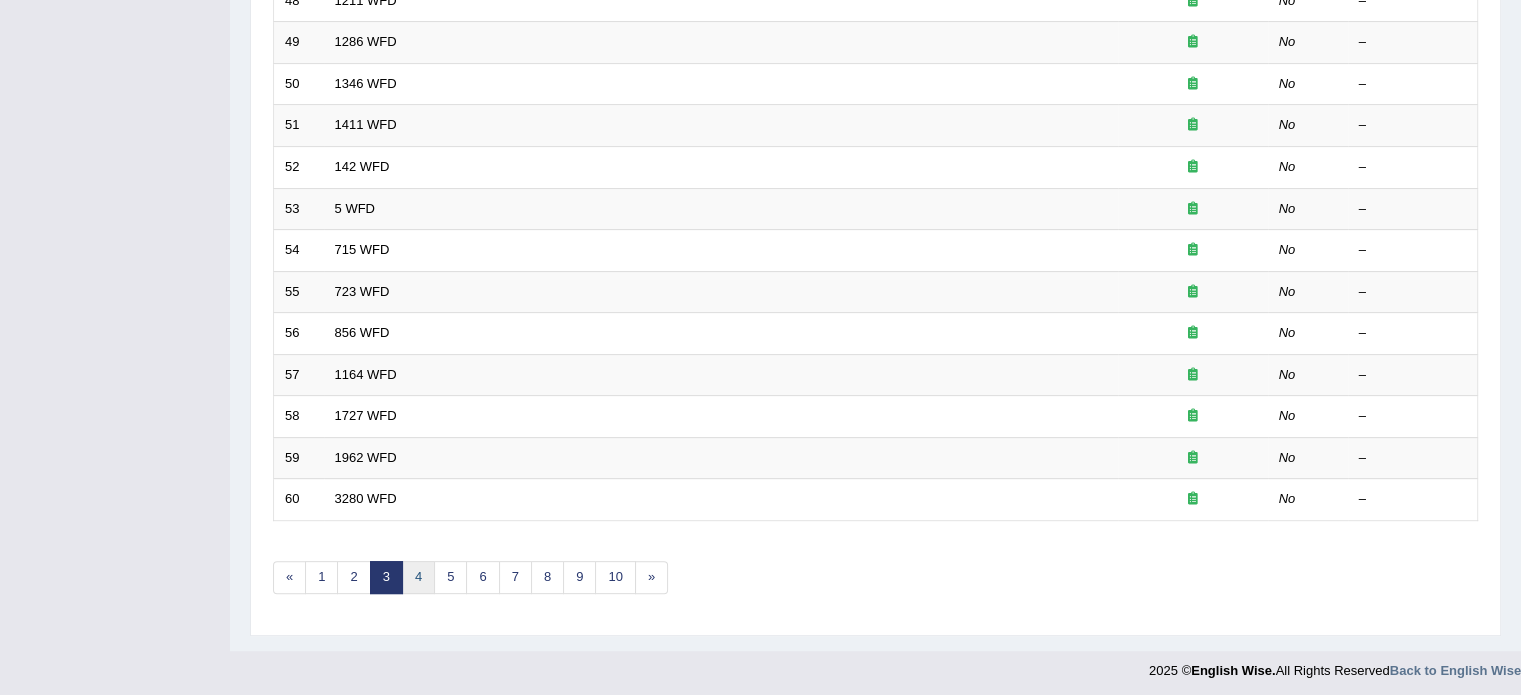 click on "4" at bounding box center [418, 577] 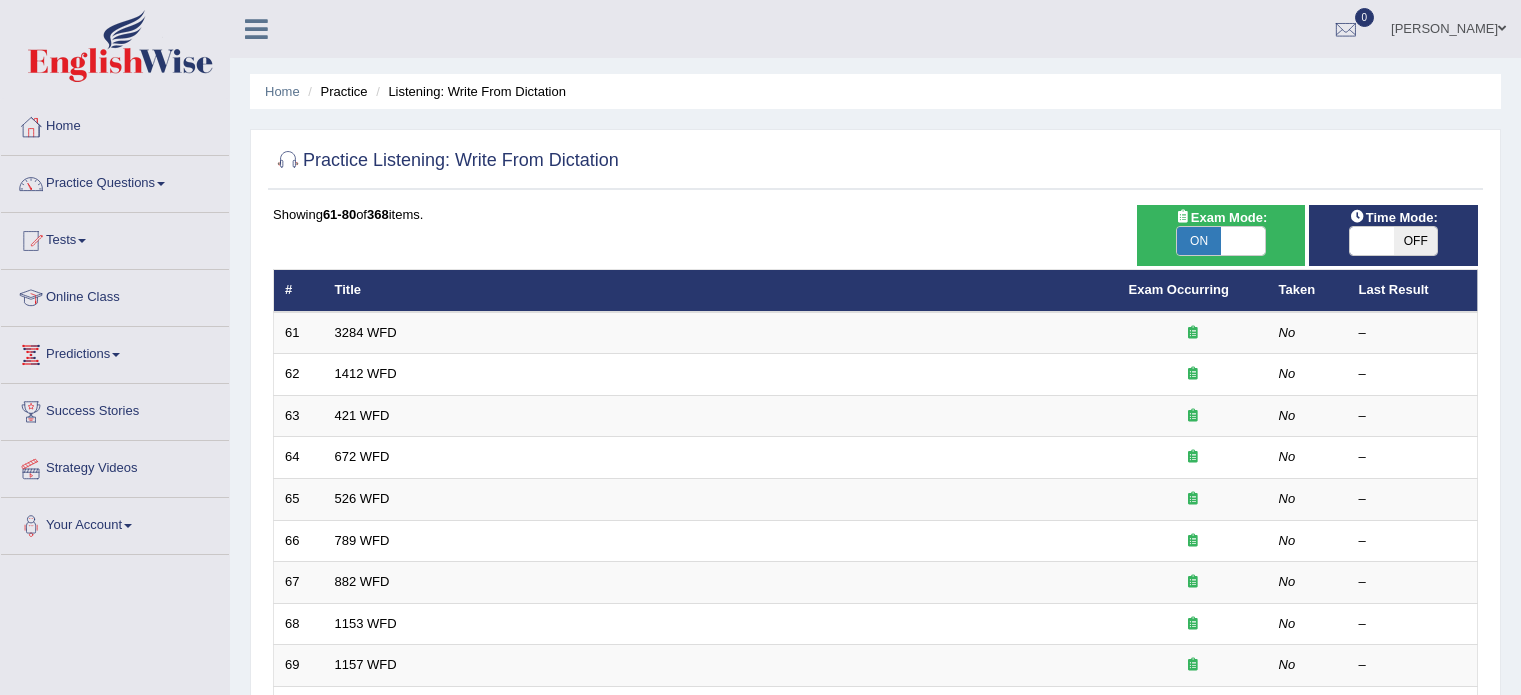 scroll, scrollTop: 623, scrollLeft: 0, axis: vertical 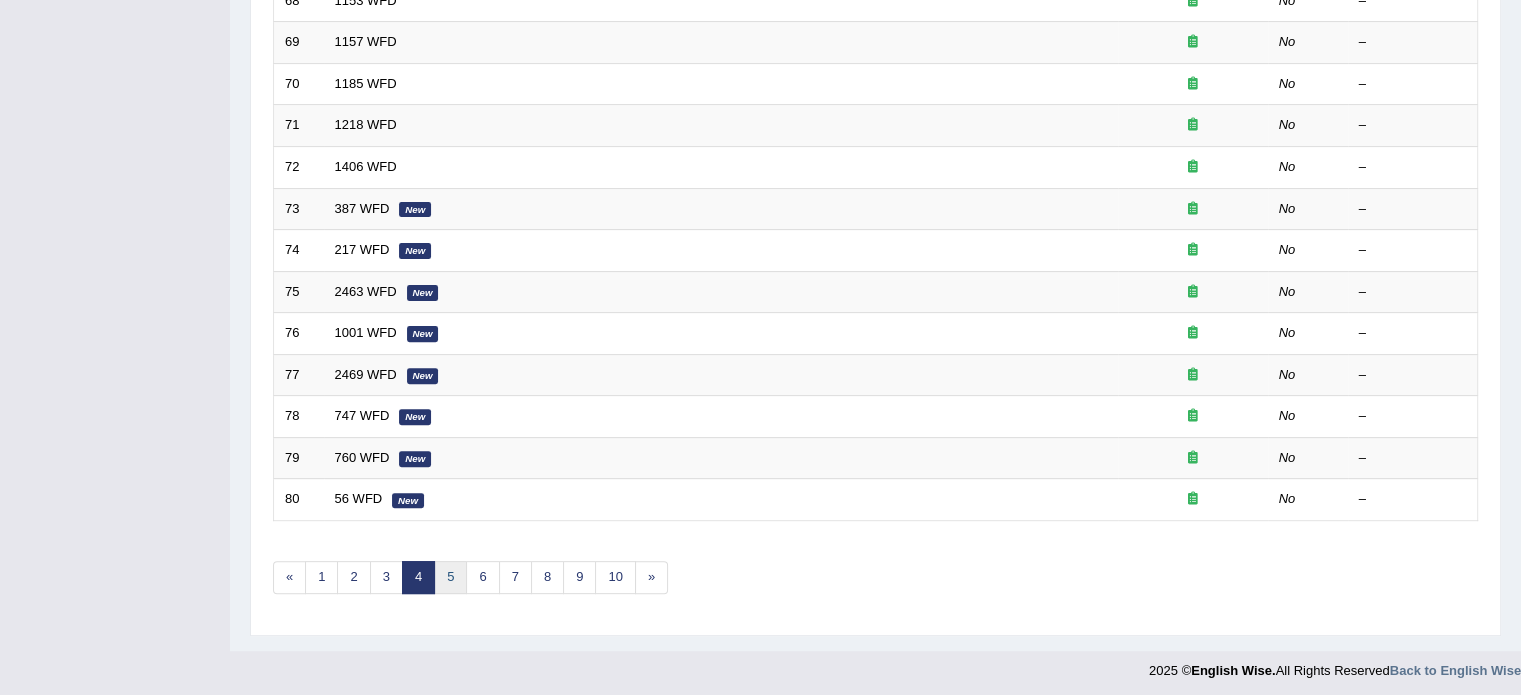 click on "5" at bounding box center (450, 577) 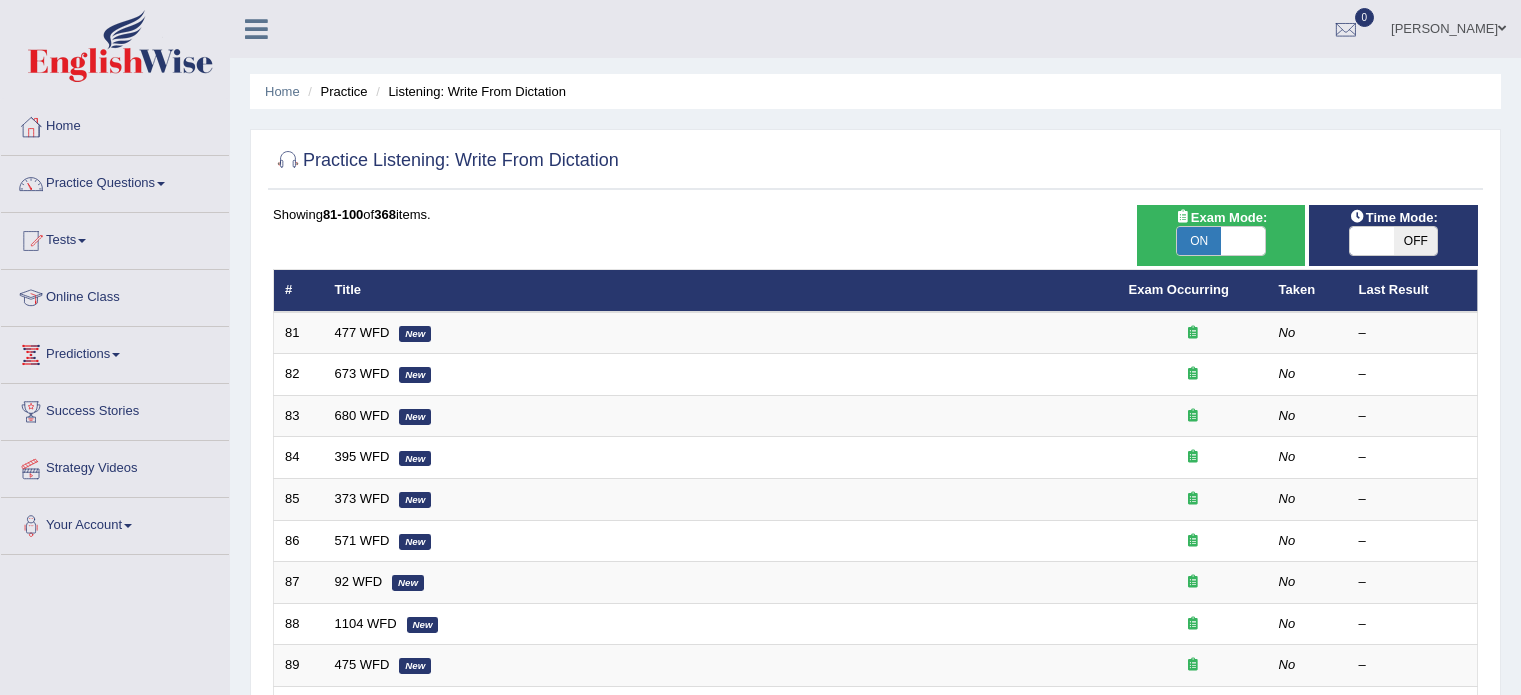 scroll, scrollTop: 0, scrollLeft: 0, axis: both 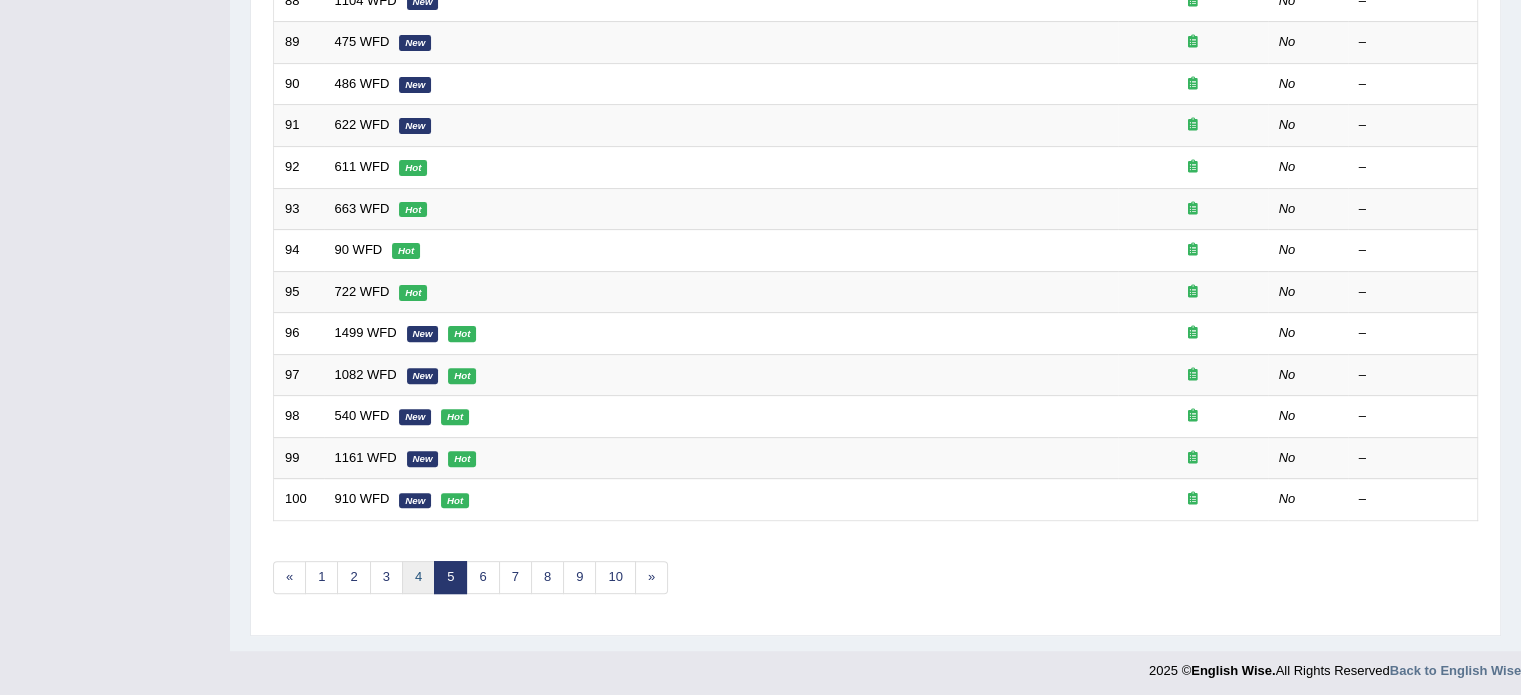 drag, startPoint x: 419, startPoint y: 564, endPoint x: 434, endPoint y: 555, distance: 17.492855 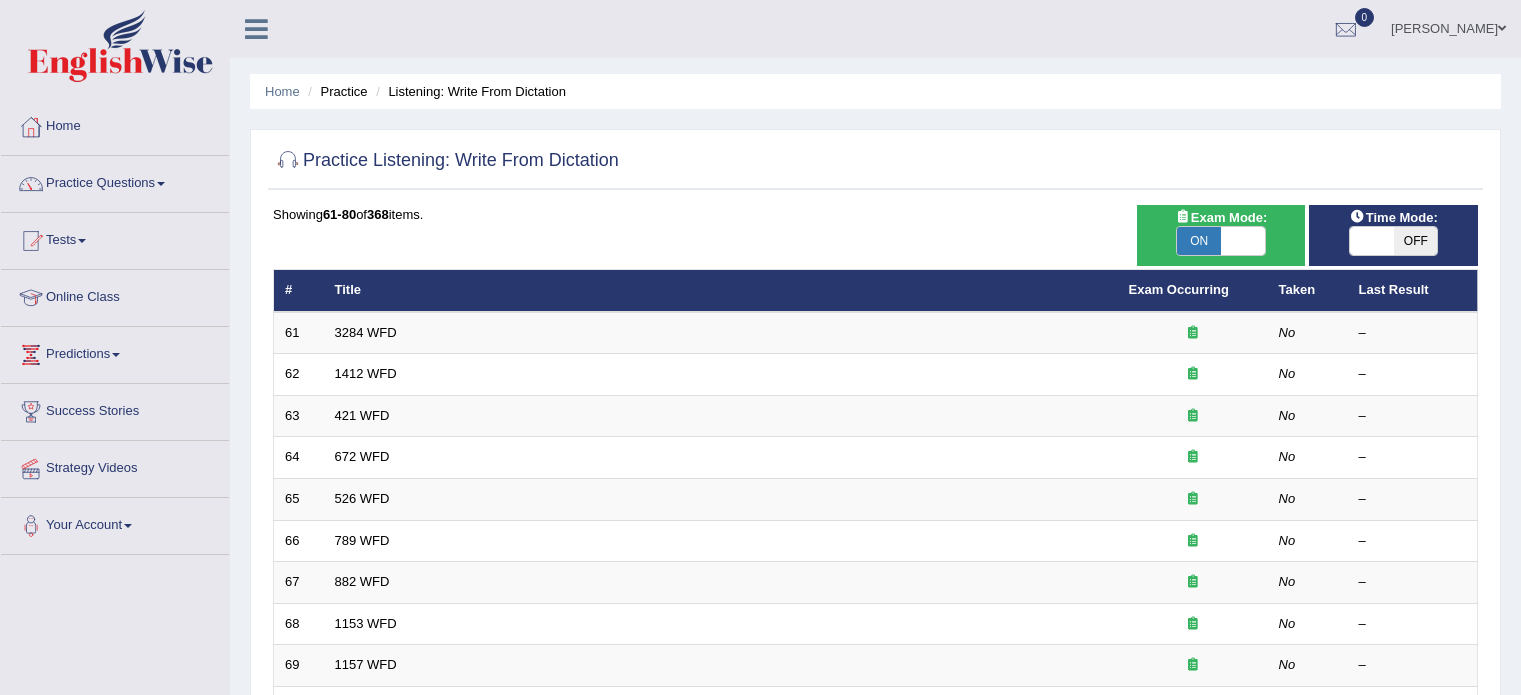 scroll, scrollTop: 0, scrollLeft: 0, axis: both 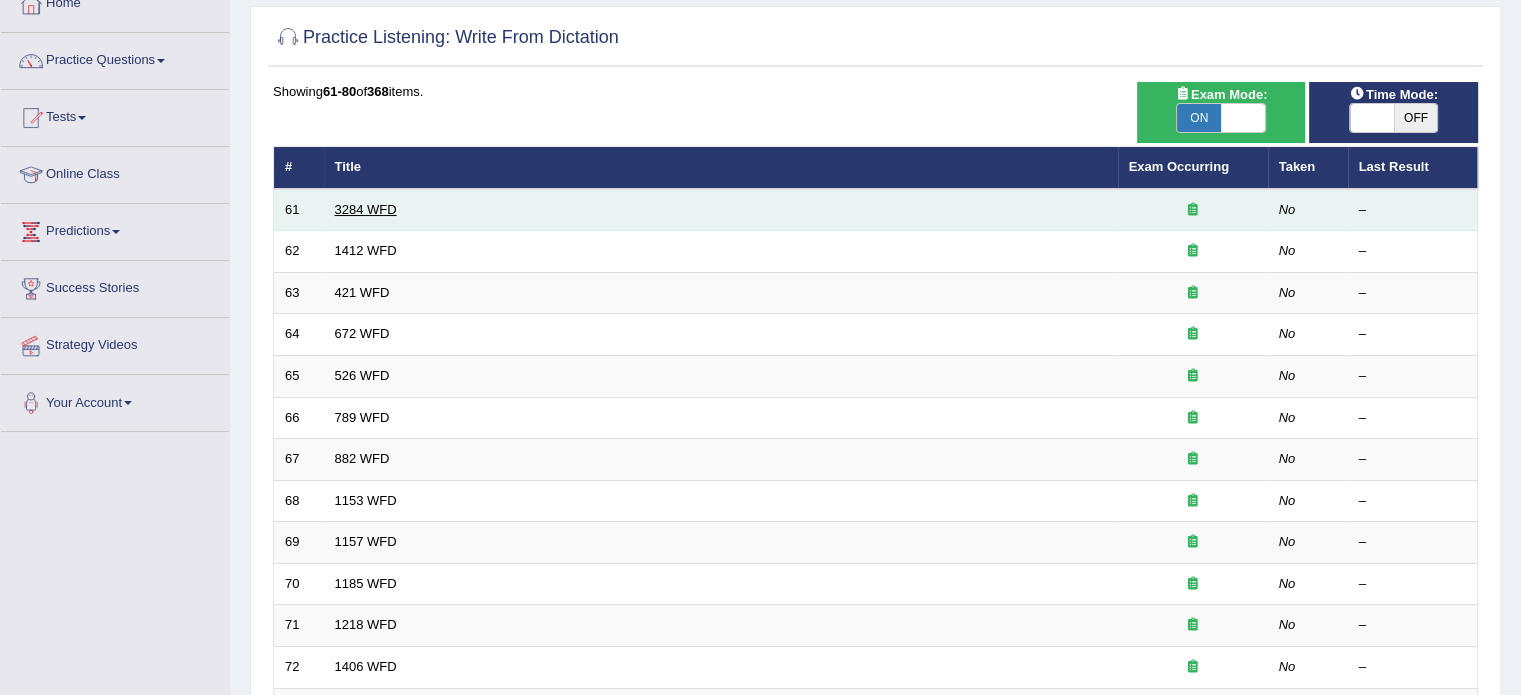 click on "3284 WFD" at bounding box center [366, 209] 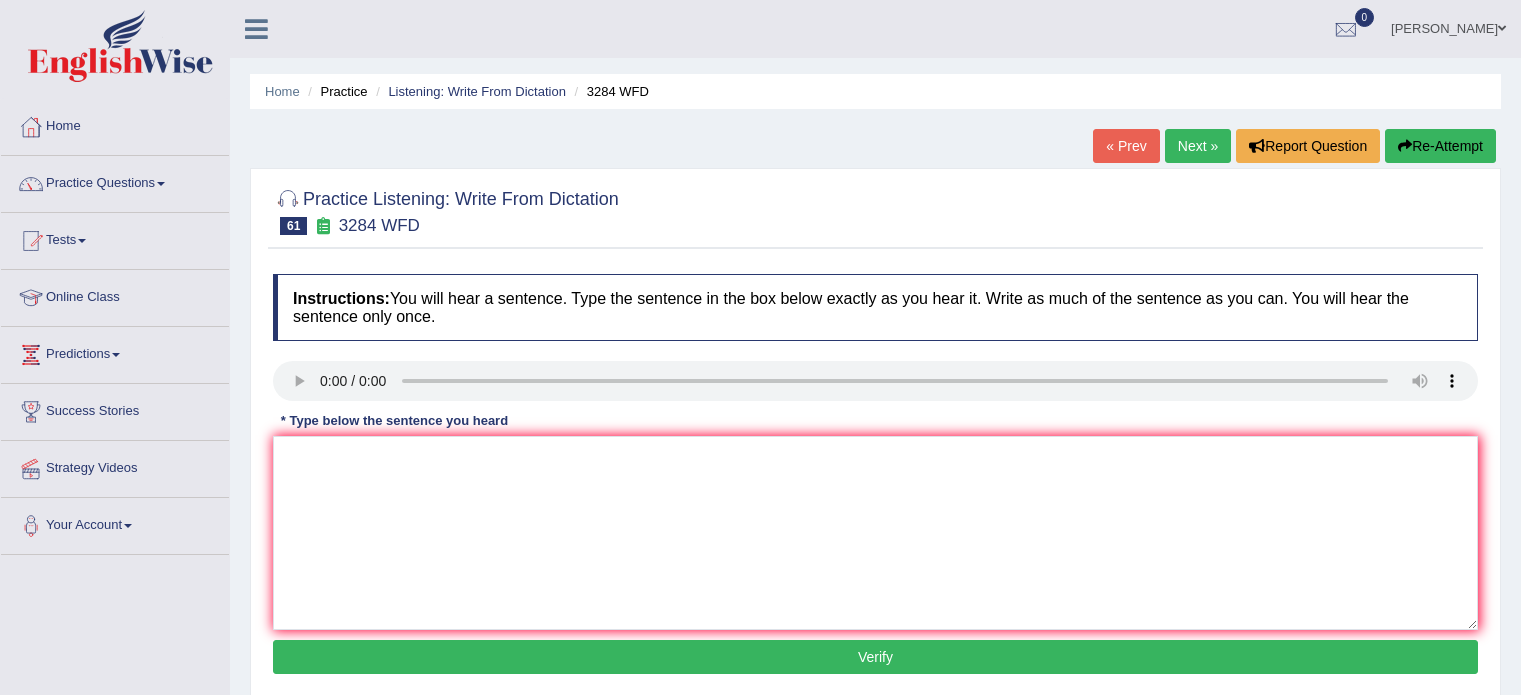 scroll, scrollTop: 0, scrollLeft: 0, axis: both 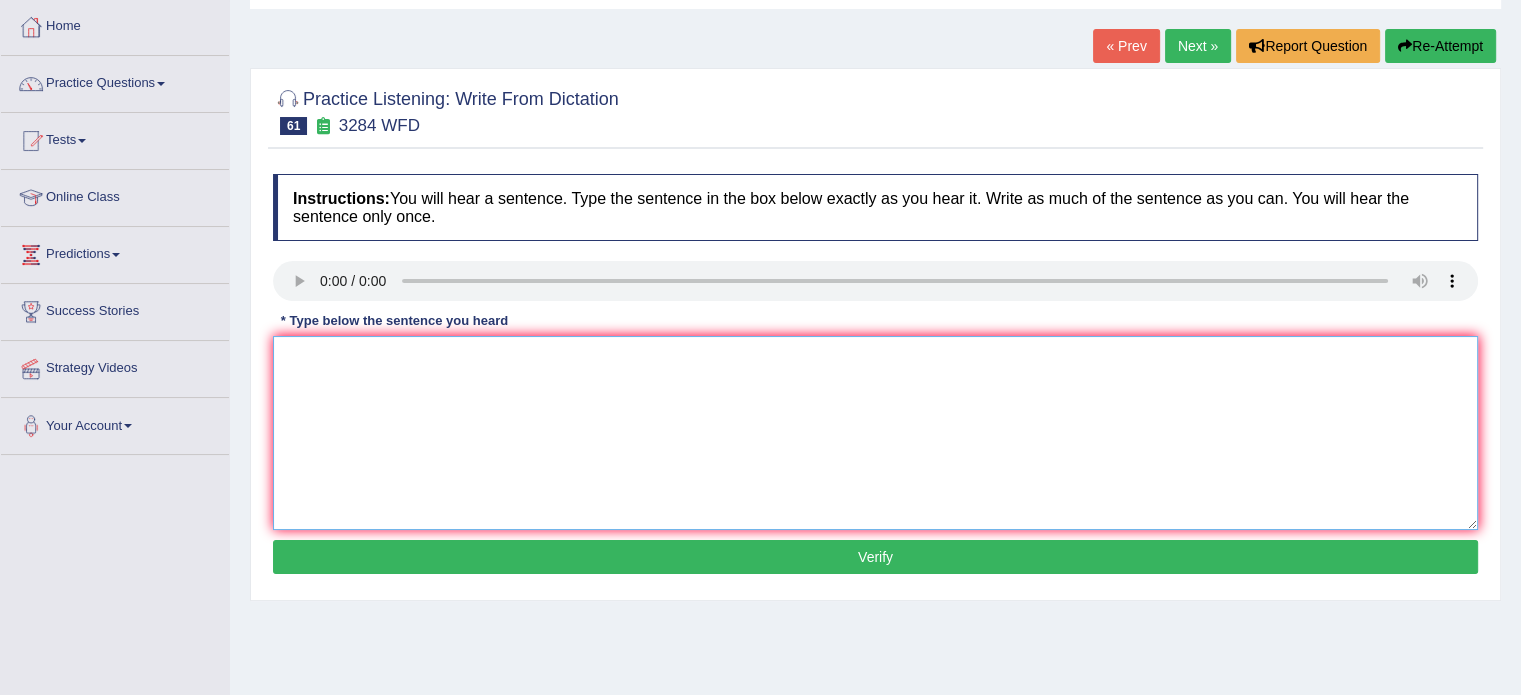 click at bounding box center [875, 433] 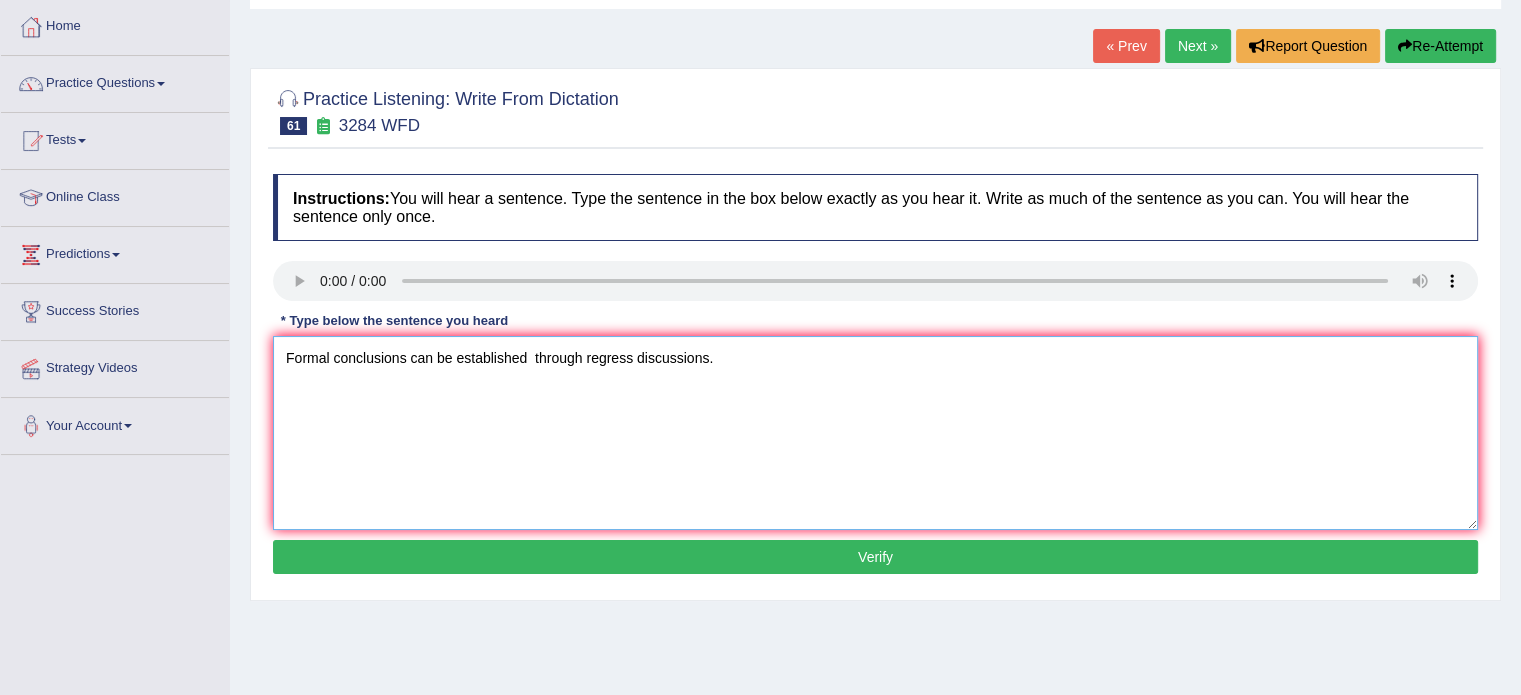 click on "Formal conclusions can be established  through regress discussions." at bounding box center (875, 433) 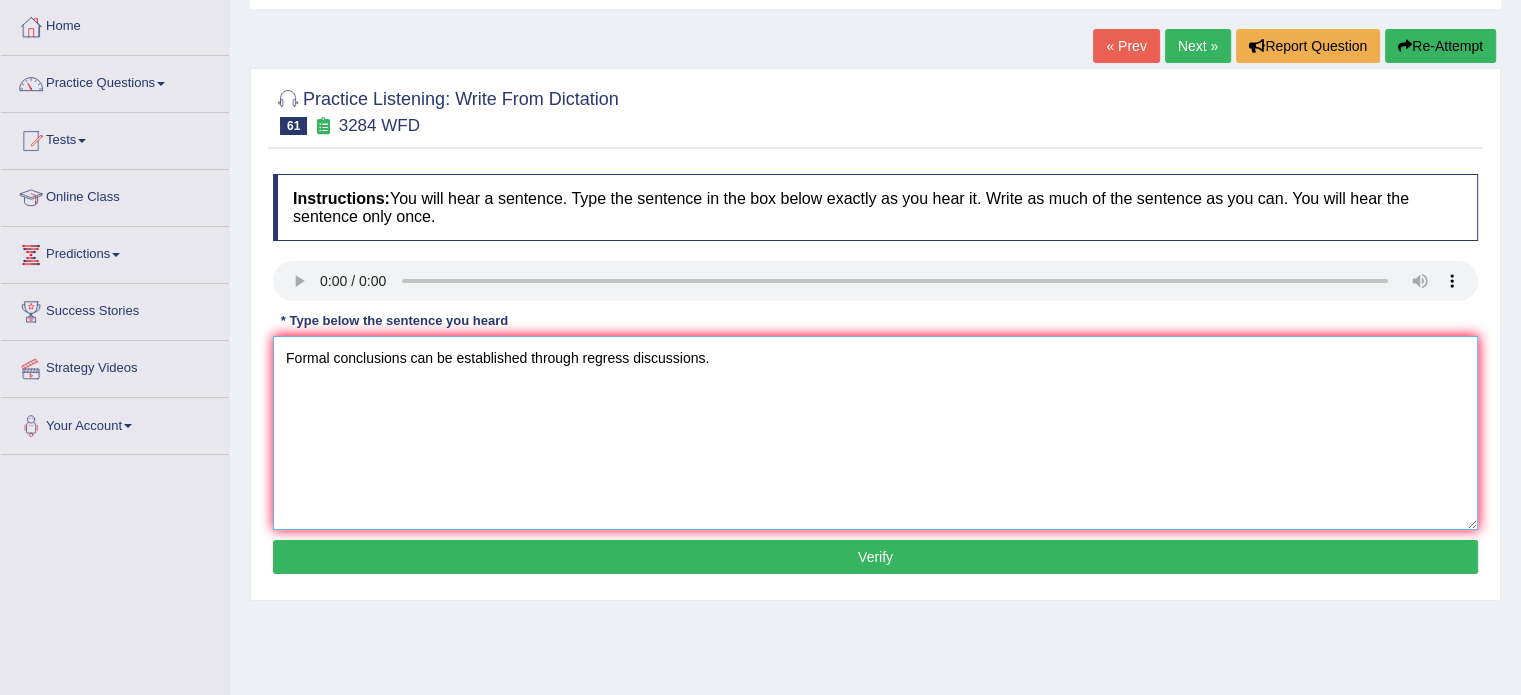 type on "Formal conclusions can be established through regress discussions." 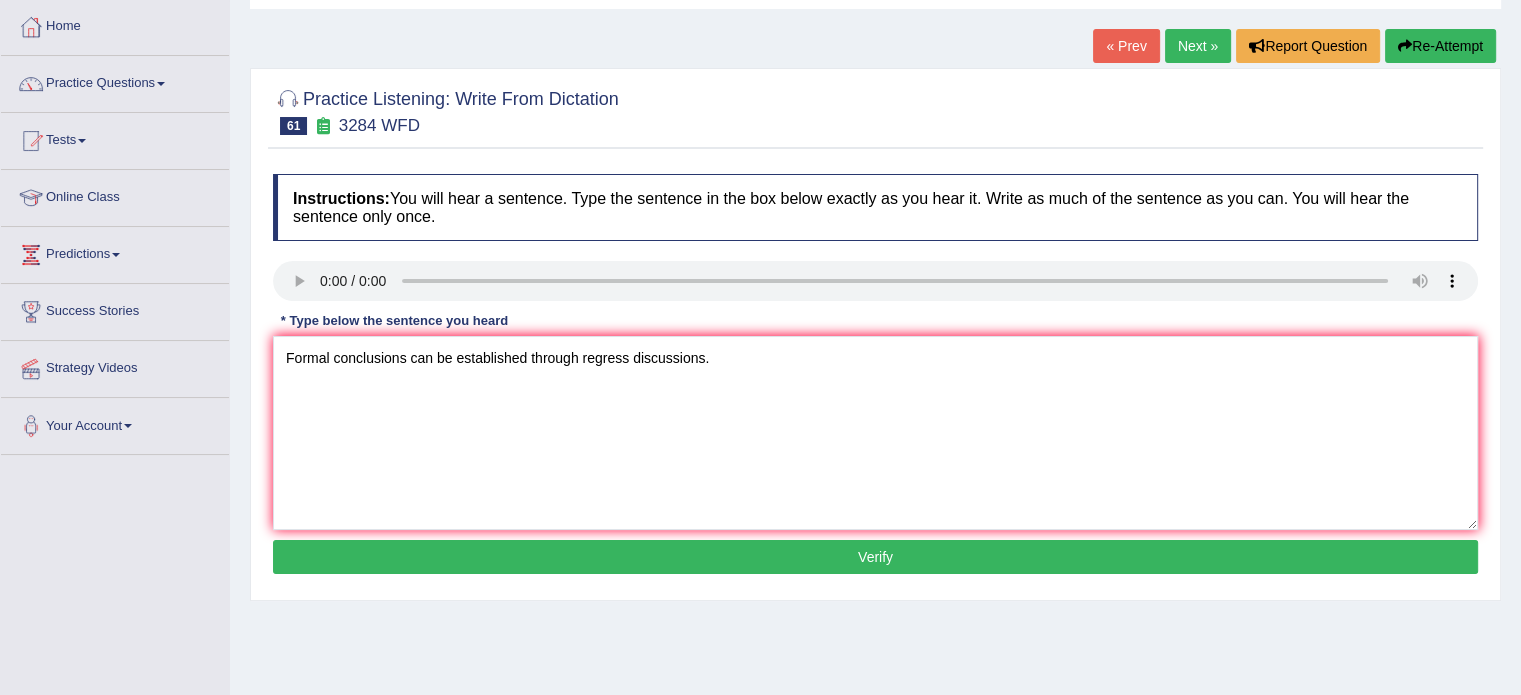 click on "Verify" at bounding box center (875, 557) 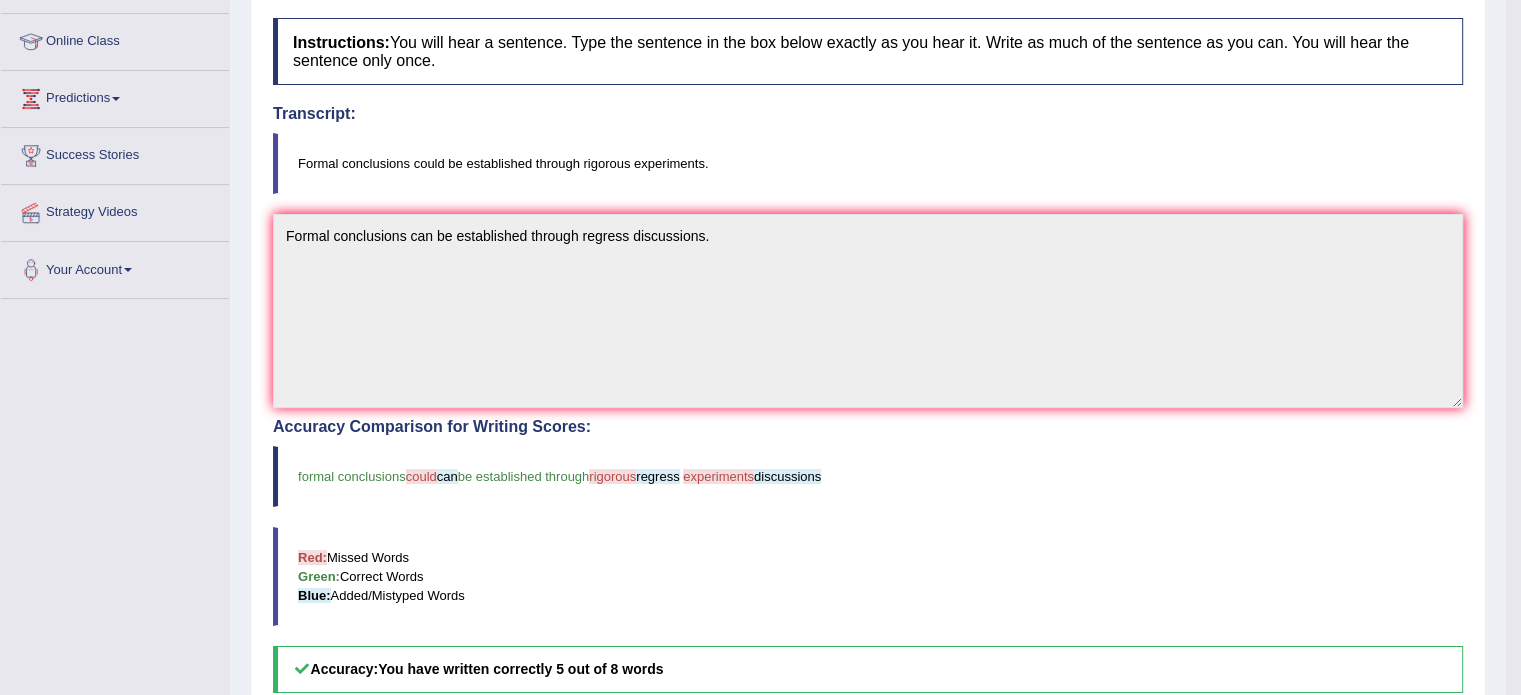 scroll, scrollTop: 0, scrollLeft: 0, axis: both 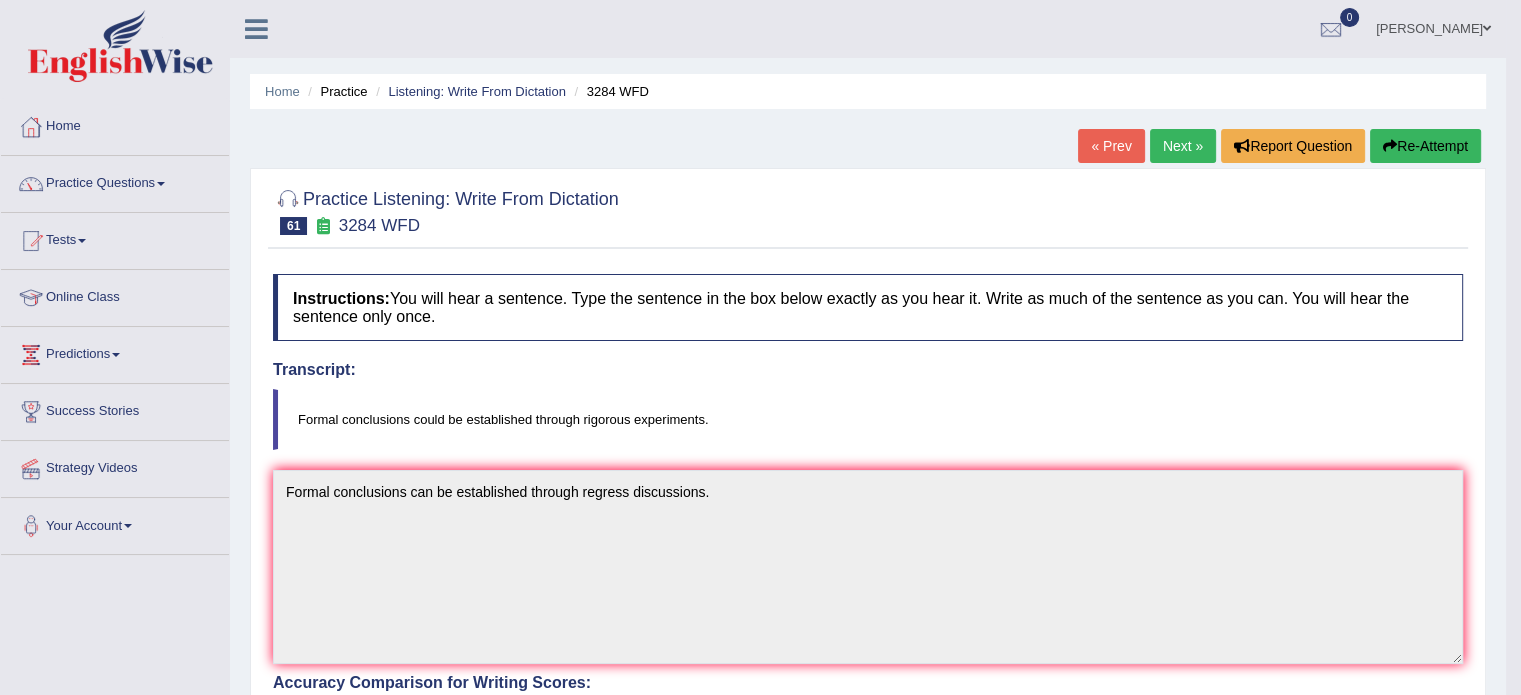 click on "Re-Attempt" at bounding box center (1425, 146) 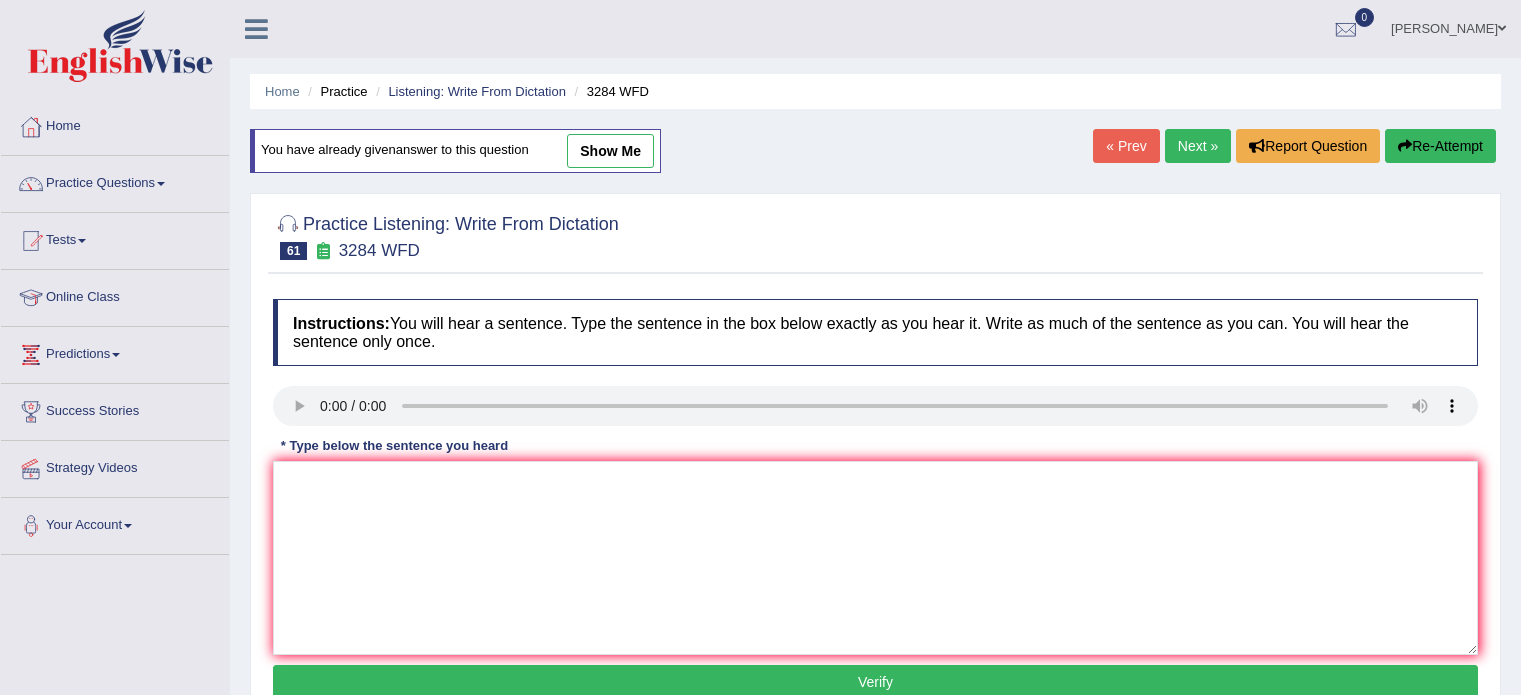 scroll, scrollTop: 0, scrollLeft: 0, axis: both 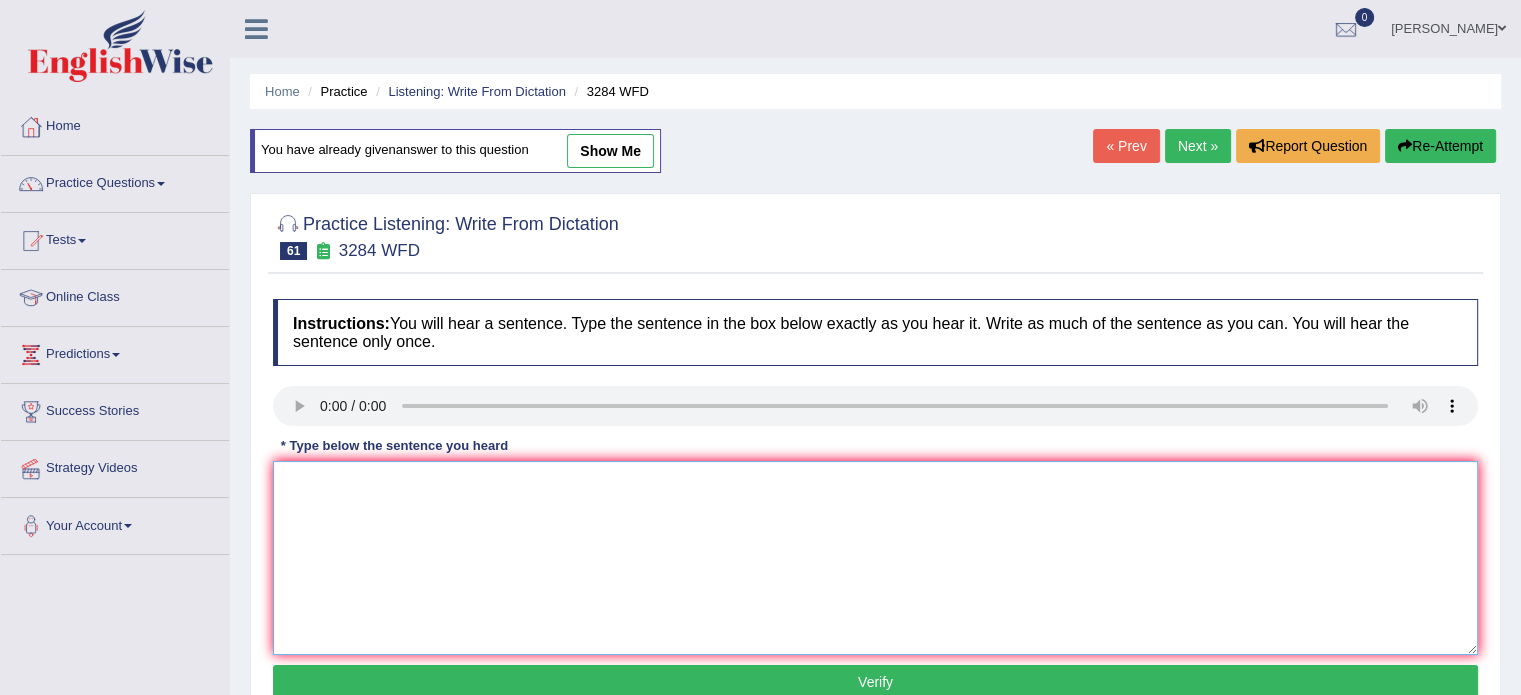 click at bounding box center (875, 558) 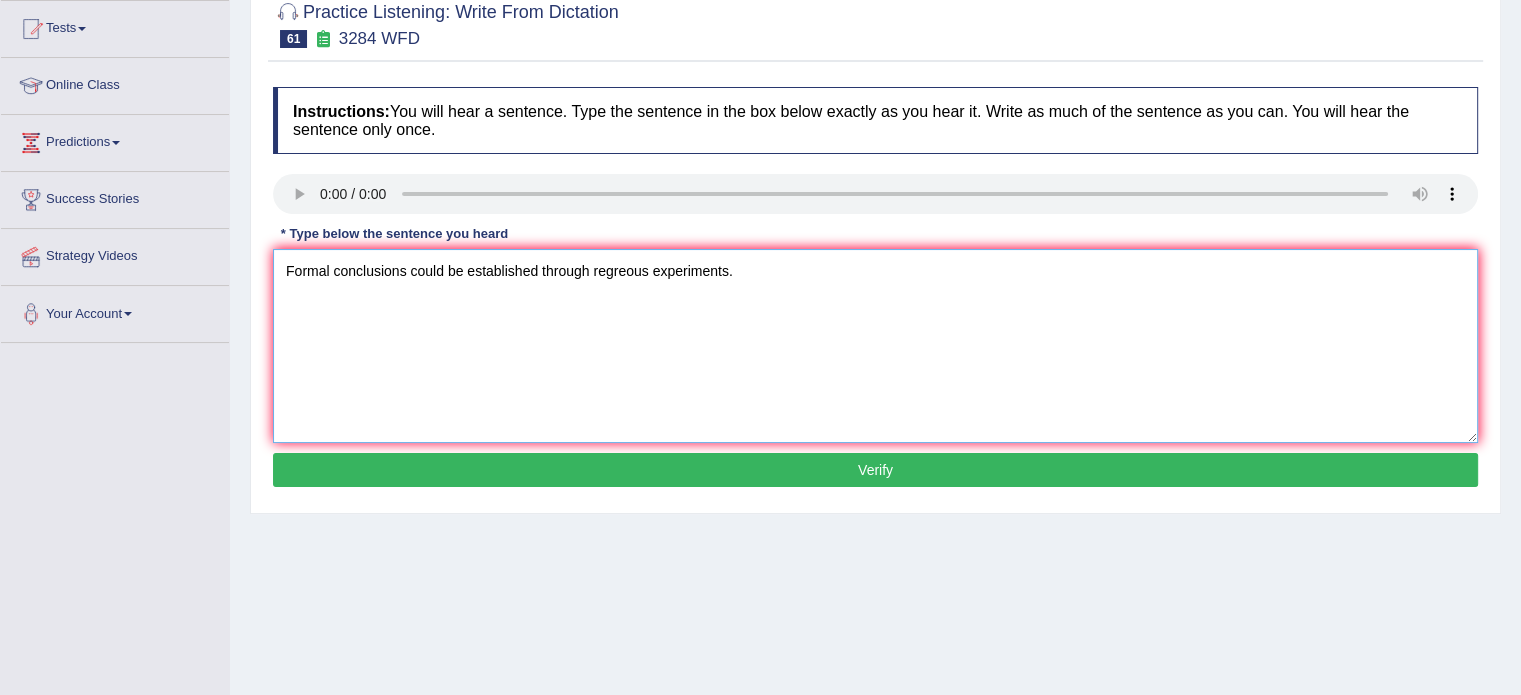 scroll, scrollTop: 235, scrollLeft: 0, axis: vertical 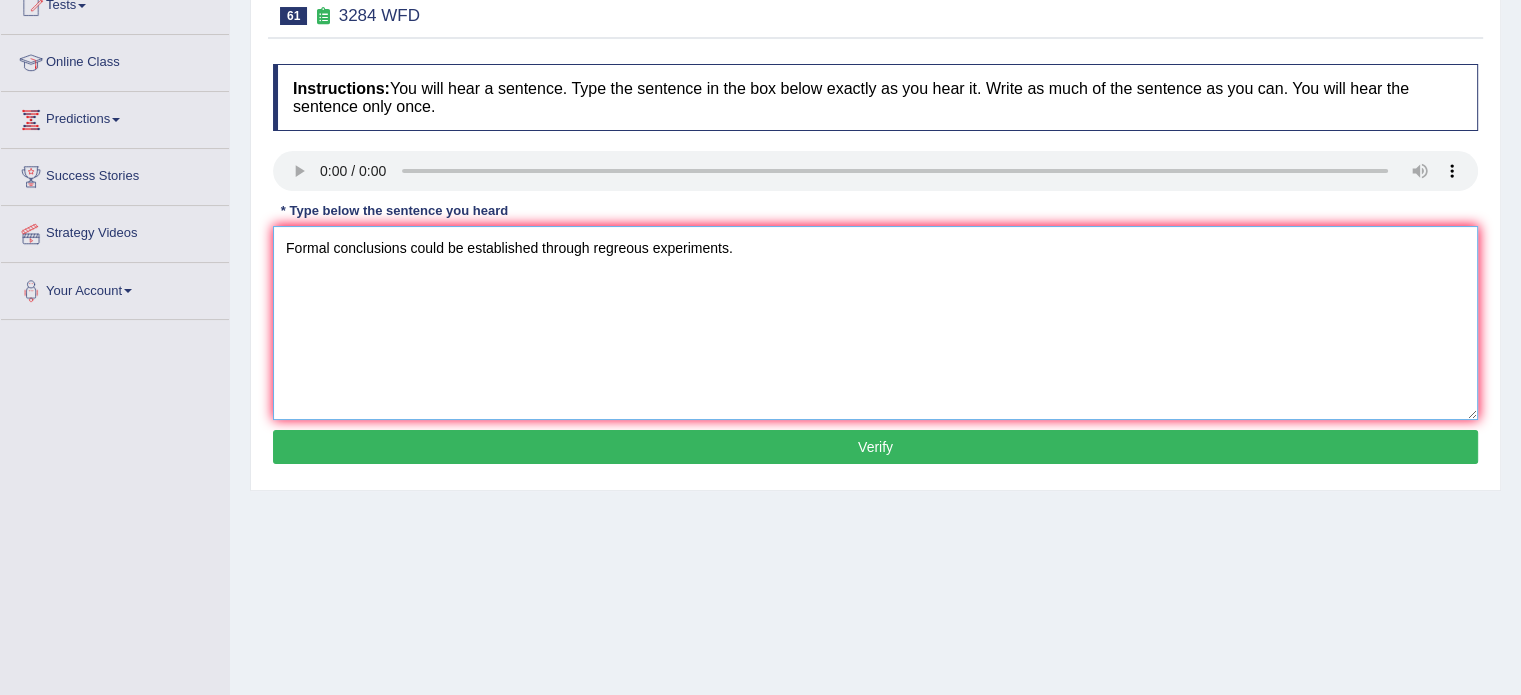 type on "Formal conclusions could be established through regreous experiments." 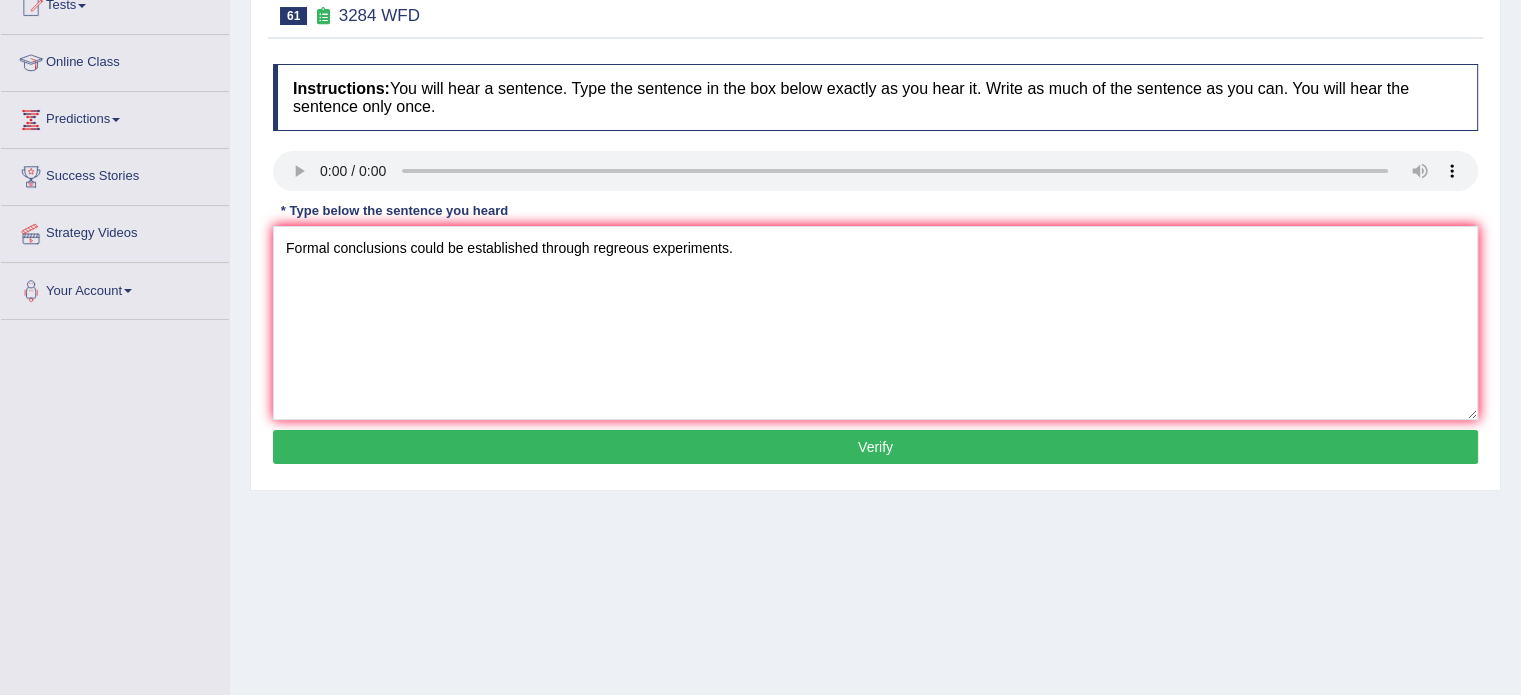 click on "Verify" at bounding box center (875, 447) 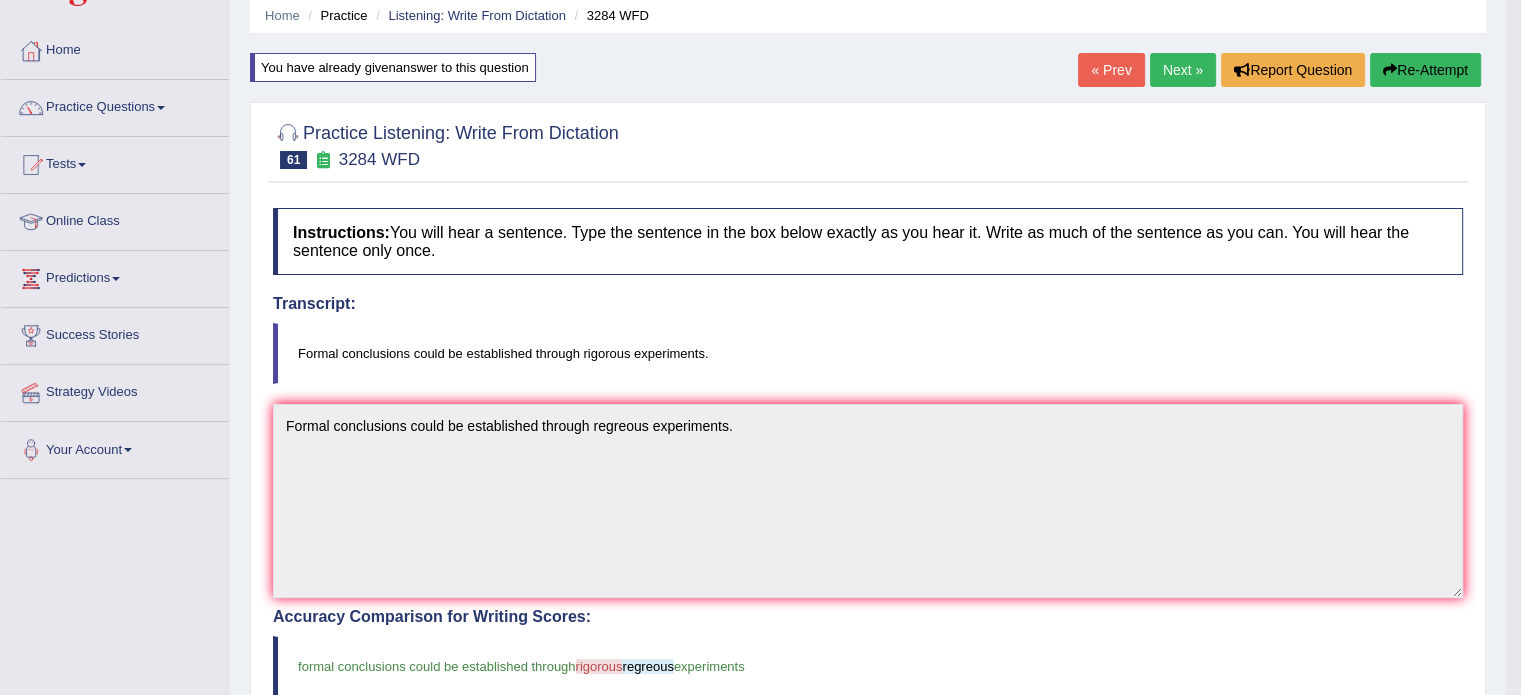 scroll, scrollTop: 0, scrollLeft: 0, axis: both 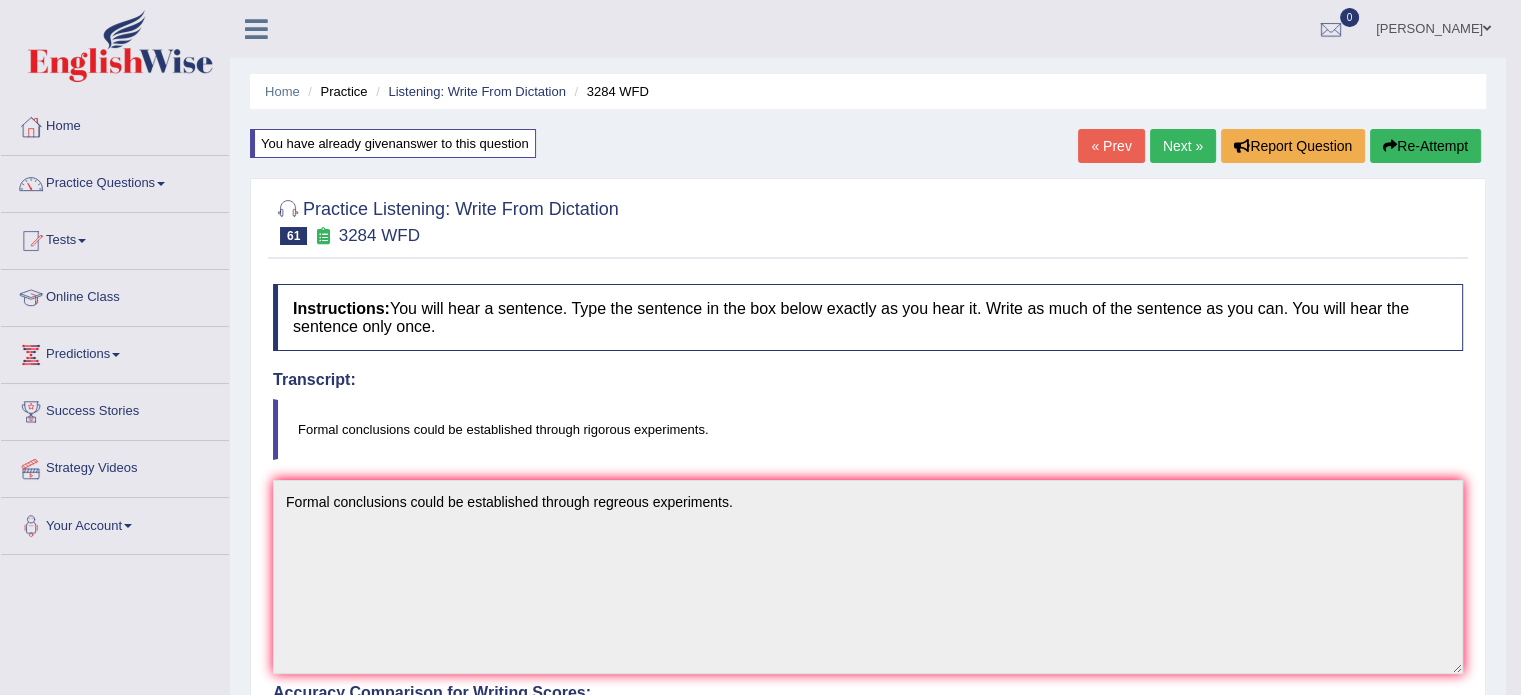 click on "Next »" at bounding box center [1183, 146] 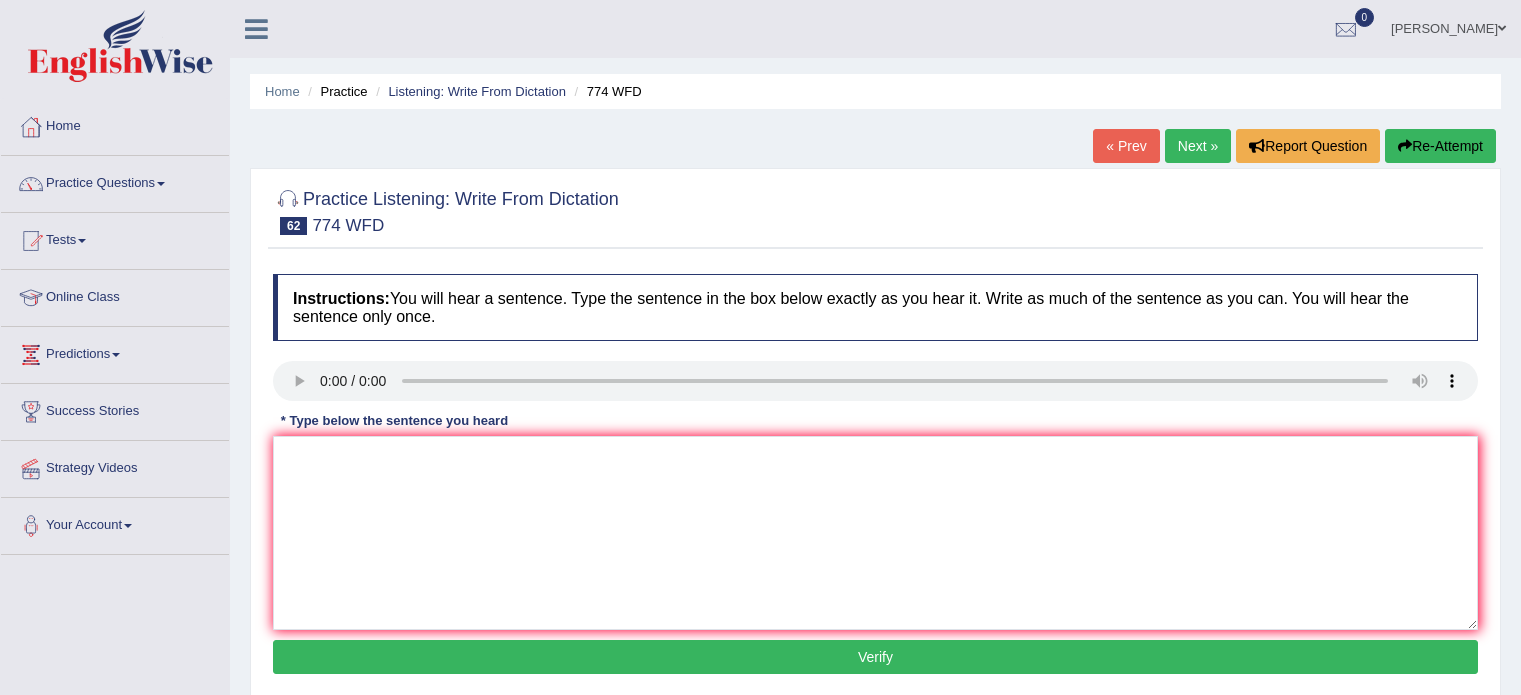 scroll, scrollTop: 0, scrollLeft: 0, axis: both 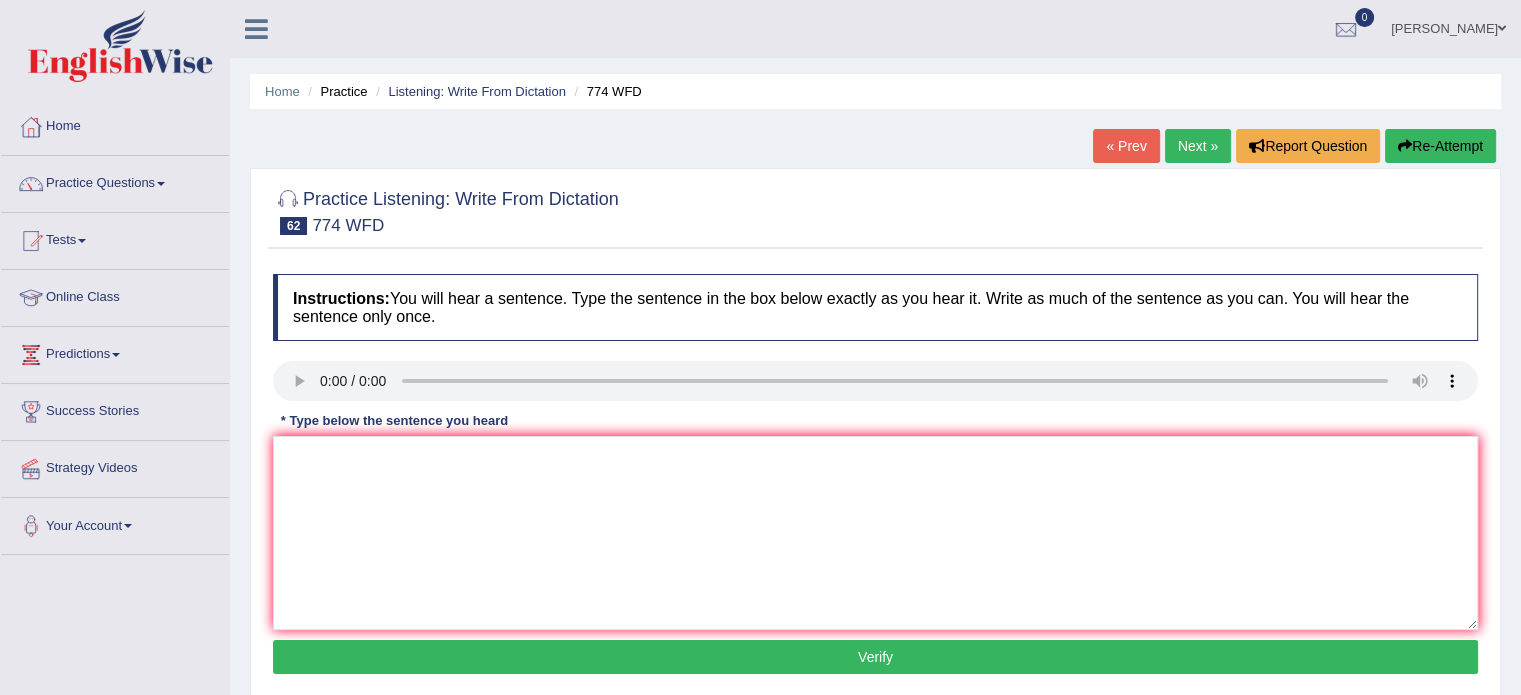 type 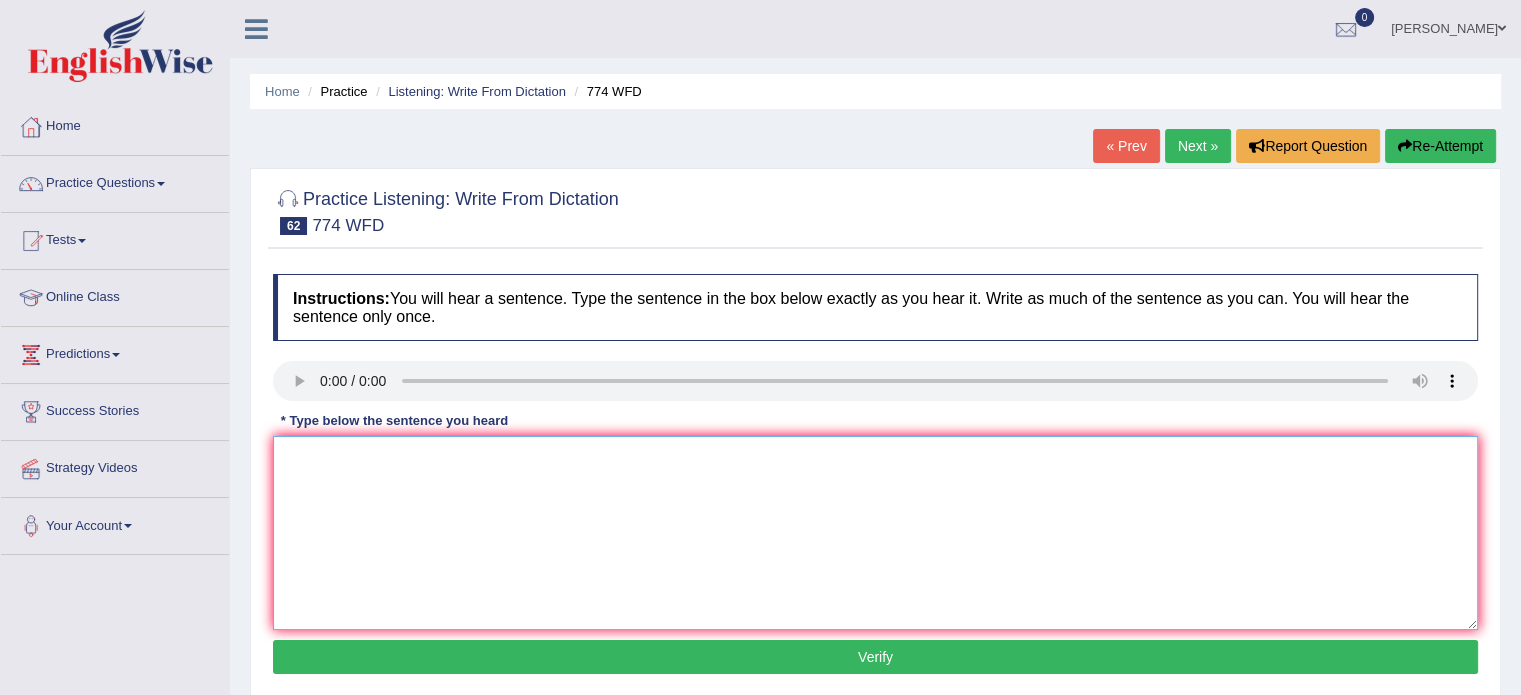 click at bounding box center (875, 533) 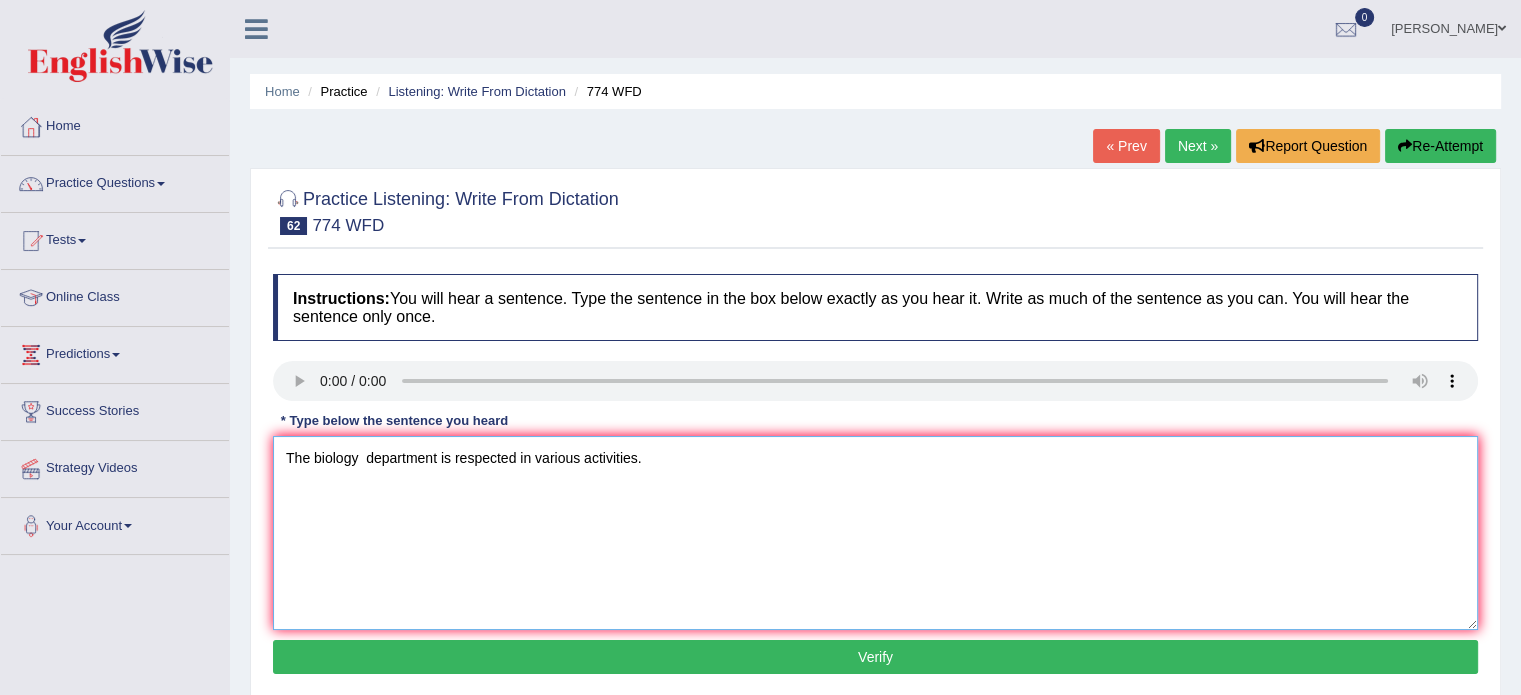 paste on "biology" 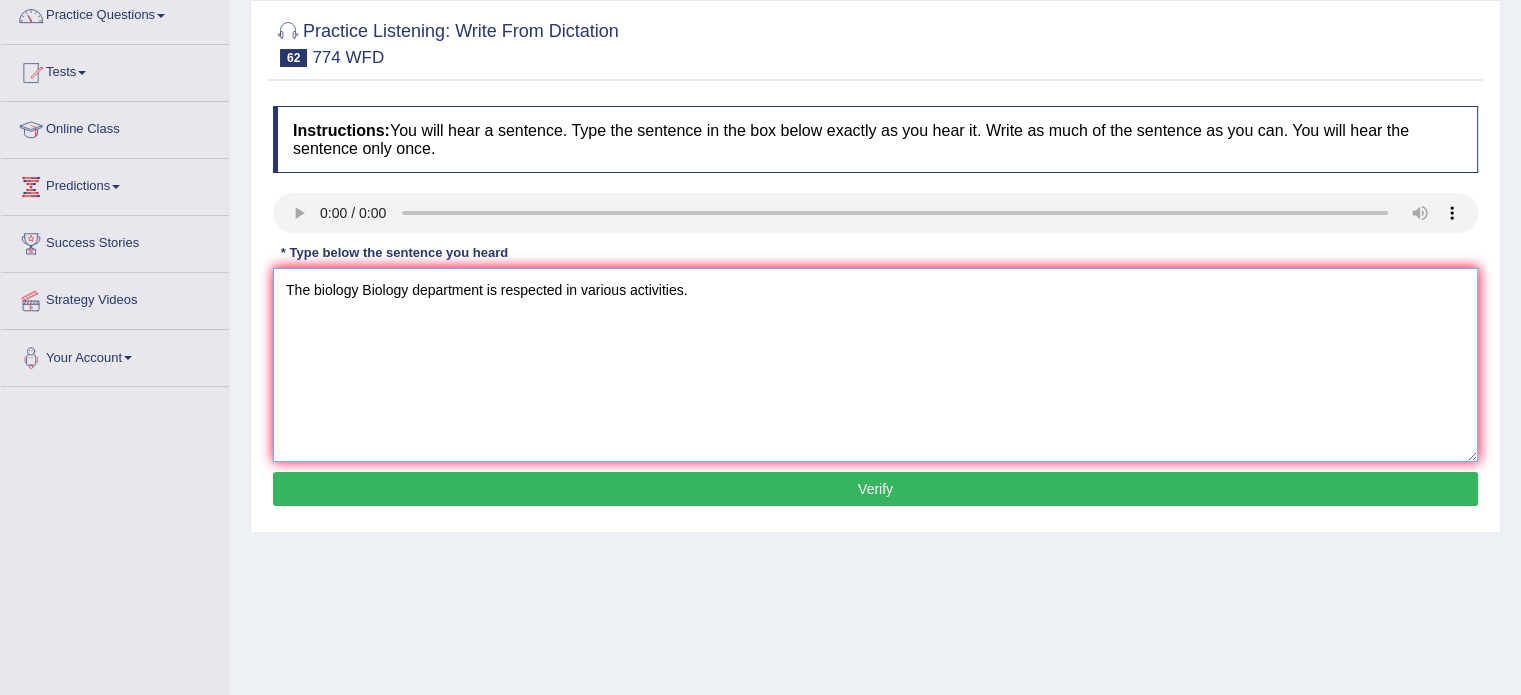 scroll, scrollTop: 172, scrollLeft: 0, axis: vertical 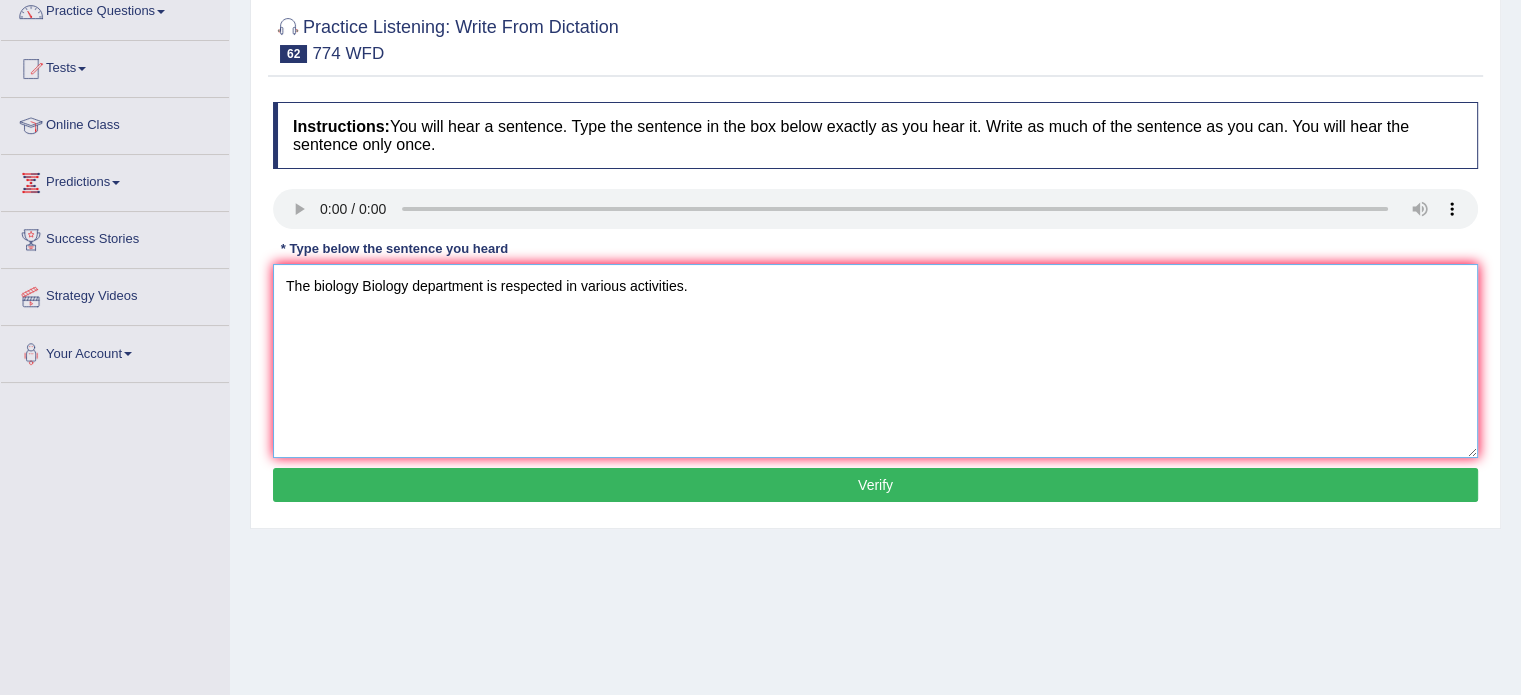 type on "The biology Biology department is respected in various activities." 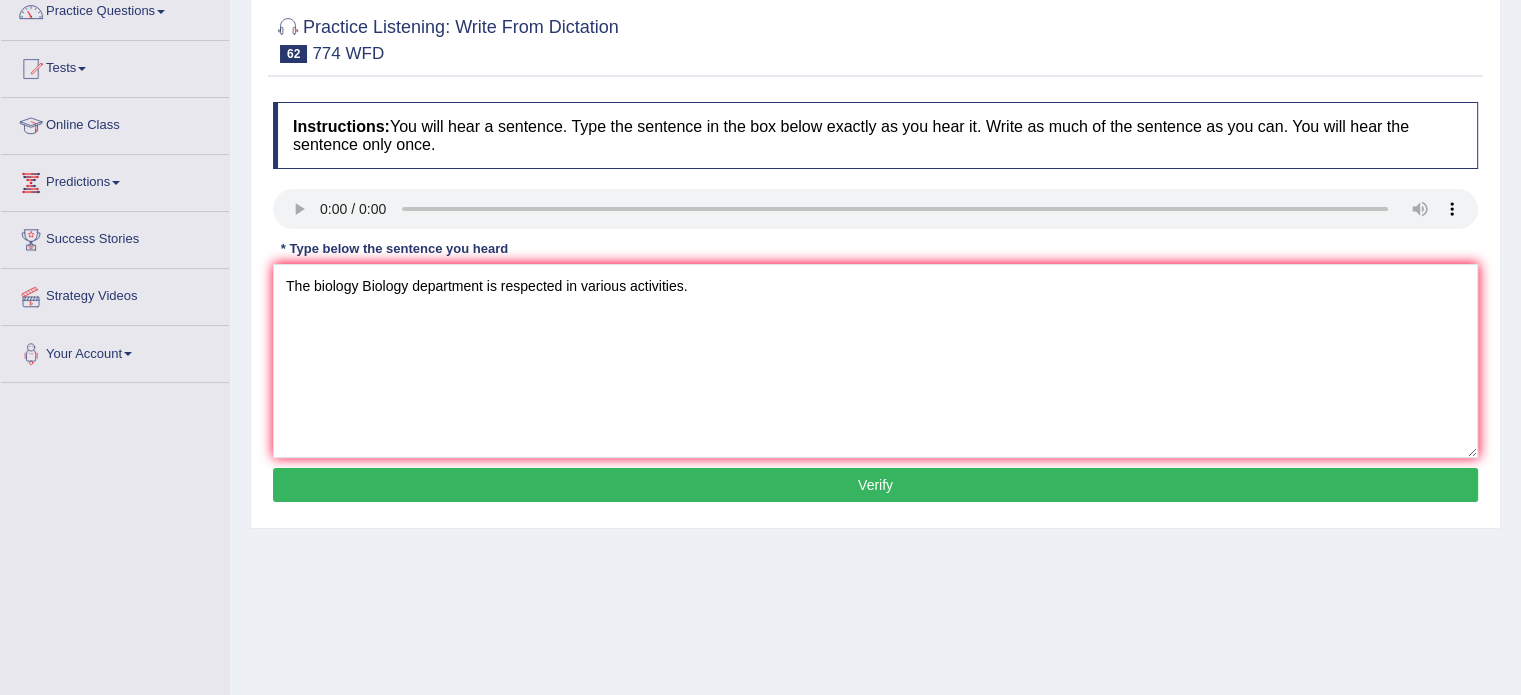click on "Verify" at bounding box center [875, 485] 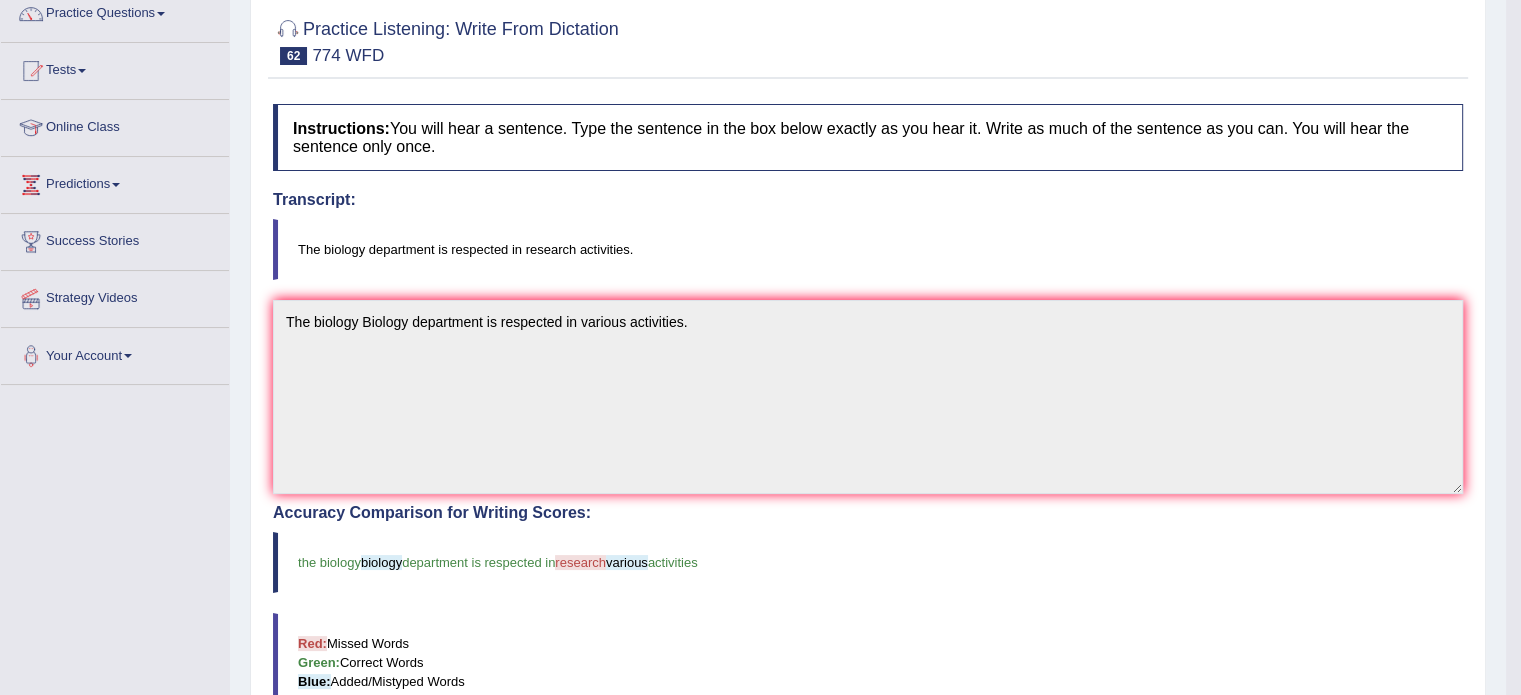 scroll, scrollTop: 122, scrollLeft: 0, axis: vertical 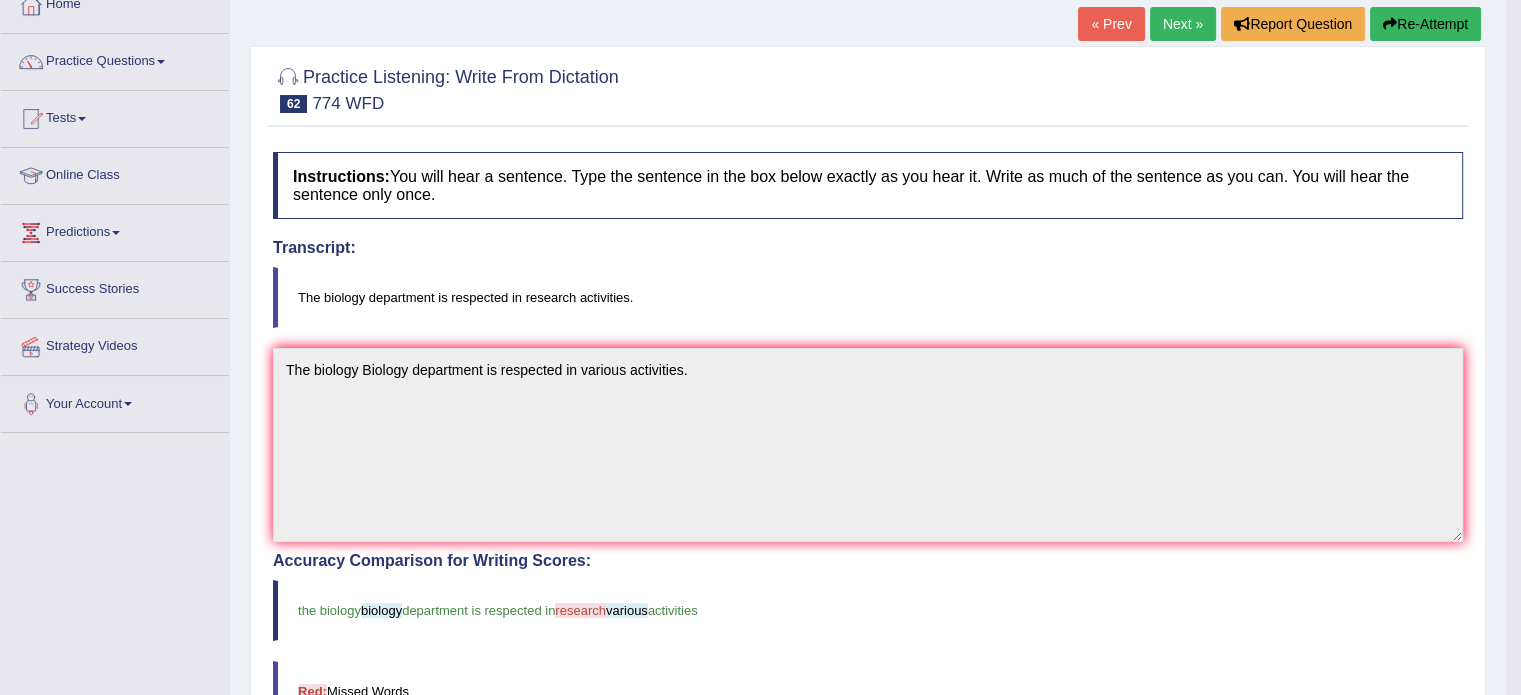 click on "Next »" at bounding box center (1183, 24) 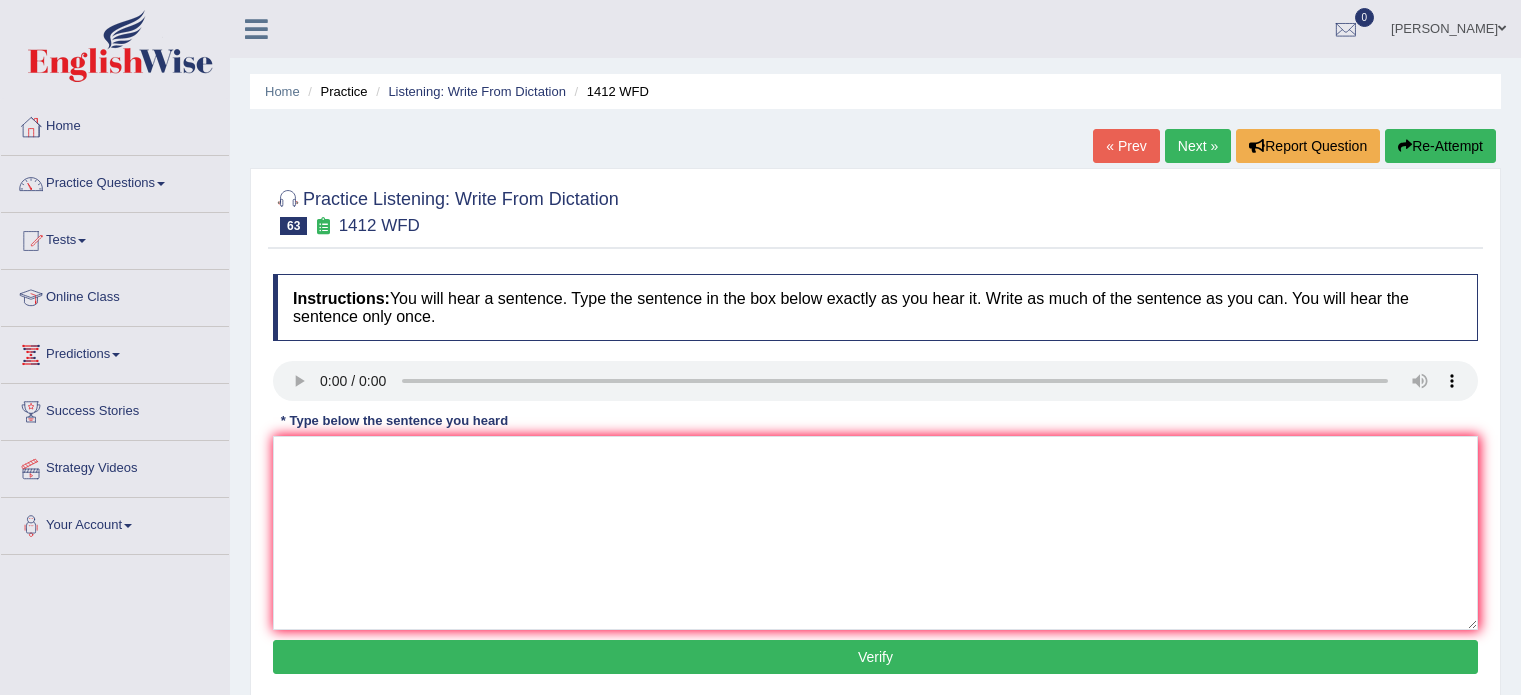 scroll, scrollTop: 0, scrollLeft: 0, axis: both 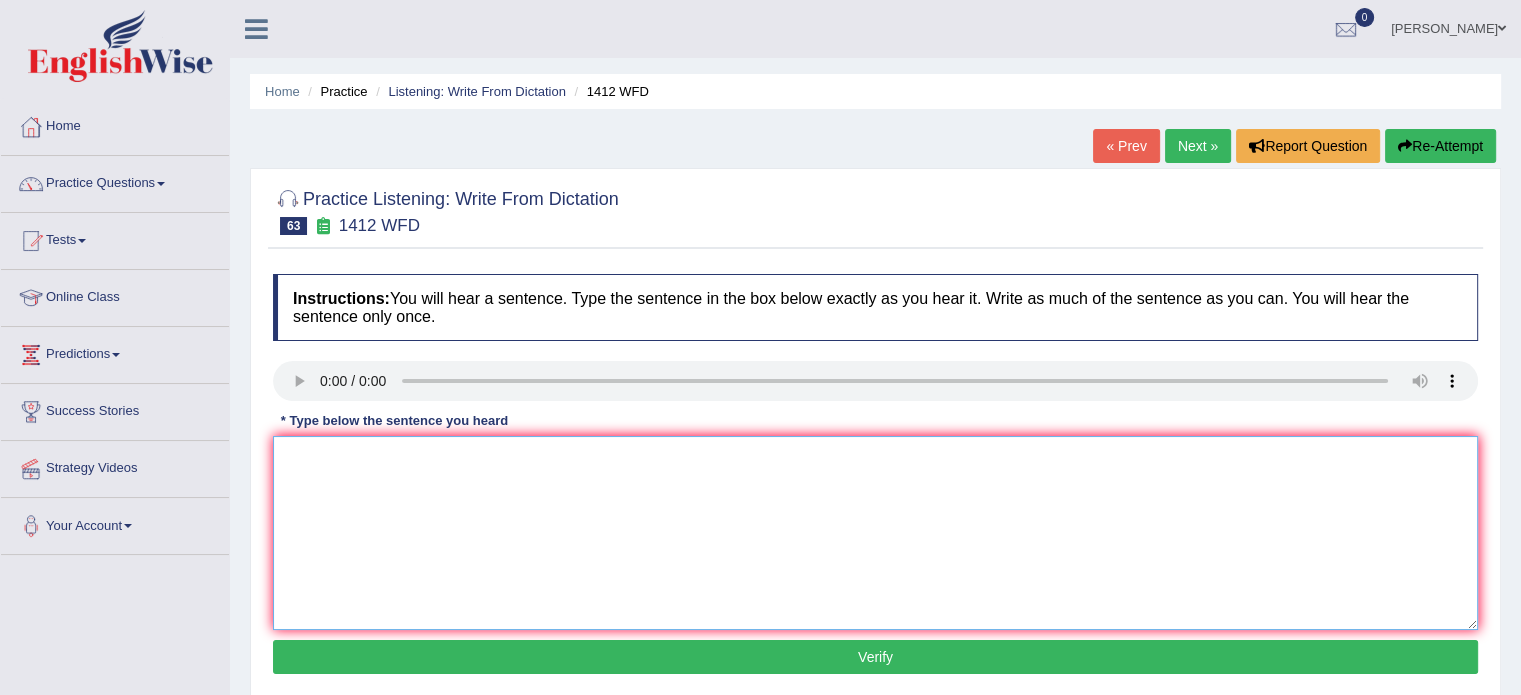 click at bounding box center [875, 533] 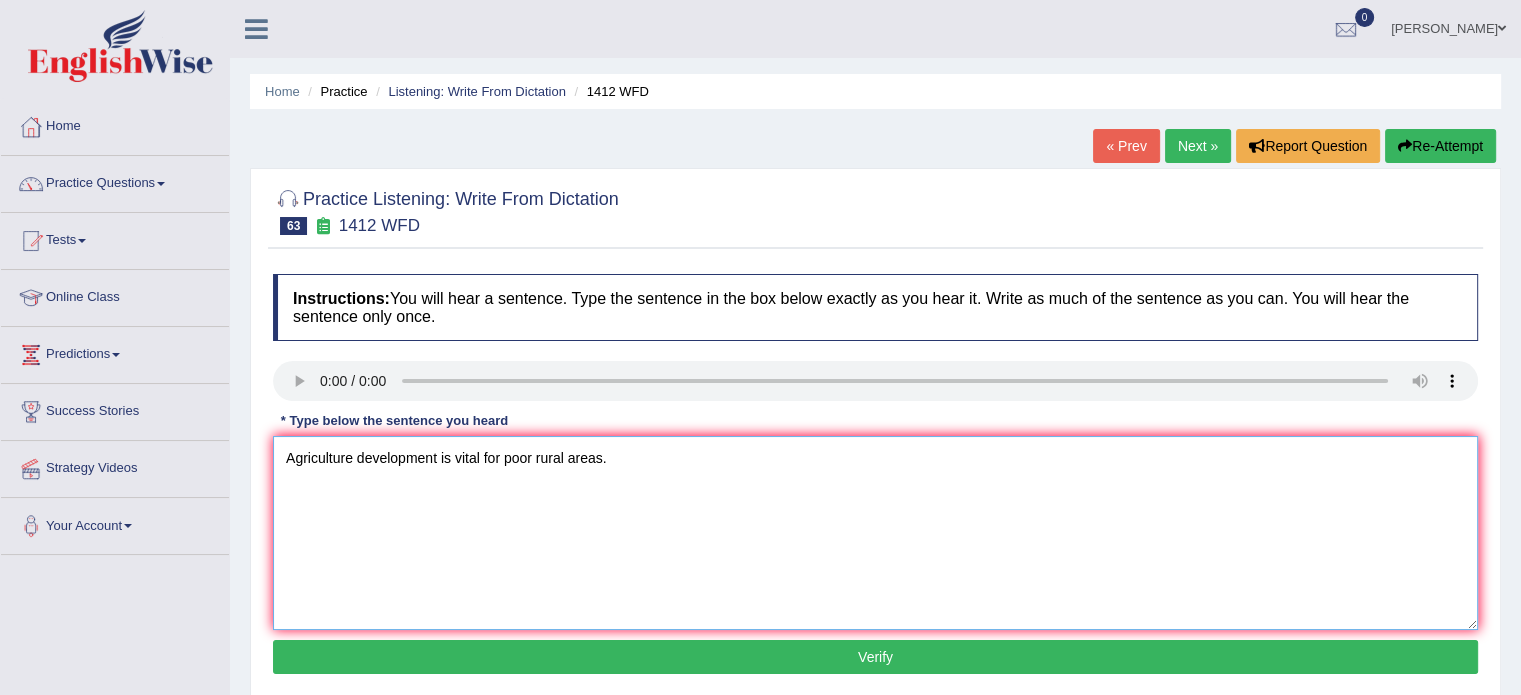 type on "Agriculture development is vital for poor rural areas." 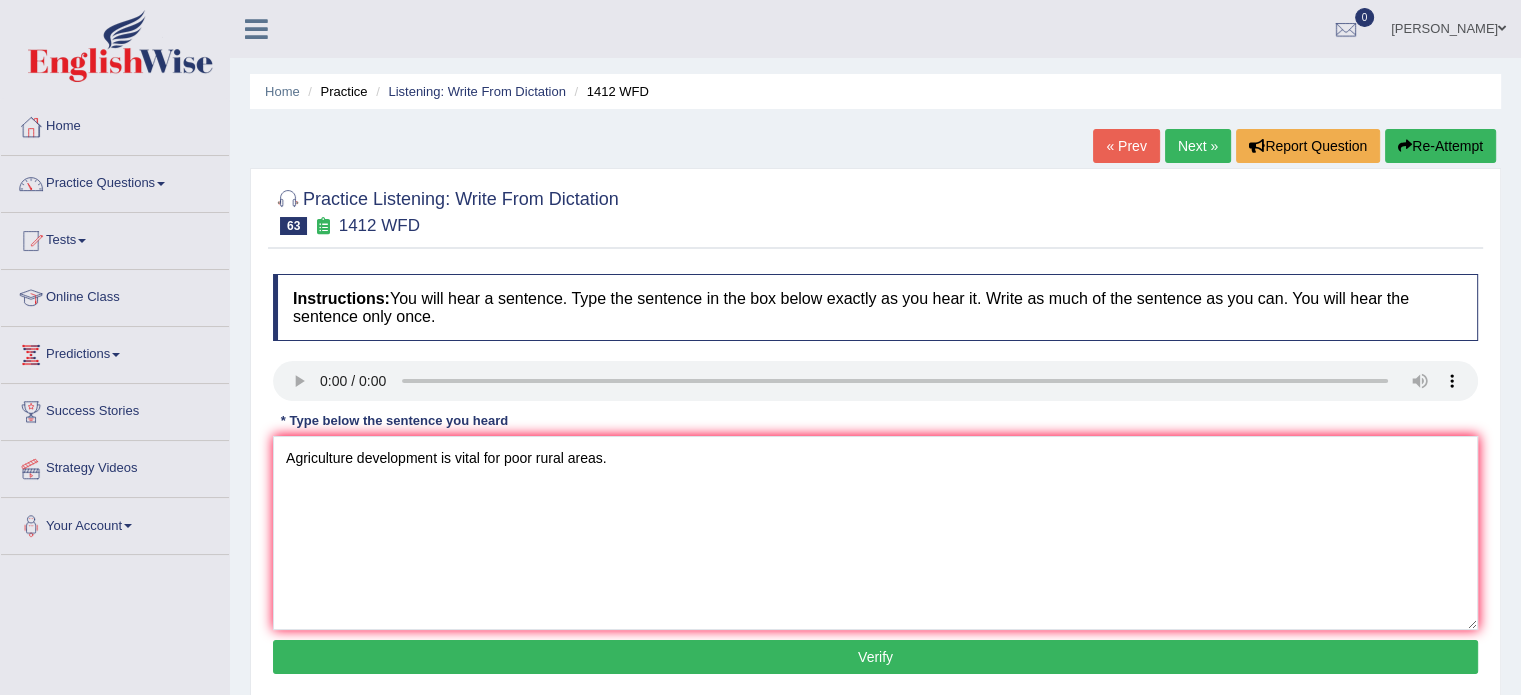 click on "Verify" at bounding box center [875, 657] 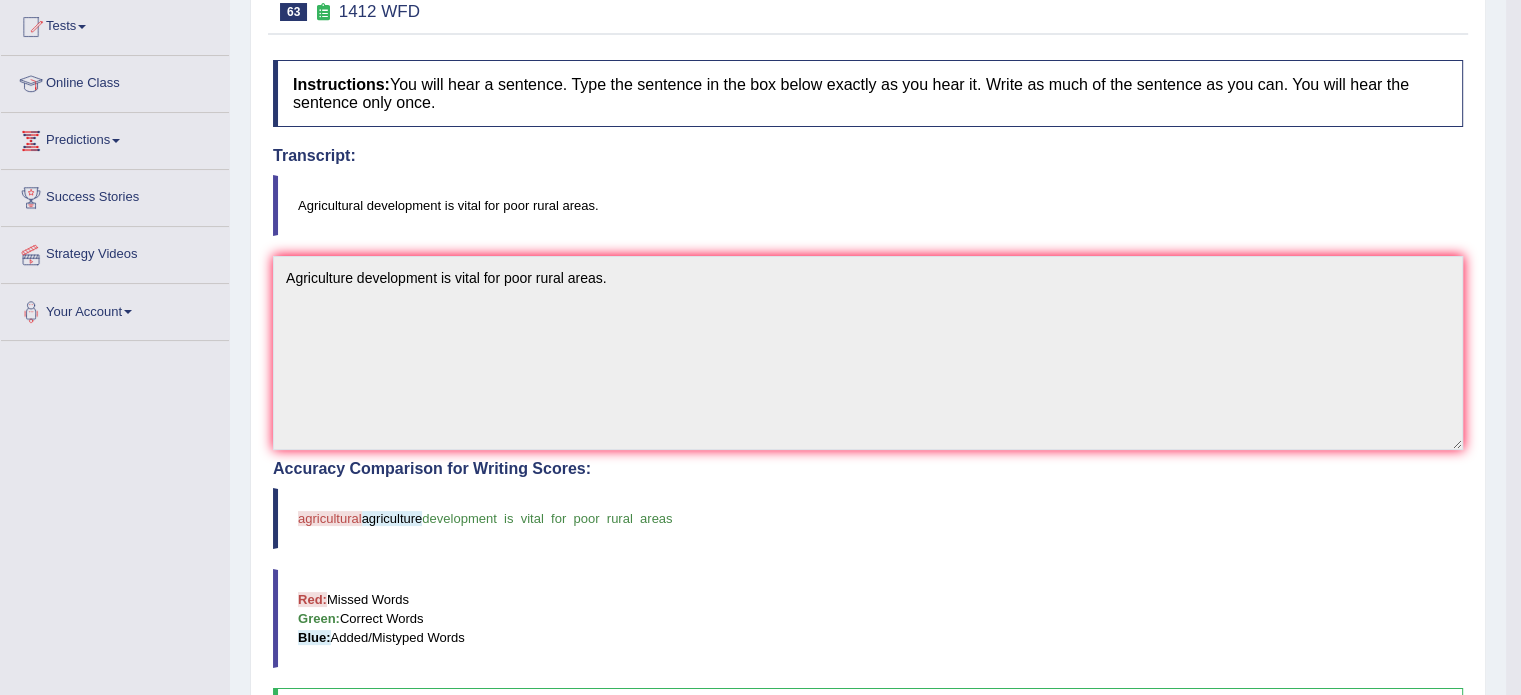 scroll, scrollTop: 0, scrollLeft: 0, axis: both 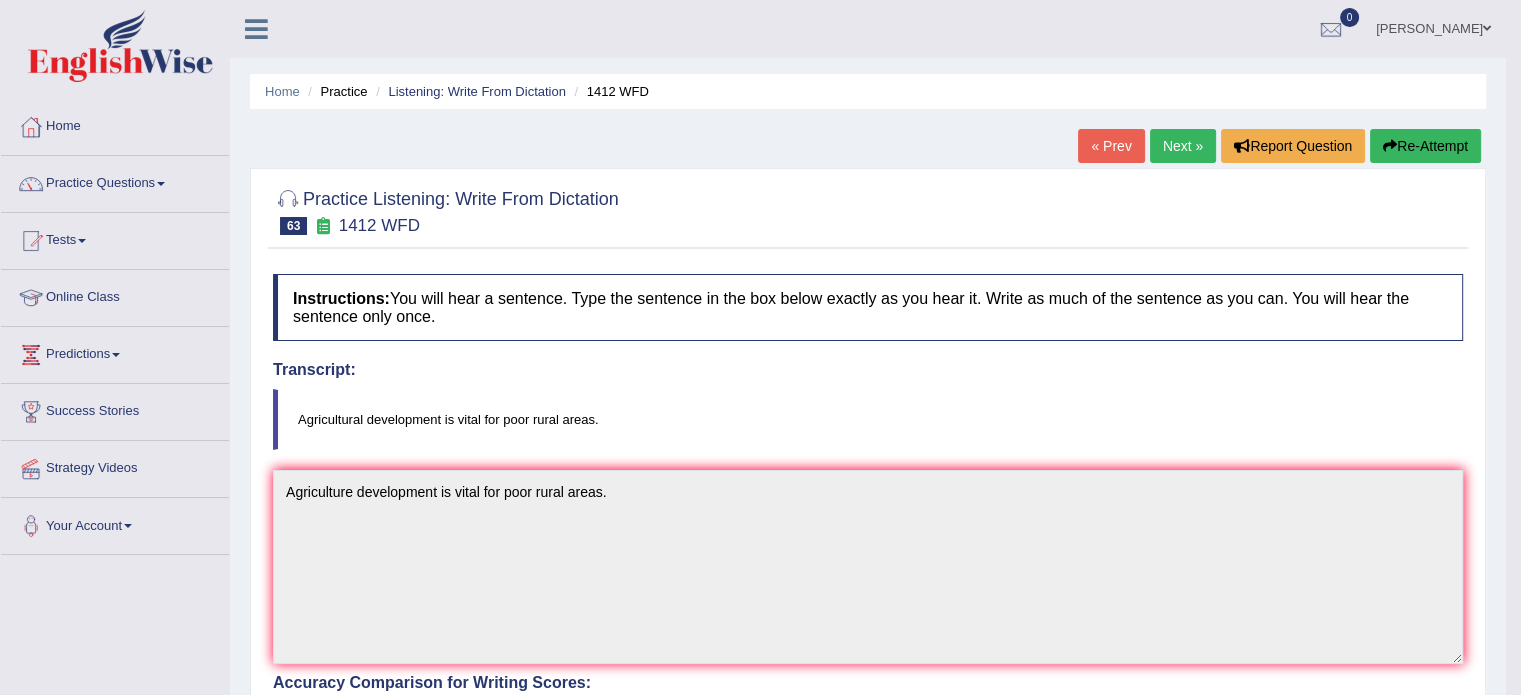 click on "Re-Attempt" at bounding box center (1425, 146) 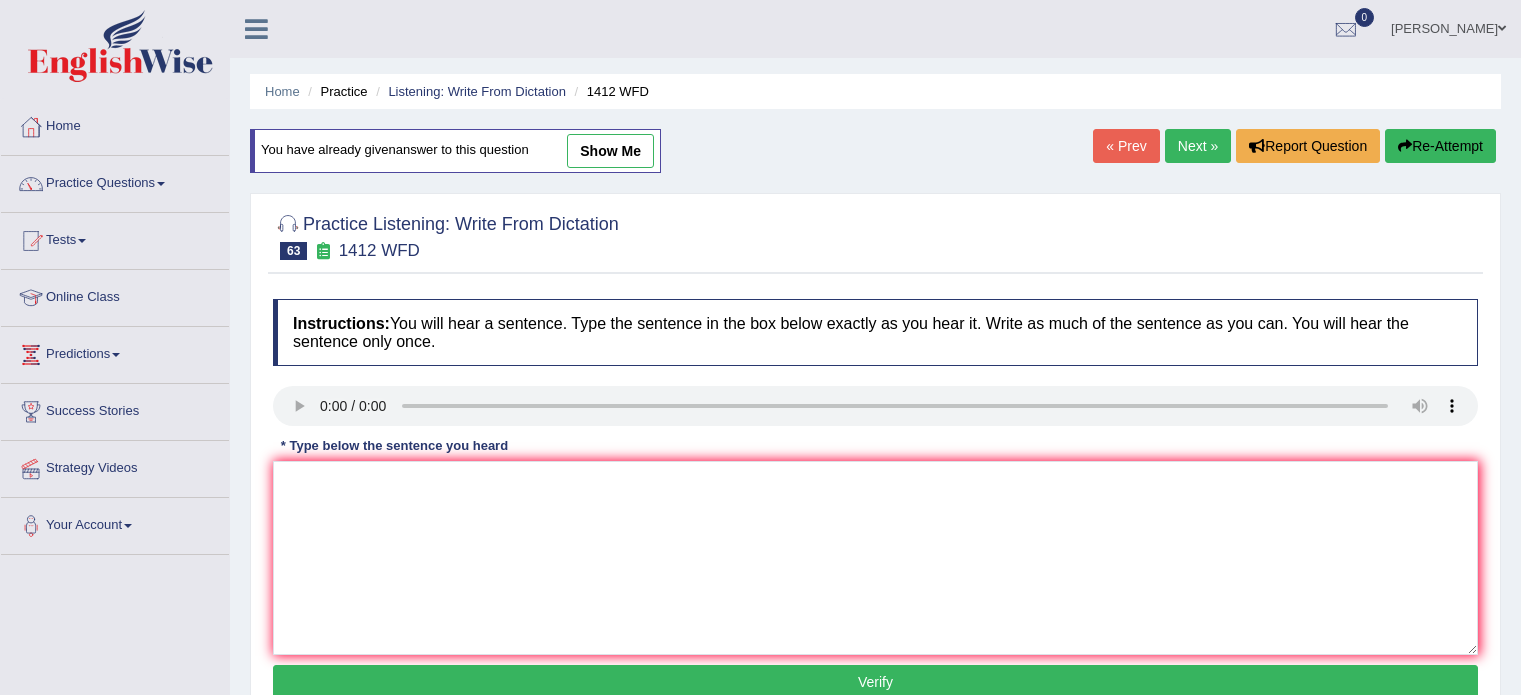 scroll, scrollTop: 0, scrollLeft: 0, axis: both 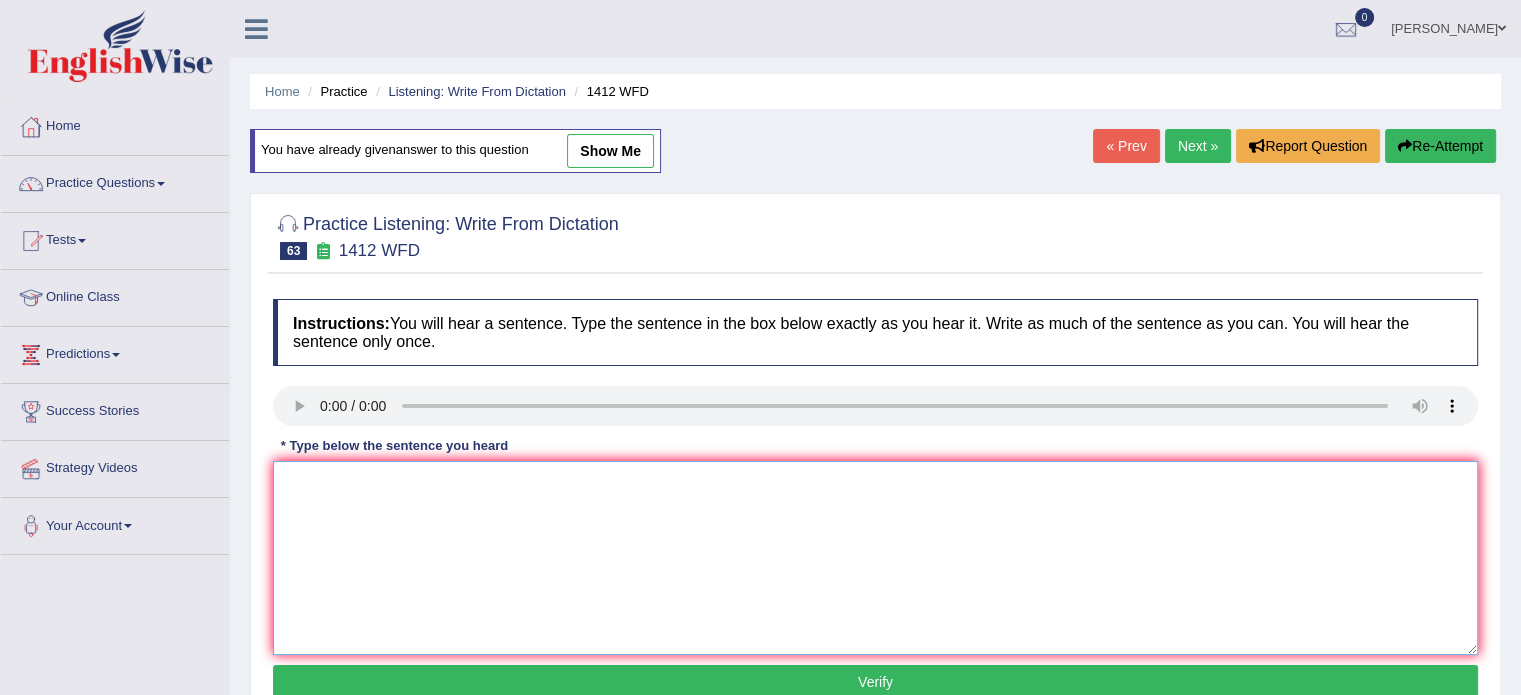 click at bounding box center (875, 558) 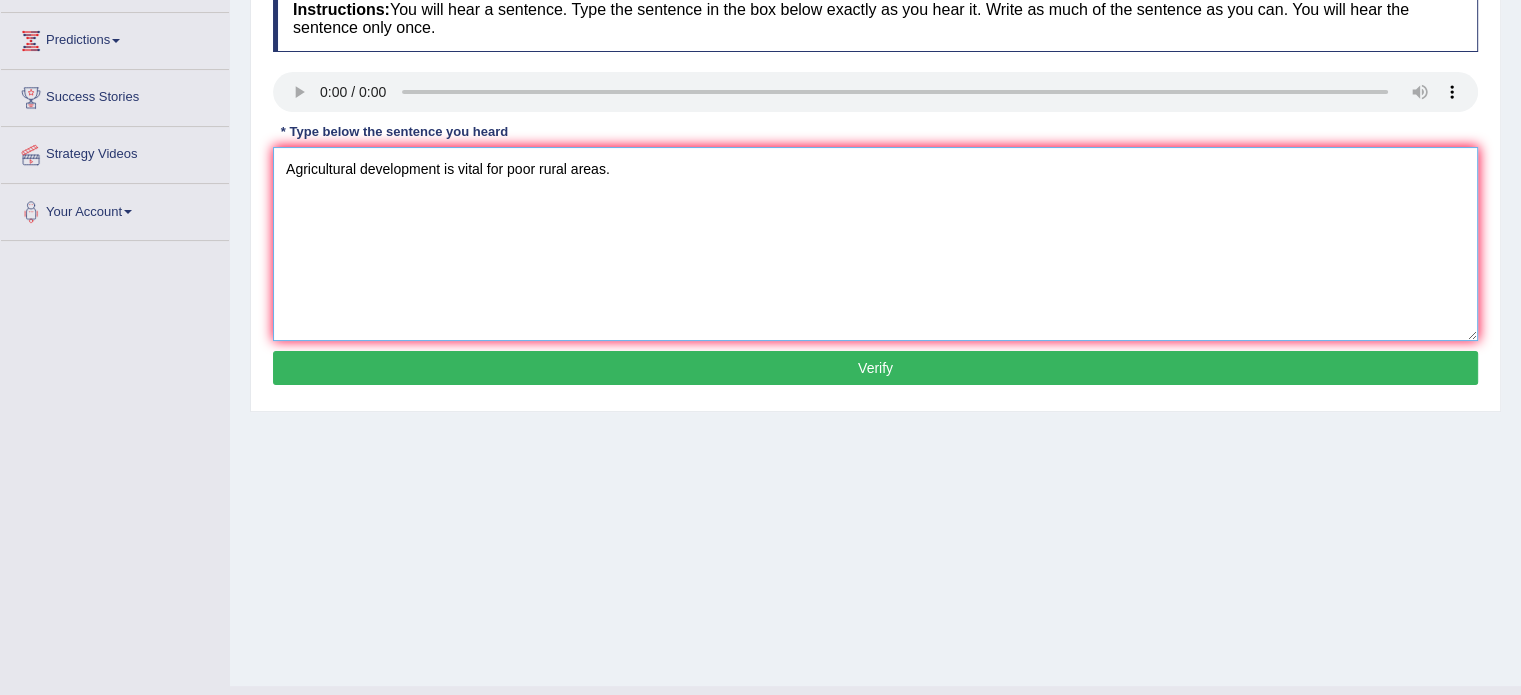 scroll, scrollTop: 315, scrollLeft: 0, axis: vertical 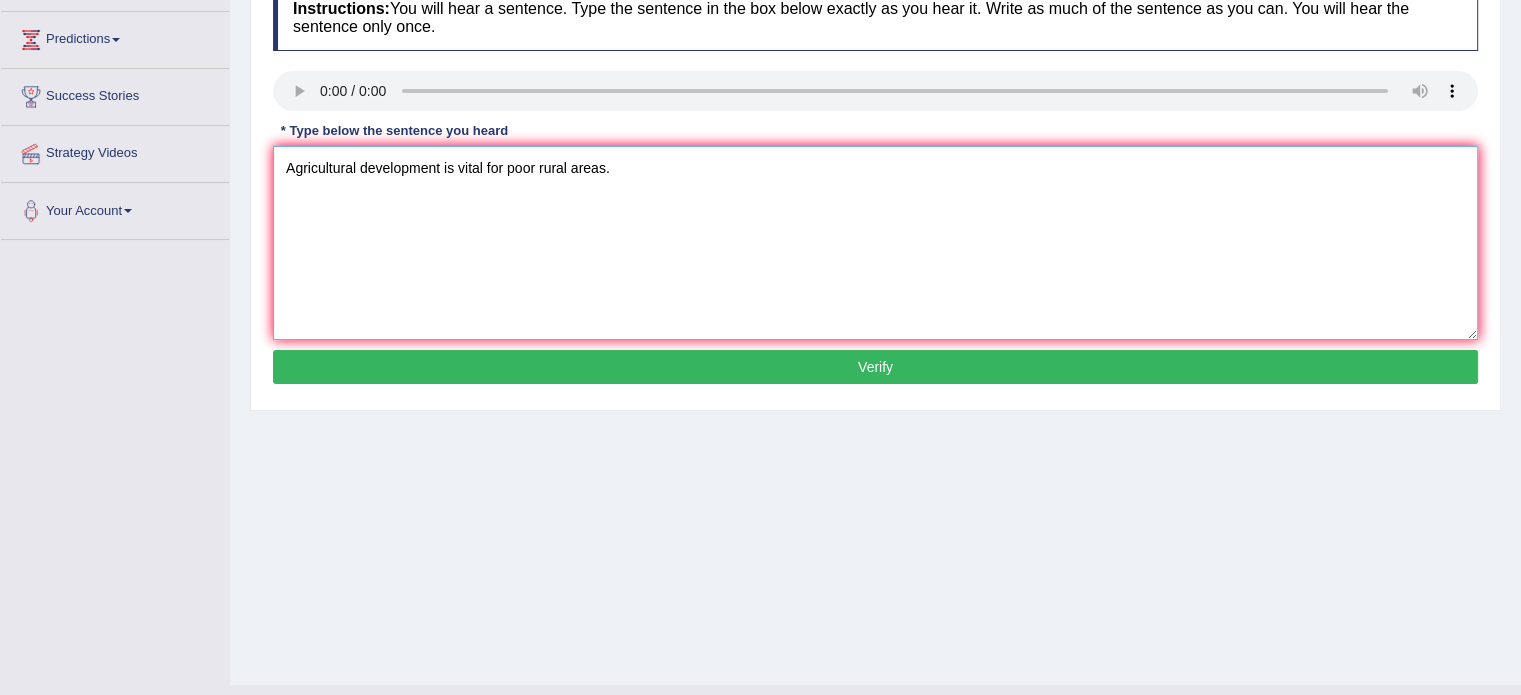 type on "Agricultural development is vital for poor rural areas." 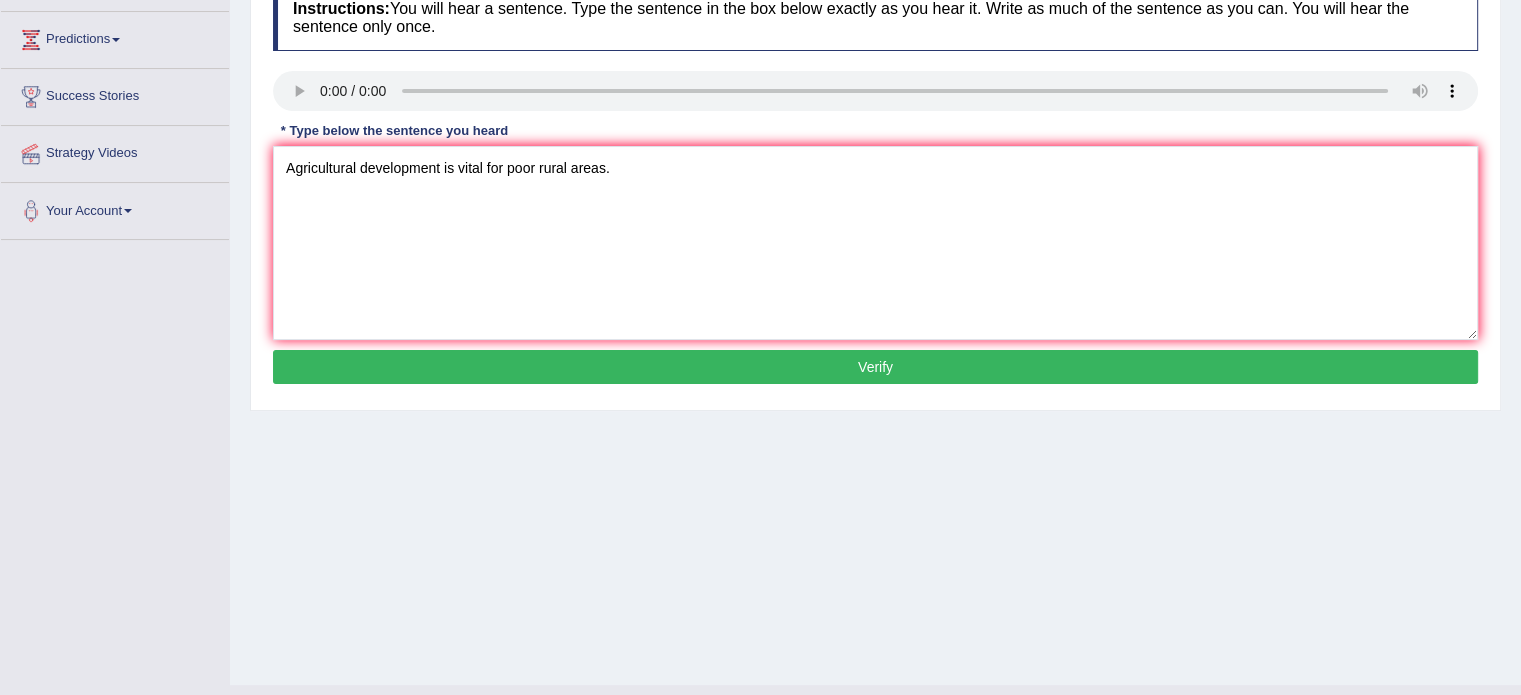 click on "Verify" at bounding box center (875, 367) 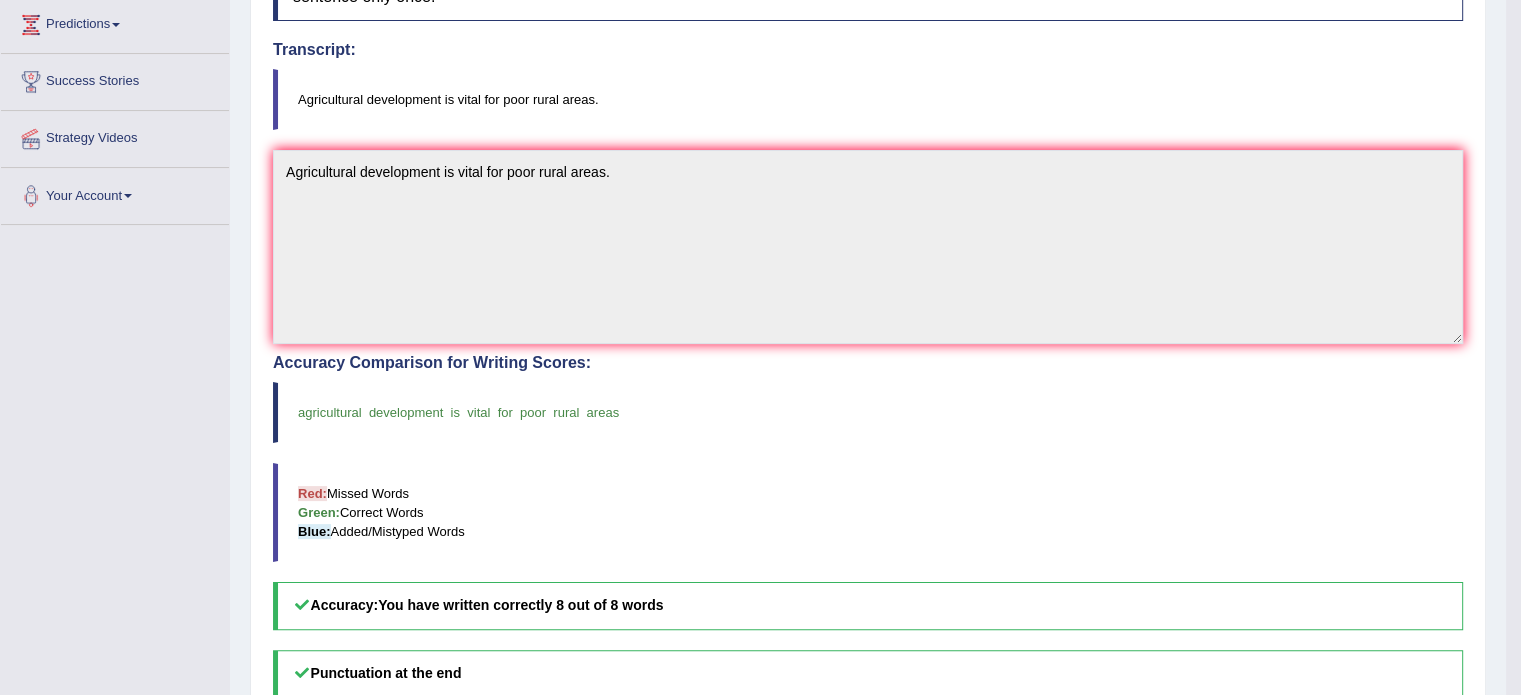 scroll, scrollTop: 0, scrollLeft: 0, axis: both 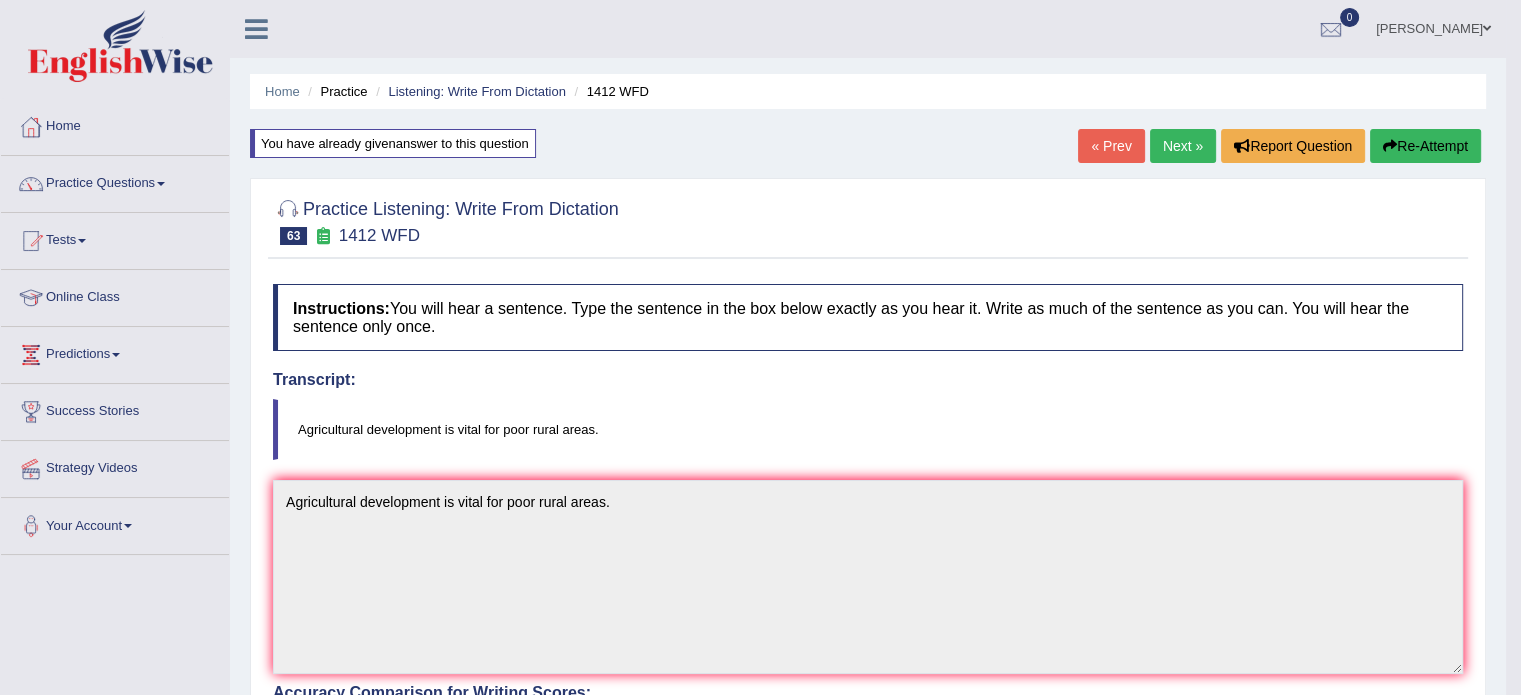 click on "Next »" at bounding box center (1183, 146) 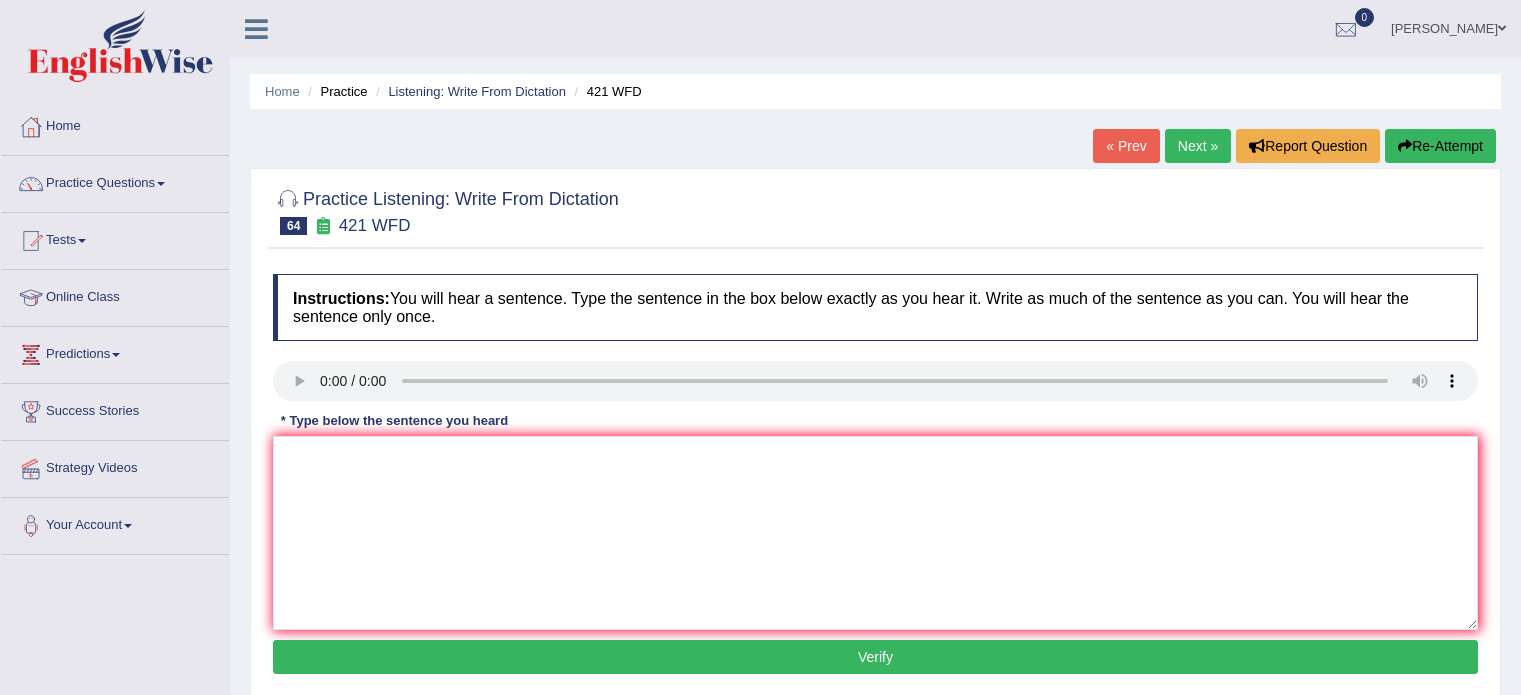 scroll, scrollTop: 0, scrollLeft: 0, axis: both 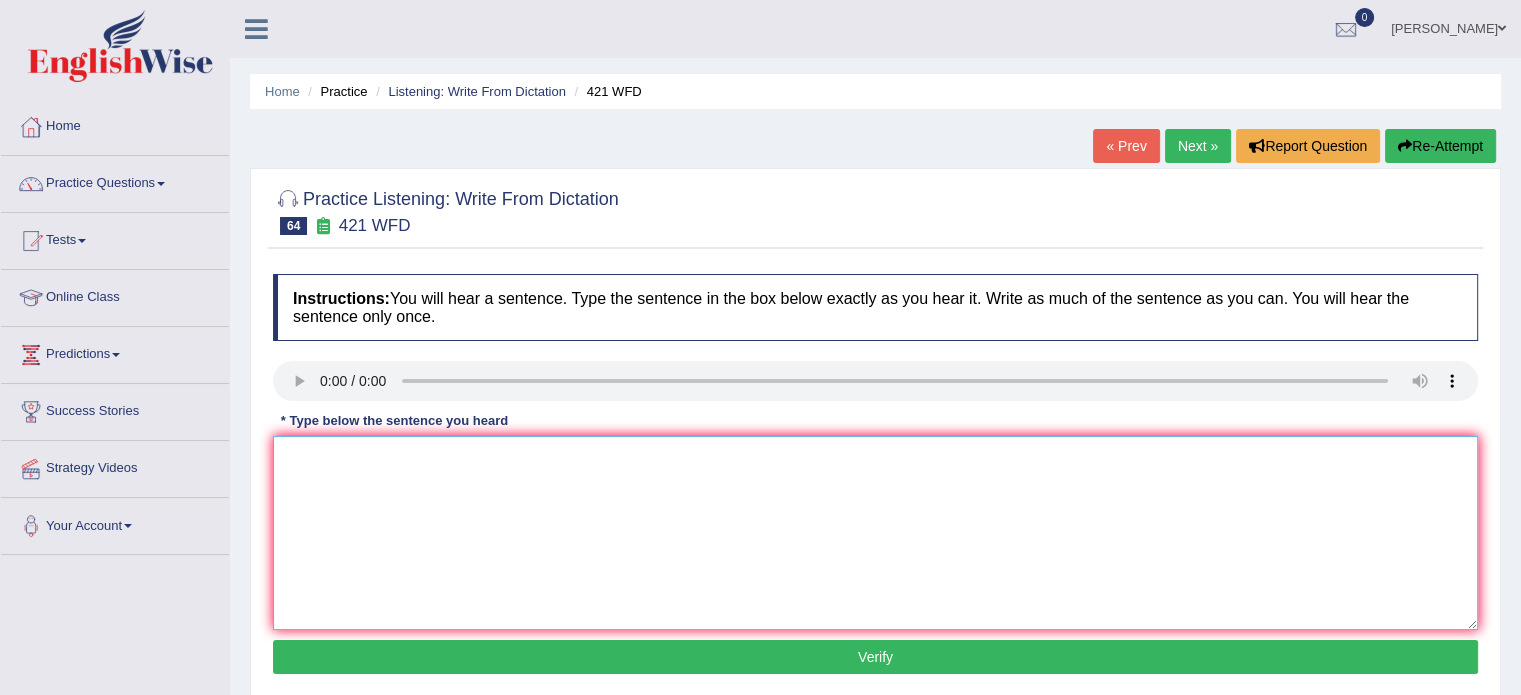 click at bounding box center (875, 533) 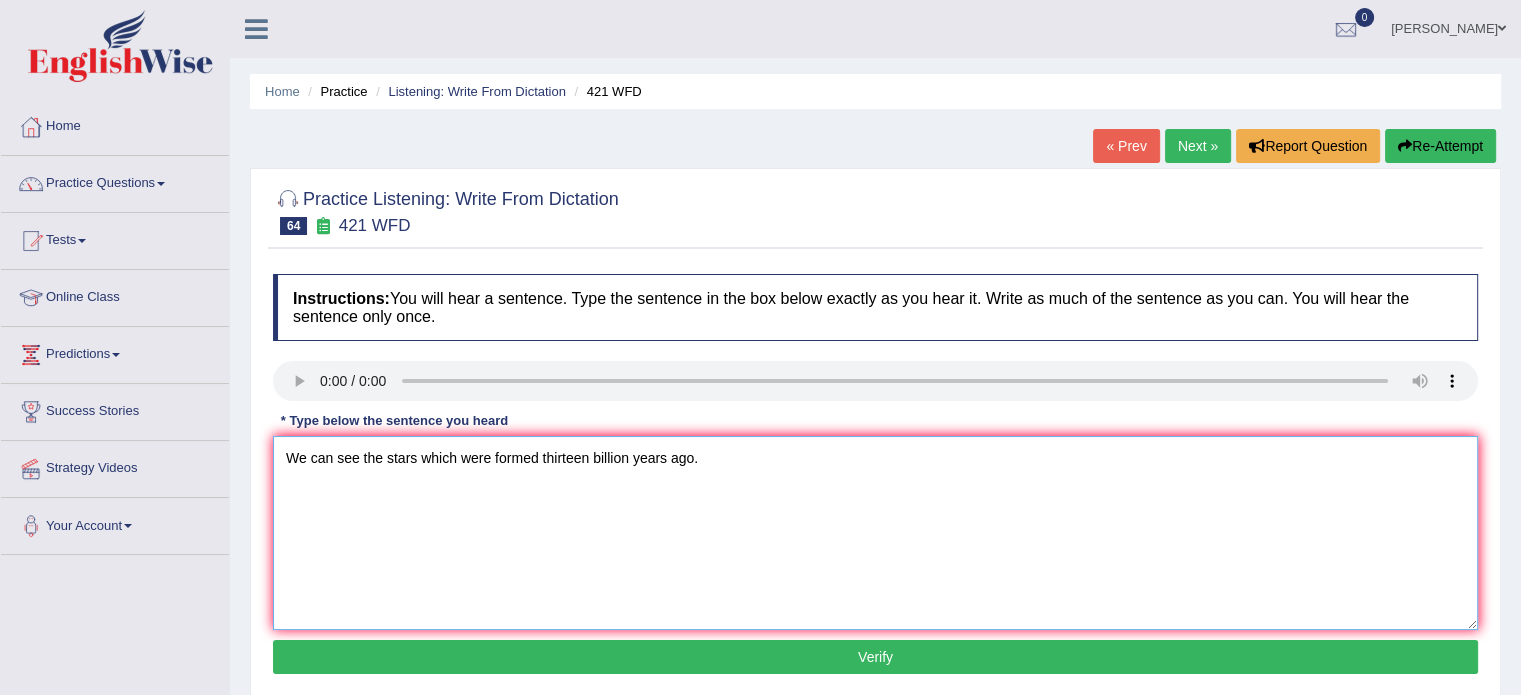 type on "We can see the stars which were formed thirteen billion years ago." 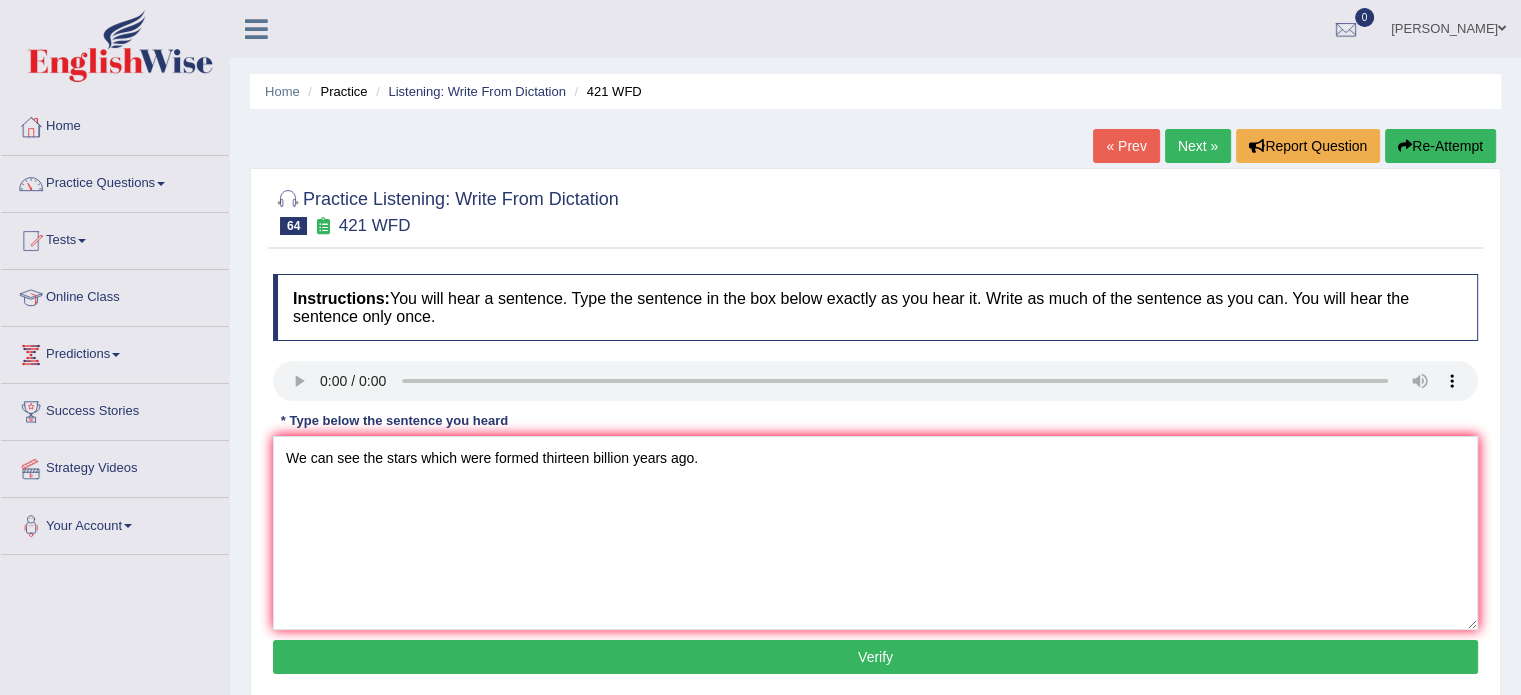 click on "Verify" at bounding box center (875, 657) 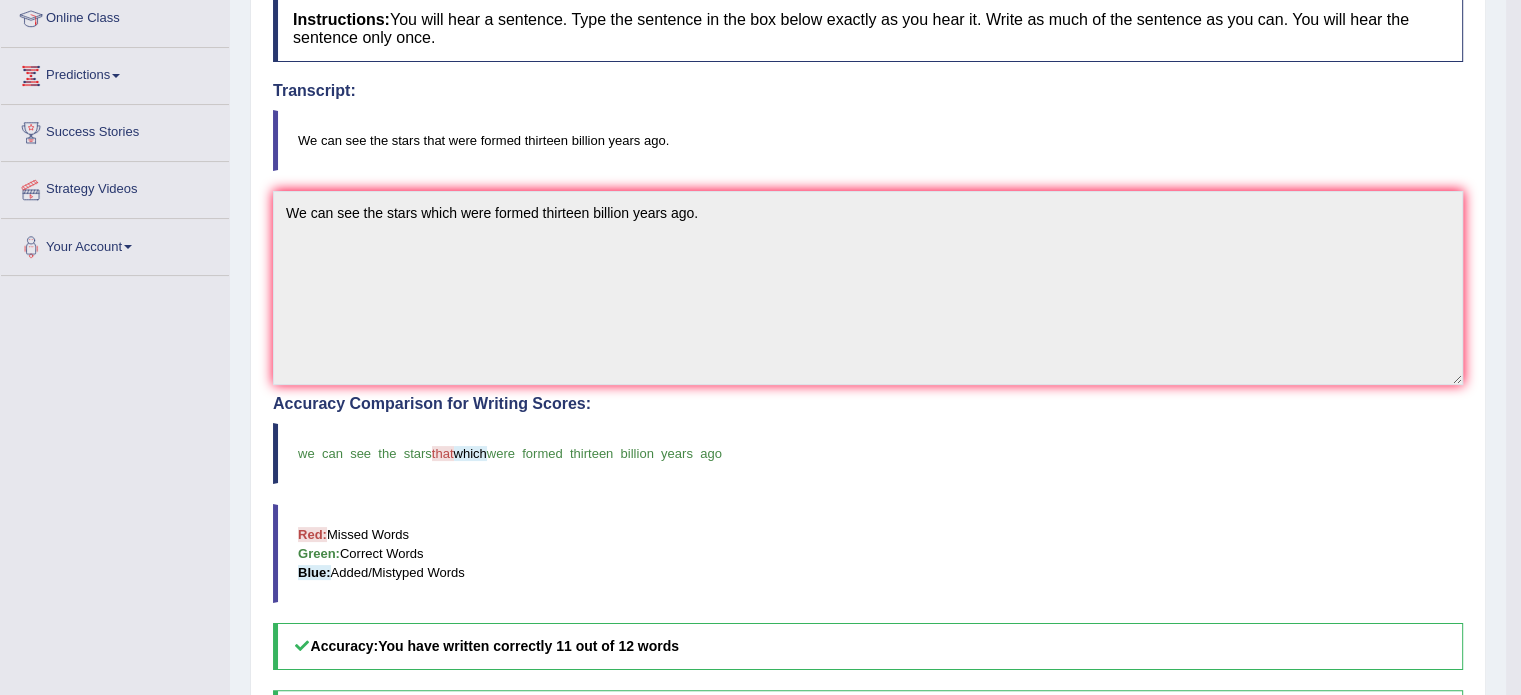 scroll, scrollTop: 0, scrollLeft: 0, axis: both 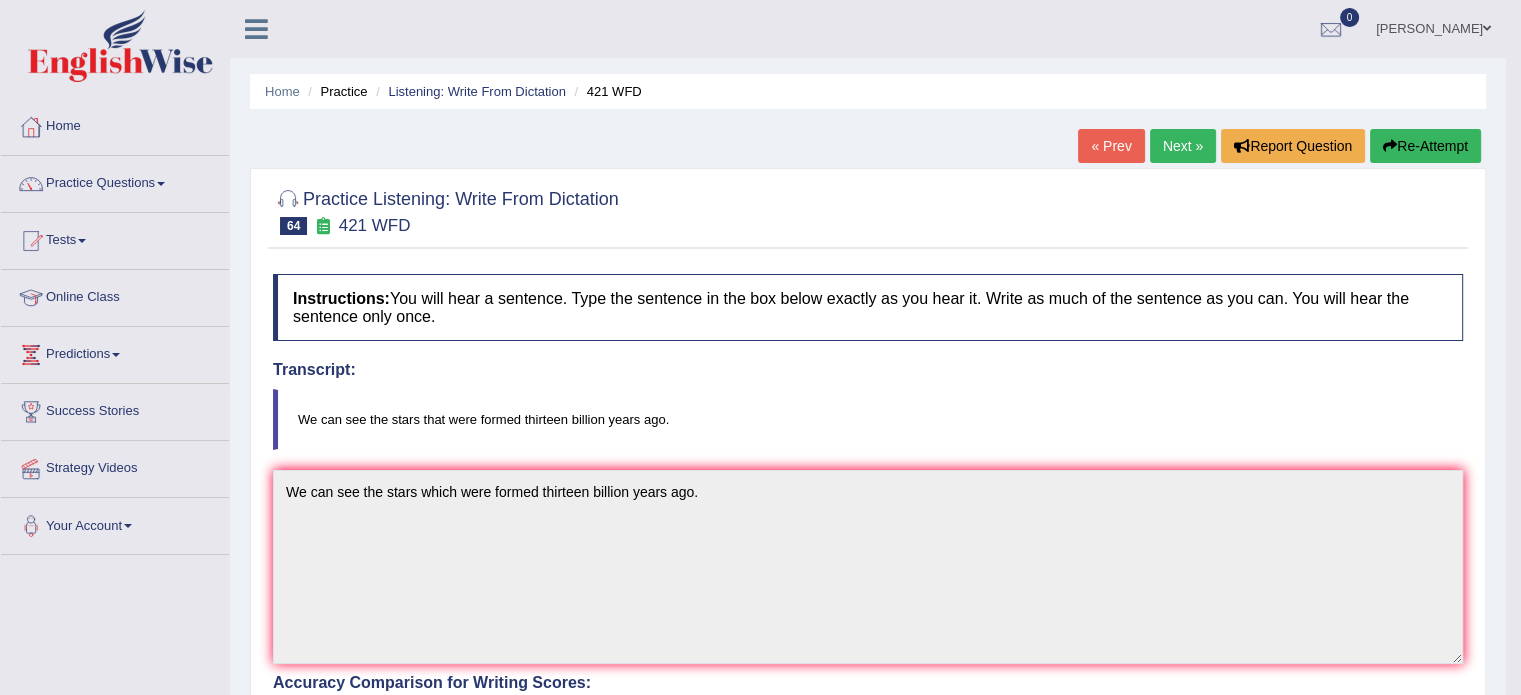 click on "Next »" at bounding box center [1183, 146] 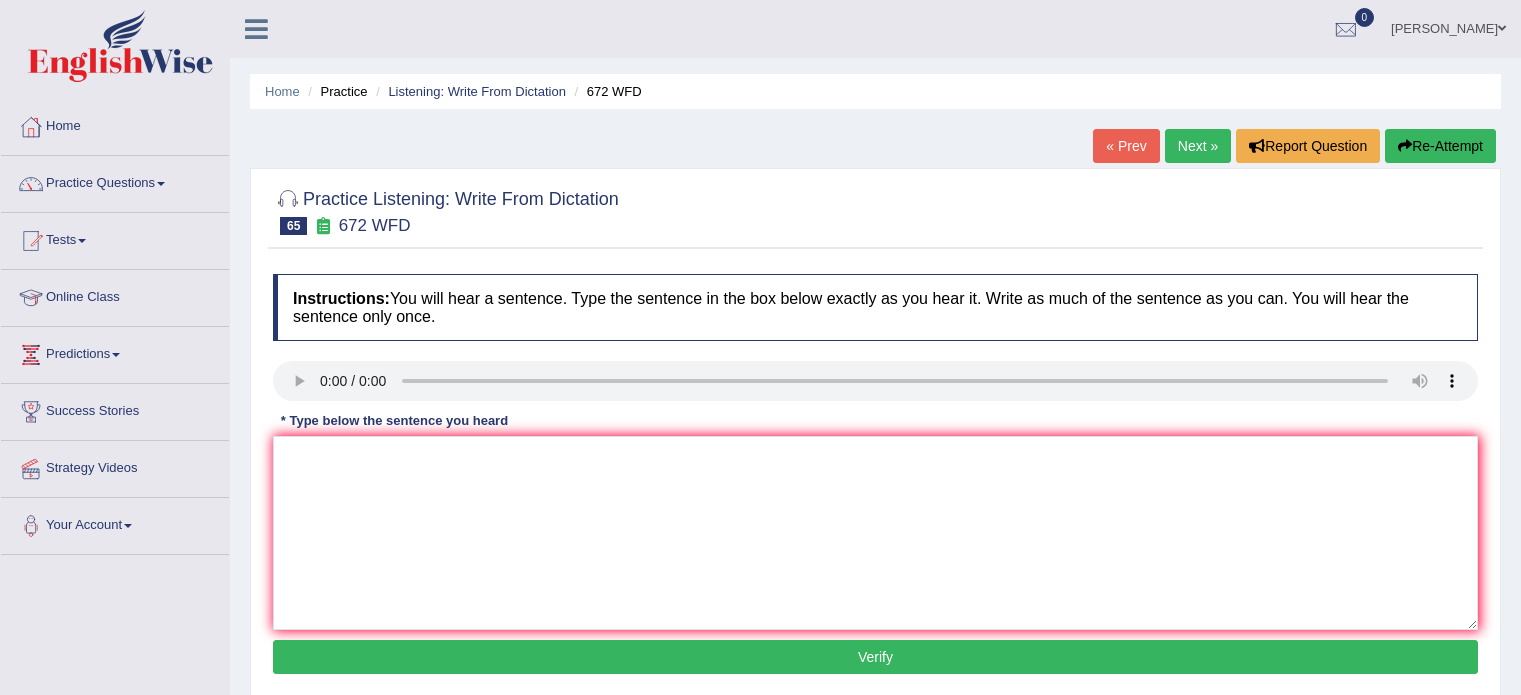 scroll, scrollTop: 0, scrollLeft: 0, axis: both 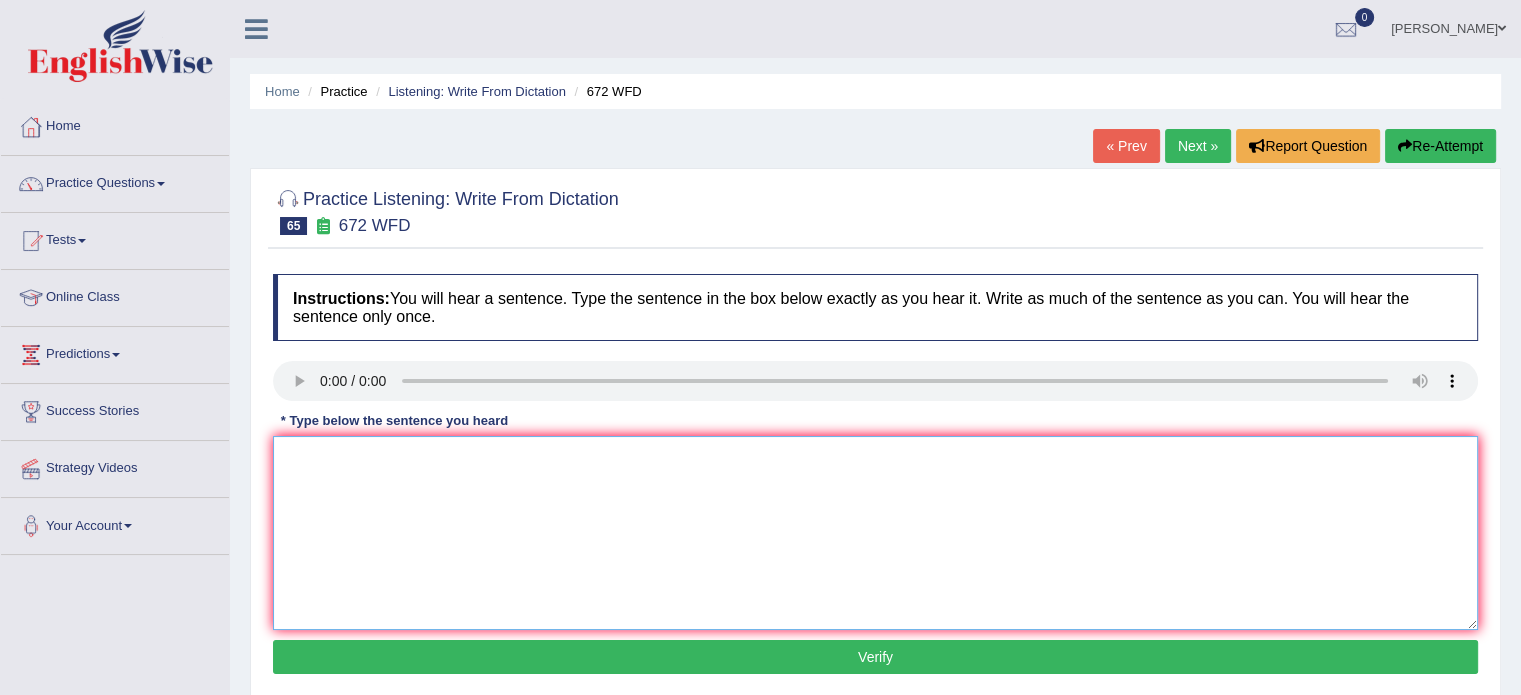click at bounding box center [875, 533] 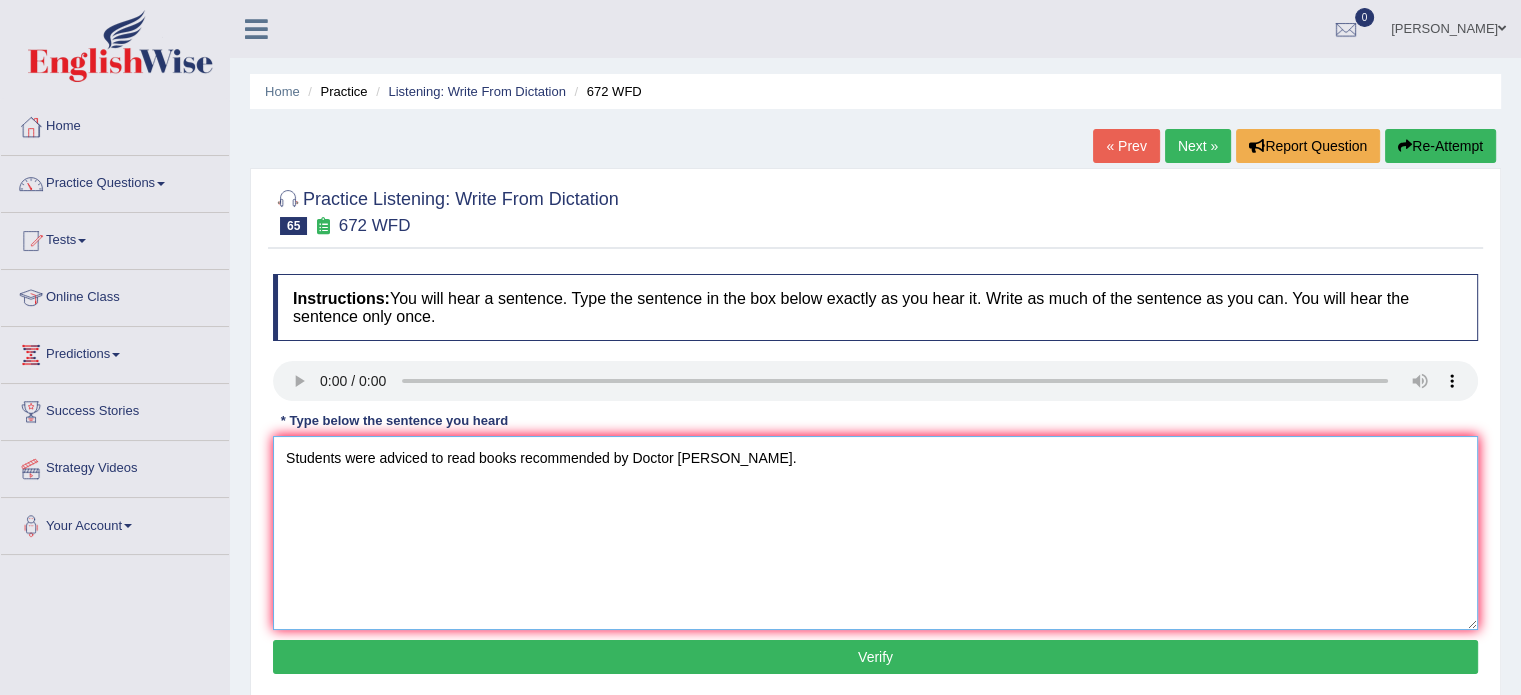 click on "Students were adviced to read books recommended by Doctor Jones." at bounding box center [875, 533] 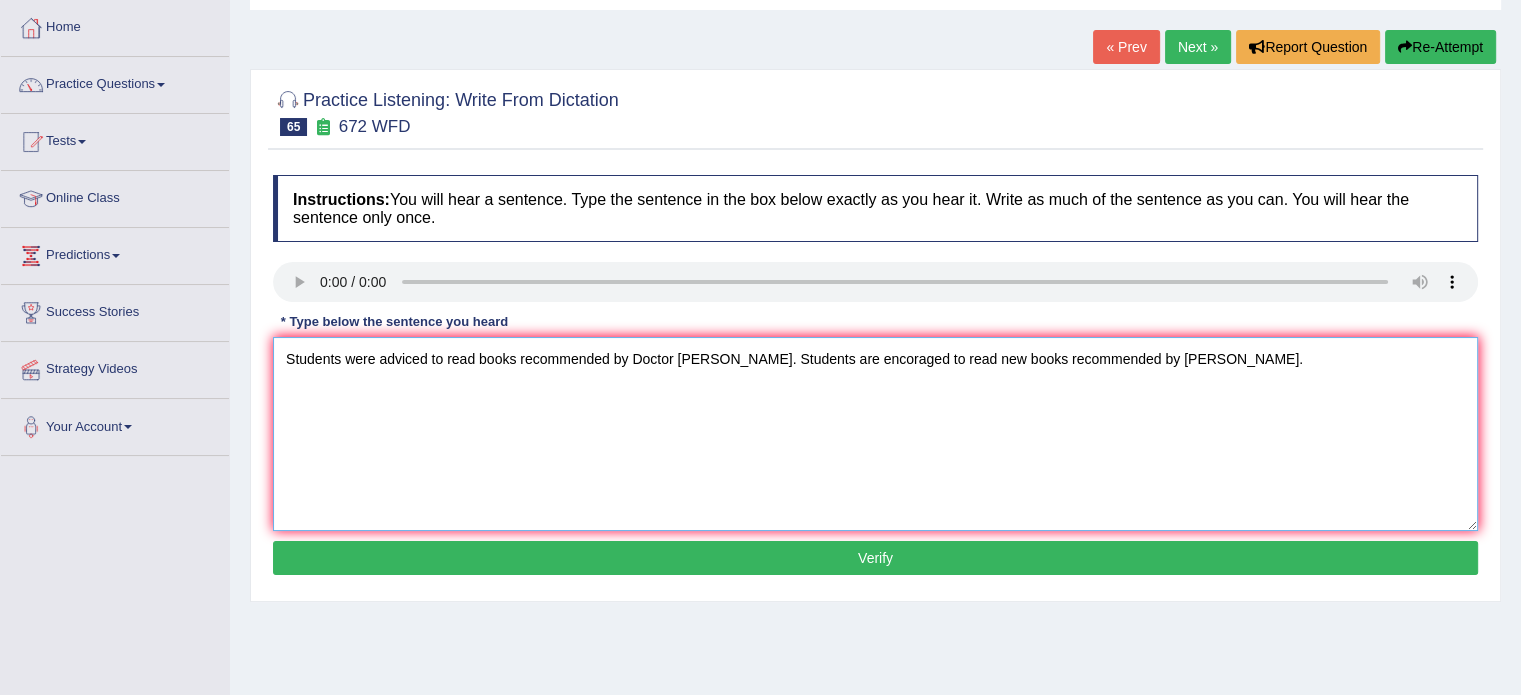 scroll, scrollTop: 100, scrollLeft: 0, axis: vertical 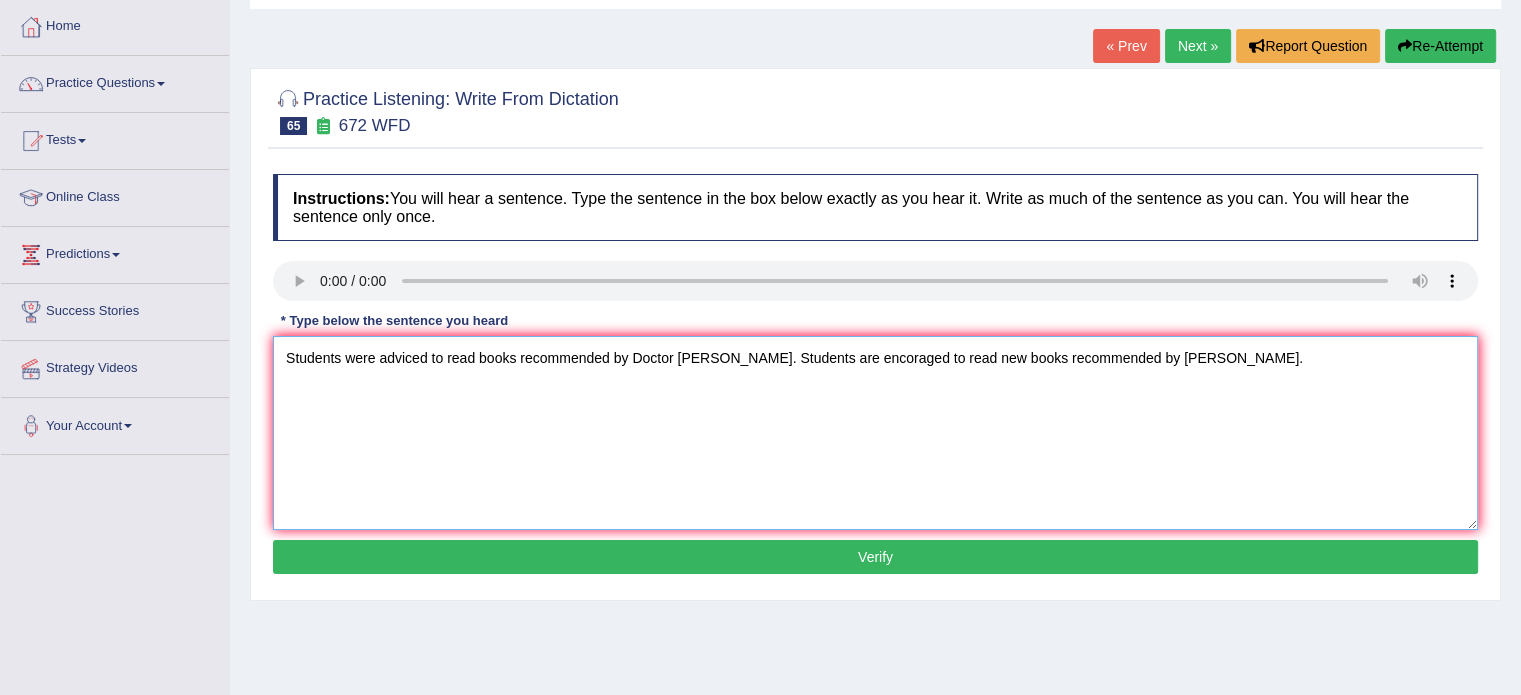 type on "Students were adviced to read books recommended by Doctor Jones. Students are encoraged to read new books recommended by Professor Jones." 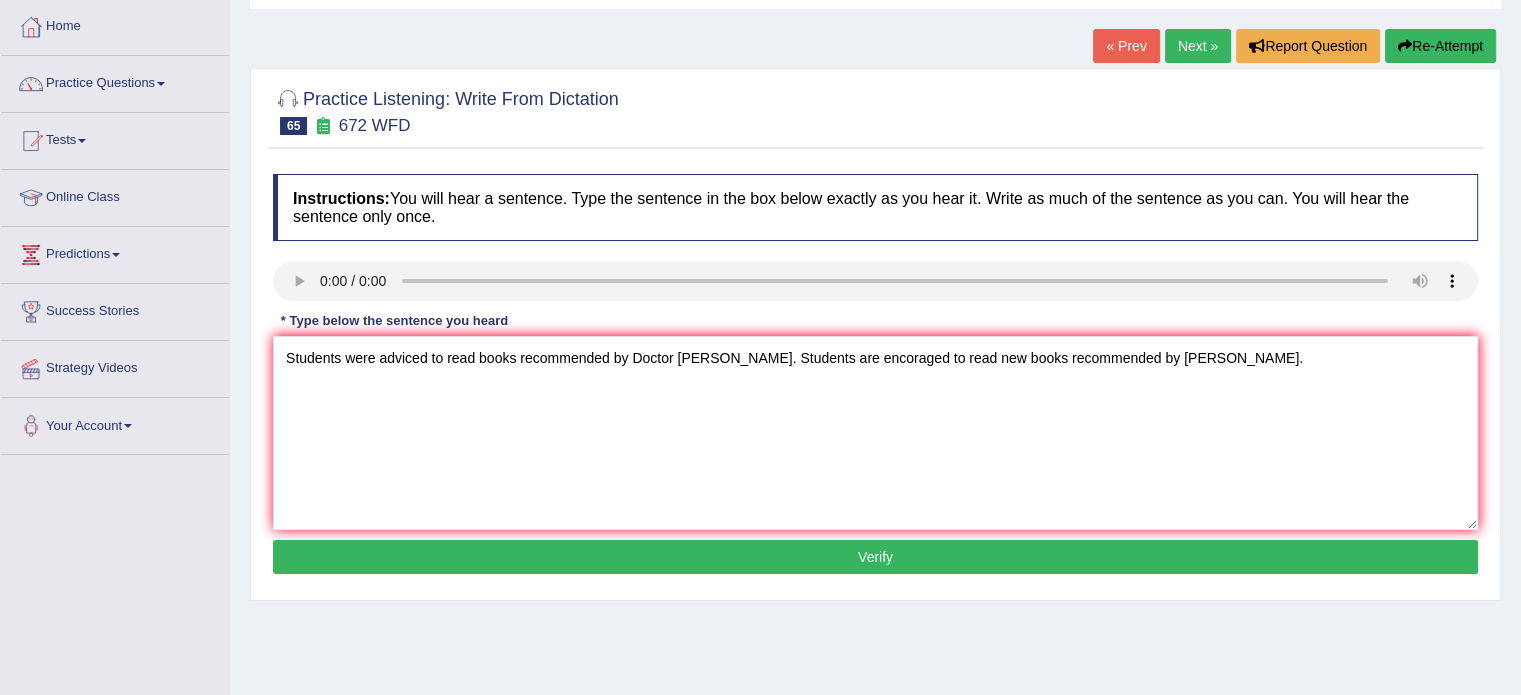 click on "Verify" at bounding box center (875, 557) 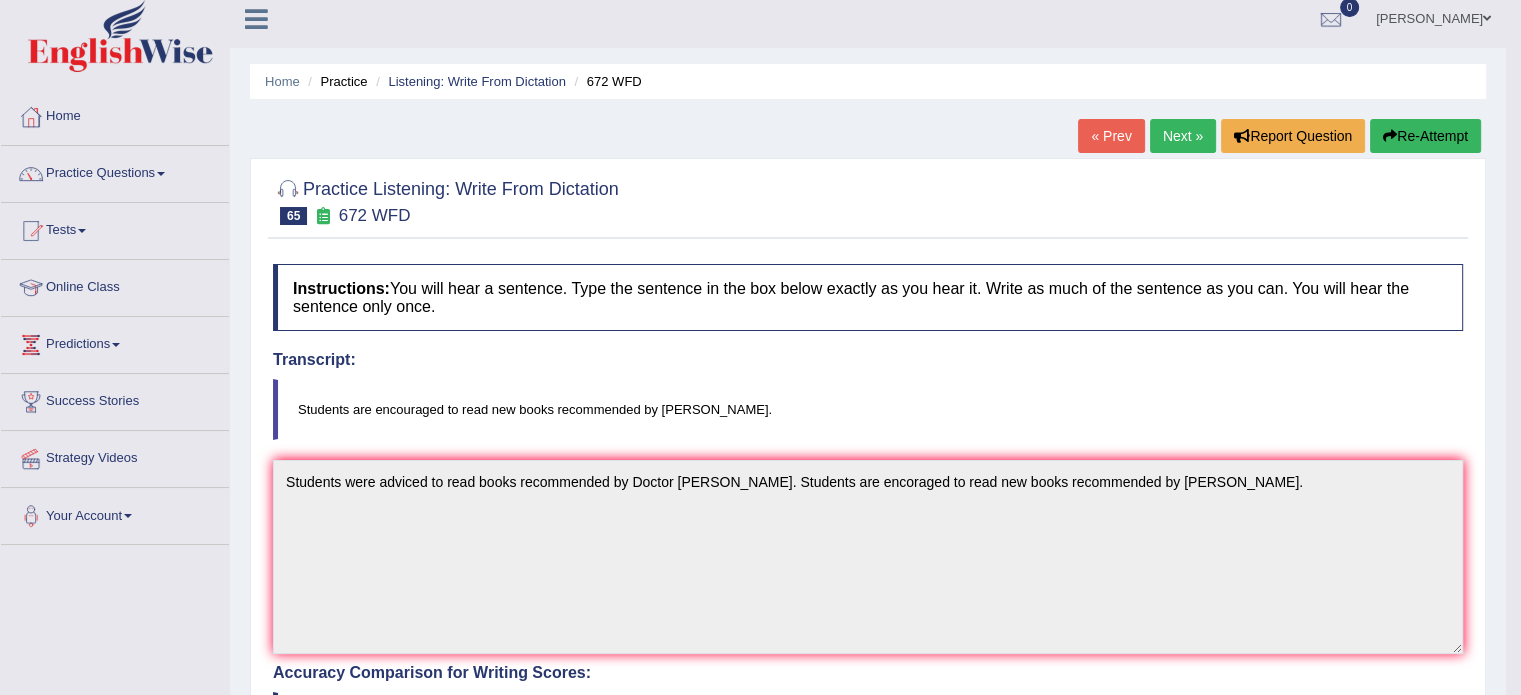 scroll, scrollTop: 8, scrollLeft: 0, axis: vertical 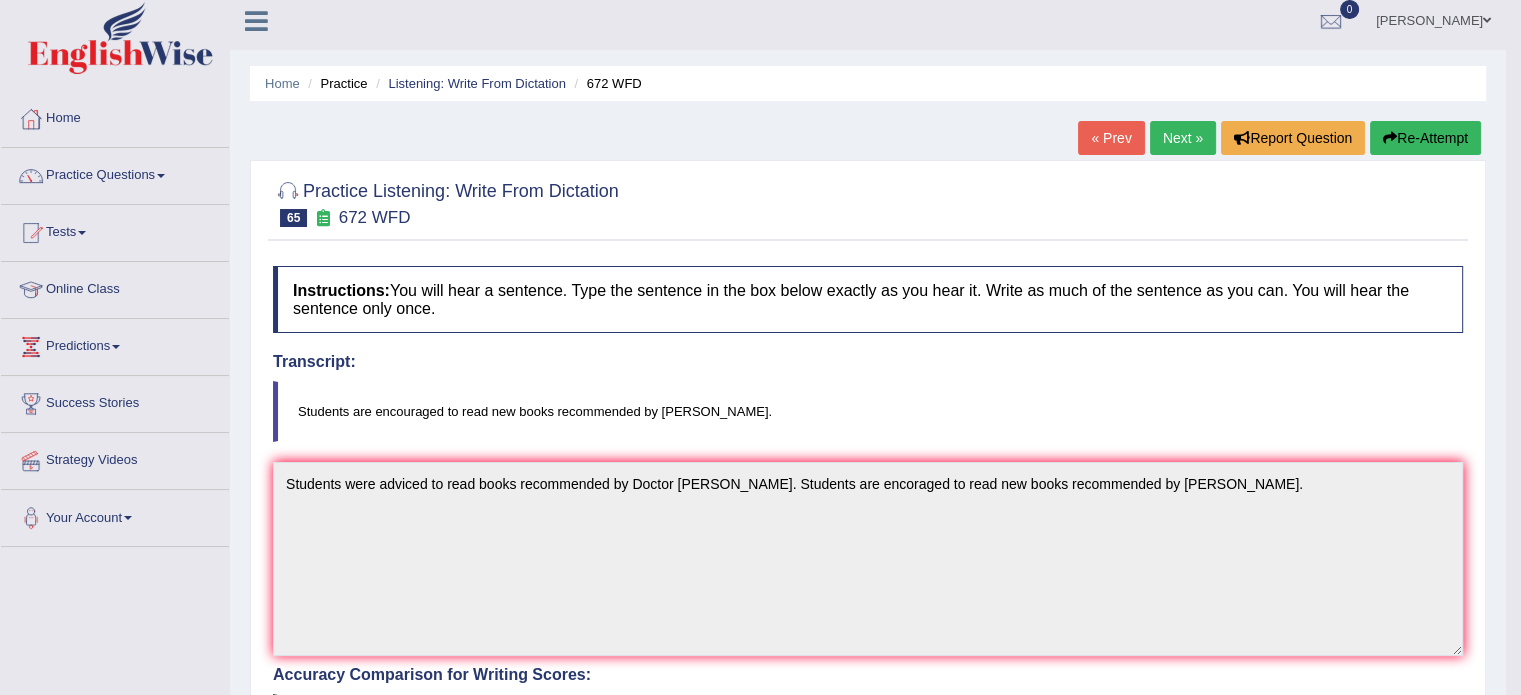click on "Next »" at bounding box center [1183, 138] 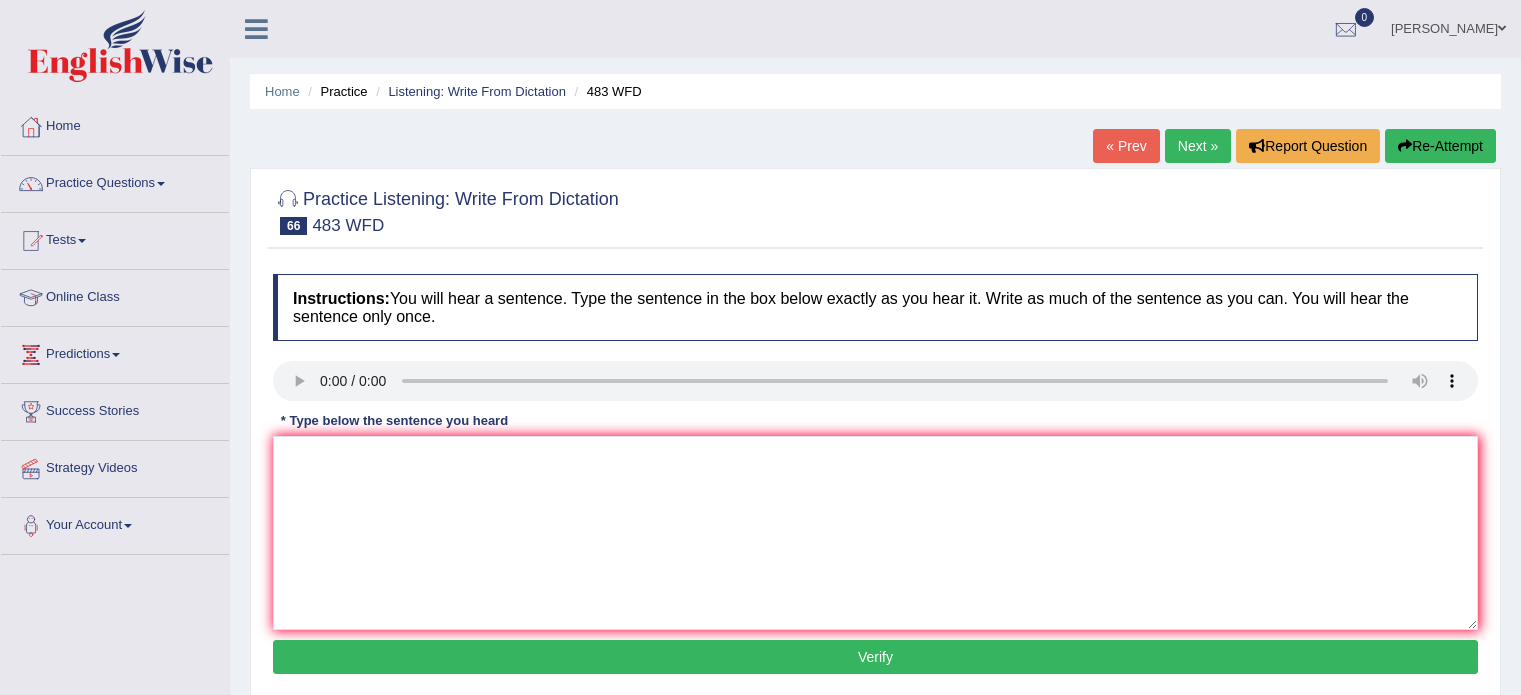 scroll, scrollTop: 0, scrollLeft: 0, axis: both 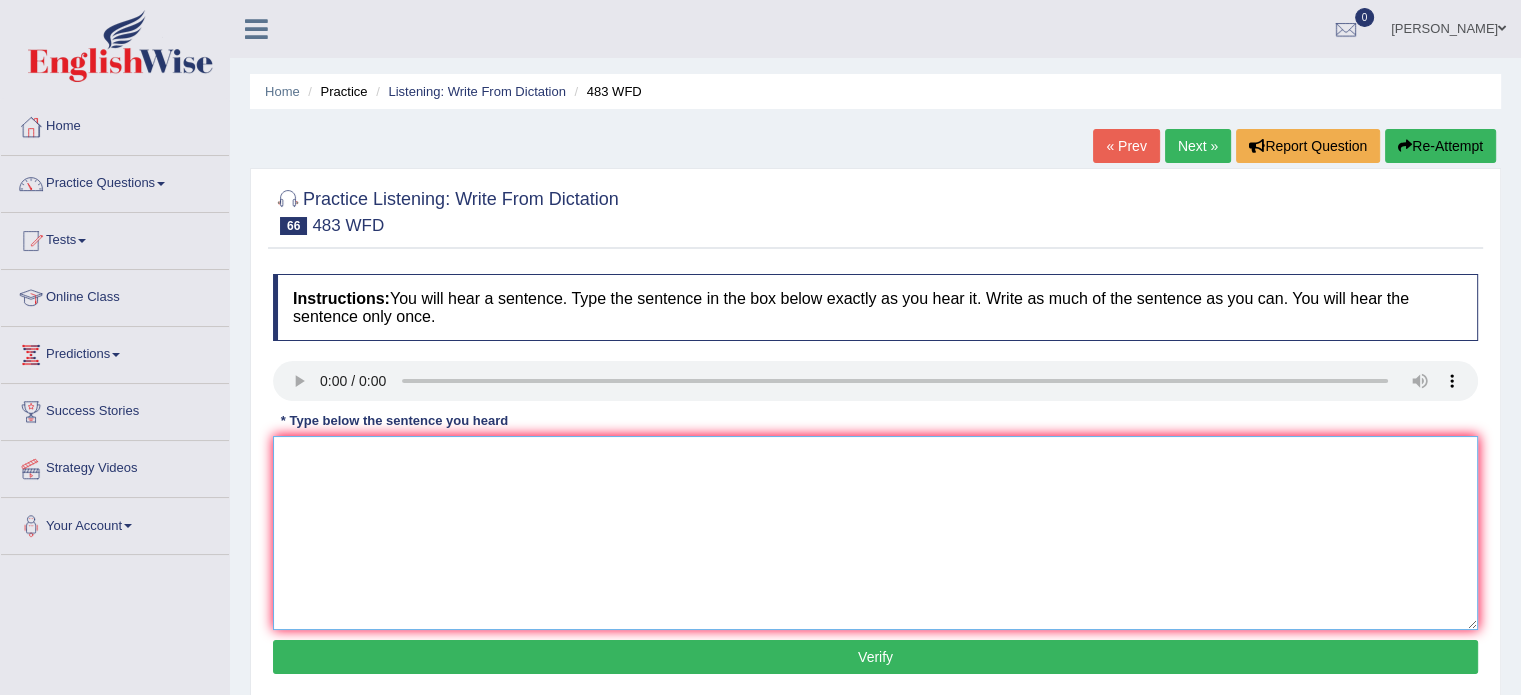 click at bounding box center (875, 533) 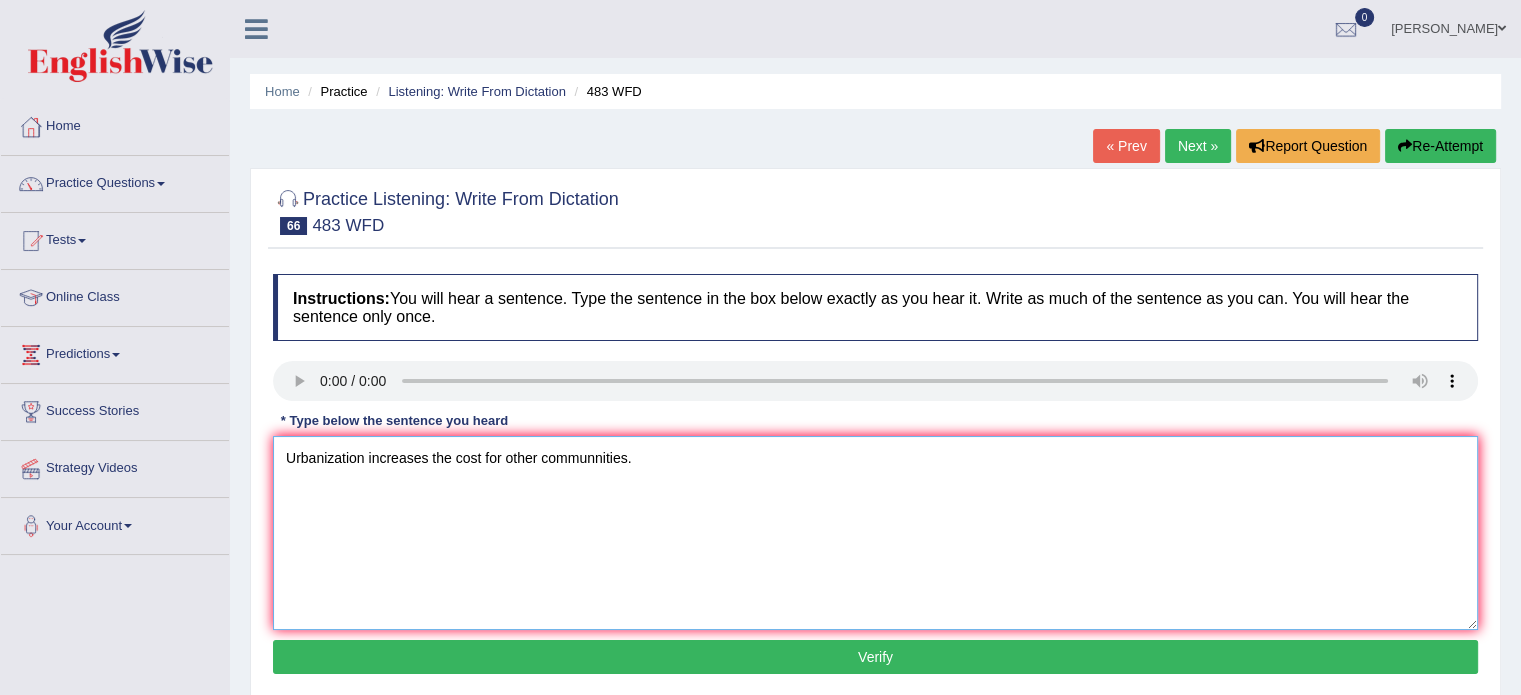 type on "Urbanization increases the cost for other communnities." 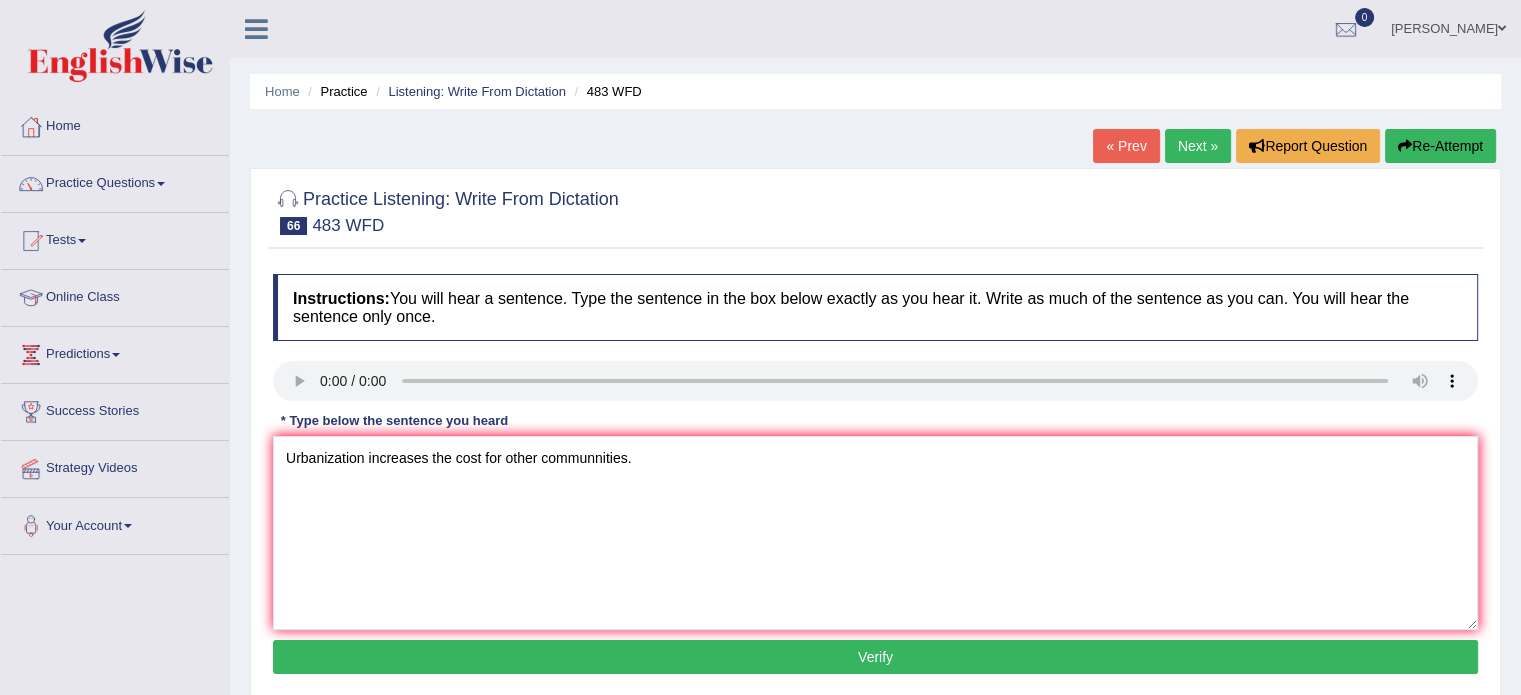 click on "Verify" at bounding box center [875, 657] 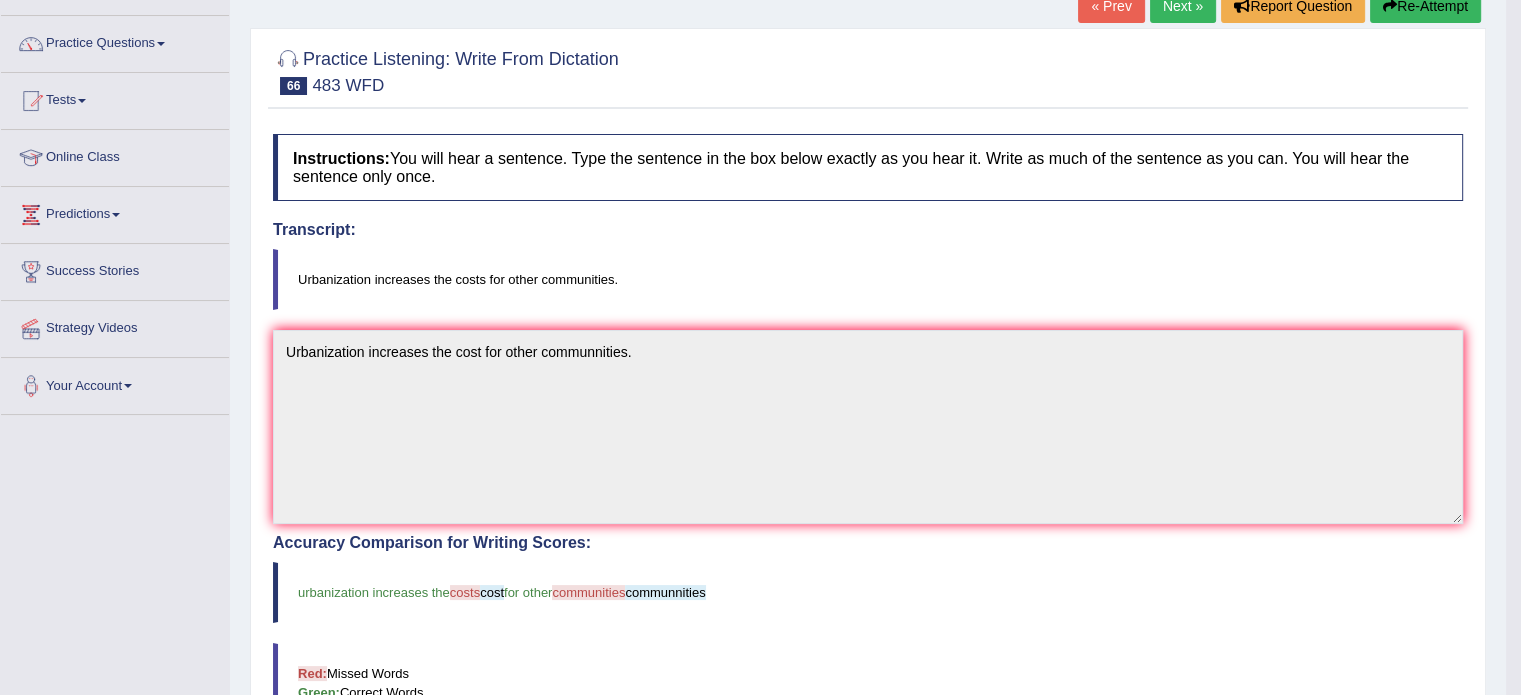 scroll, scrollTop: 78, scrollLeft: 0, axis: vertical 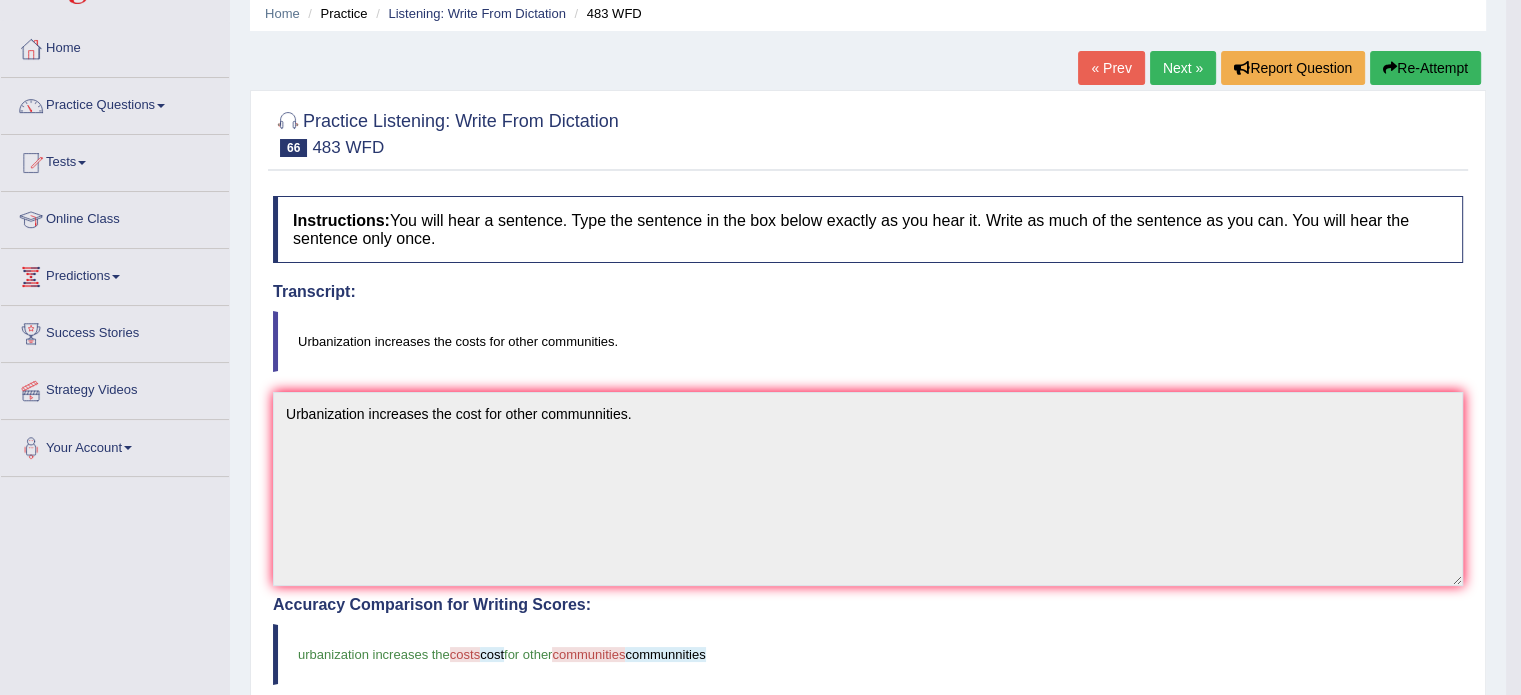 click at bounding box center (1390, 68) 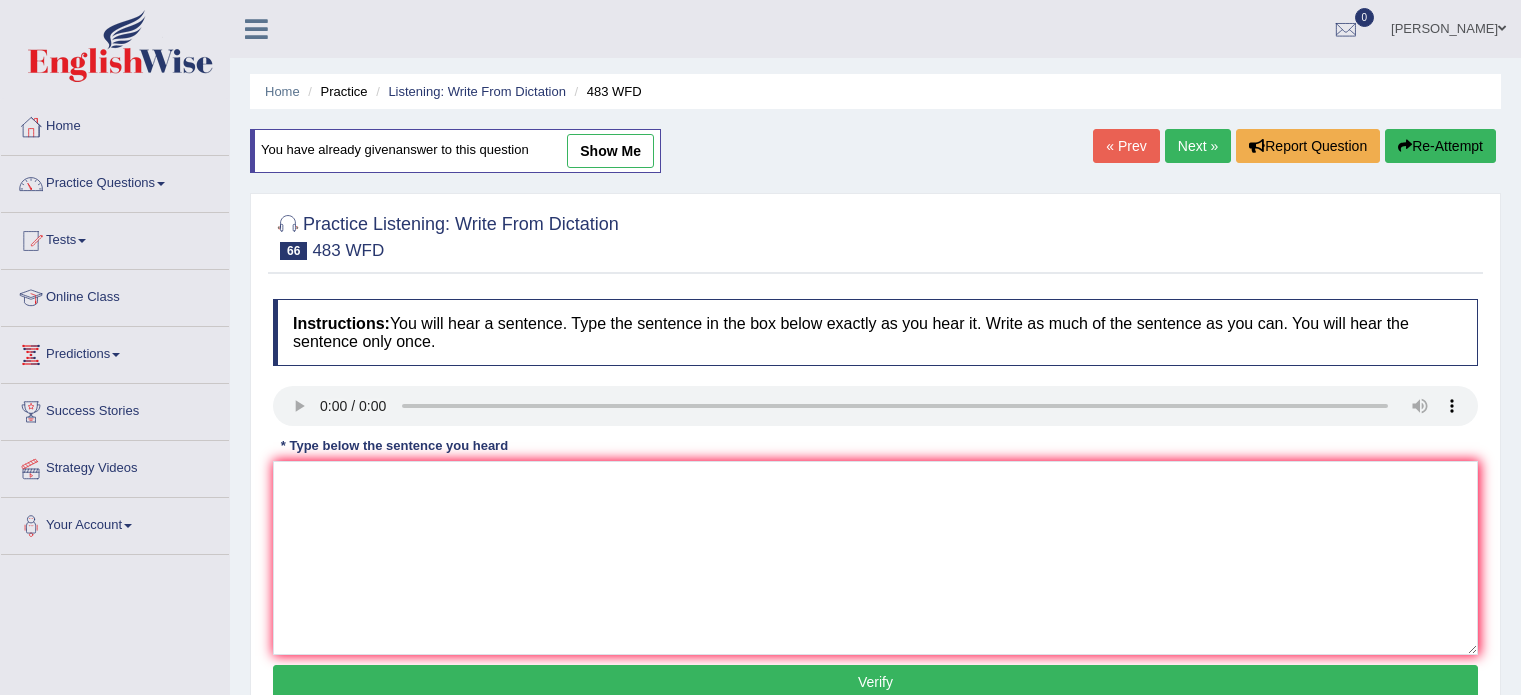 scroll, scrollTop: 78, scrollLeft: 0, axis: vertical 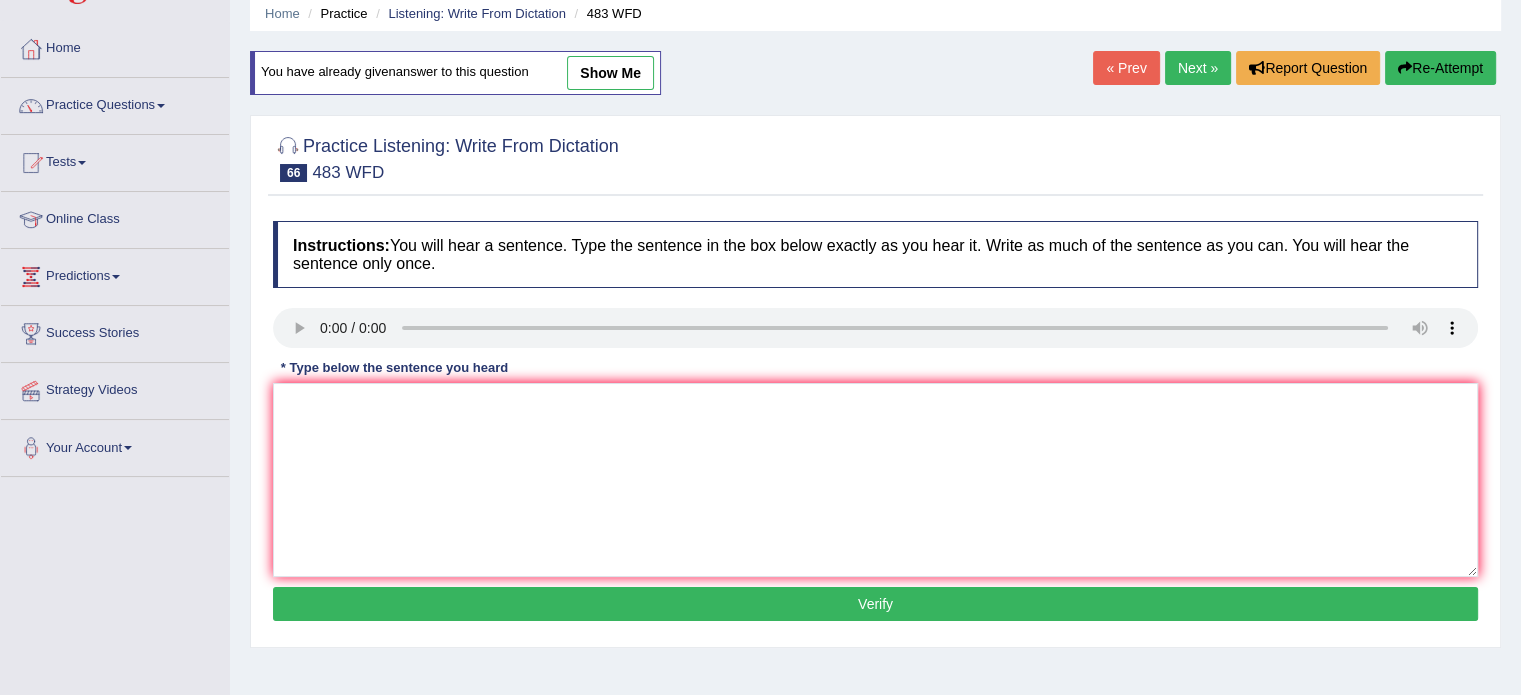 click on "Next »" at bounding box center (1198, 68) 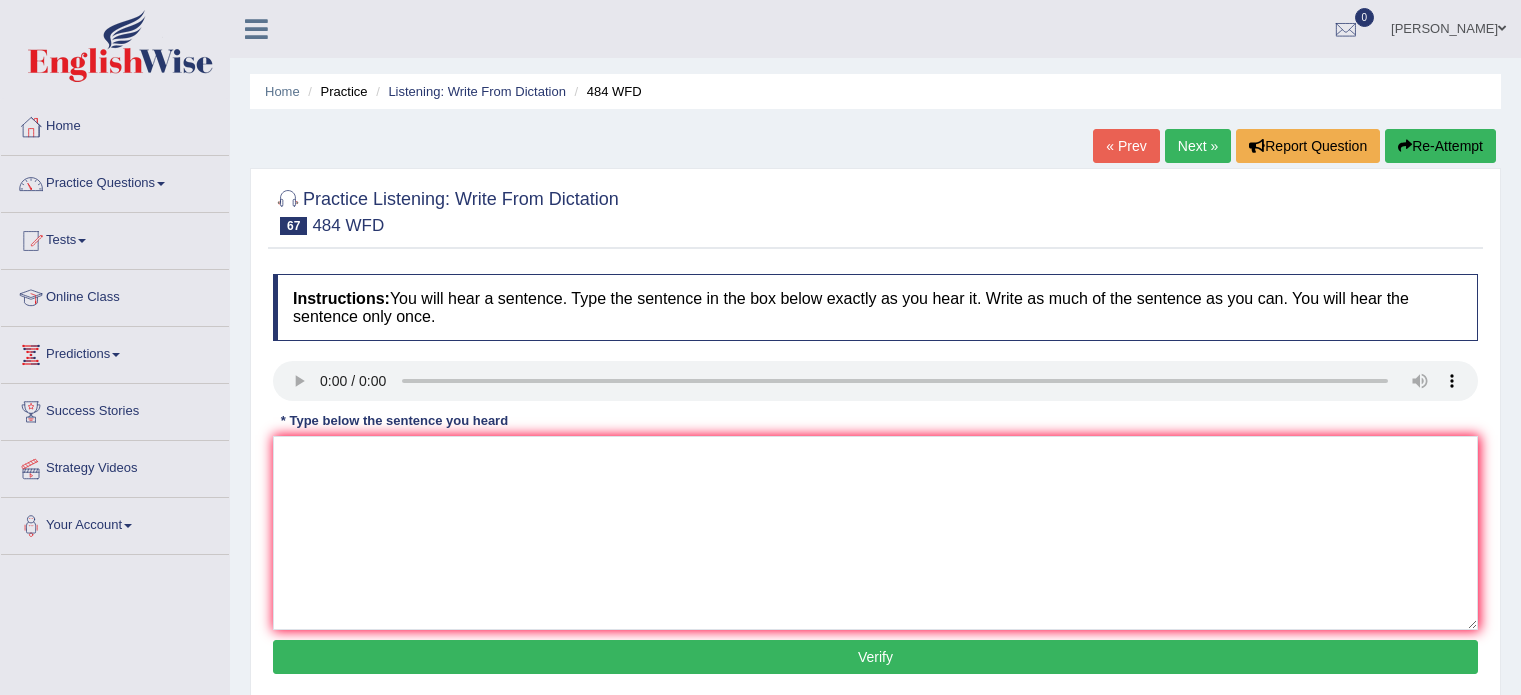 scroll, scrollTop: 0, scrollLeft: 0, axis: both 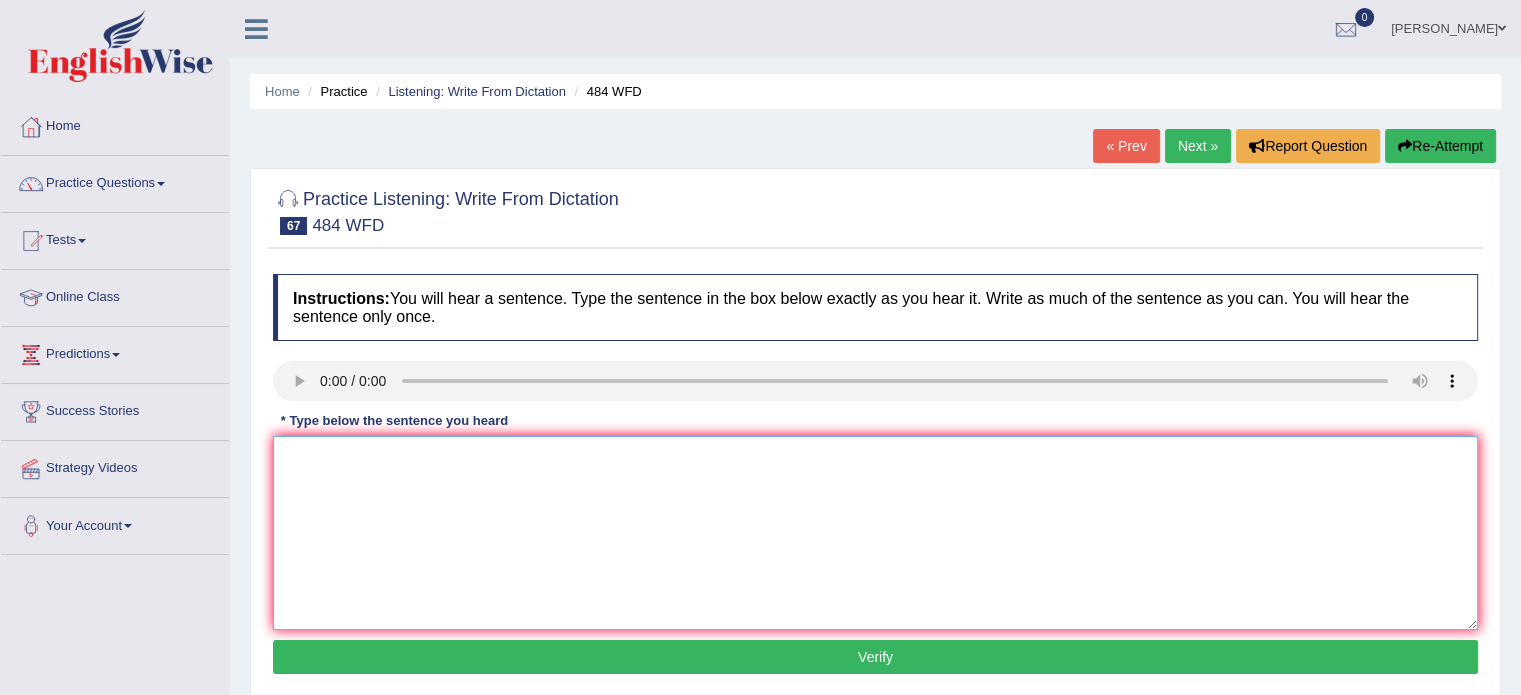 click at bounding box center [875, 533] 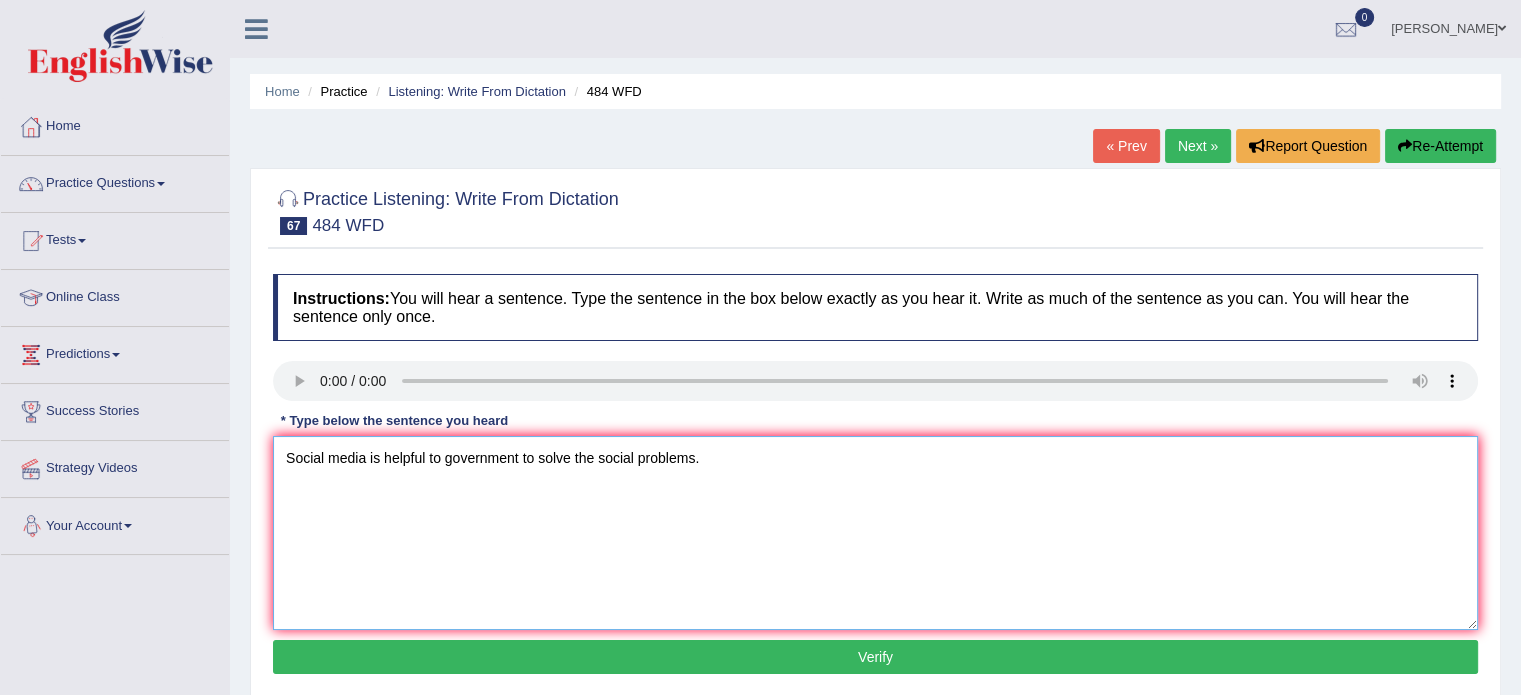 type on "Social media is helpful to government to solve the social problems." 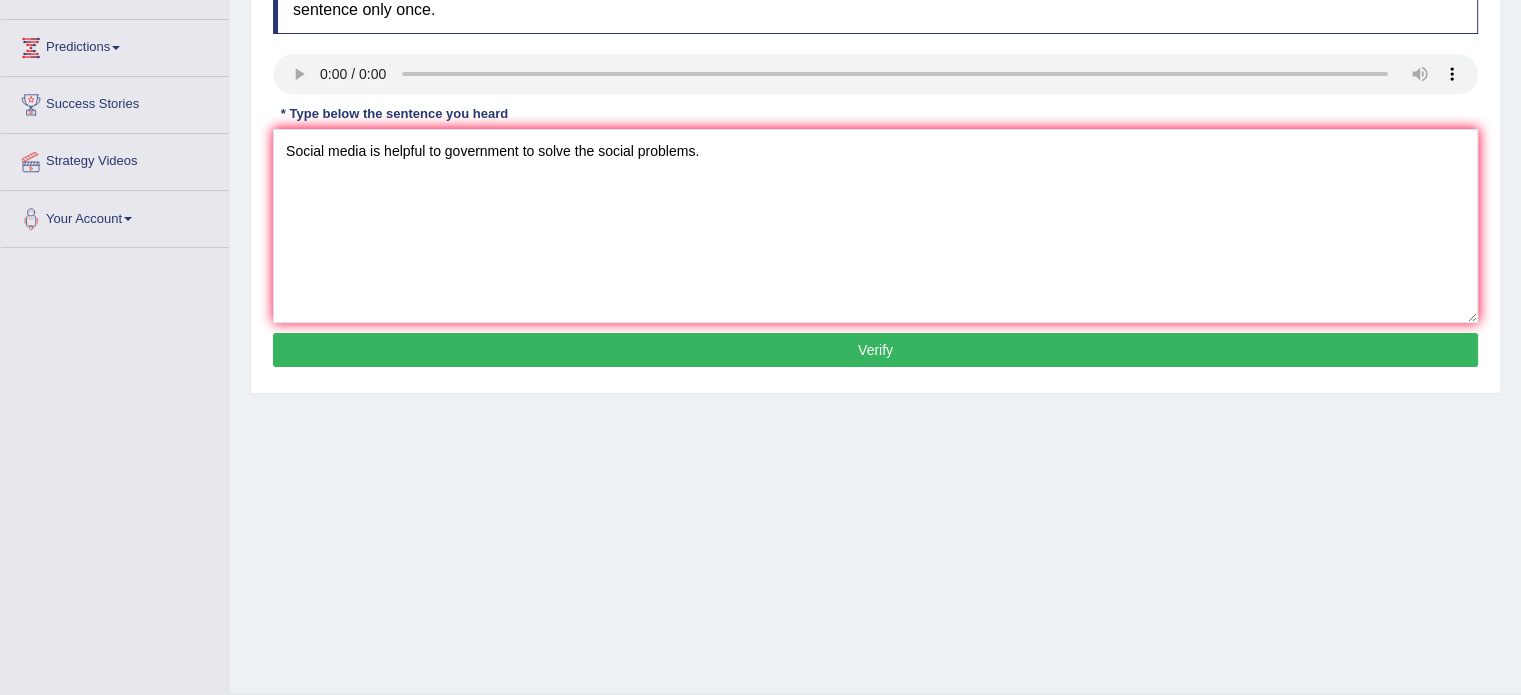 scroll, scrollTop: 355, scrollLeft: 0, axis: vertical 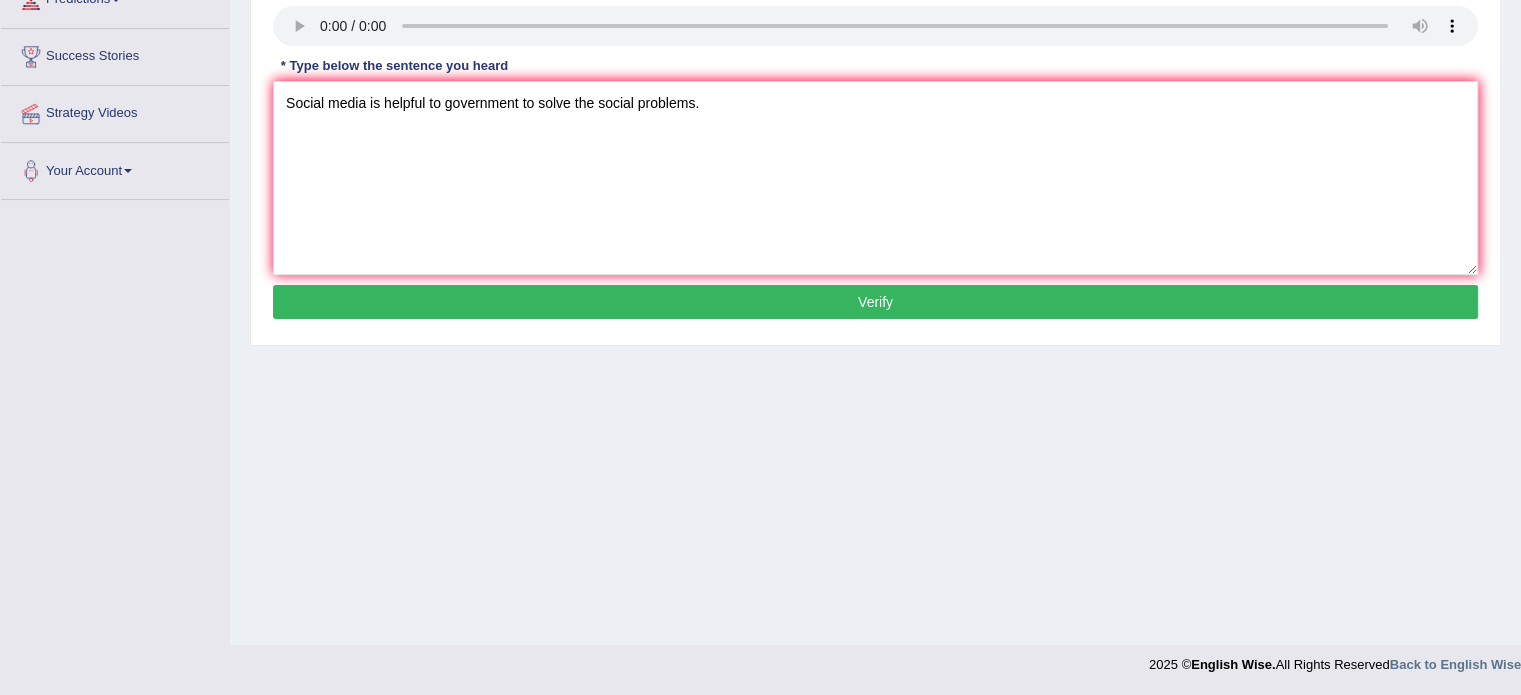 click on "Verify" at bounding box center (875, 302) 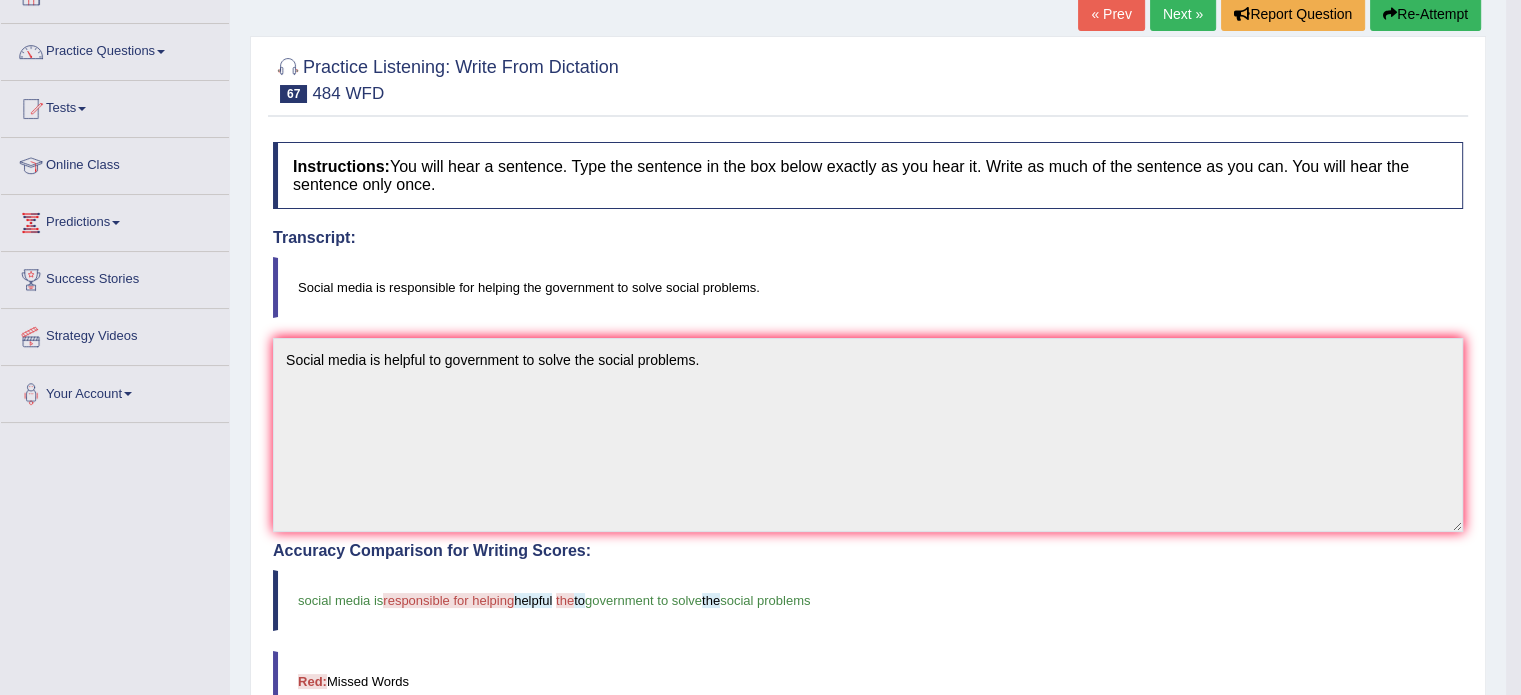 scroll, scrollTop: 128, scrollLeft: 0, axis: vertical 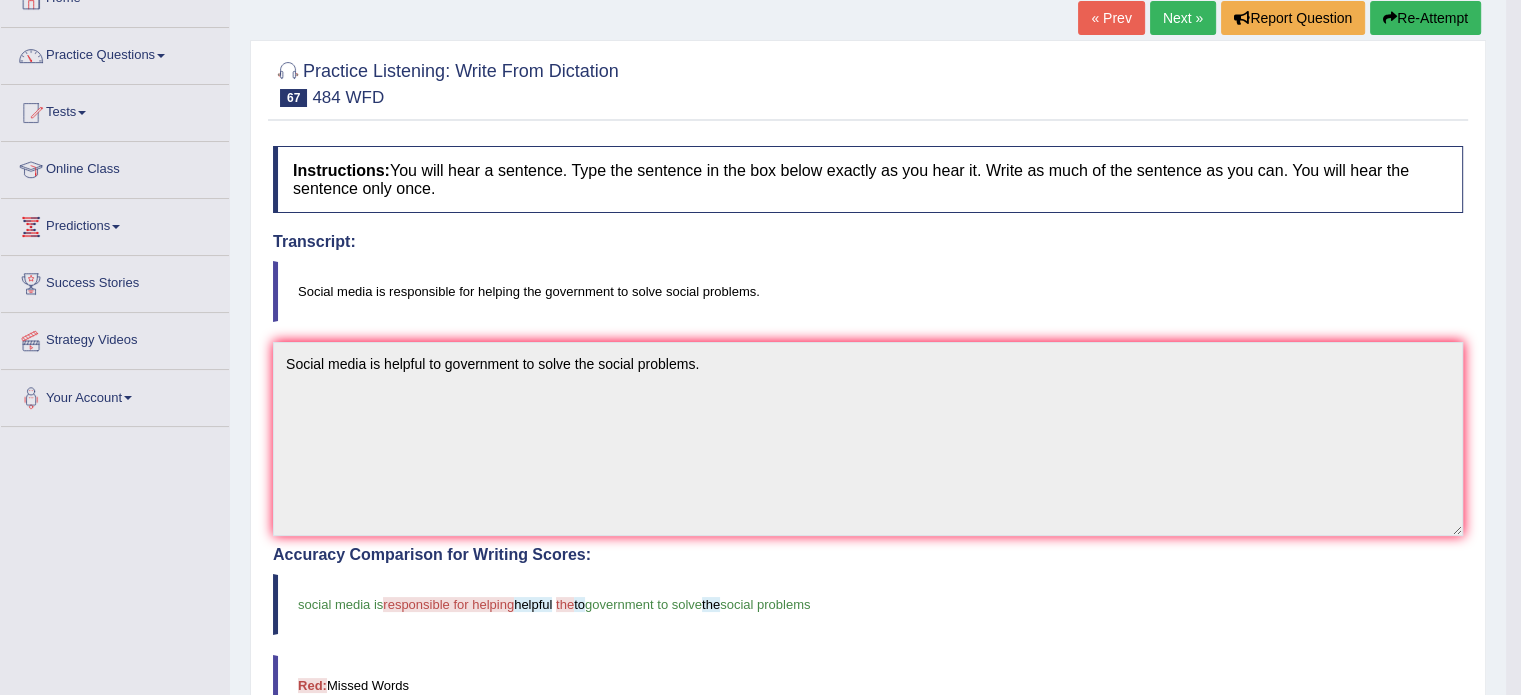 click on "Next »" at bounding box center [1183, 18] 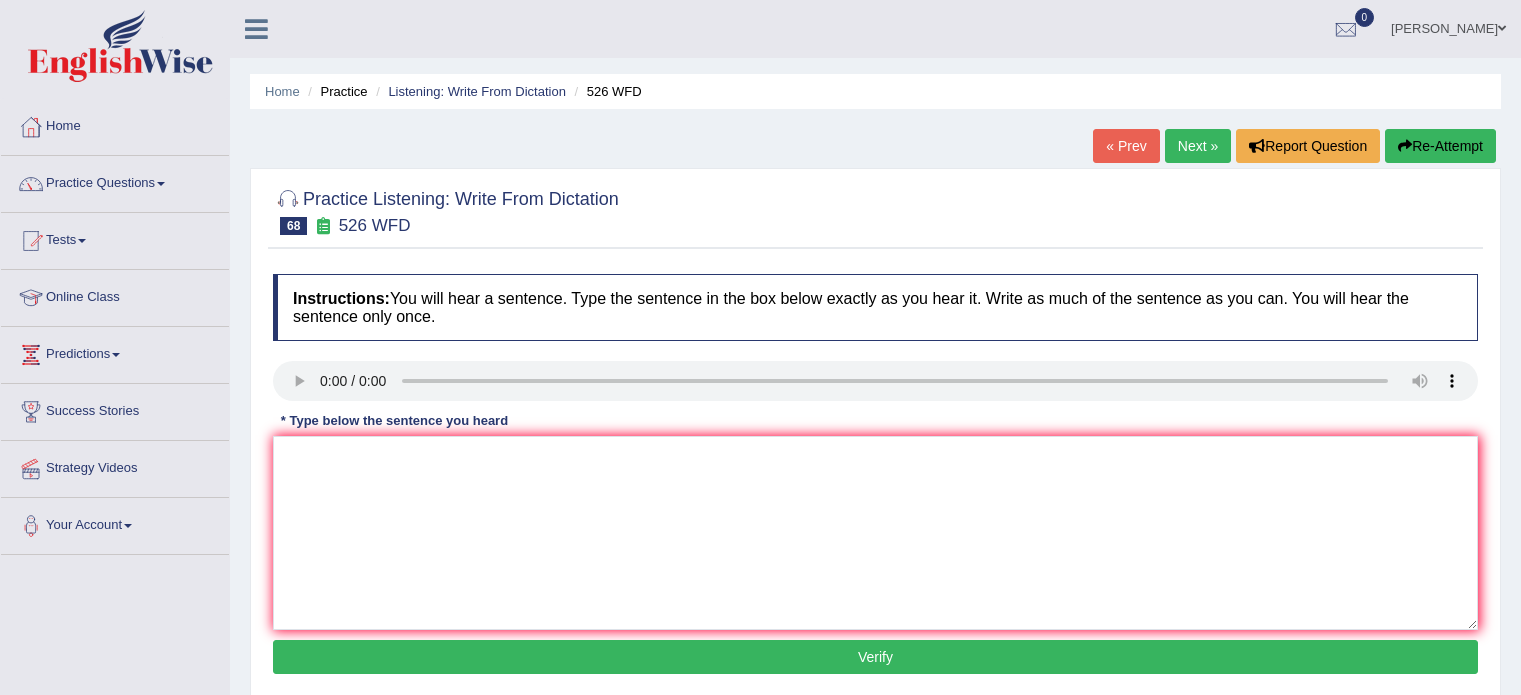 scroll, scrollTop: 0, scrollLeft: 0, axis: both 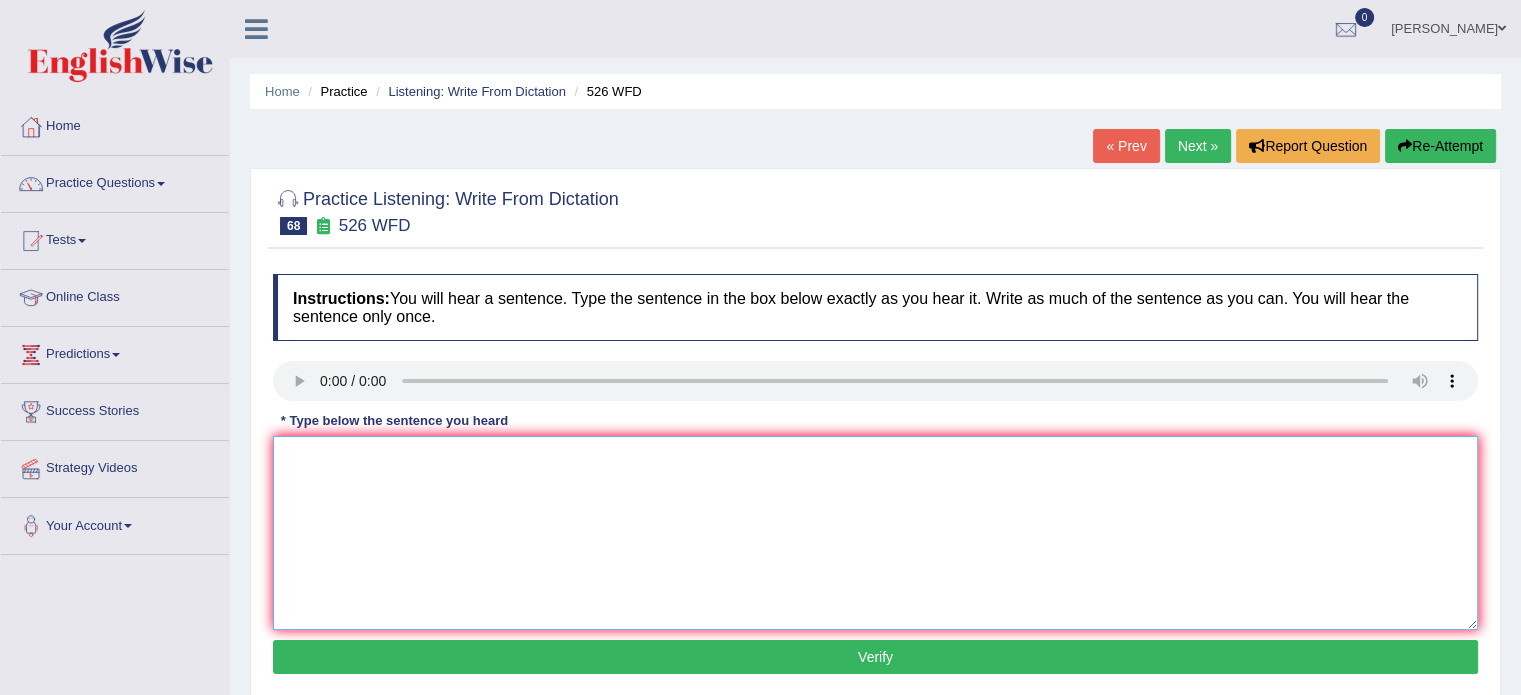 click at bounding box center [875, 533] 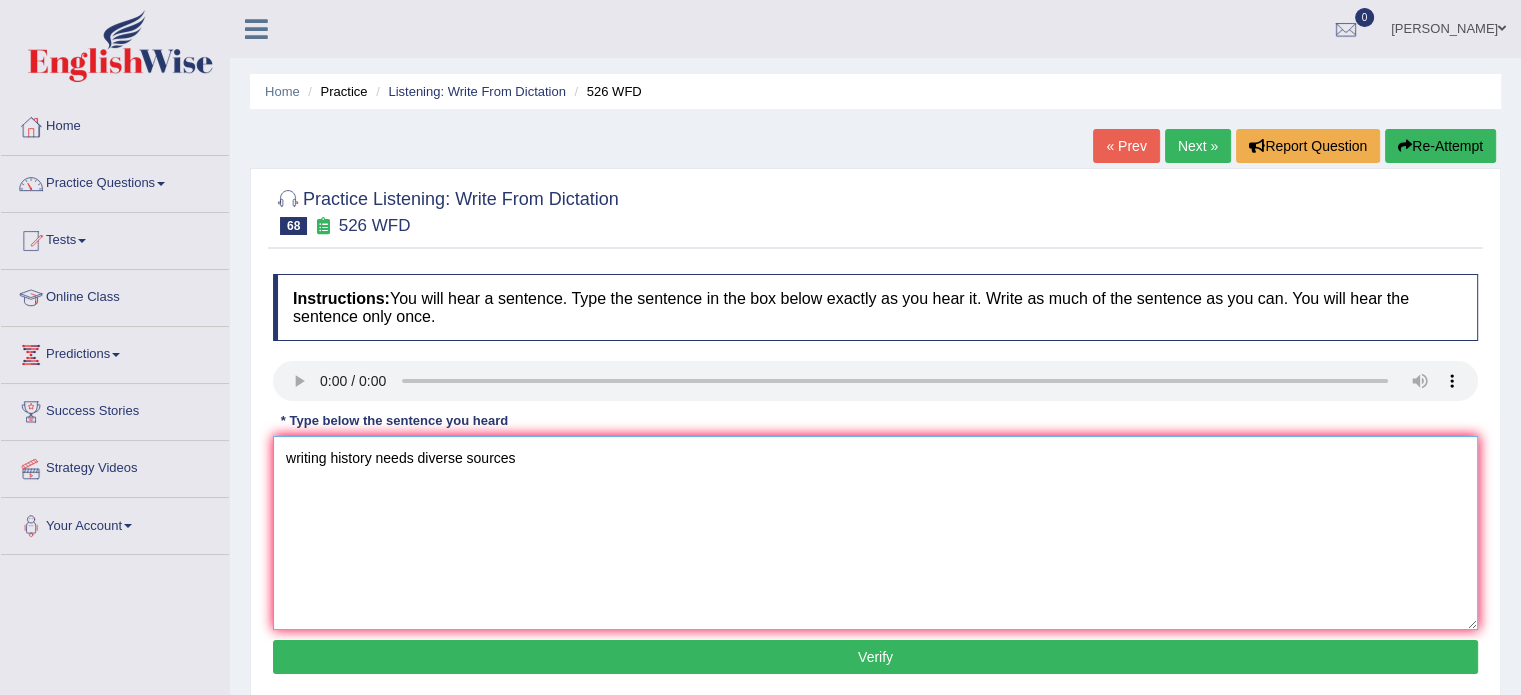 click on "writing history needs diverse sources" at bounding box center [875, 533] 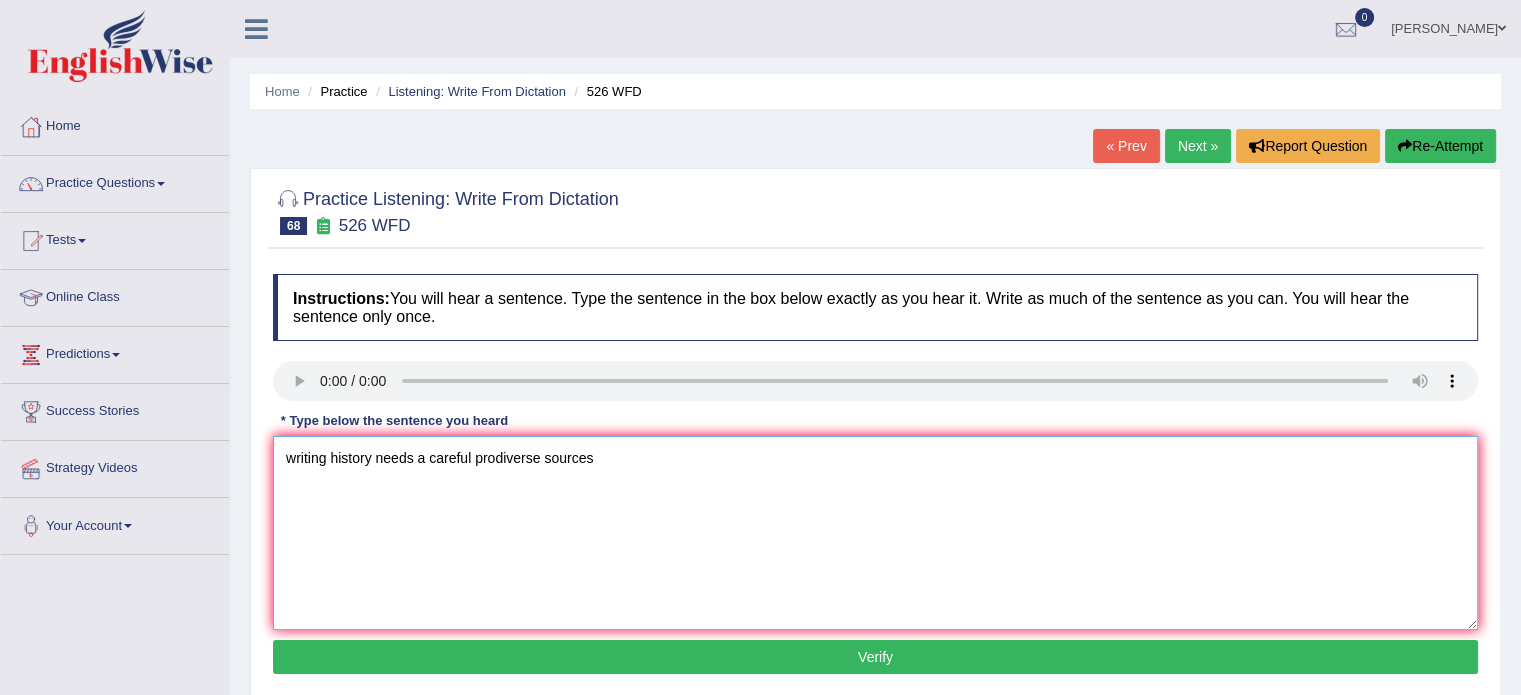click on "writing history needs a careful prodiverse sources" at bounding box center [875, 533] 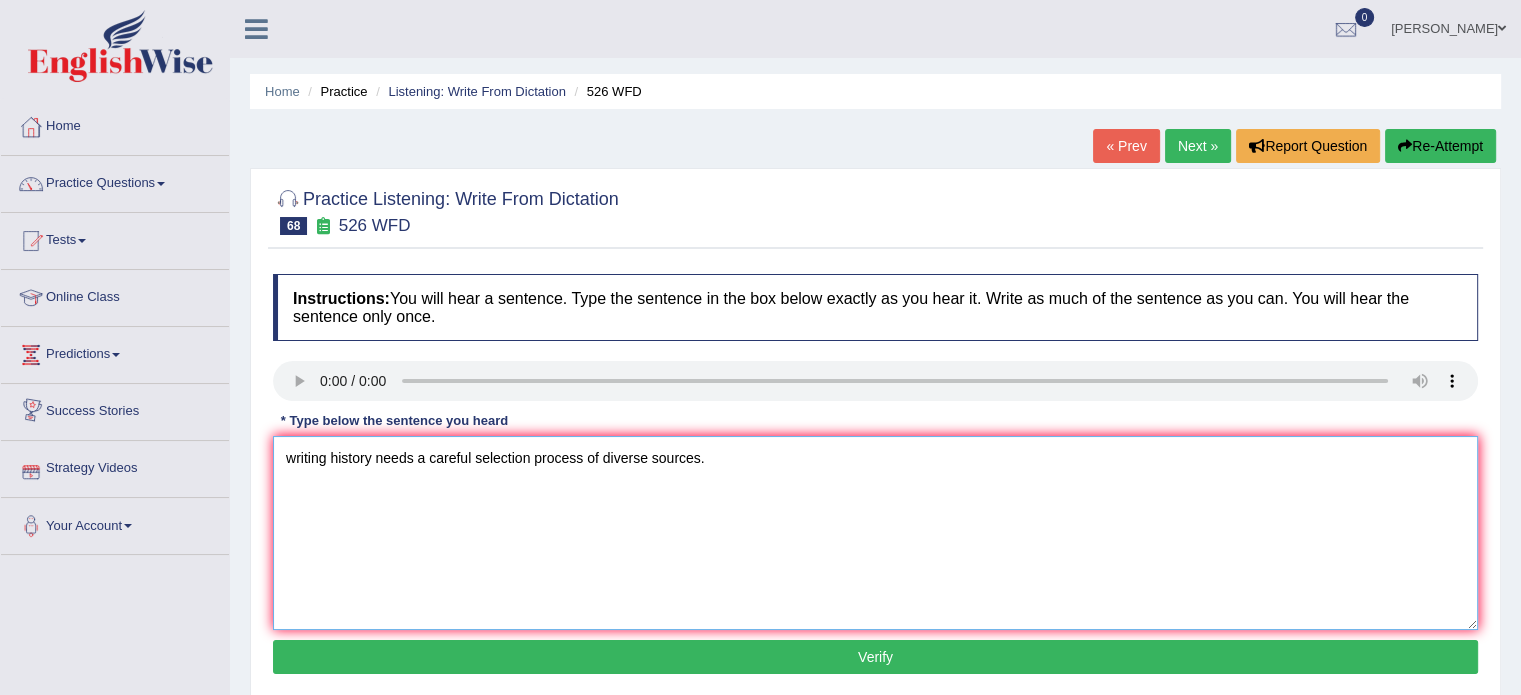 click on "writing history needs a careful selection process of diverse sources." at bounding box center (875, 533) 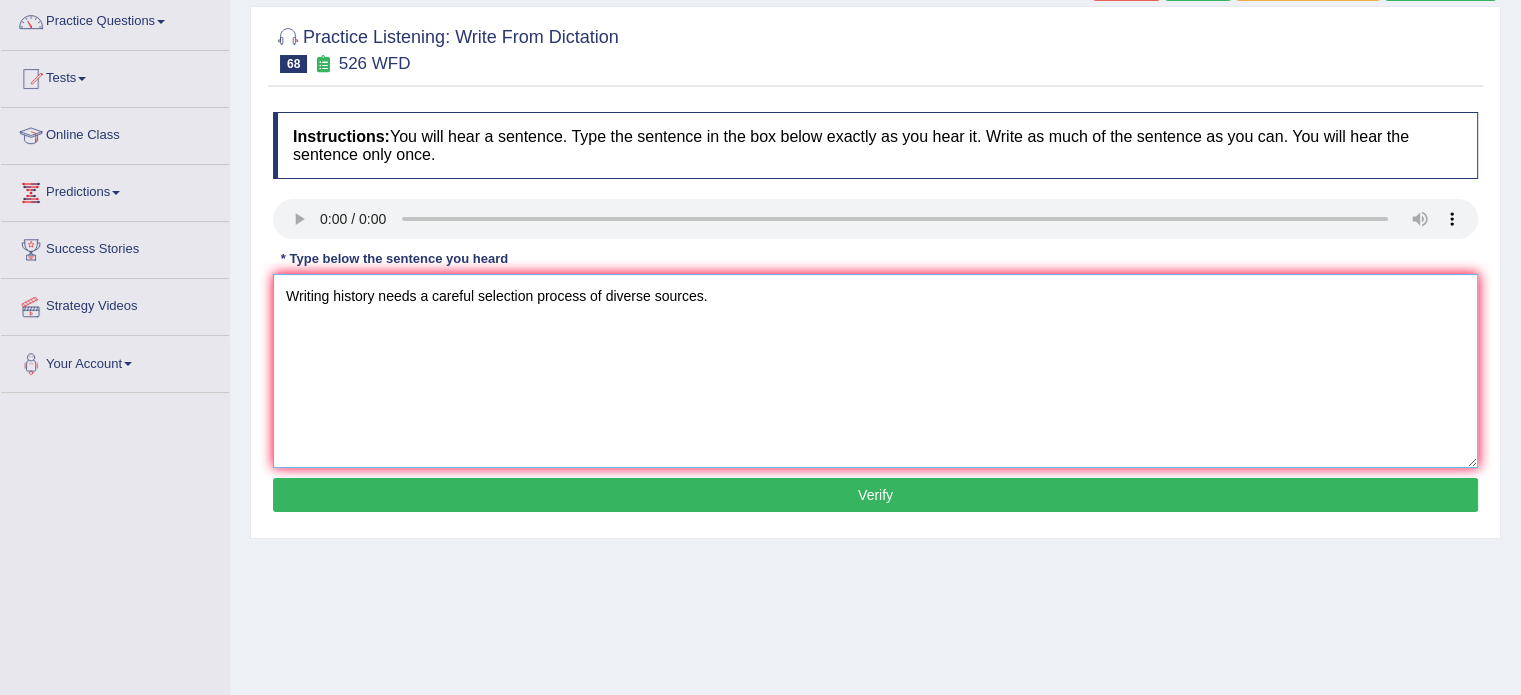 scroll, scrollTop: 163, scrollLeft: 0, axis: vertical 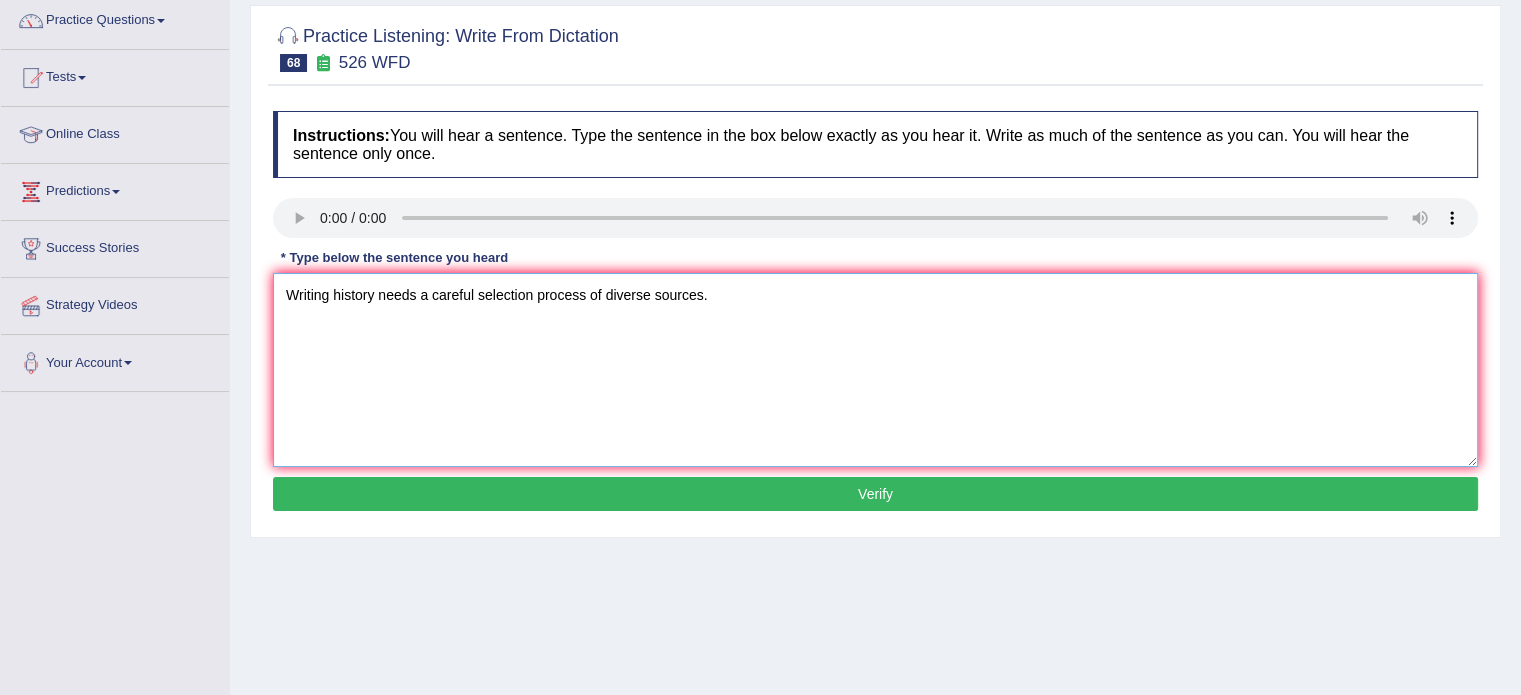 type on "Writing history needs a careful selection process of diverse sources." 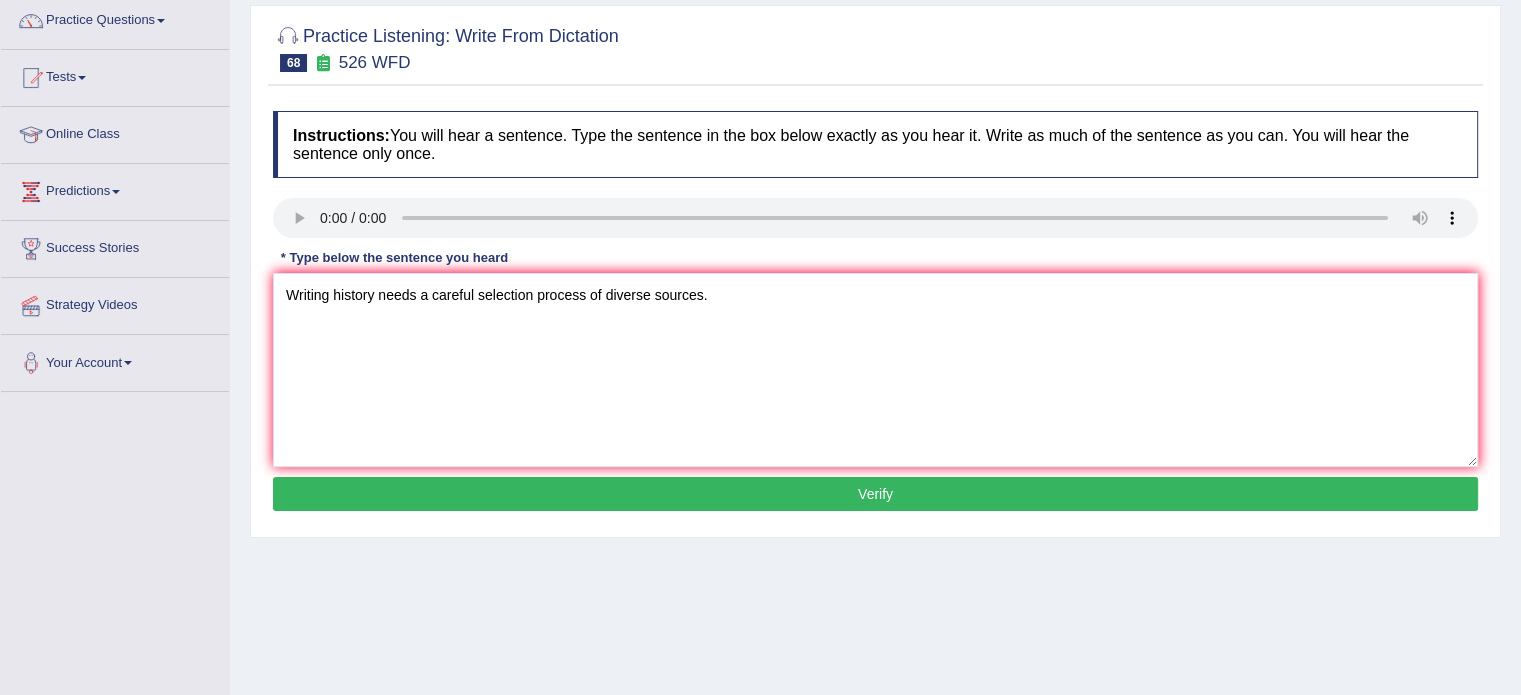 click on "Verify" at bounding box center [875, 494] 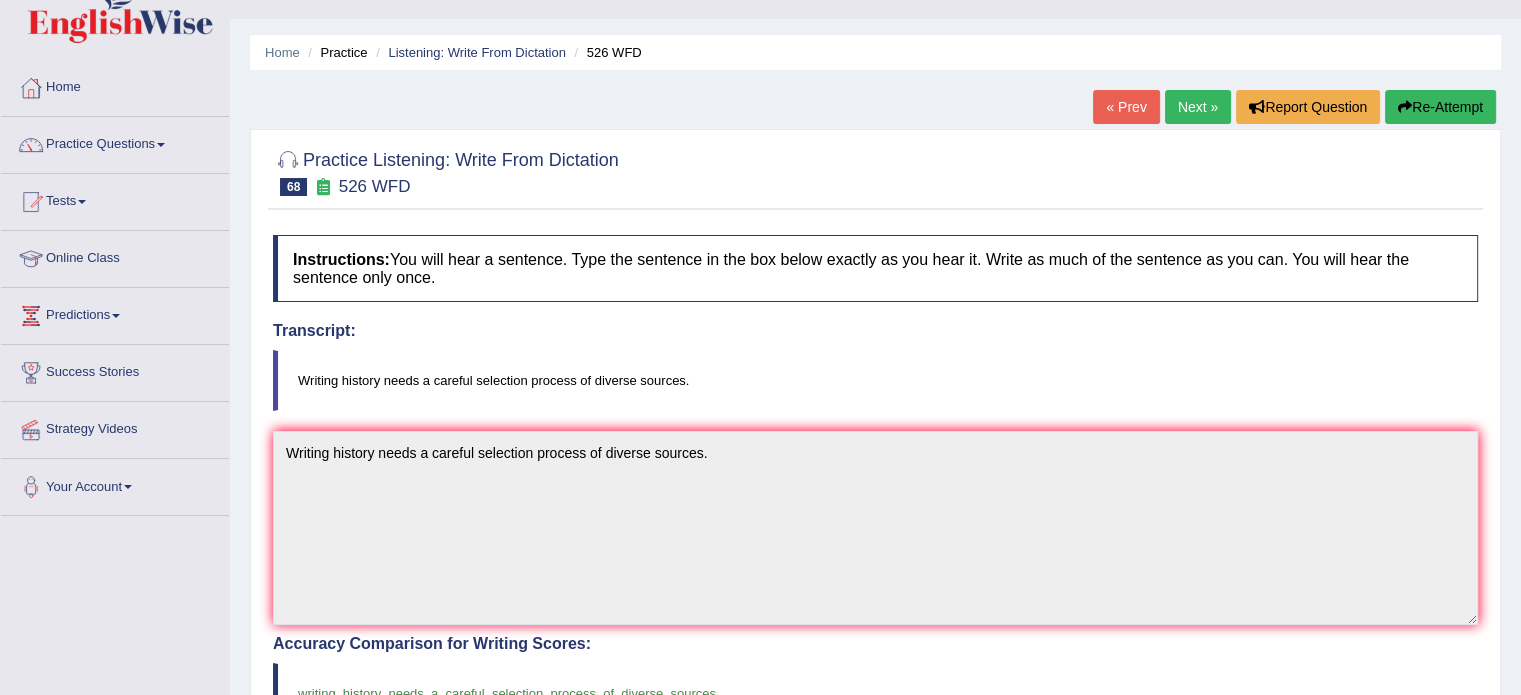 scroll, scrollTop: 35, scrollLeft: 0, axis: vertical 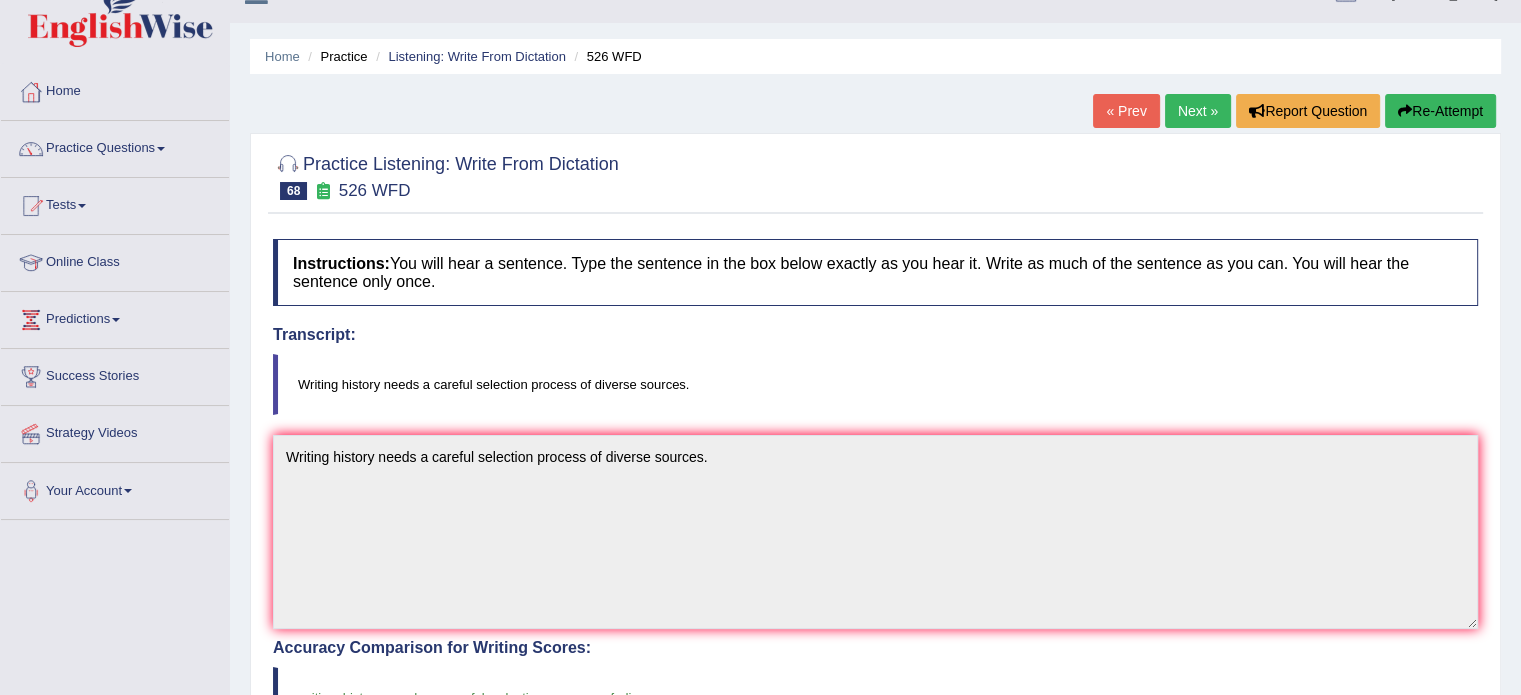 click on "Next »" at bounding box center (1198, 111) 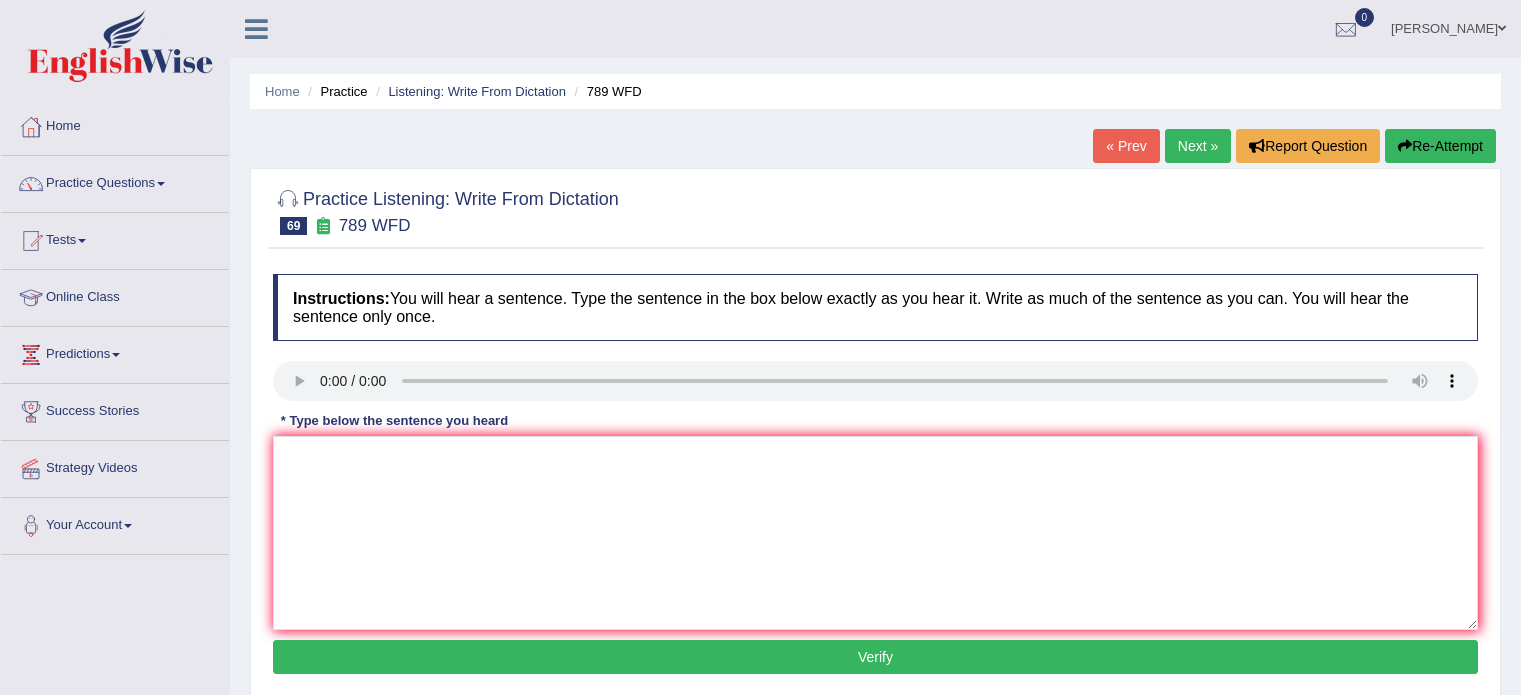 scroll, scrollTop: 0, scrollLeft: 0, axis: both 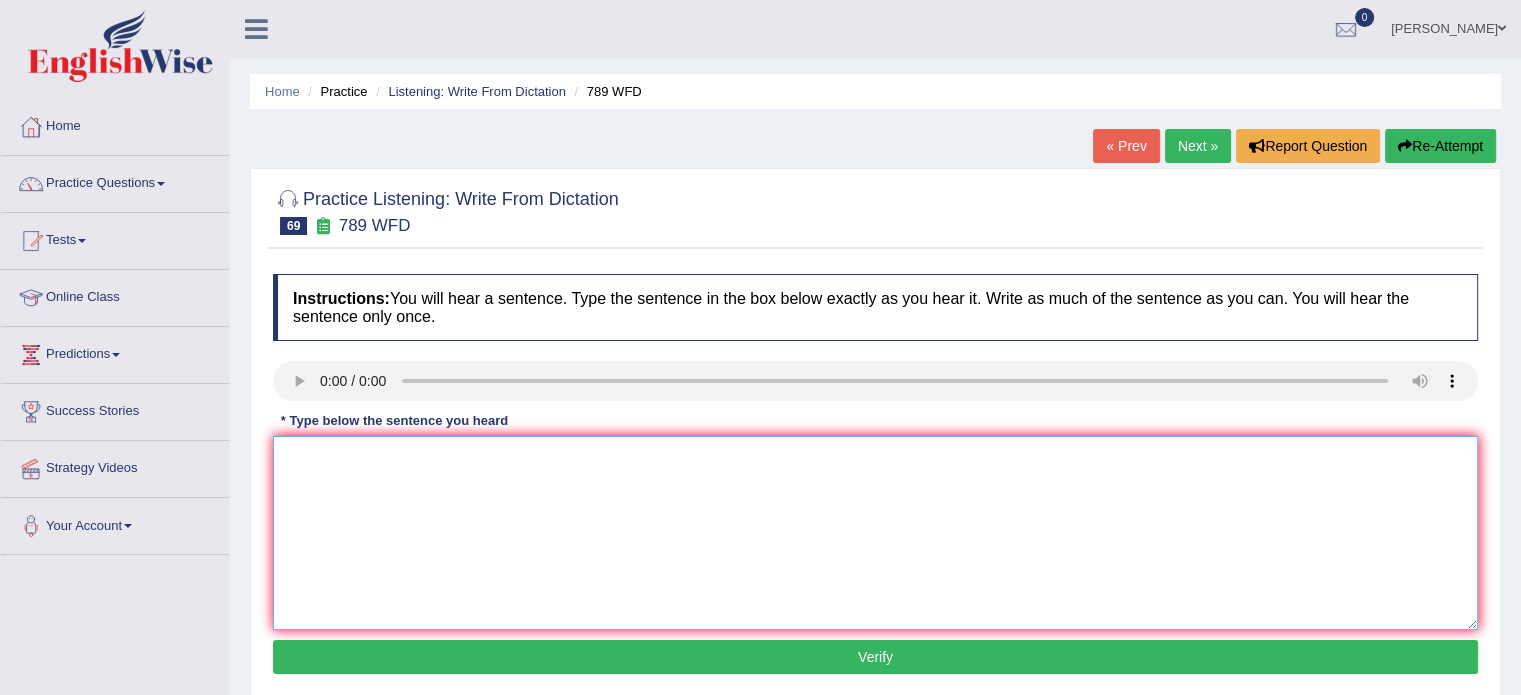 click at bounding box center (875, 533) 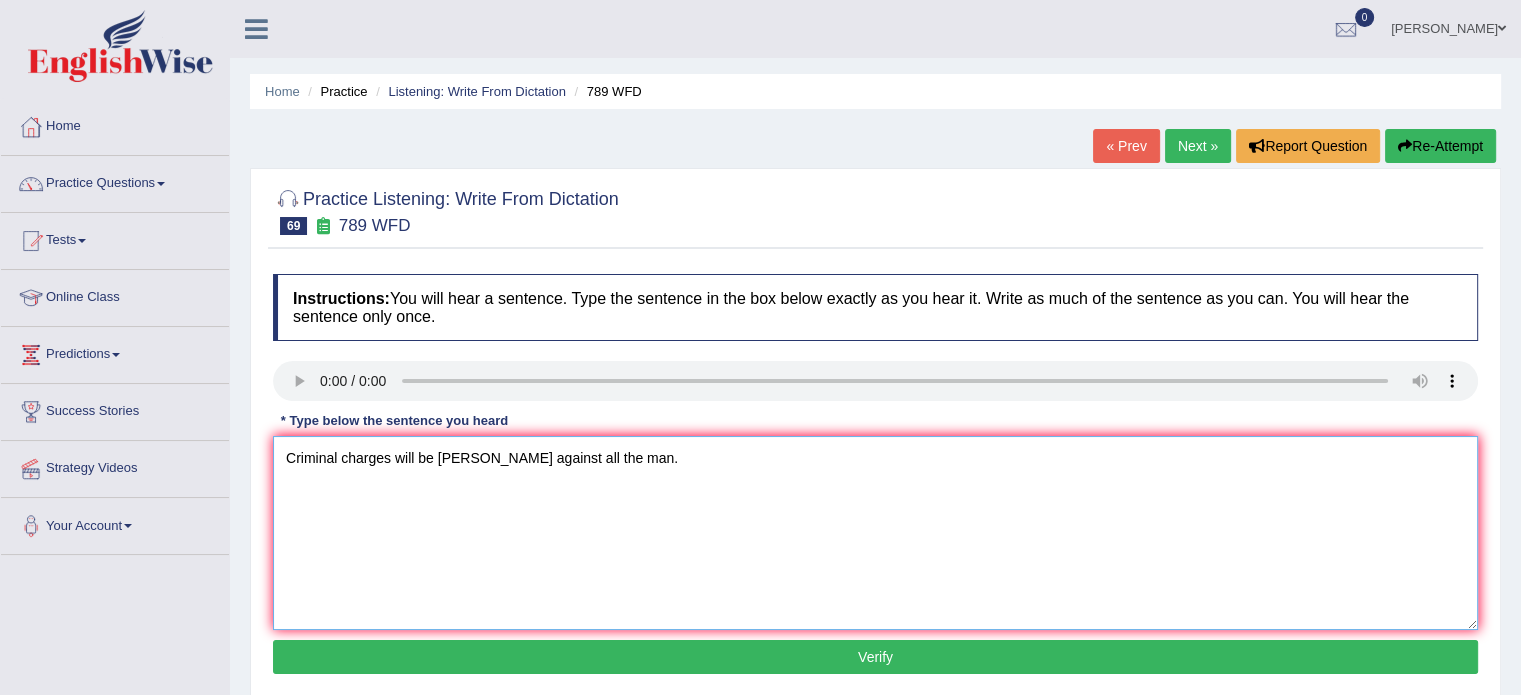 type on "Criminal charges will be [PERSON_NAME] against all the man." 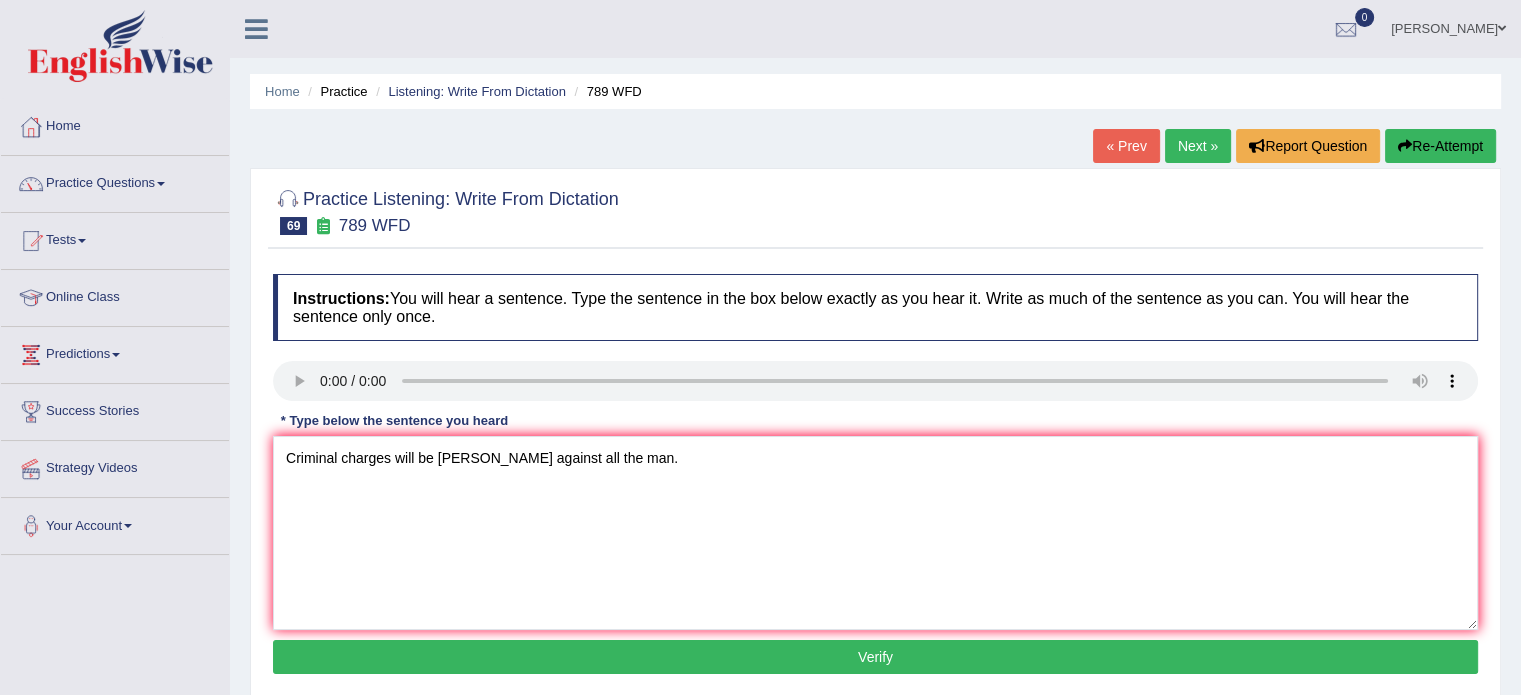 click on "Verify" at bounding box center [875, 657] 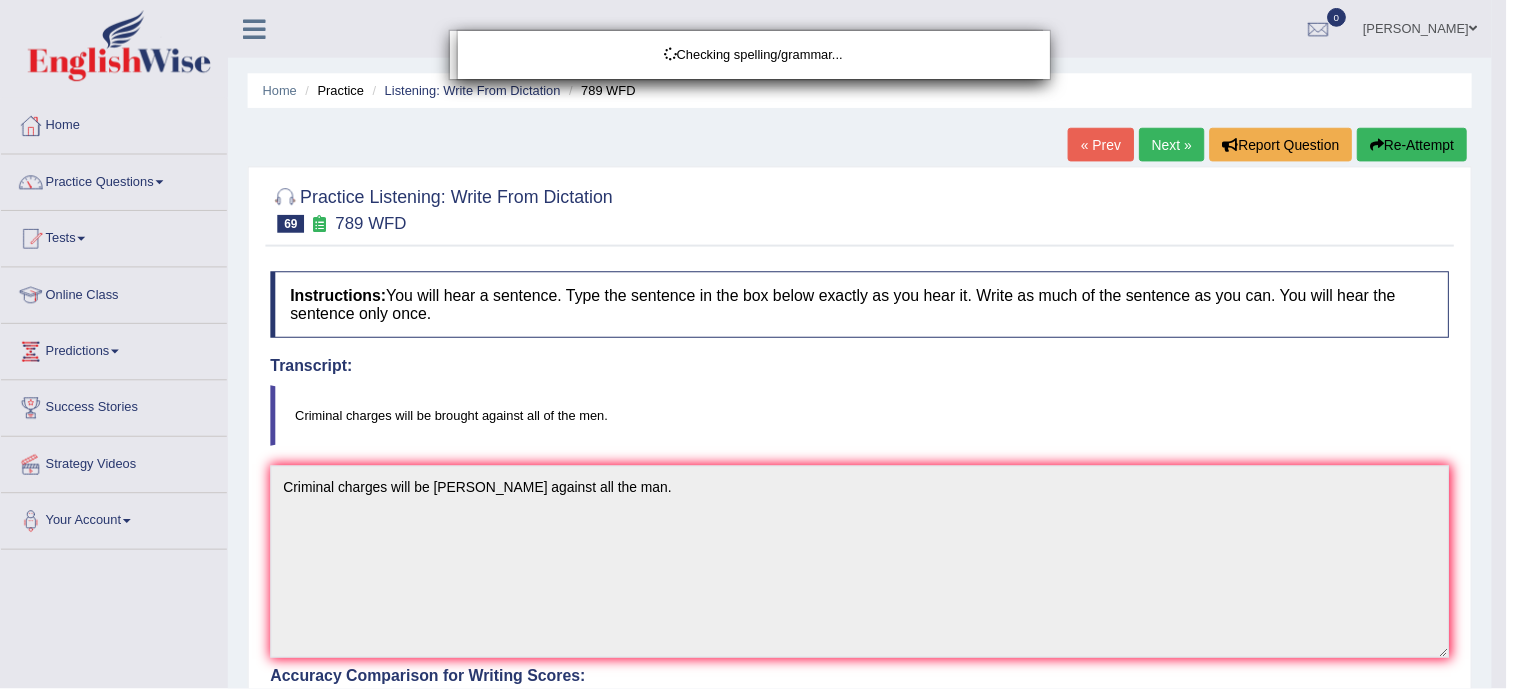 scroll, scrollTop: 4, scrollLeft: 0, axis: vertical 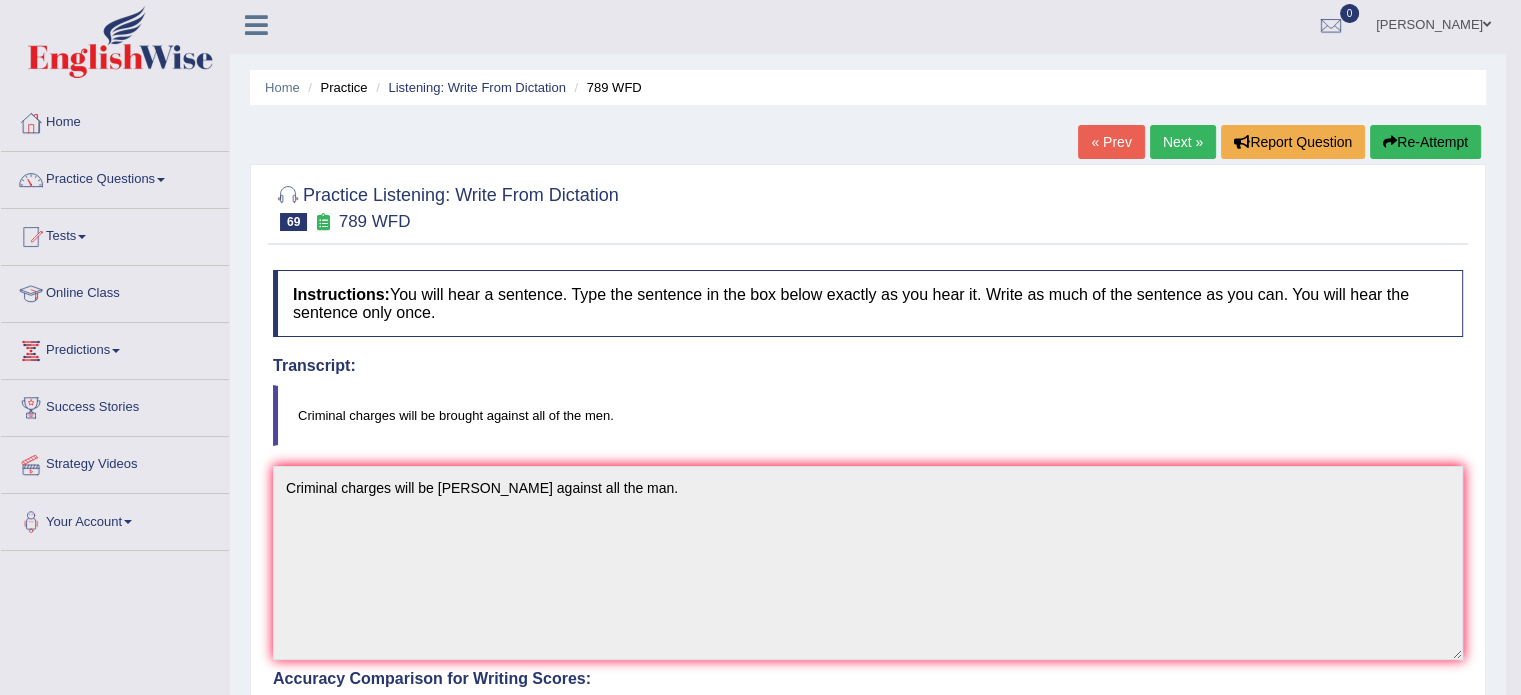 click on "Next »" at bounding box center [1183, 142] 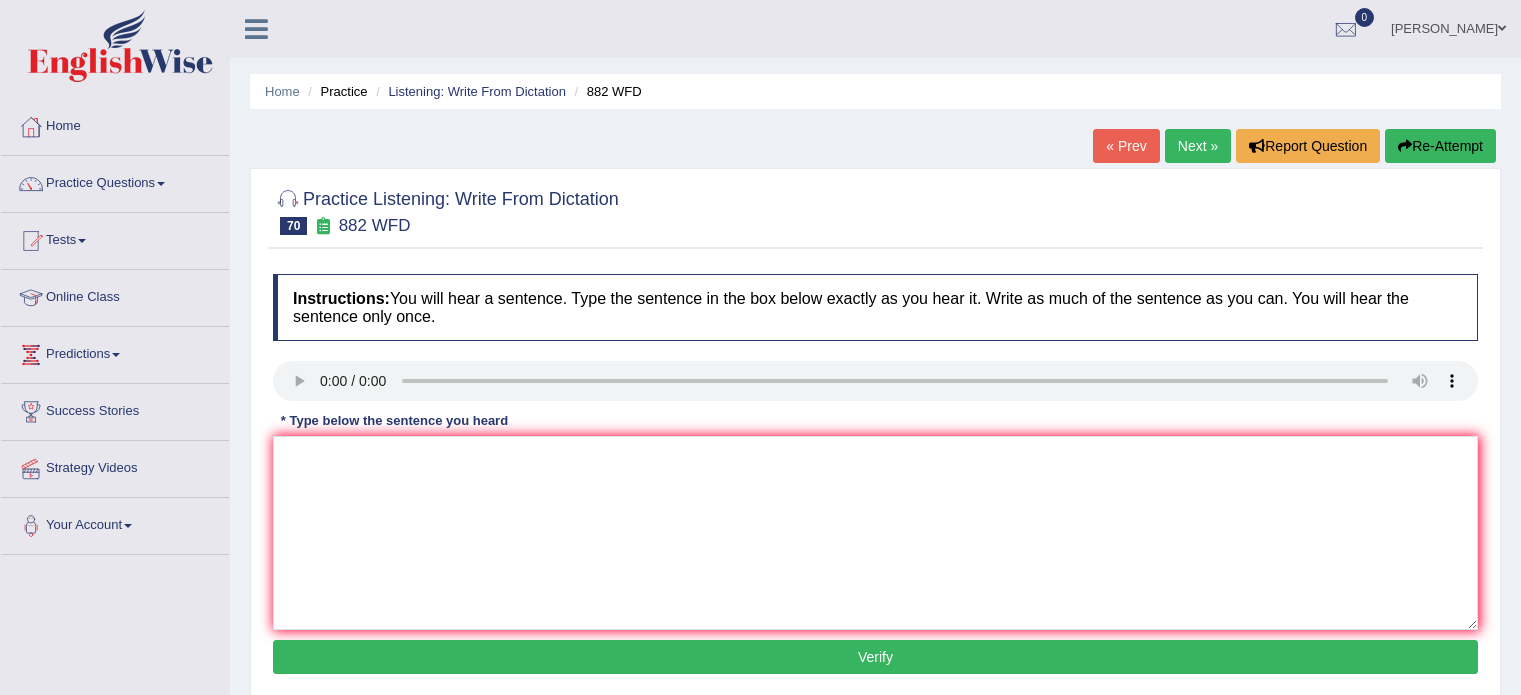 scroll, scrollTop: 0, scrollLeft: 0, axis: both 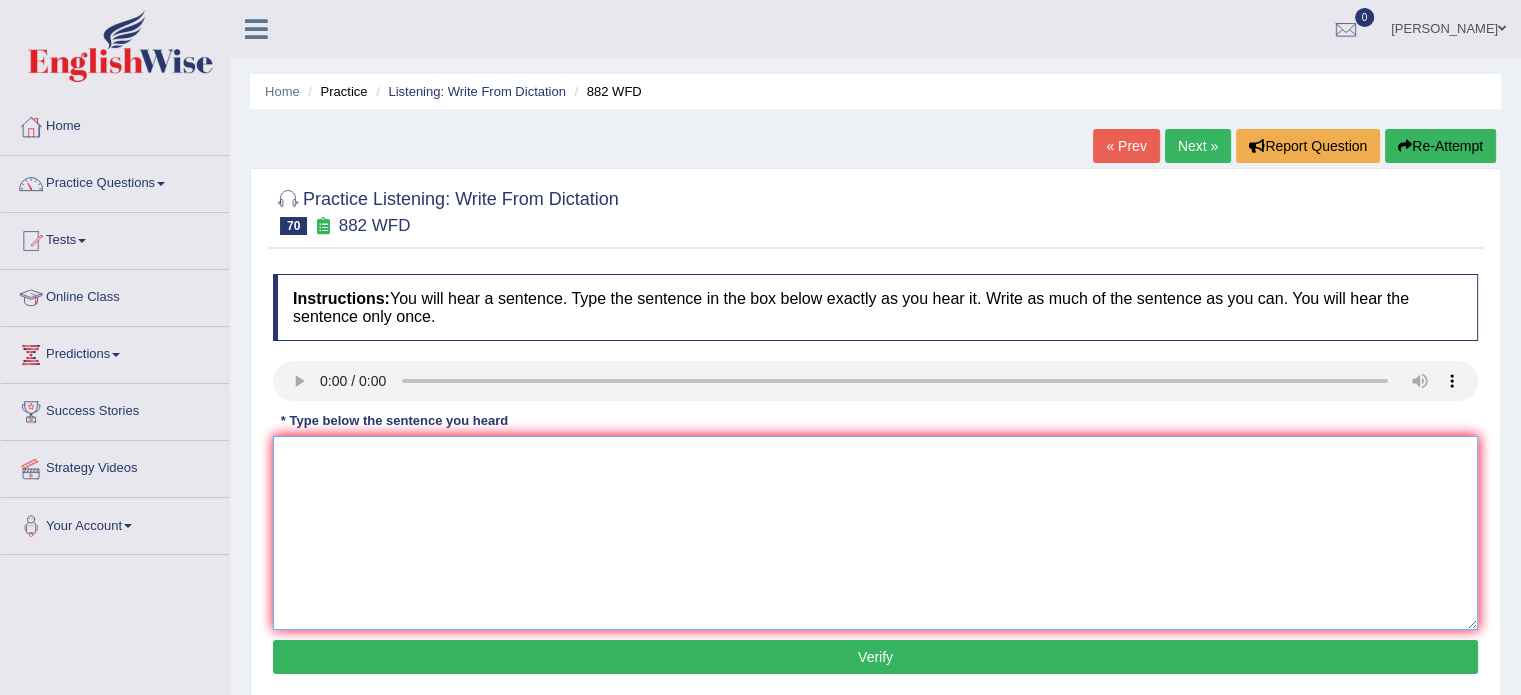 click at bounding box center (875, 533) 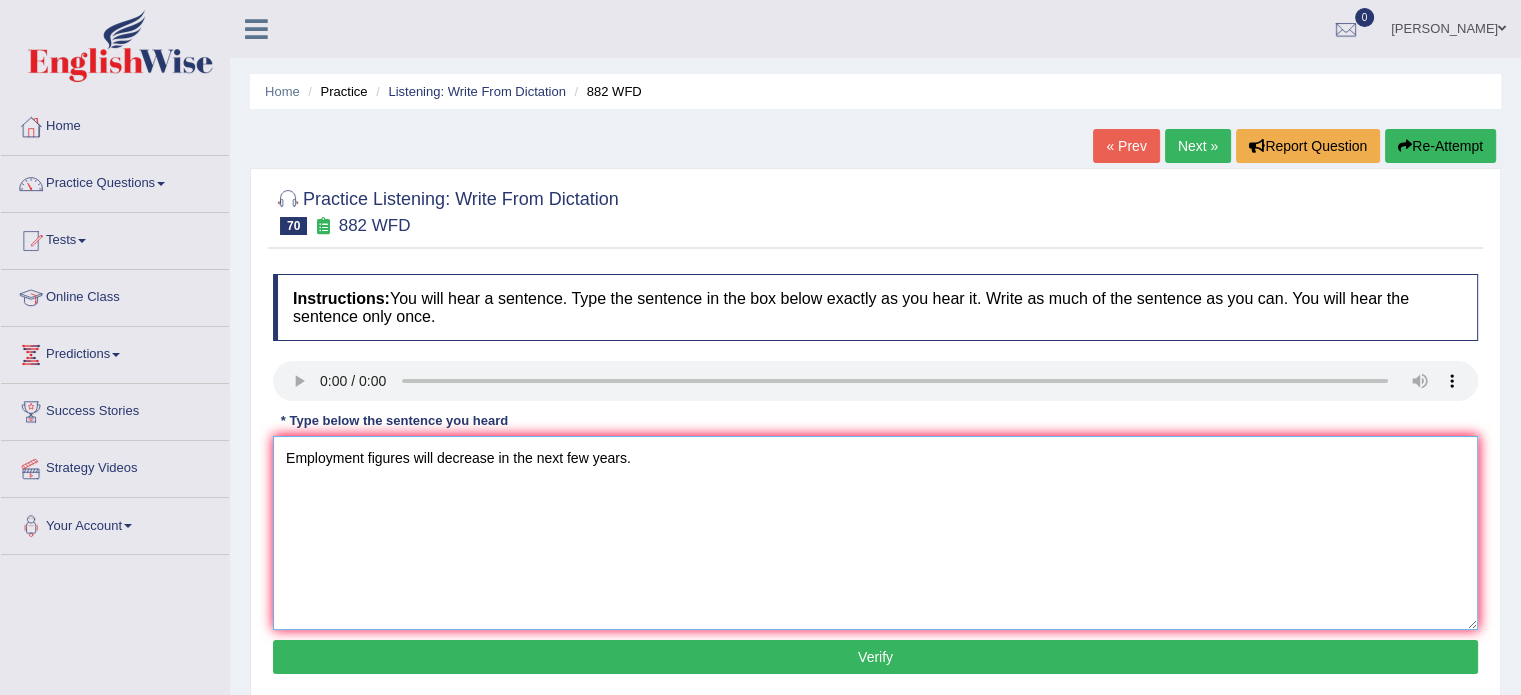 type on "Employment figures will decrease in the next few years." 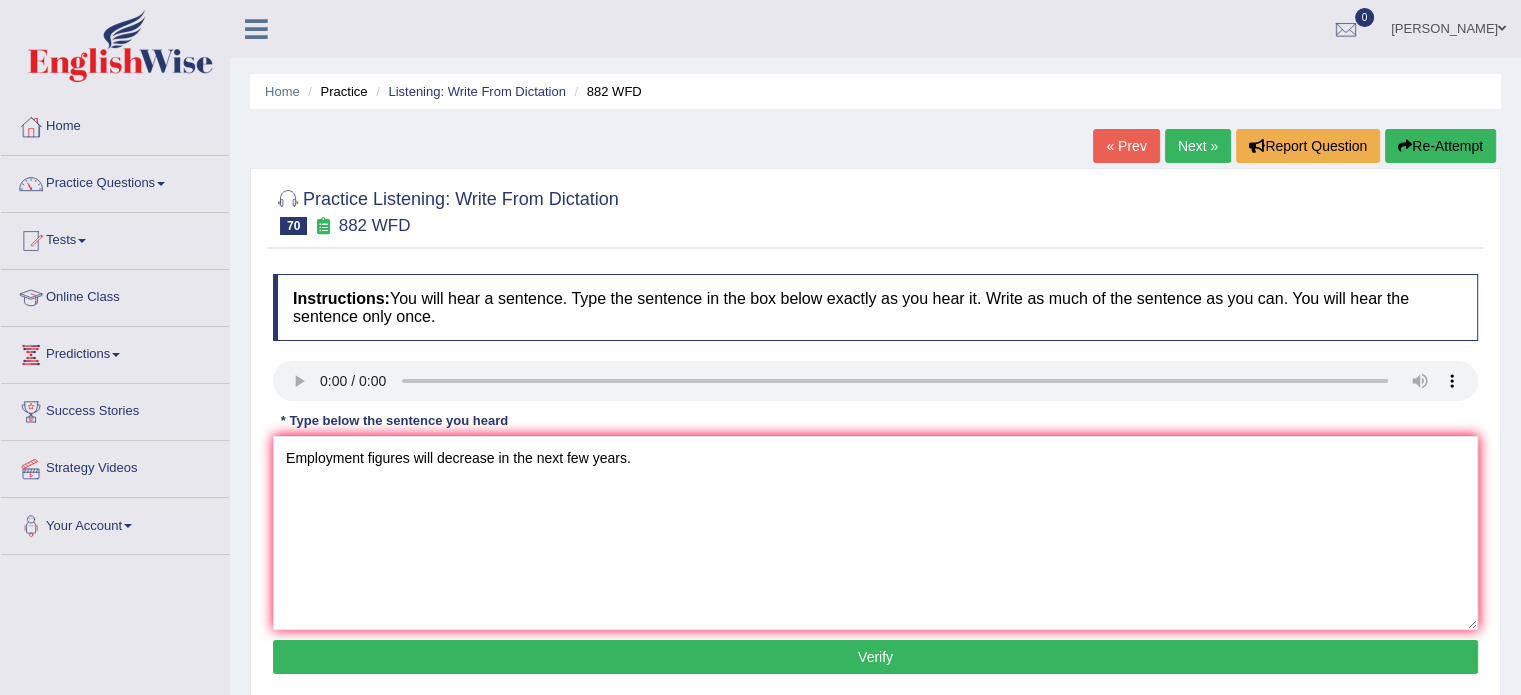 click on "Verify" at bounding box center [875, 657] 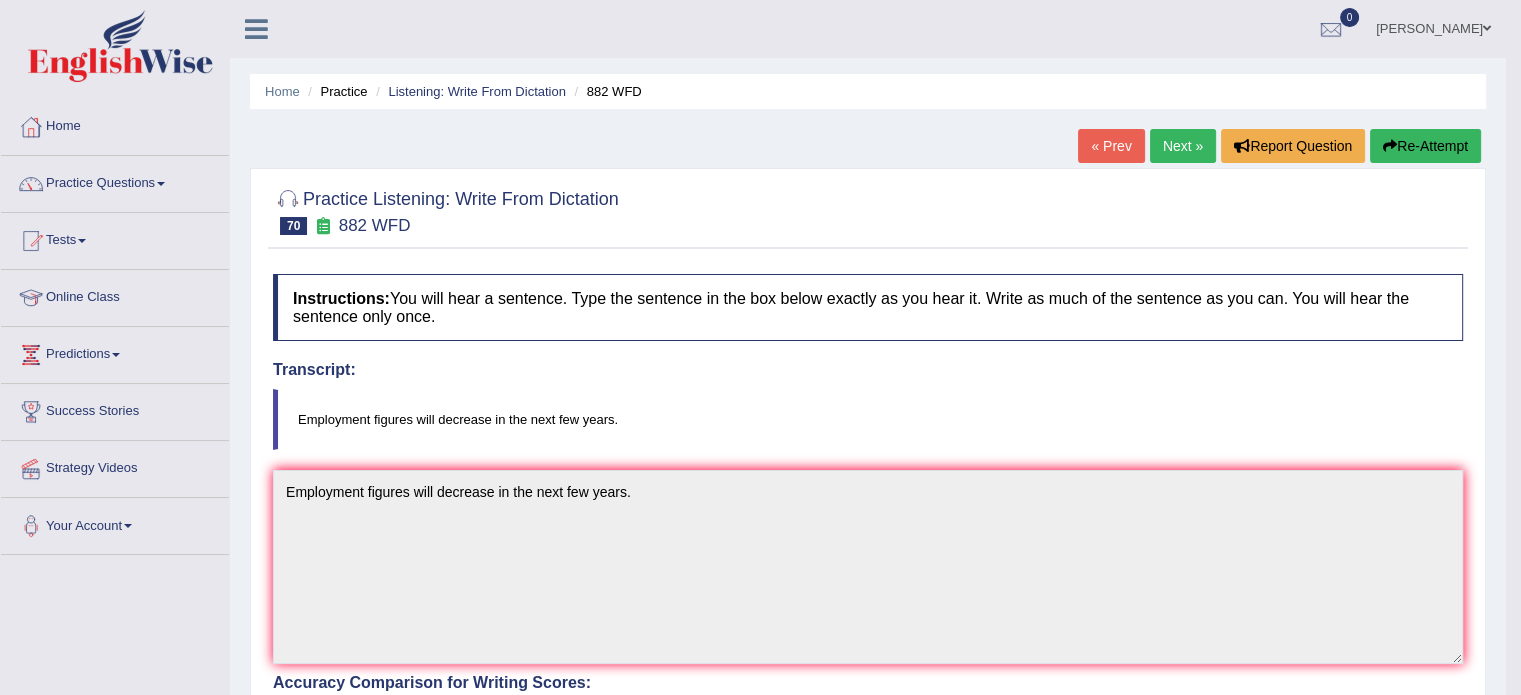 click on "Employment figures will decrease in the next few years." at bounding box center [868, 419] 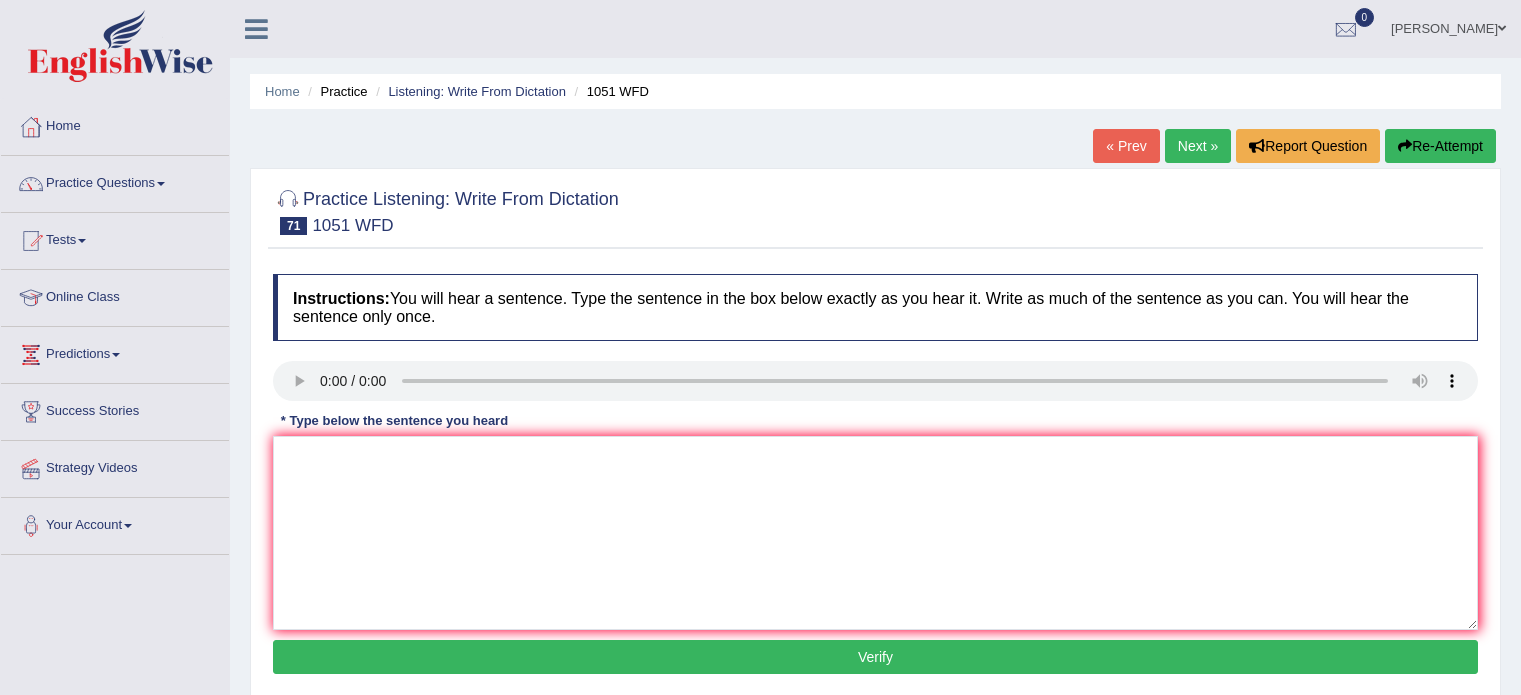 scroll, scrollTop: 0, scrollLeft: 0, axis: both 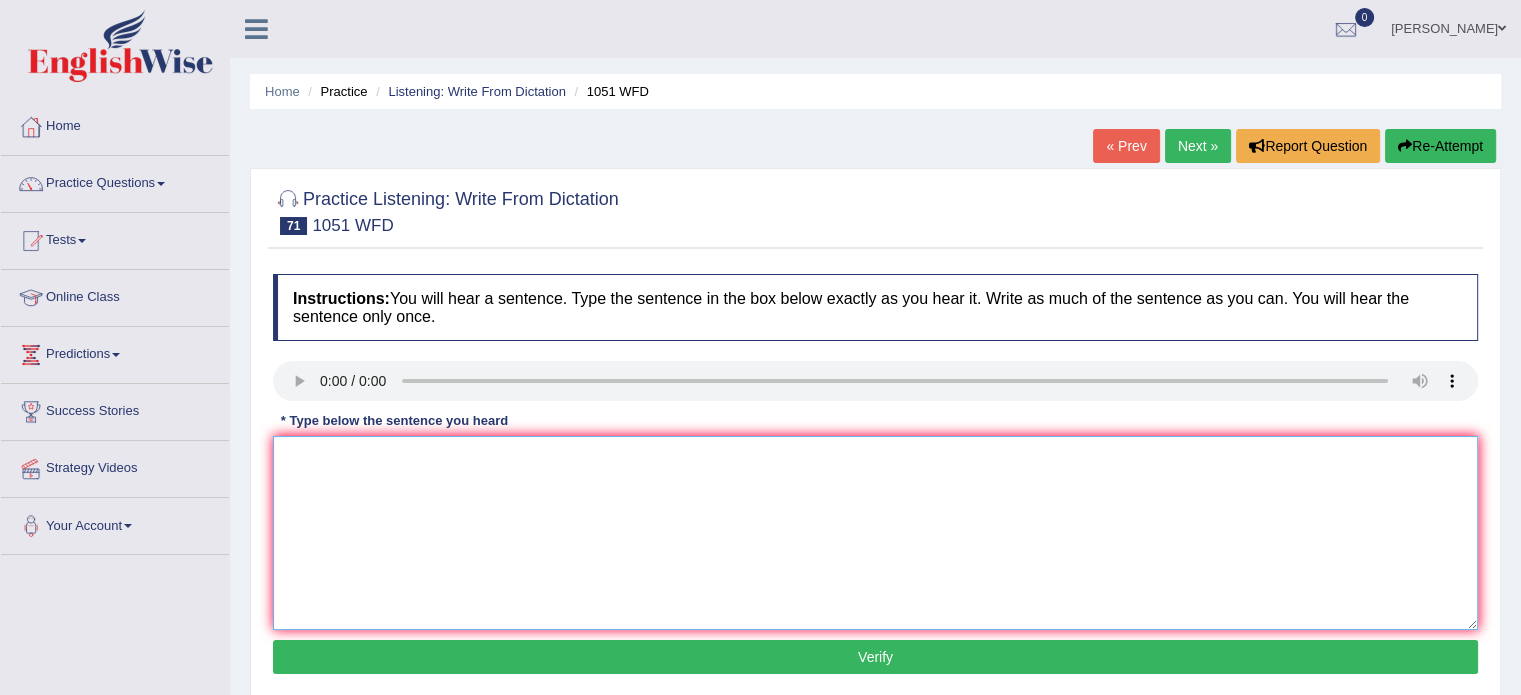 click at bounding box center (875, 533) 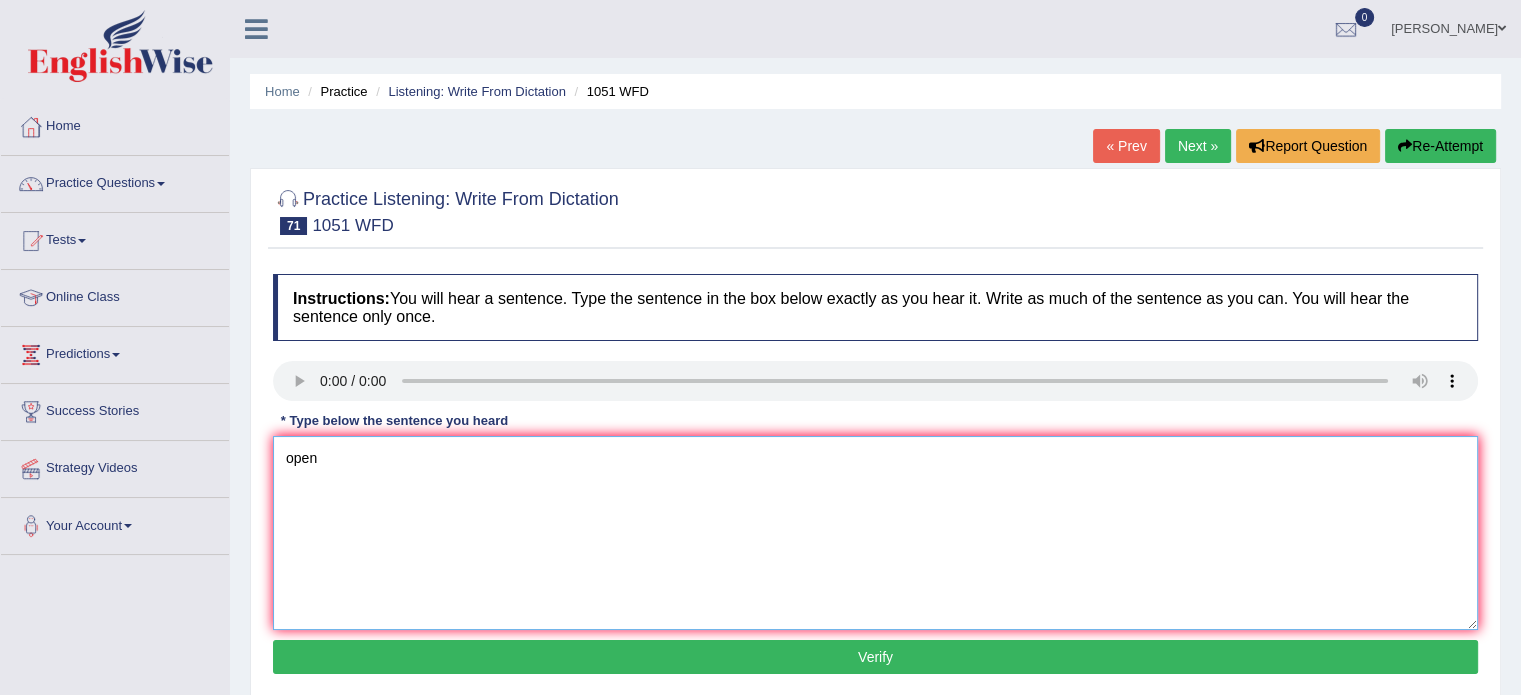 click on "open" at bounding box center (875, 533) 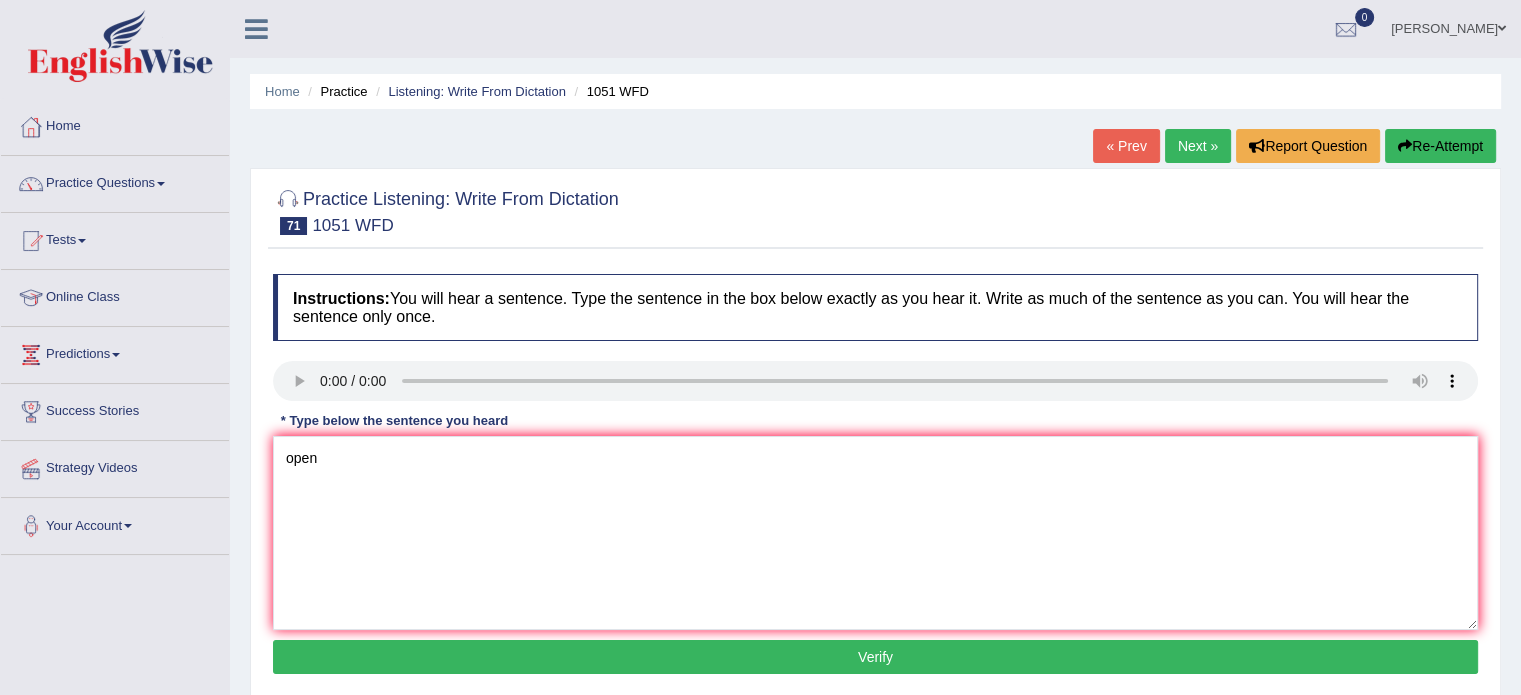 click at bounding box center [31, 469] 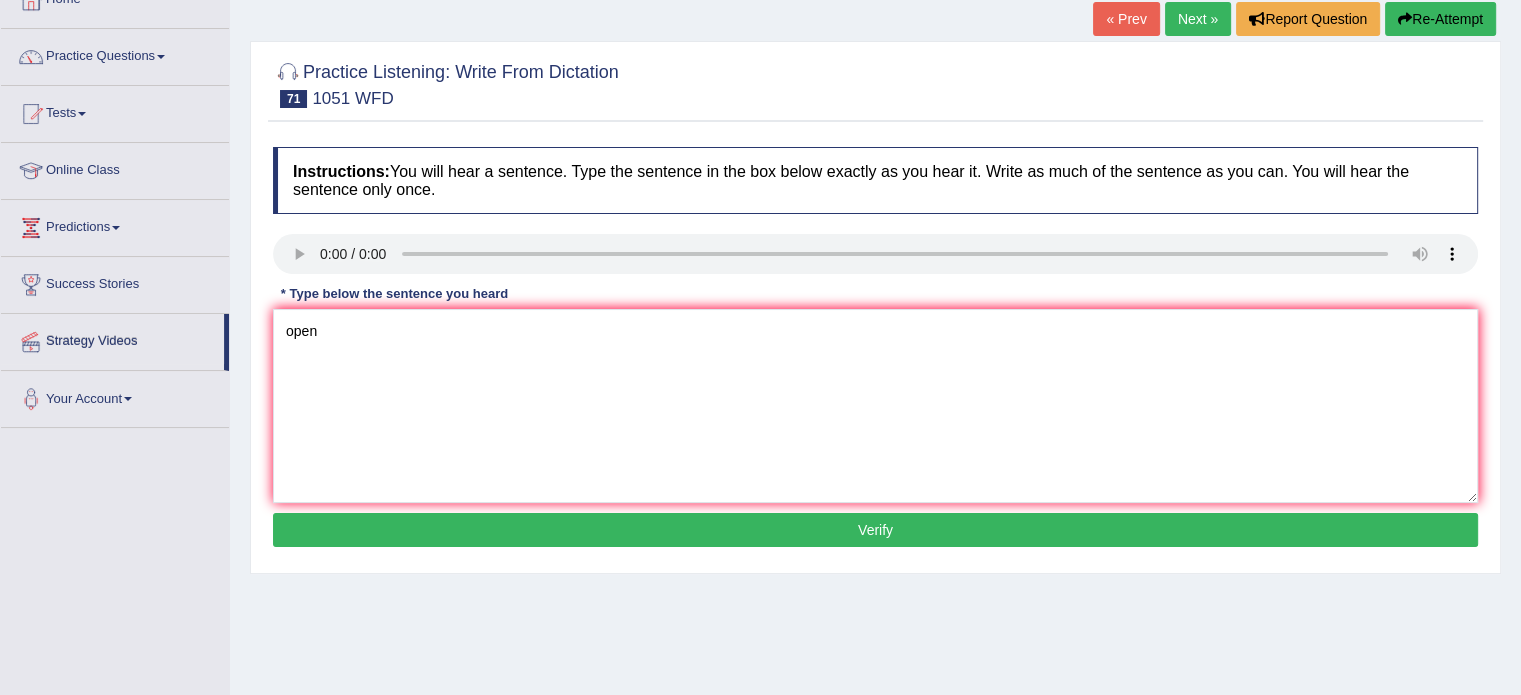 scroll, scrollTop: 200, scrollLeft: 0, axis: vertical 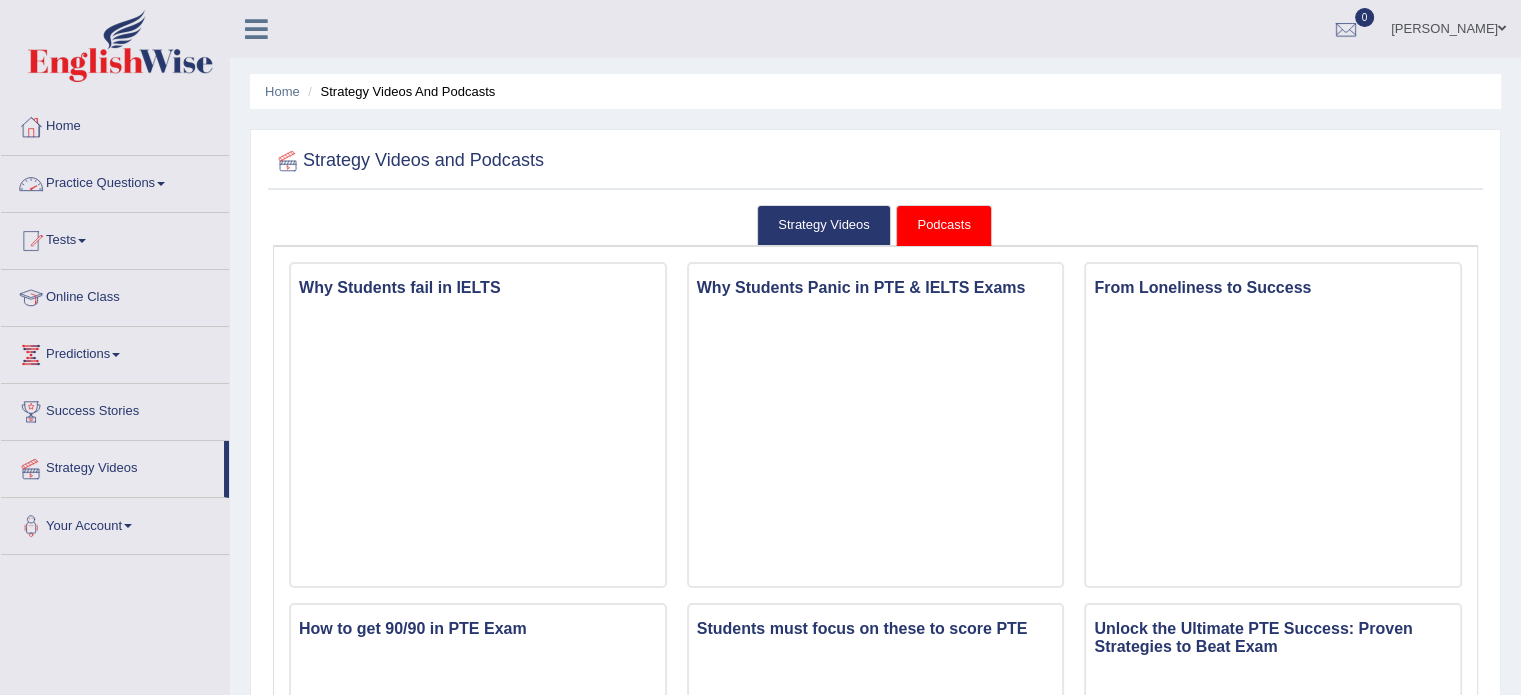 click on "Practice Questions" at bounding box center (115, 181) 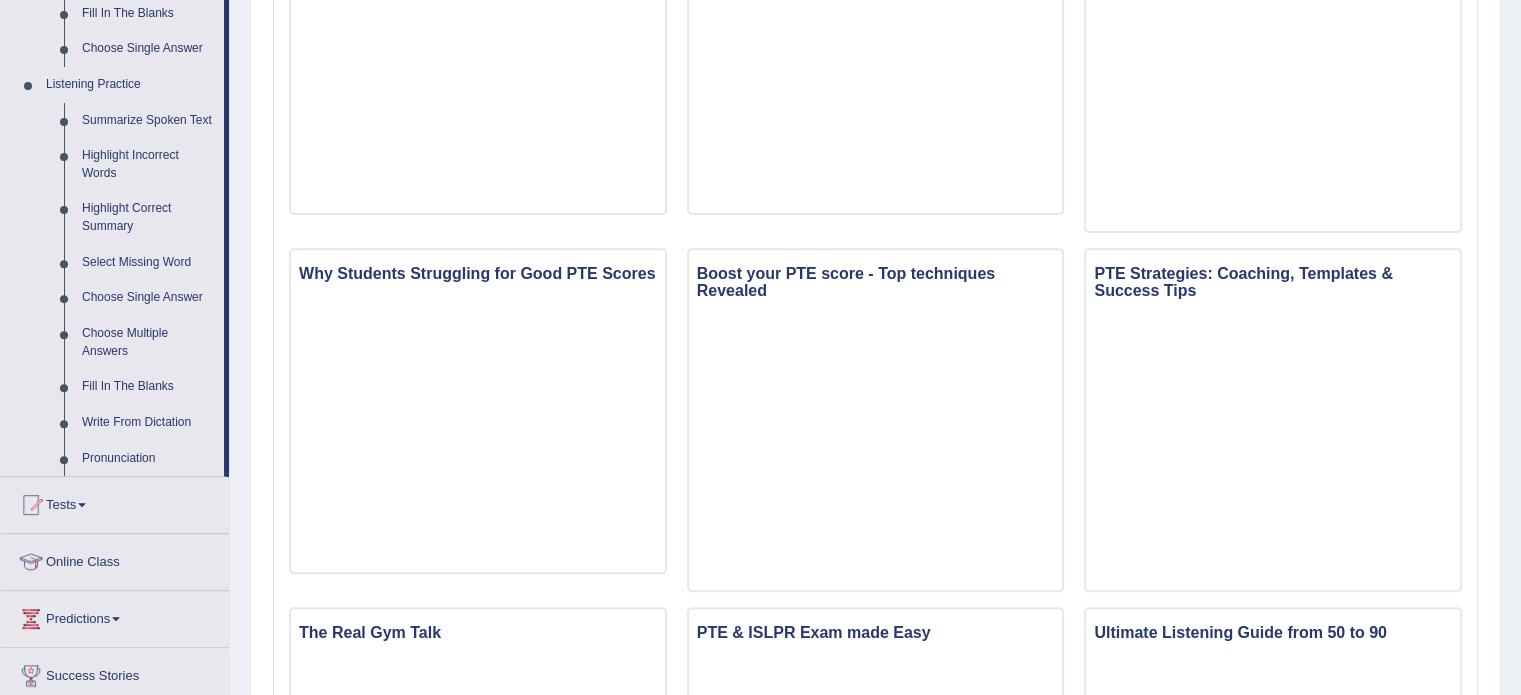 scroll, scrollTop: 716, scrollLeft: 0, axis: vertical 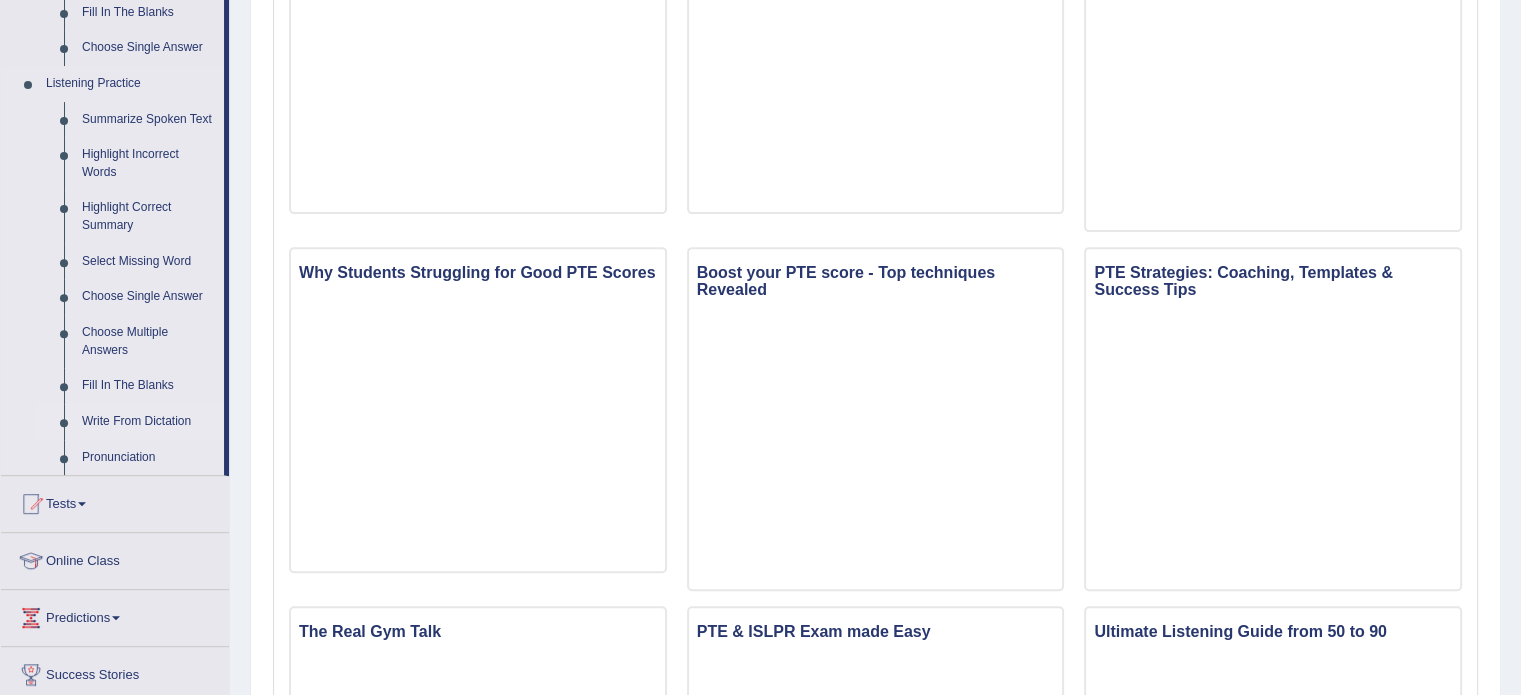click on "Write From Dictation" at bounding box center [148, 422] 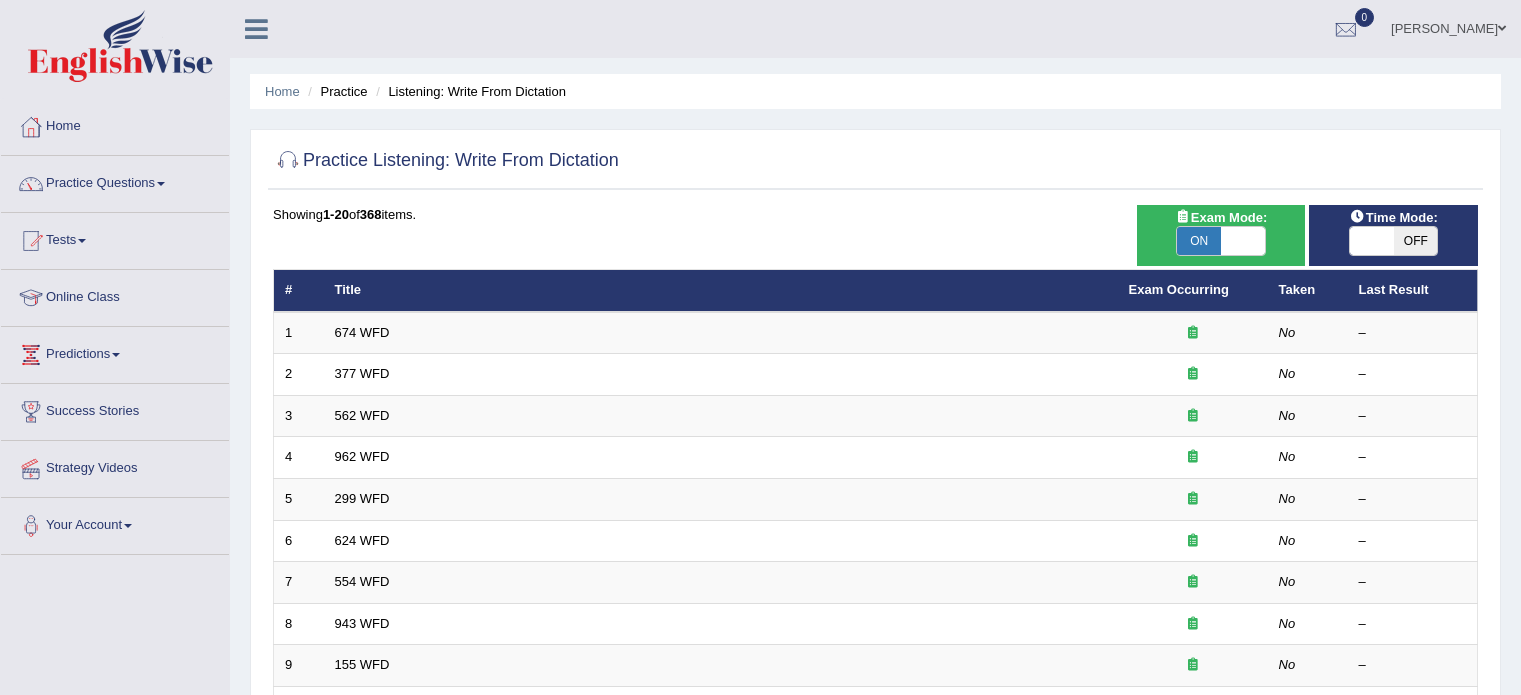 scroll, scrollTop: 0, scrollLeft: 0, axis: both 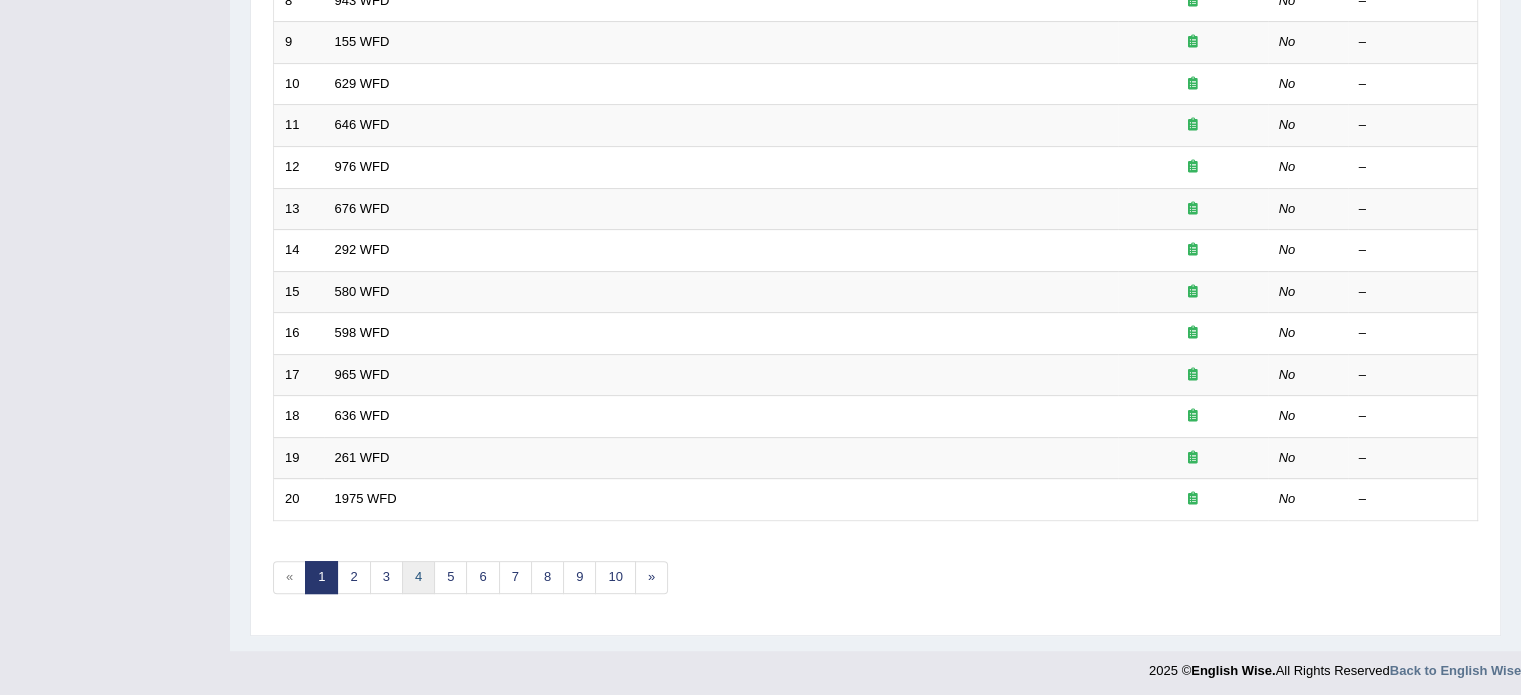 click on "4" at bounding box center [418, 577] 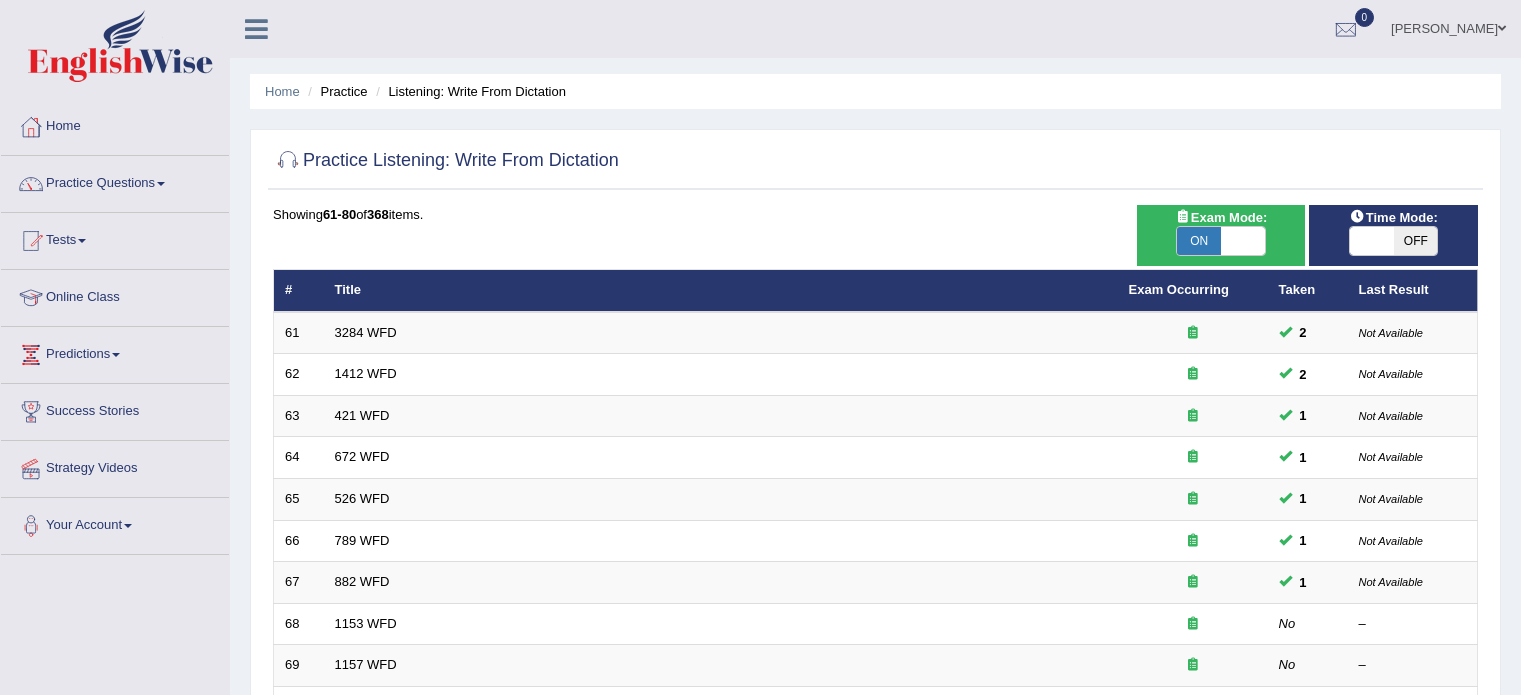 scroll, scrollTop: 0, scrollLeft: 0, axis: both 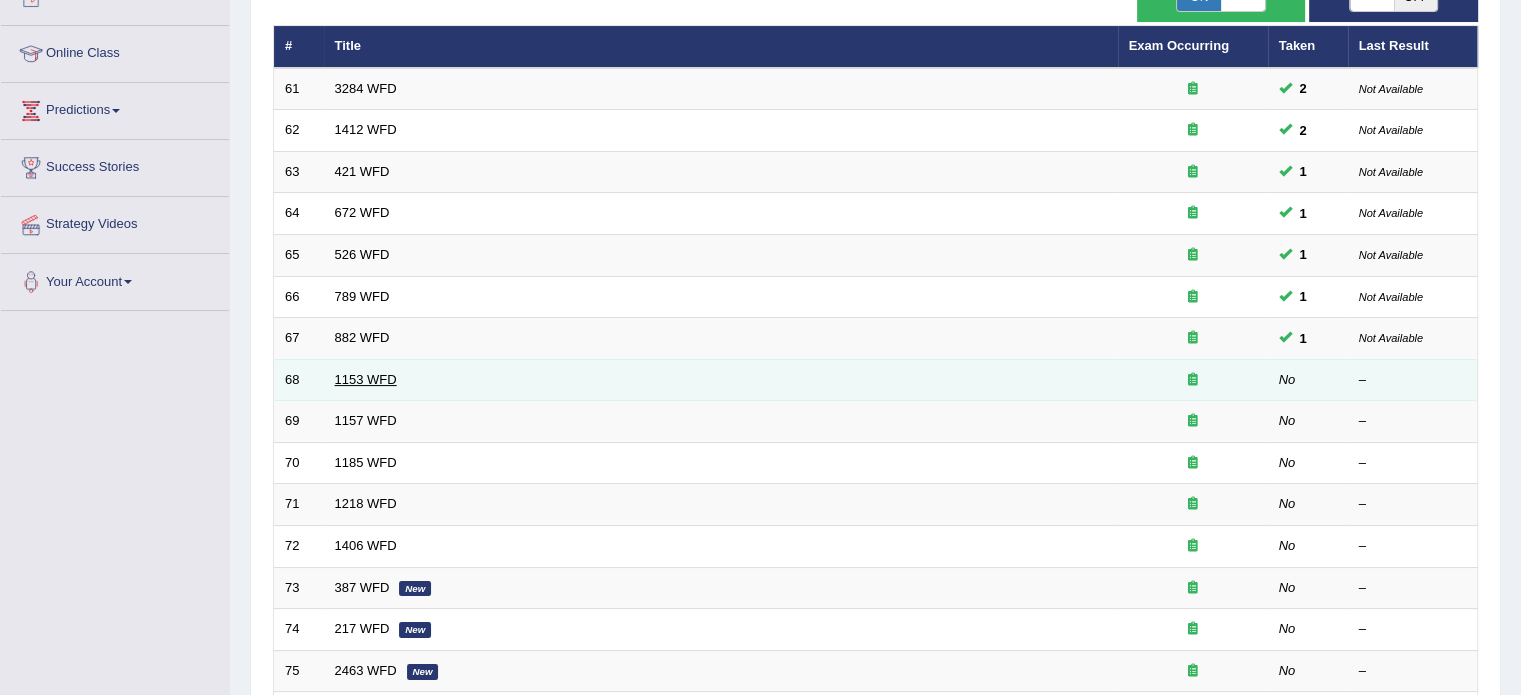 click on "1153 WFD" at bounding box center [366, 379] 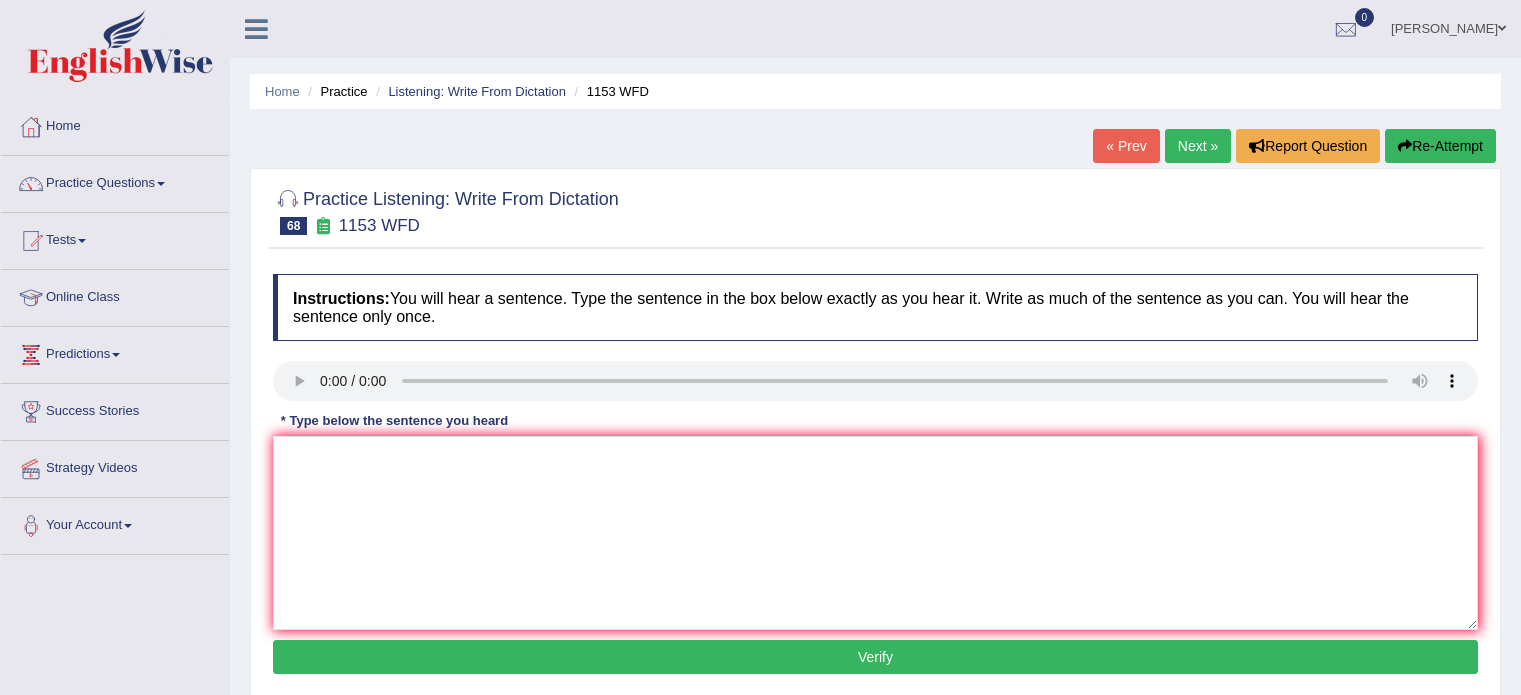 scroll, scrollTop: 0, scrollLeft: 0, axis: both 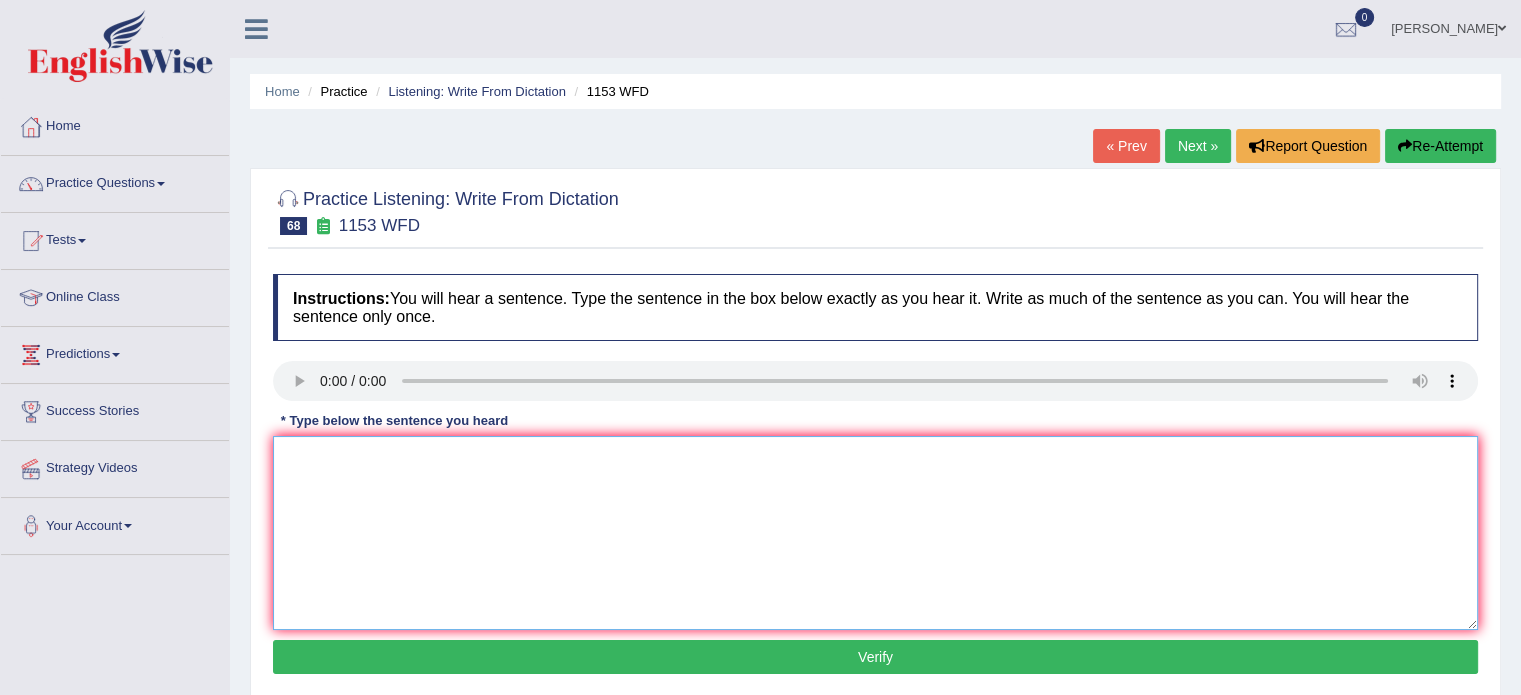 click at bounding box center (875, 533) 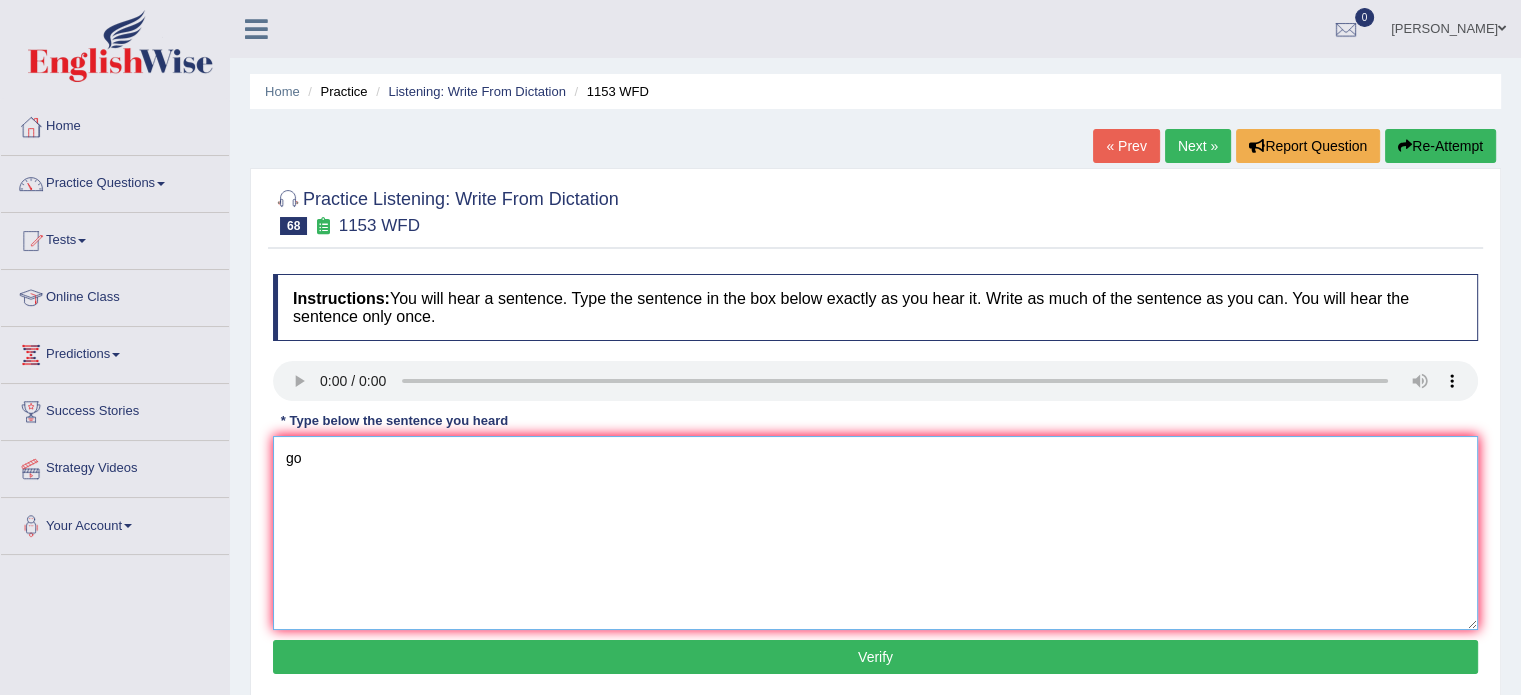 type on "g" 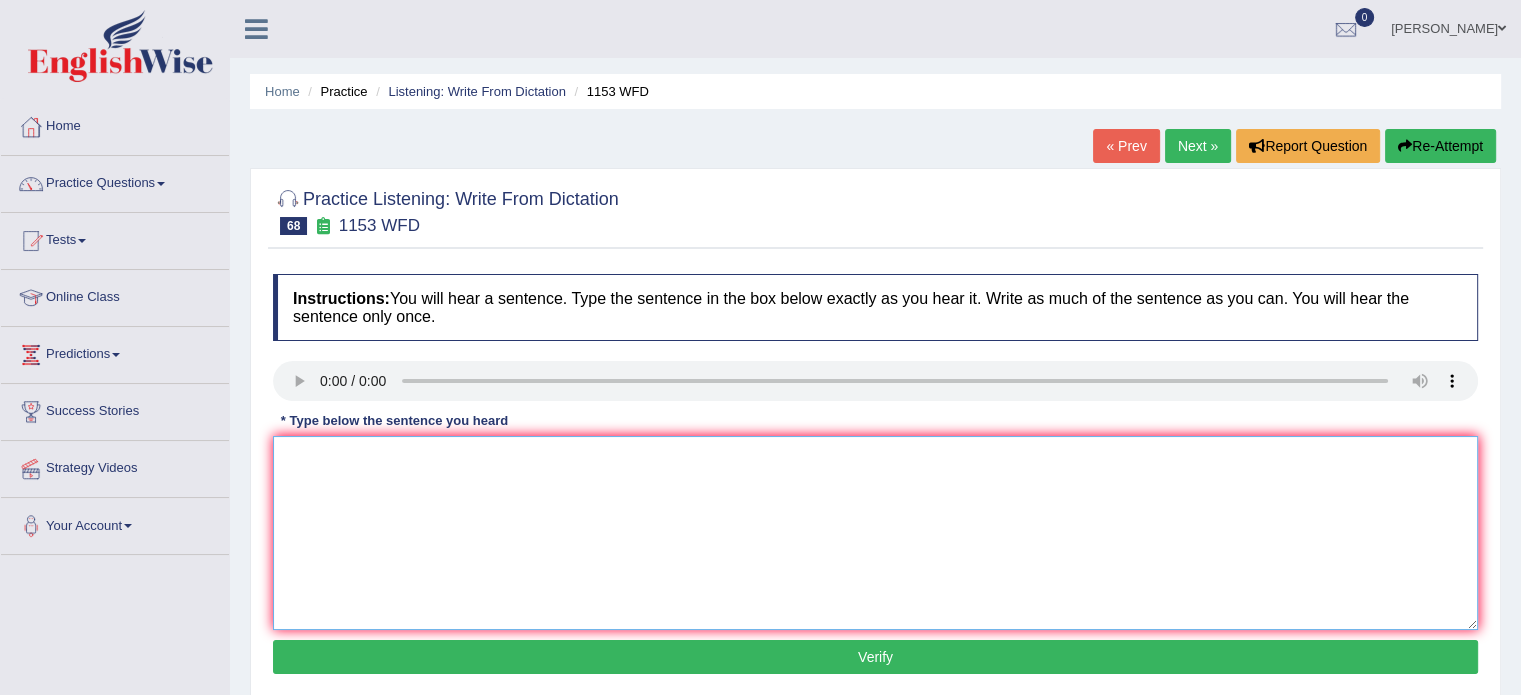 click at bounding box center [875, 533] 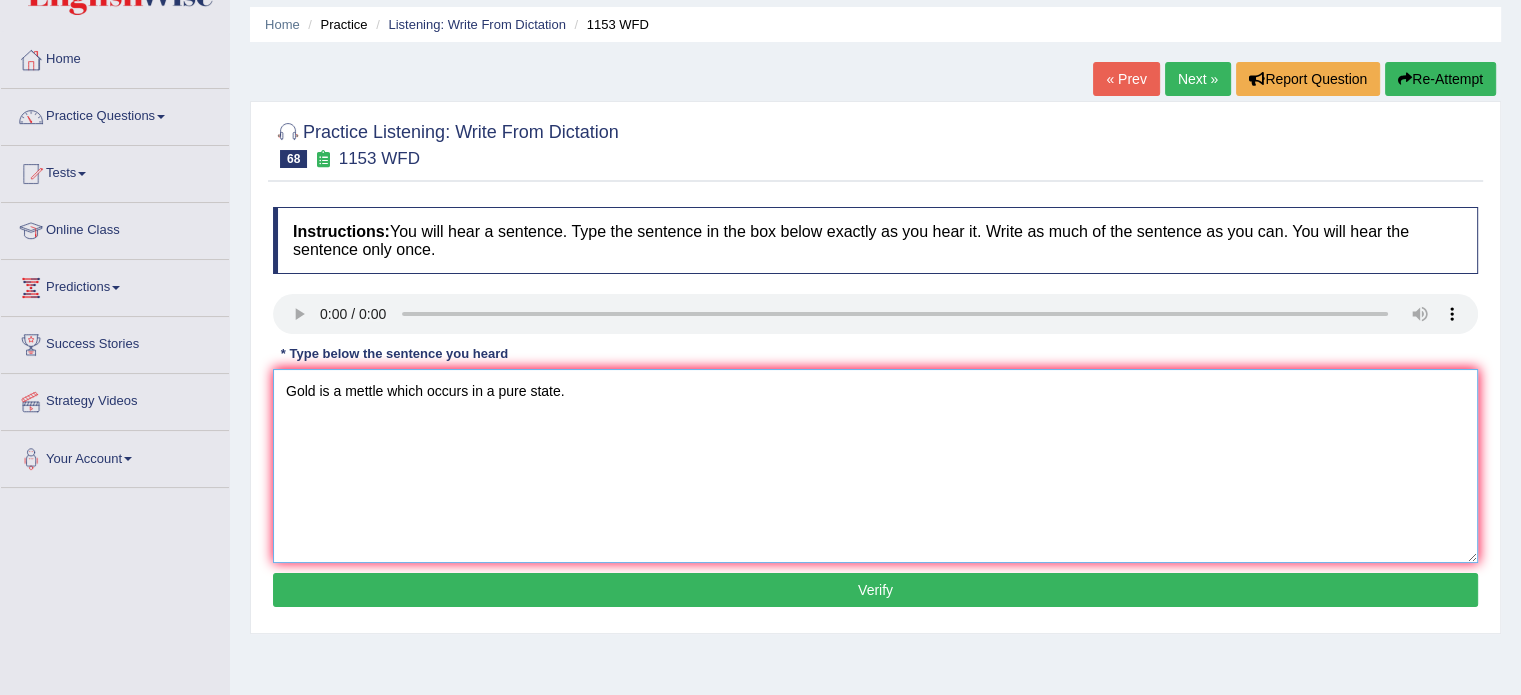 scroll, scrollTop: 70, scrollLeft: 0, axis: vertical 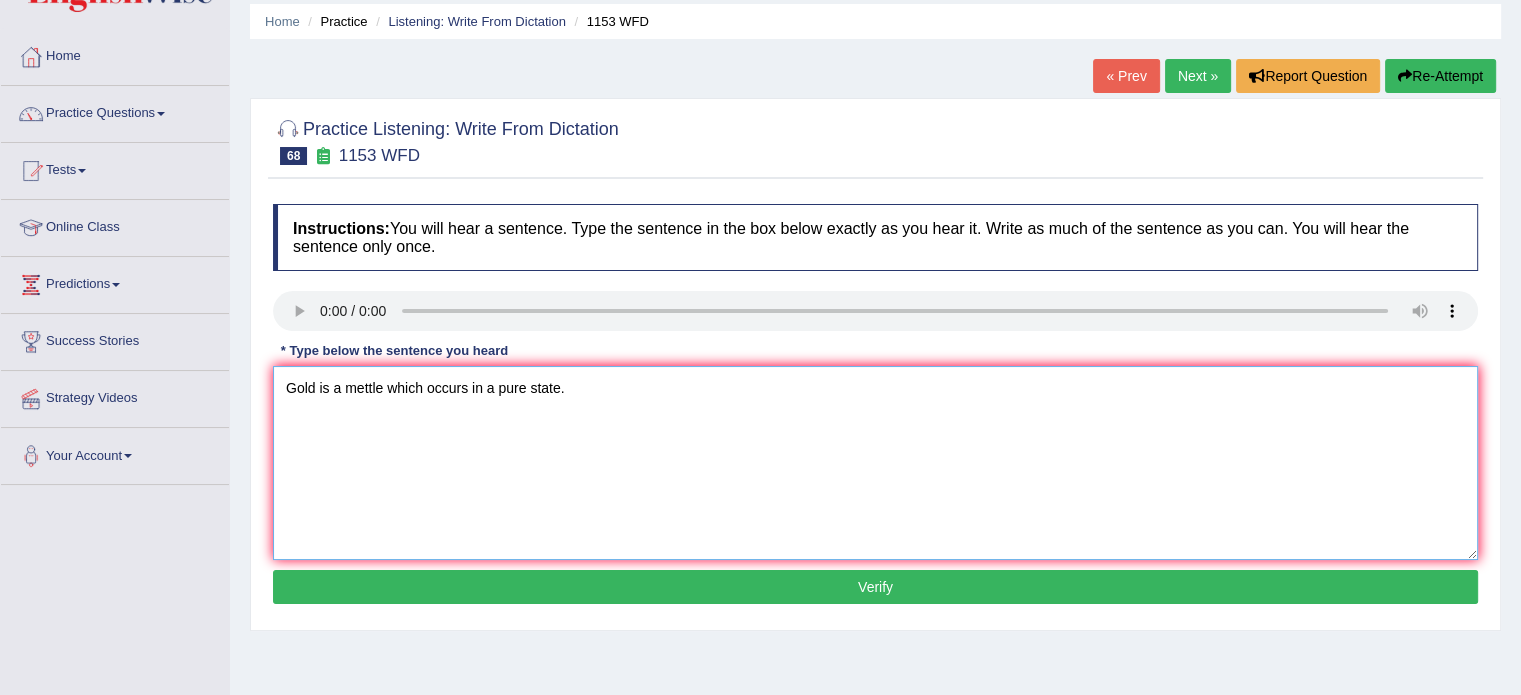 type on "Gold is a mettle which occurs in a pure state." 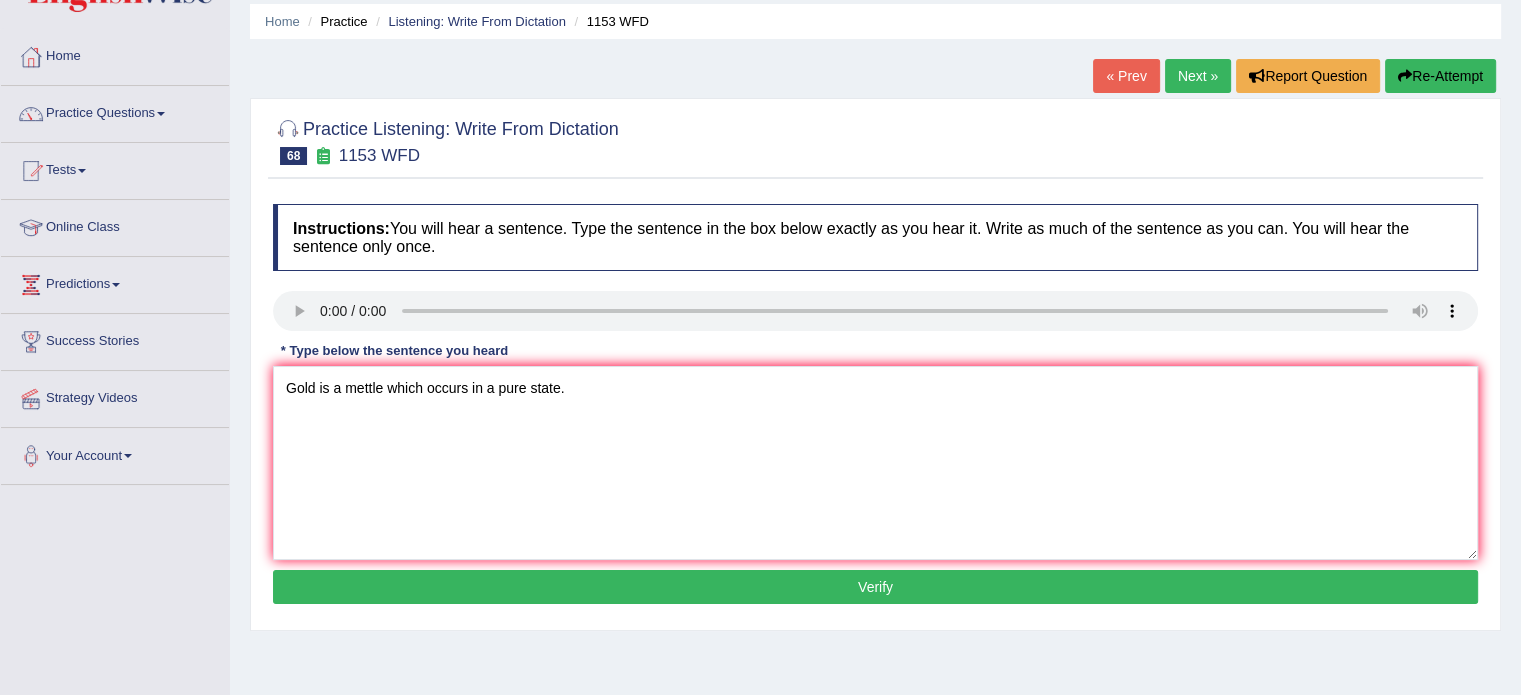 click on "Verify" at bounding box center (875, 587) 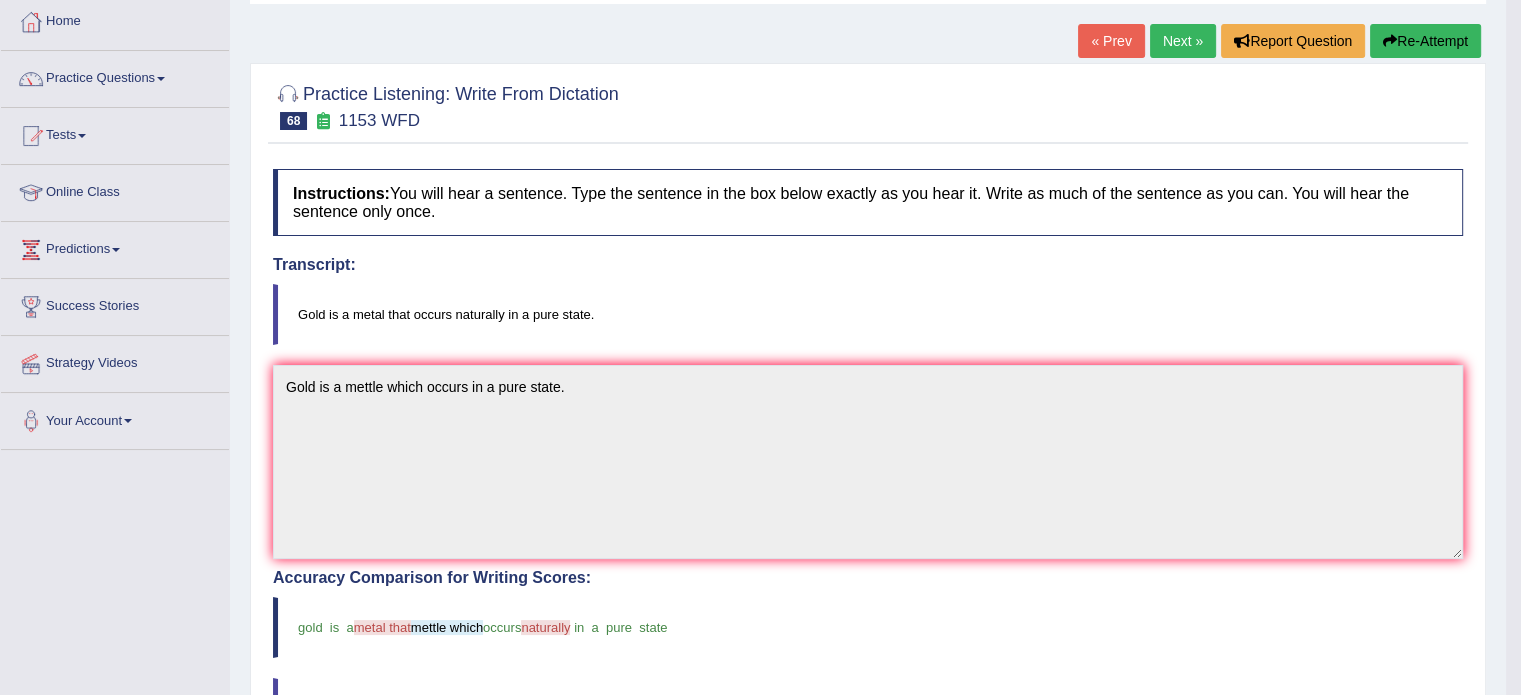 scroll, scrollTop: 0, scrollLeft: 0, axis: both 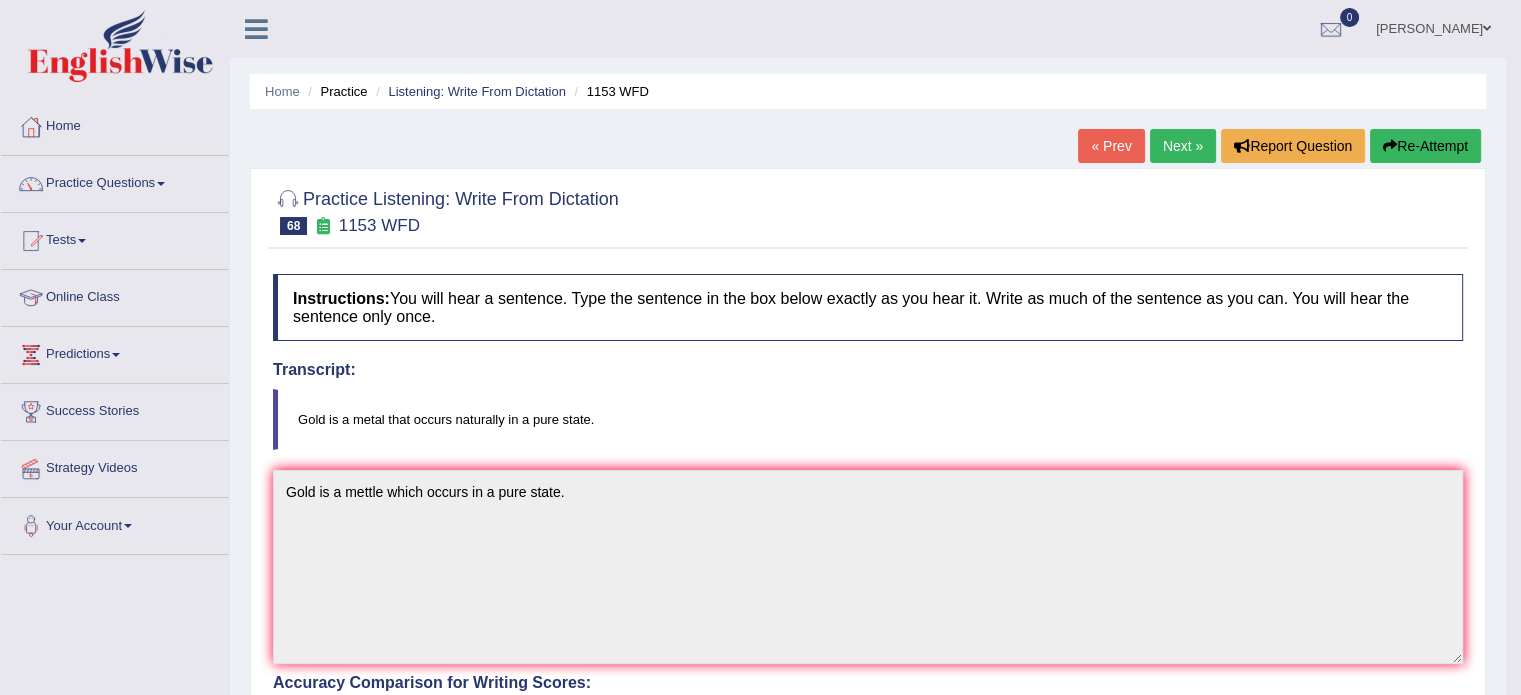 click on "Re-Attempt" at bounding box center (1425, 146) 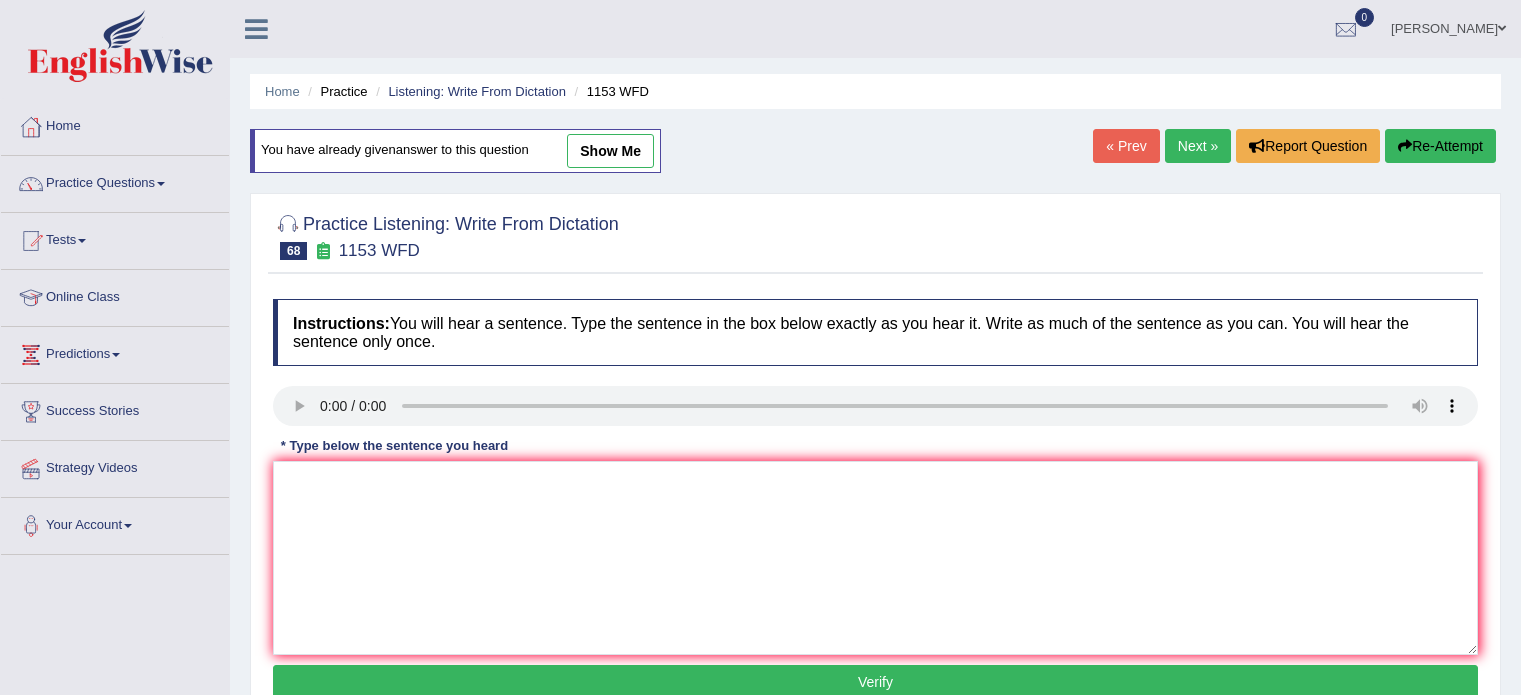 scroll, scrollTop: 0, scrollLeft: 0, axis: both 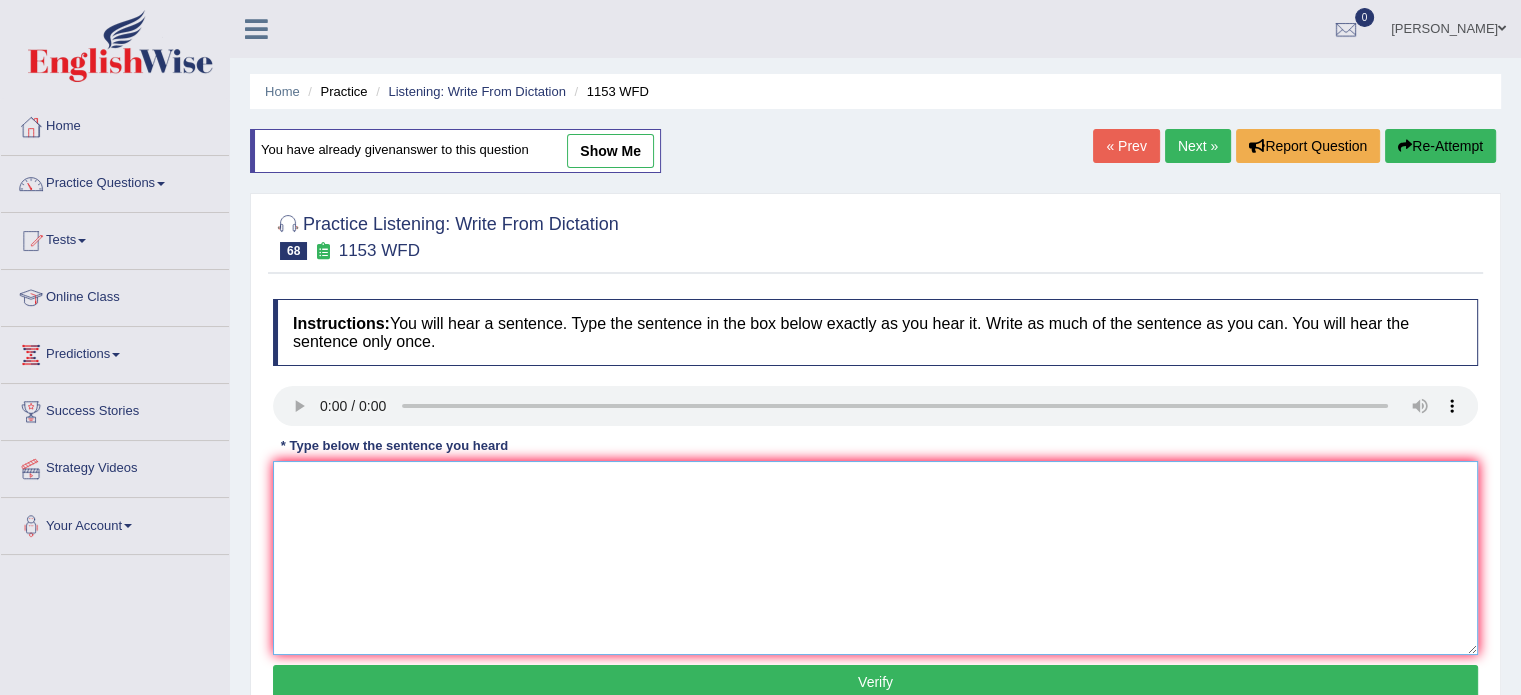 click at bounding box center [875, 558] 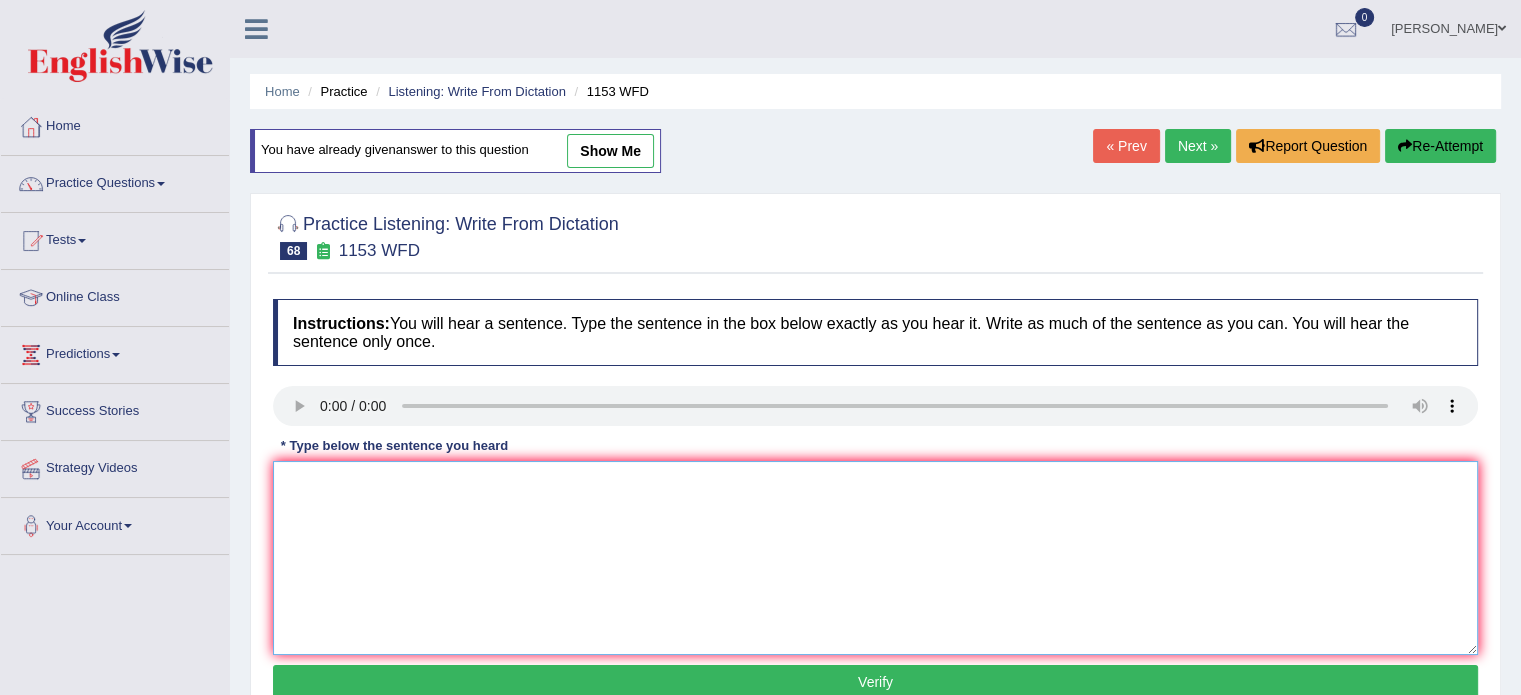 click at bounding box center [875, 558] 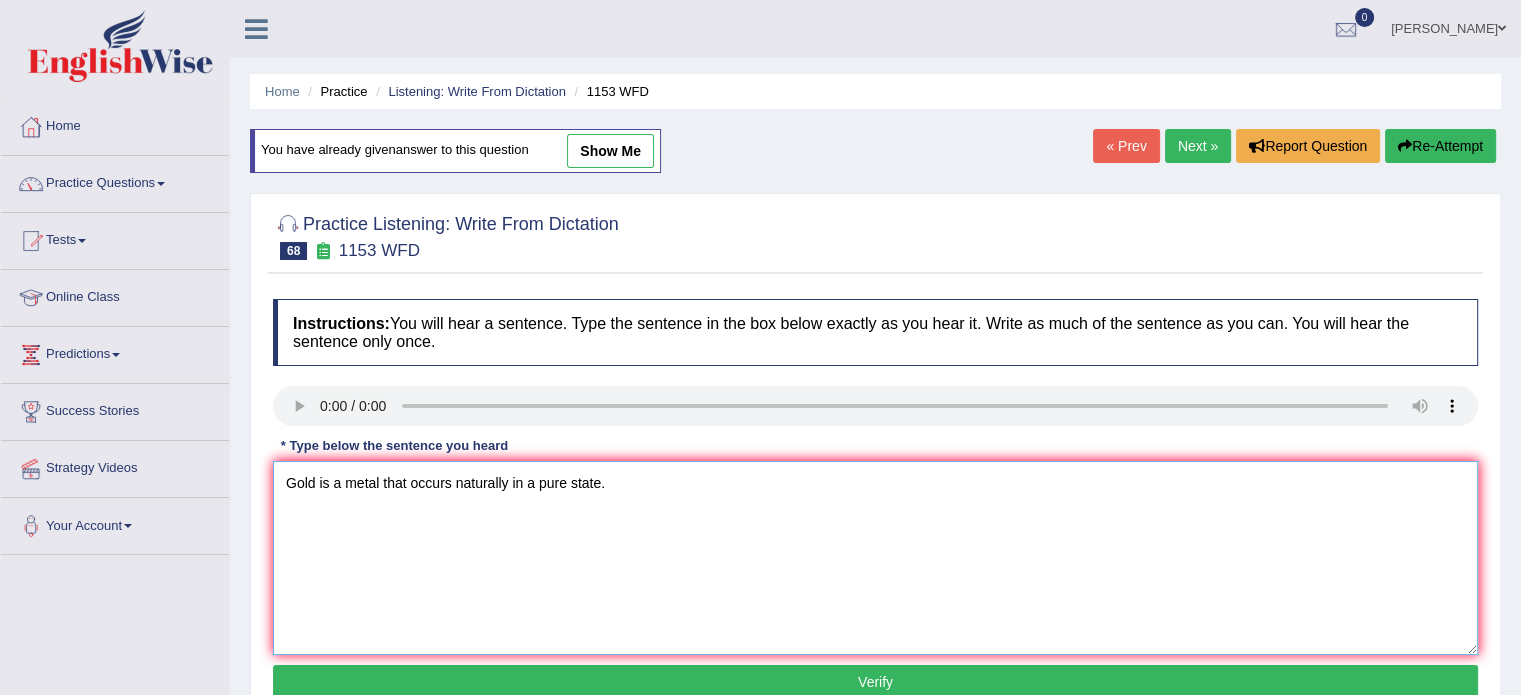 type on "Gold is a metal that occurs naturally in a pure state." 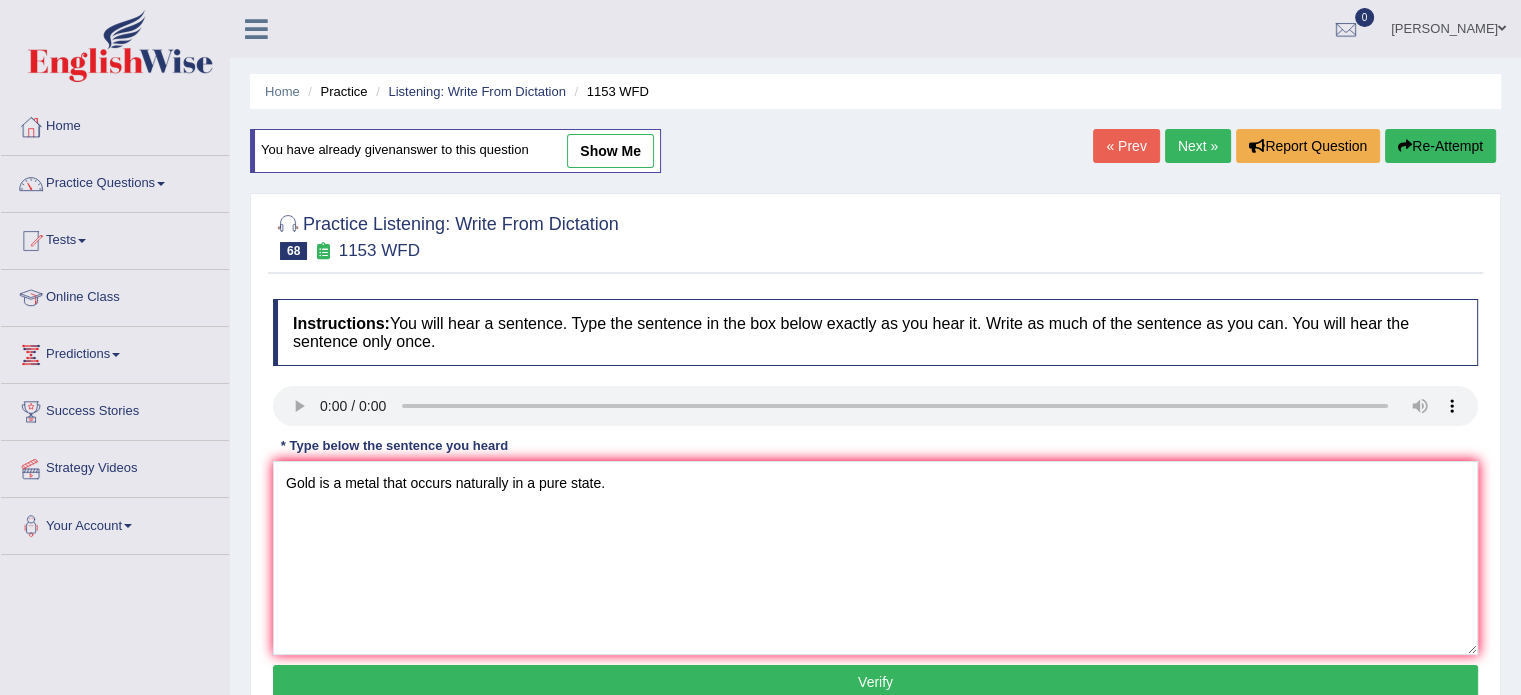 click on "Verify" at bounding box center [875, 682] 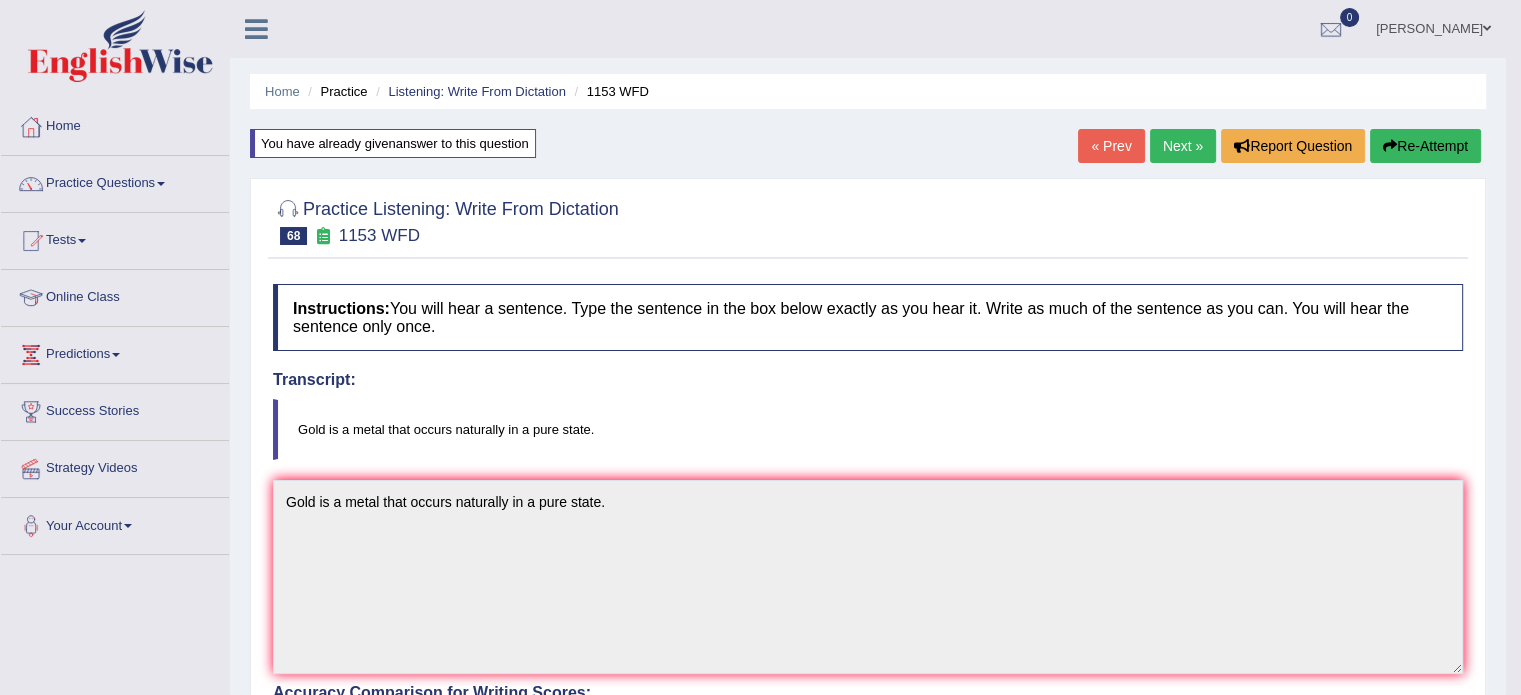 click on "Next »" at bounding box center (1183, 146) 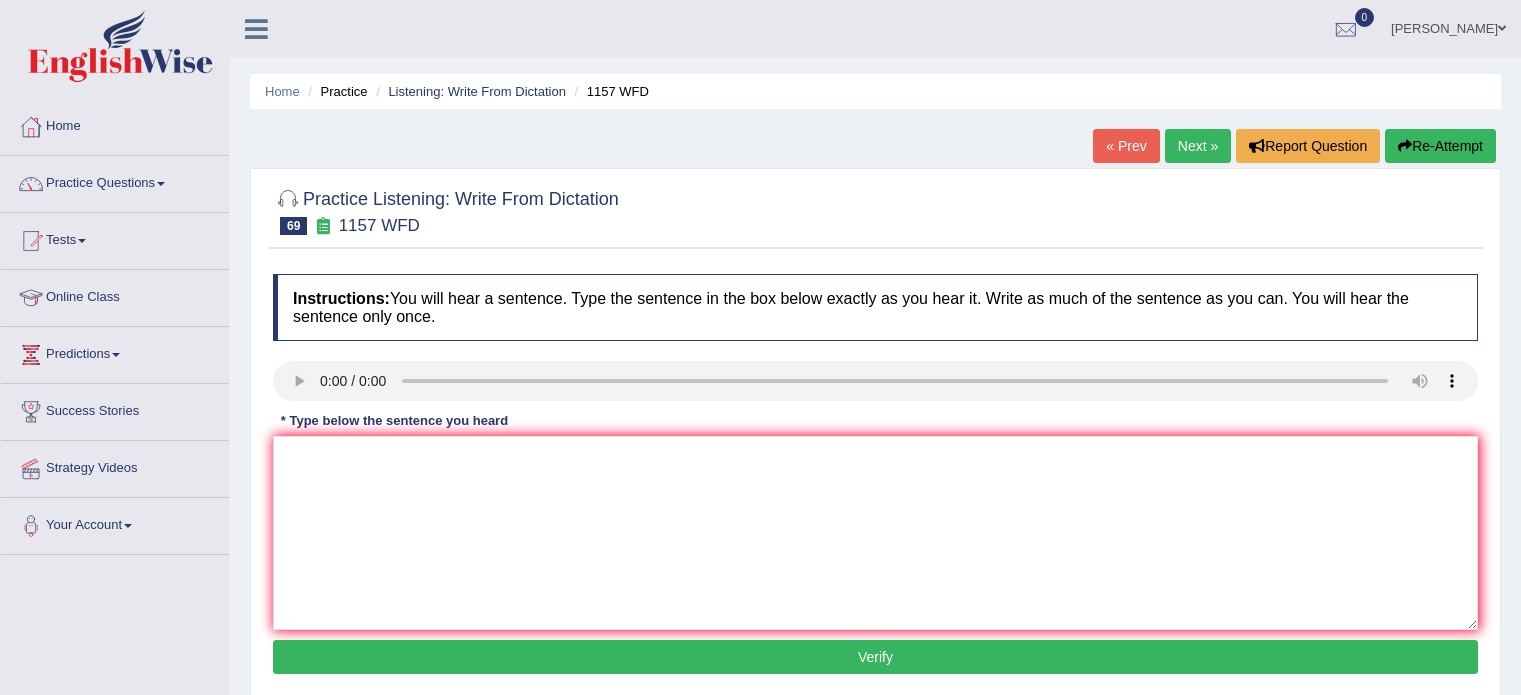 scroll, scrollTop: 0, scrollLeft: 0, axis: both 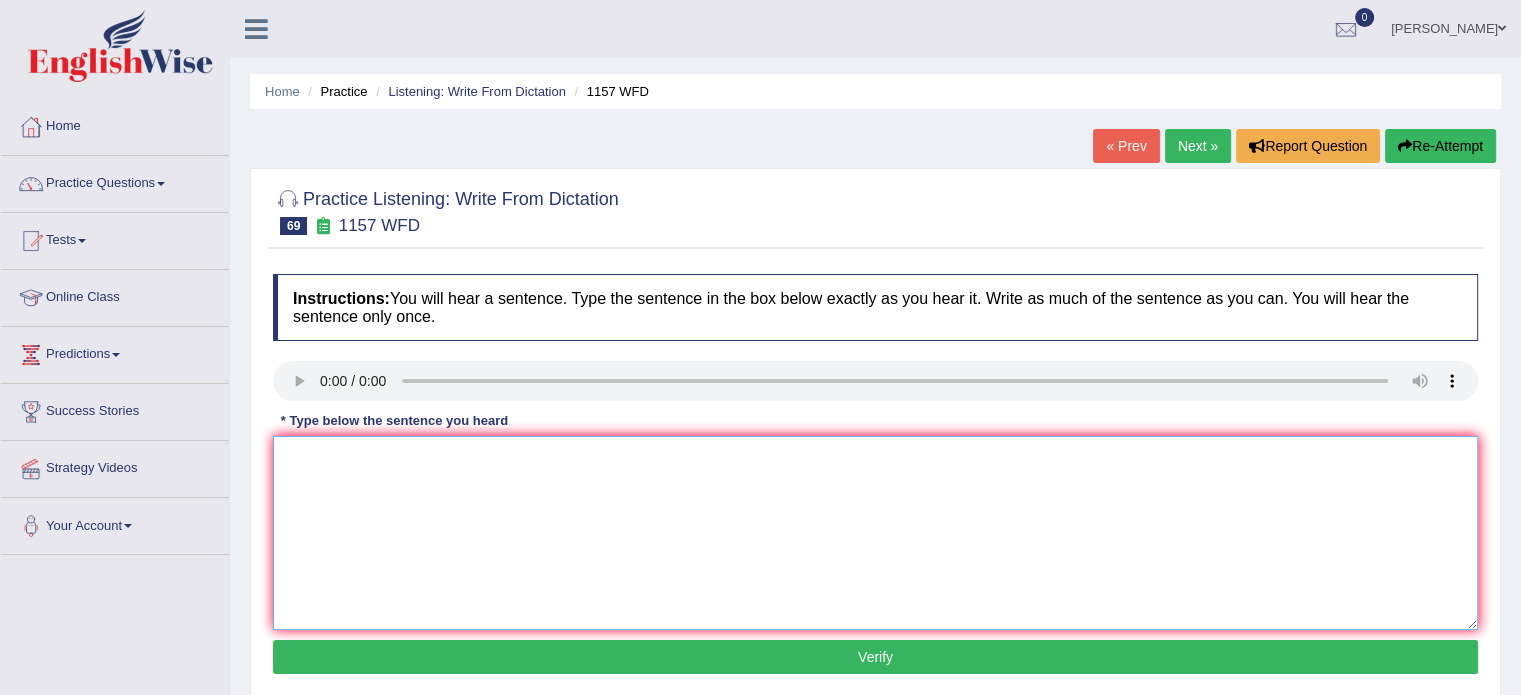 click at bounding box center (875, 533) 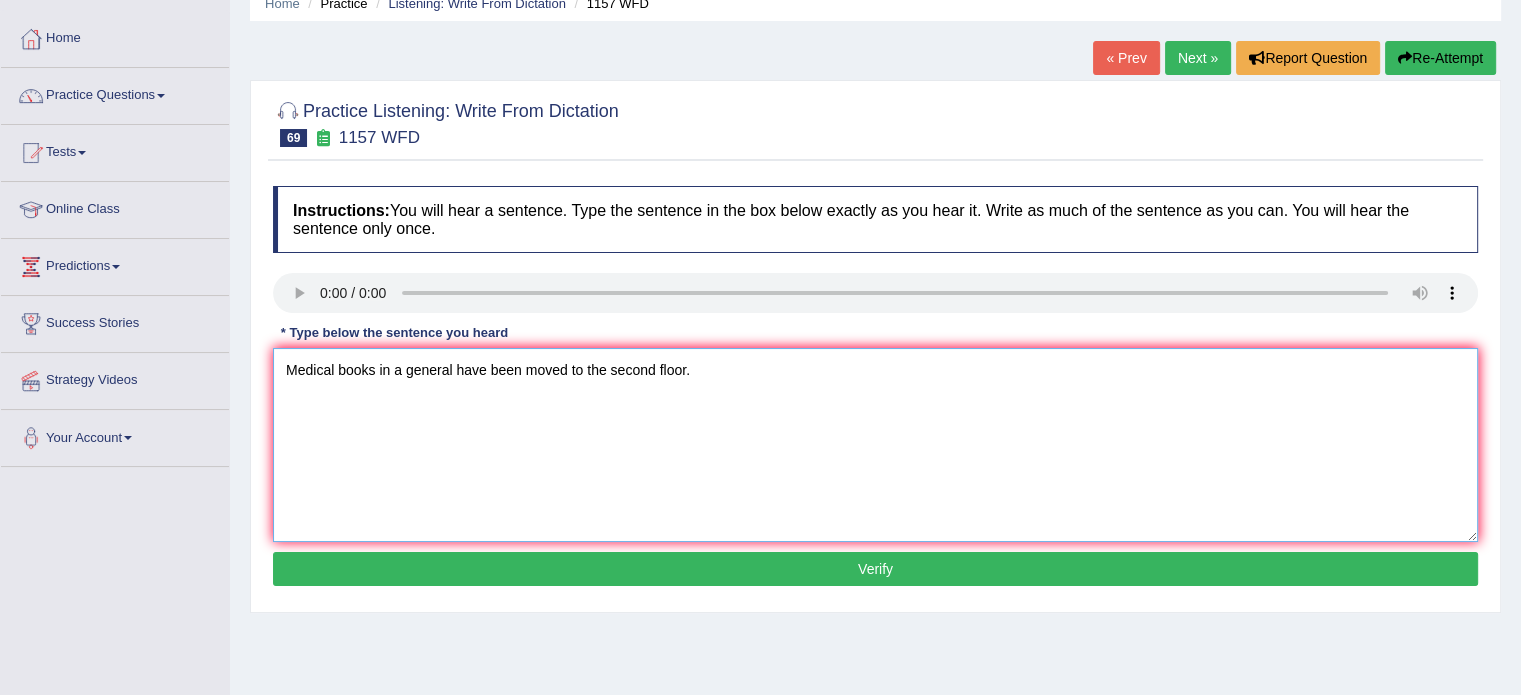 scroll, scrollTop: 88, scrollLeft: 0, axis: vertical 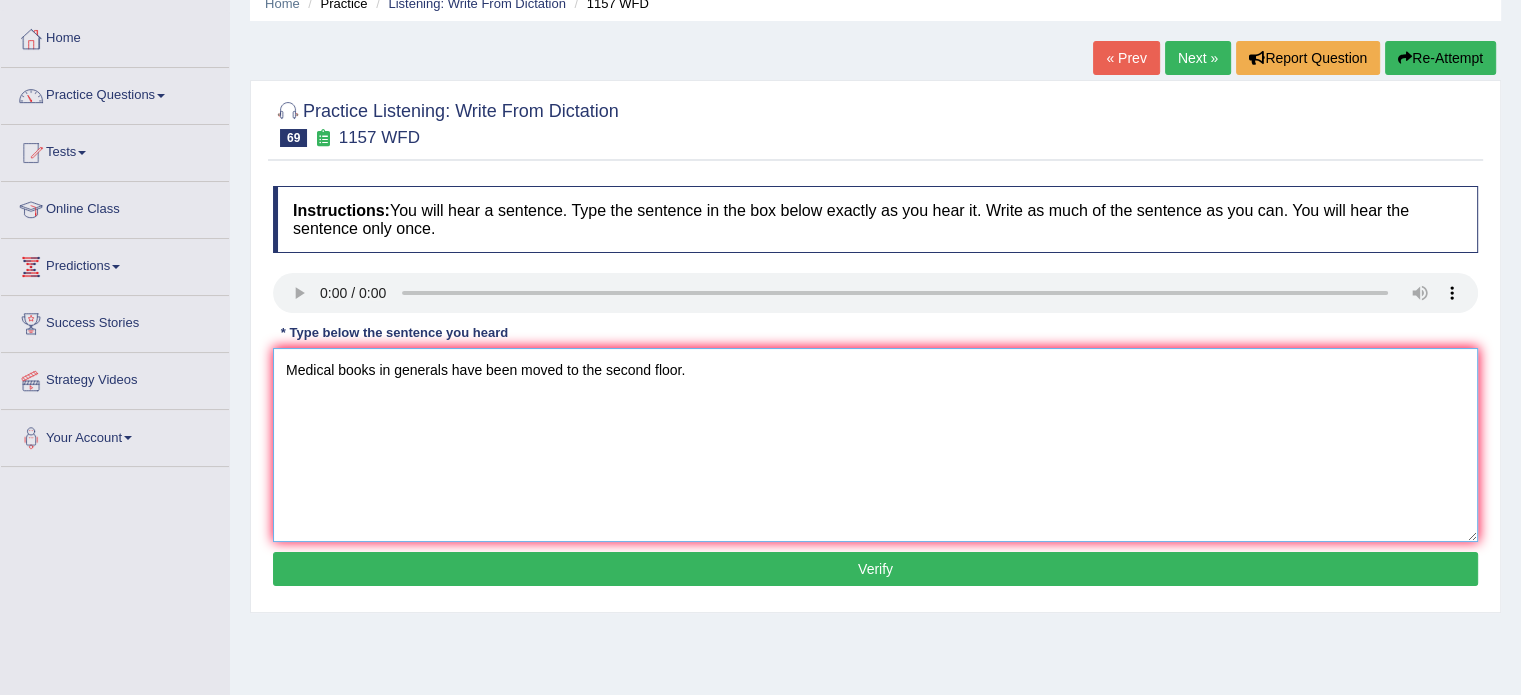 type on "Medical books in generals have been moved to the second floor." 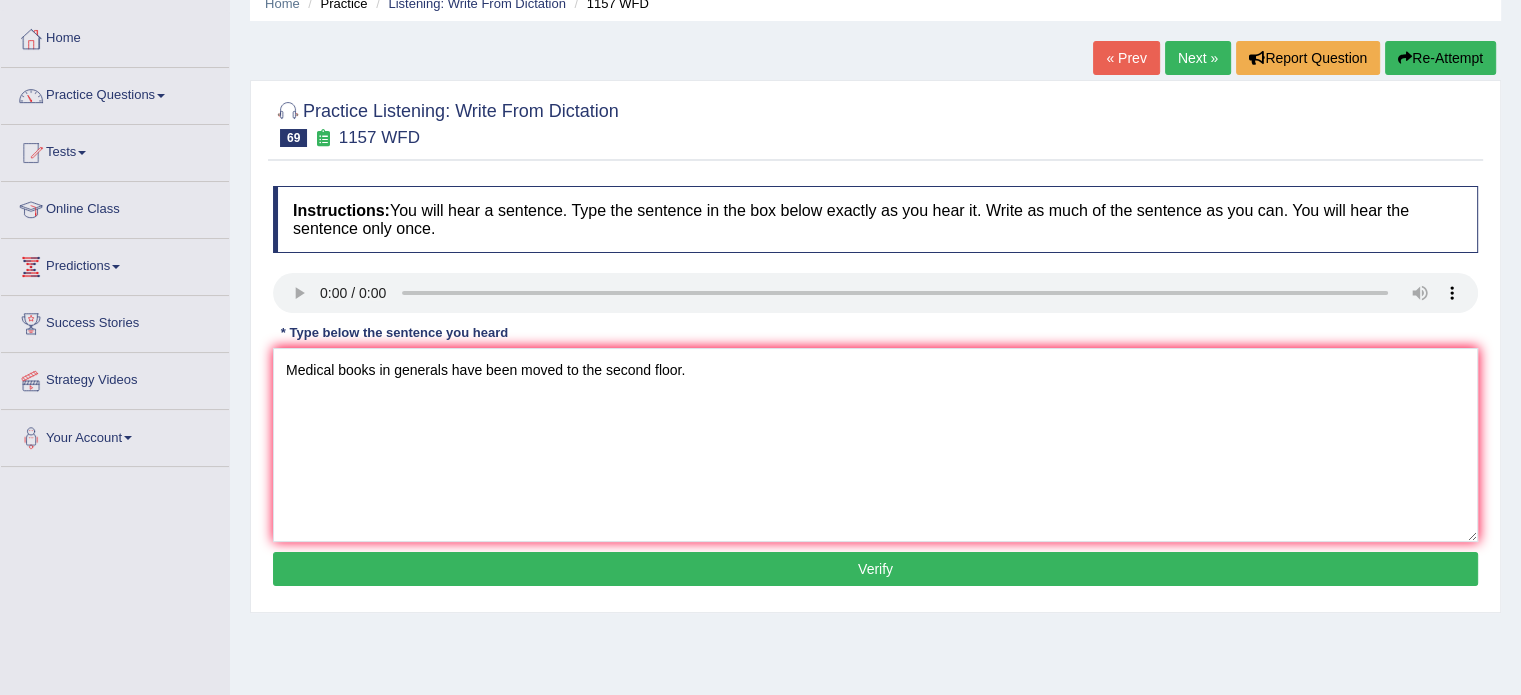 click on "Verify" at bounding box center [875, 569] 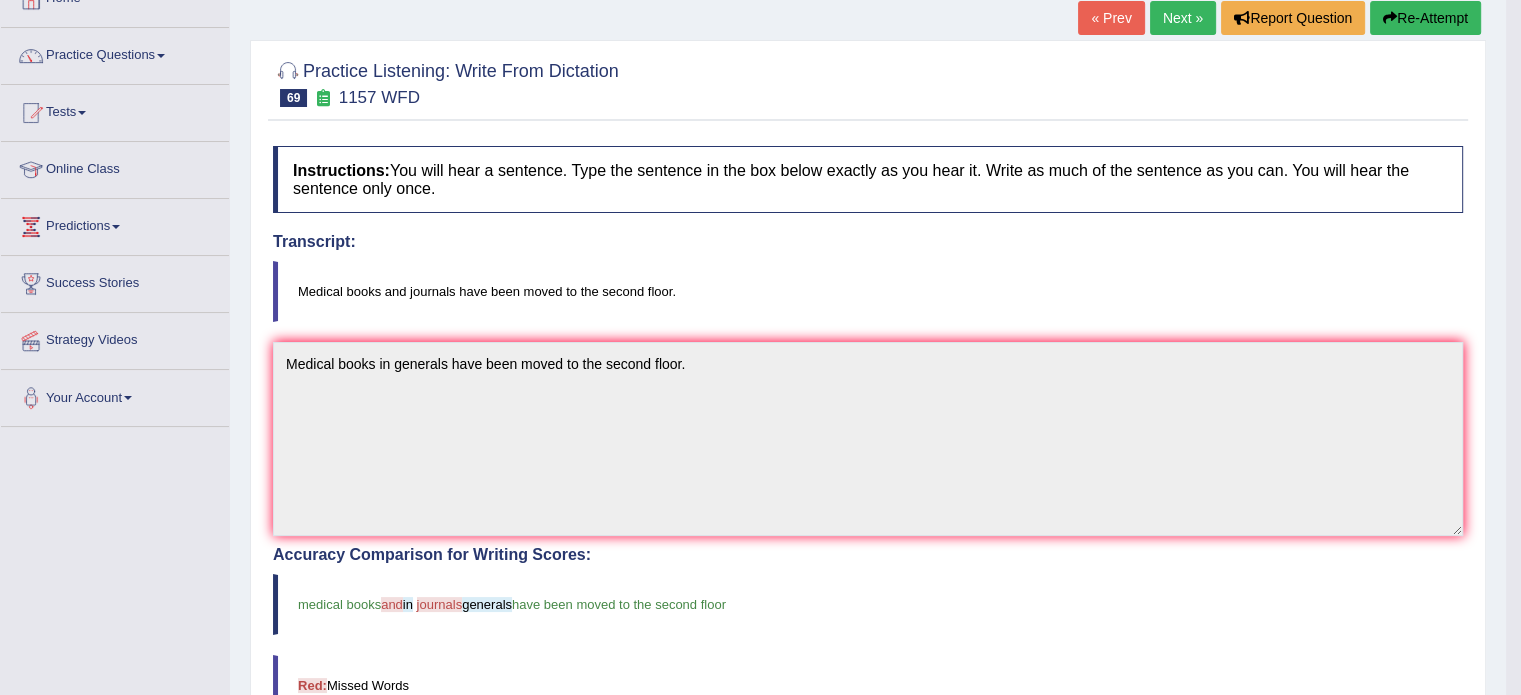 scroll, scrollTop: 0, scrollLeft: 0, axis: both 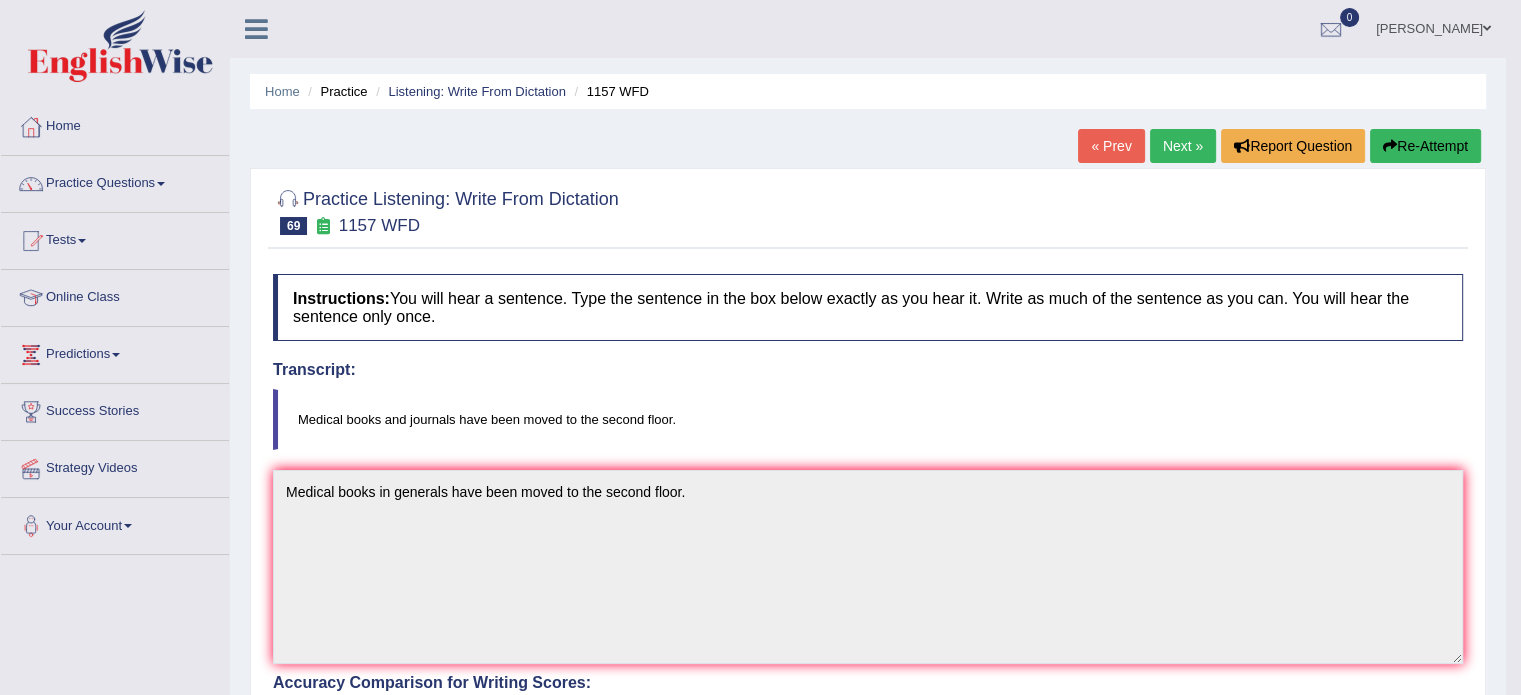 click on "Next »" at bounding box center [1183, 146] 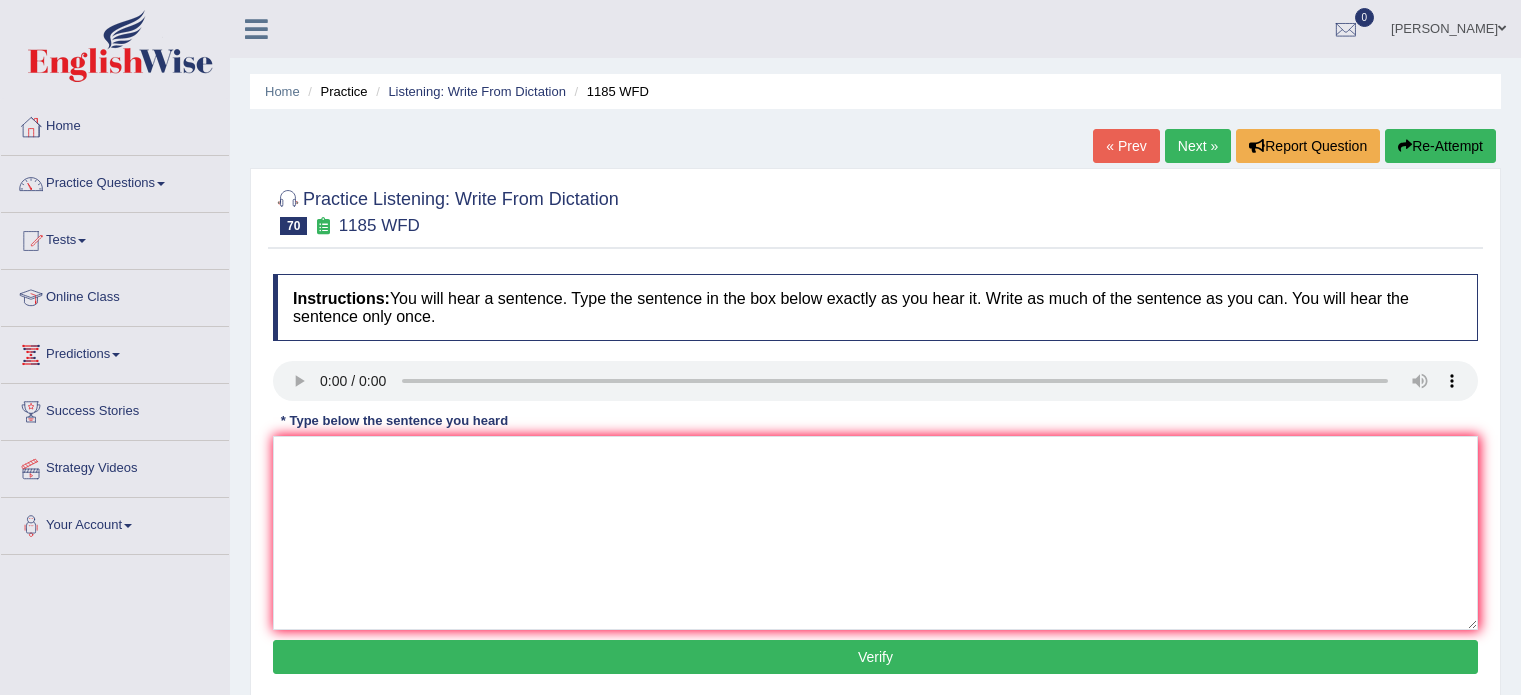 scroll, scrollTop: 0, scrollLeft: 0, axis: both 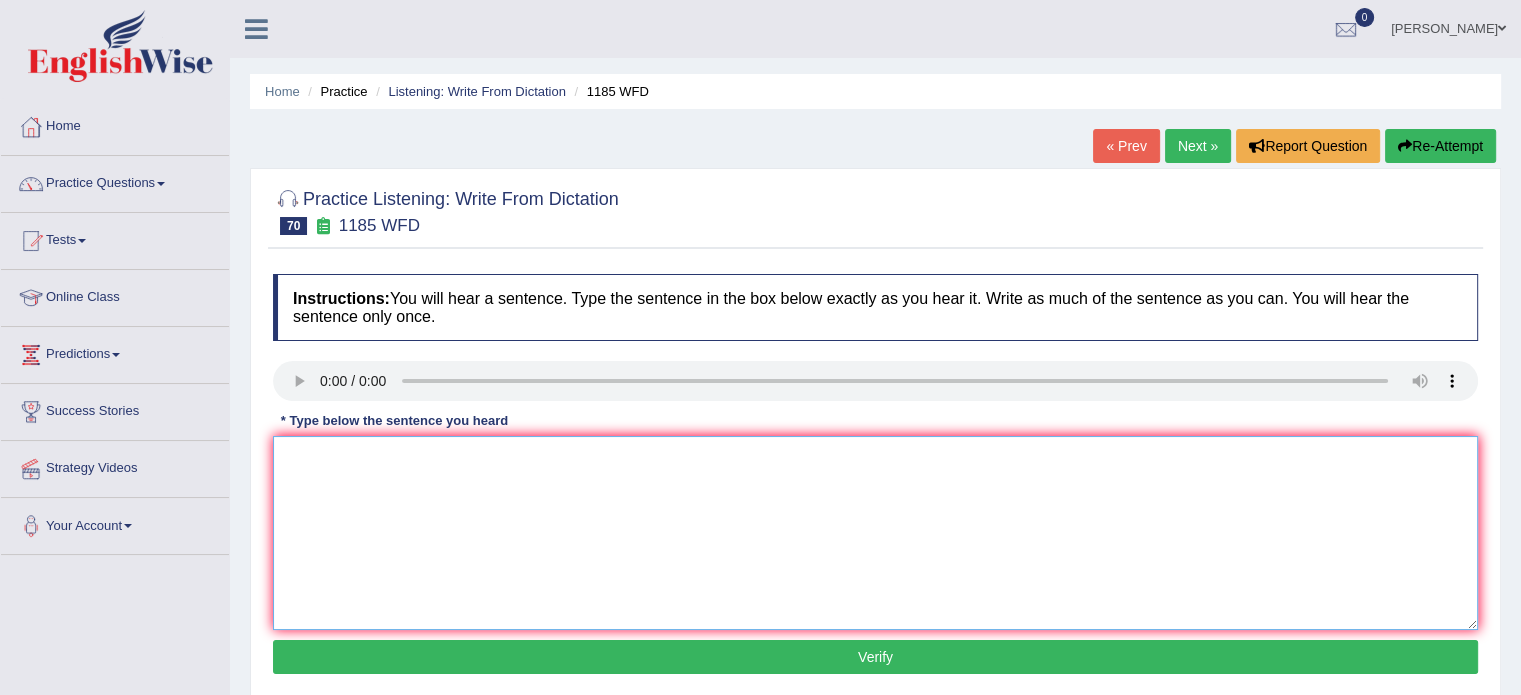 click at bounding box center [875, 533] 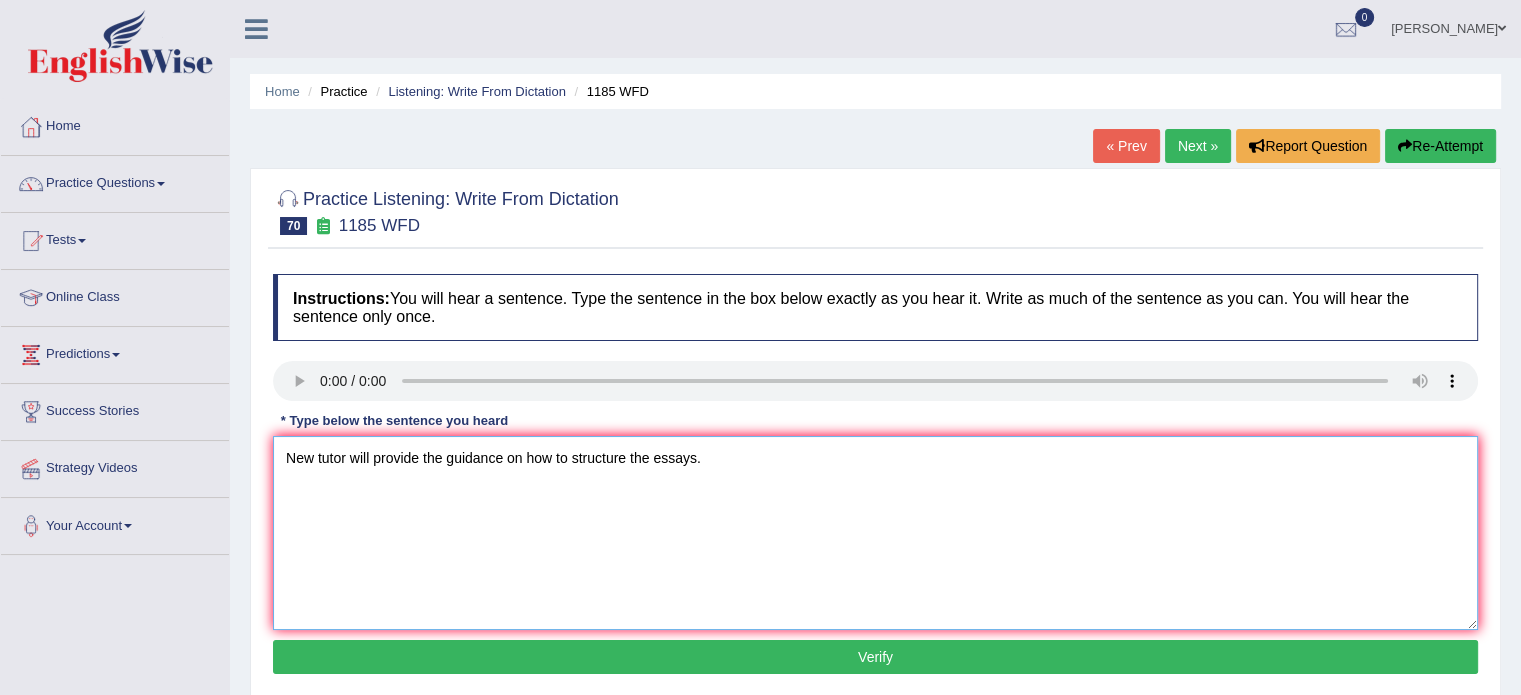 type on "New tutor will provide the guidance on how to structure the essays." 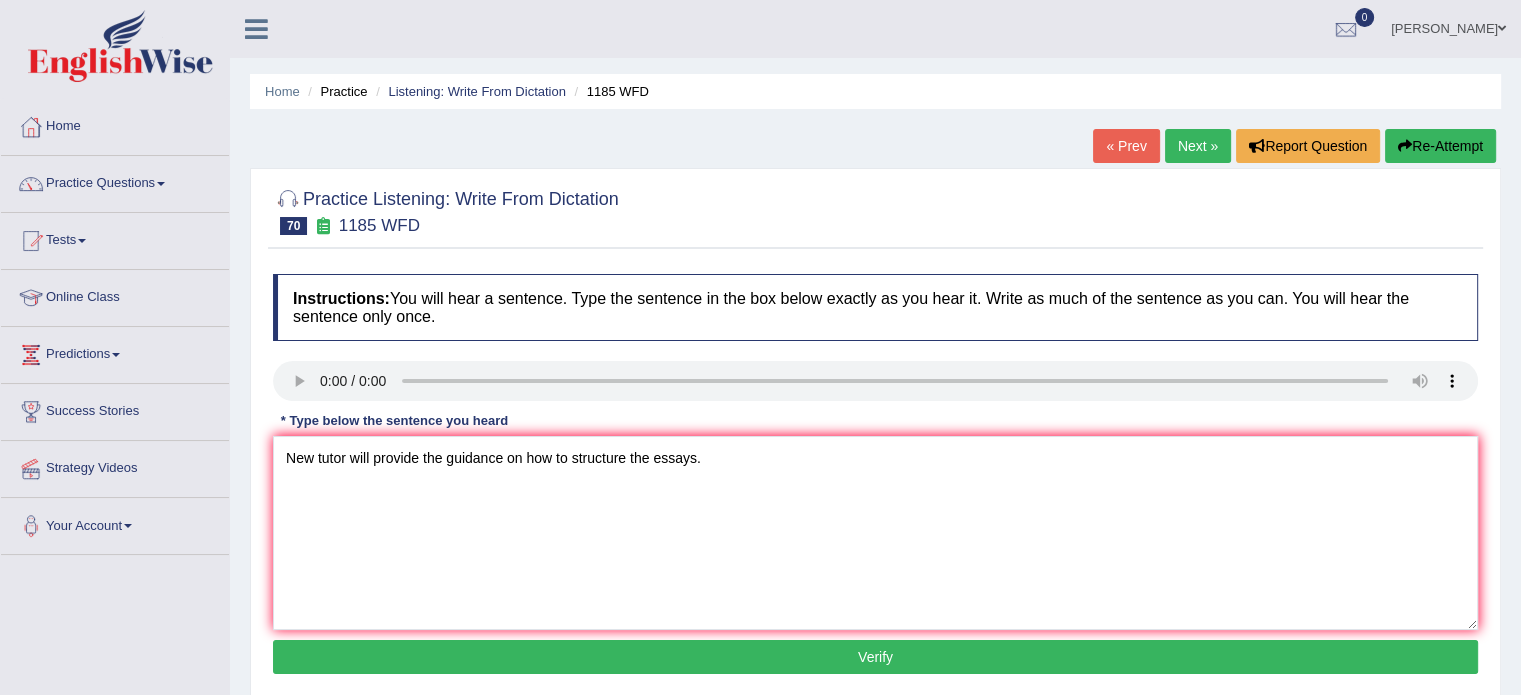 click on "Verify" at bounding box center [875, 657] 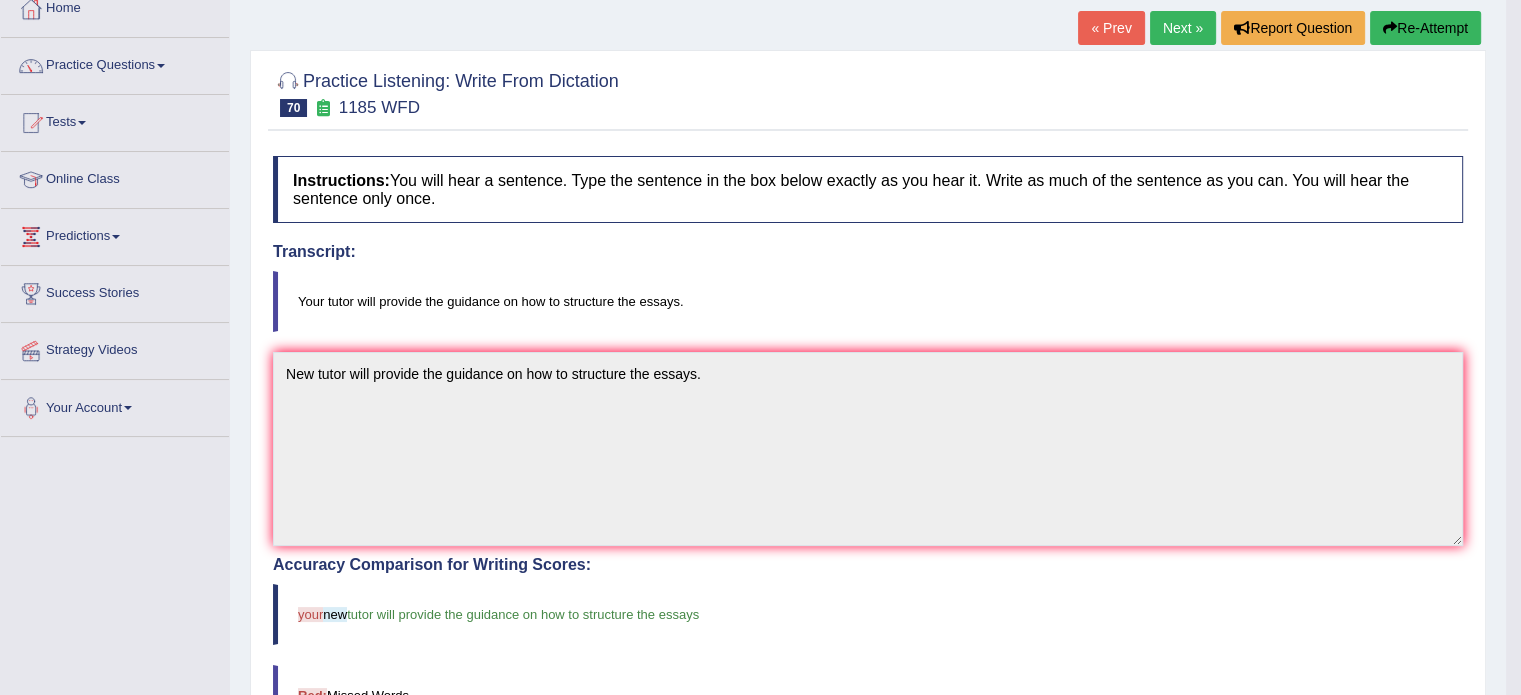 scroll, scrollTop: 128, scrollLeft: 0, axis: vertical 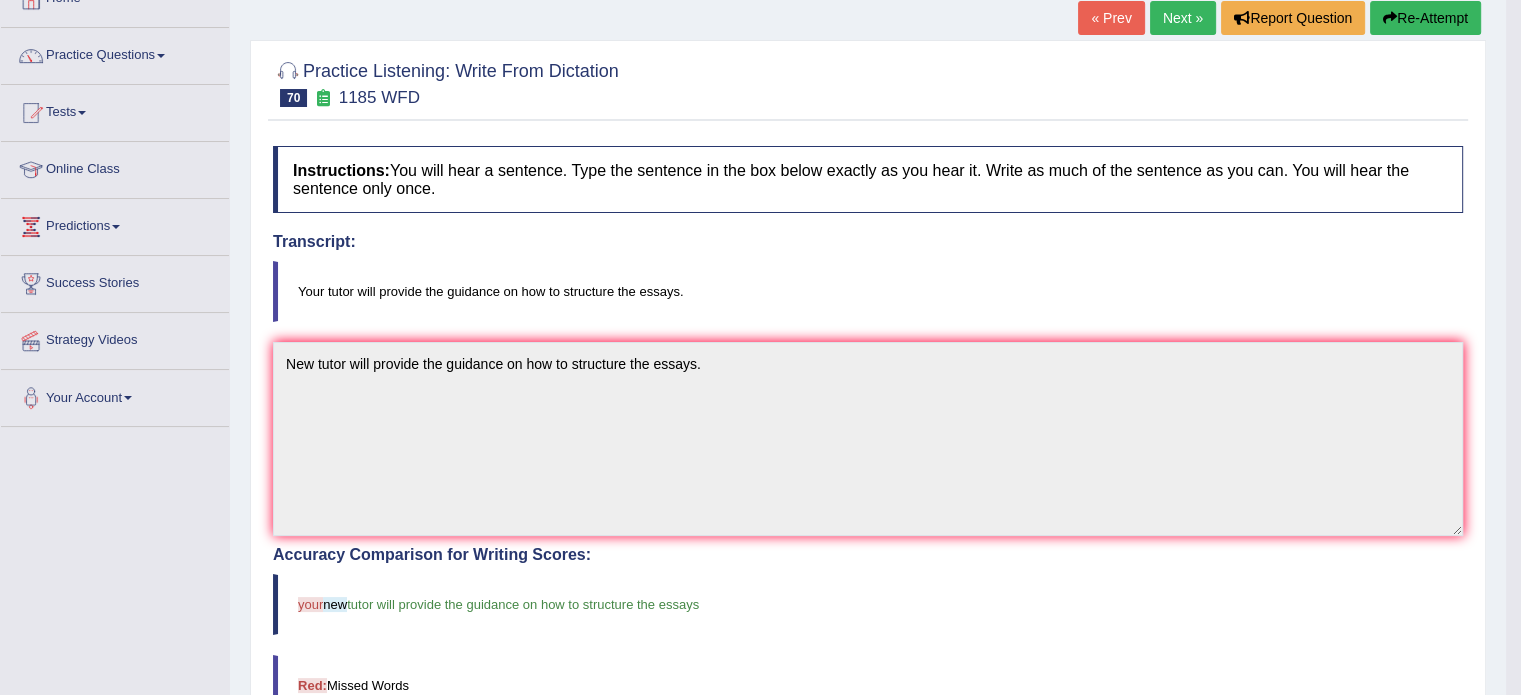 click on "Accuracy Comparison for Writing Scores: your new  tutor will provide the guidance on how to structure the essays
Red:  Missed Words
Green:  Correct Words
Blue:  Added/Mistyped Words
Accuracy:  You have written correctly 11 out of 12 words" at bounding box center [868, 683] 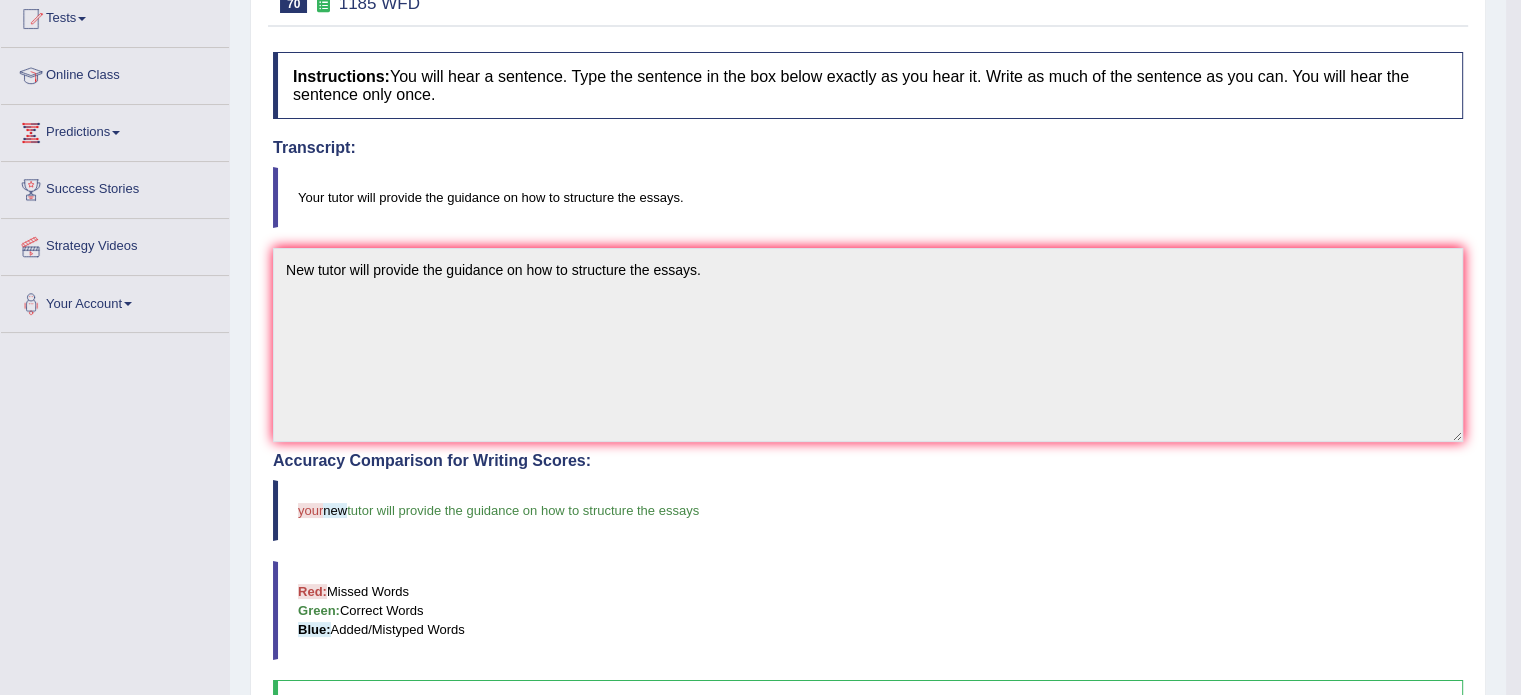 scroll, scrollTop: 0, scrollLeft: 0, axis: both 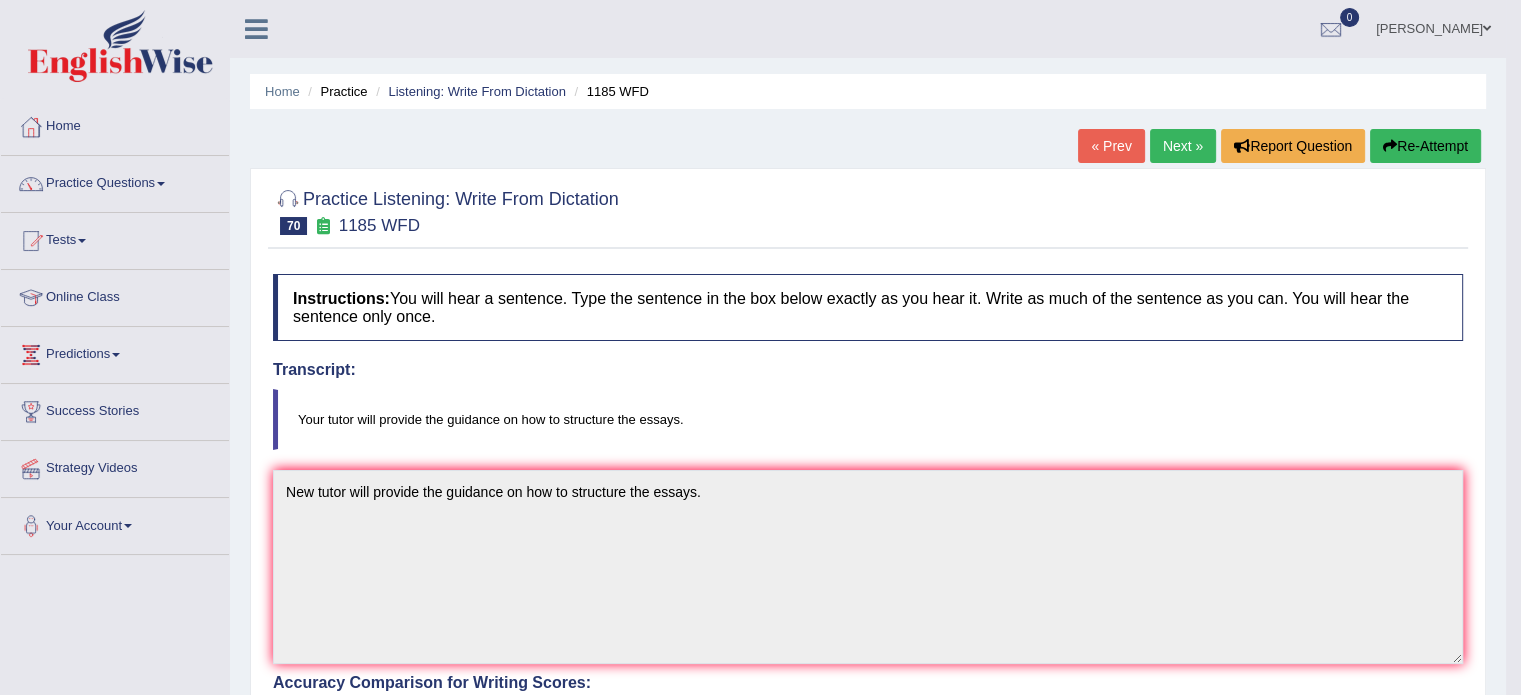 click on "Next »" at bounding box center (1183, 146) 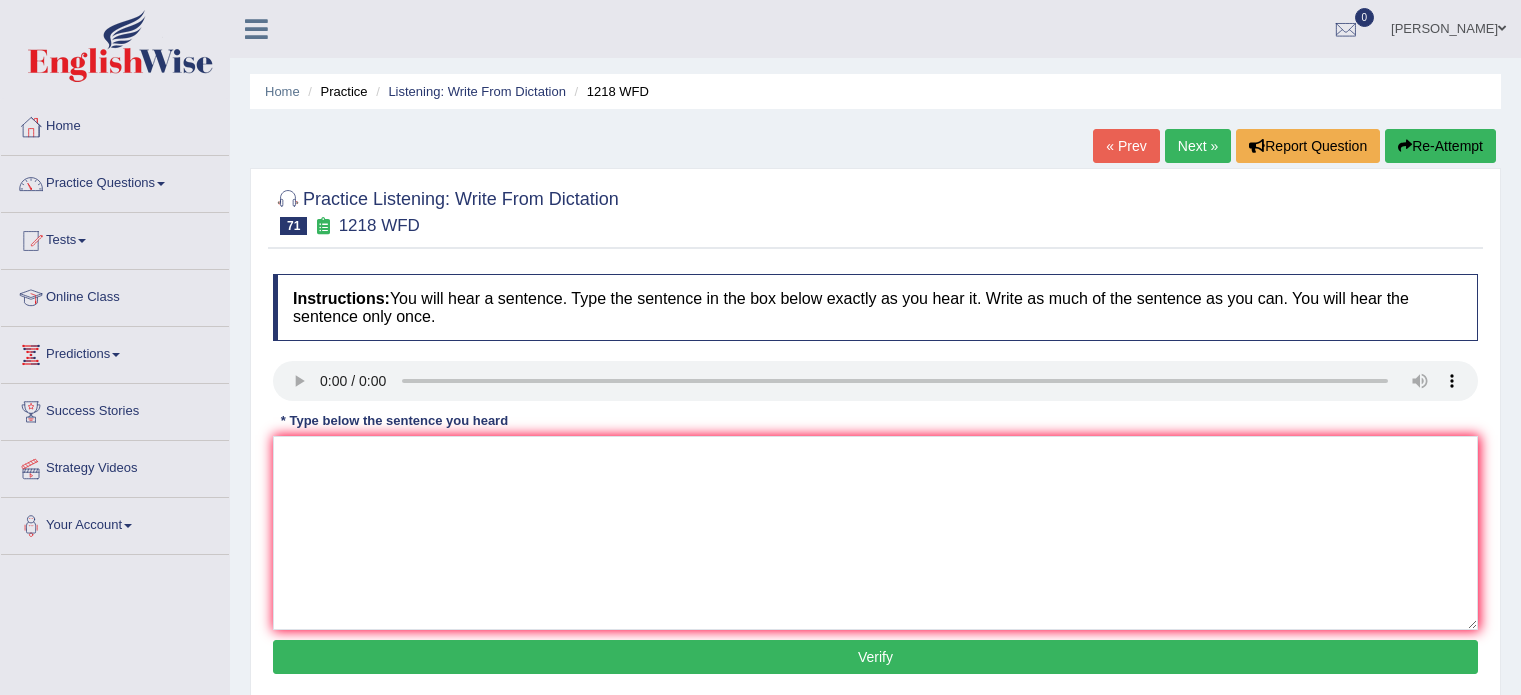 scroll, scrollTop: 0, scrollLeft: 0, axis: both 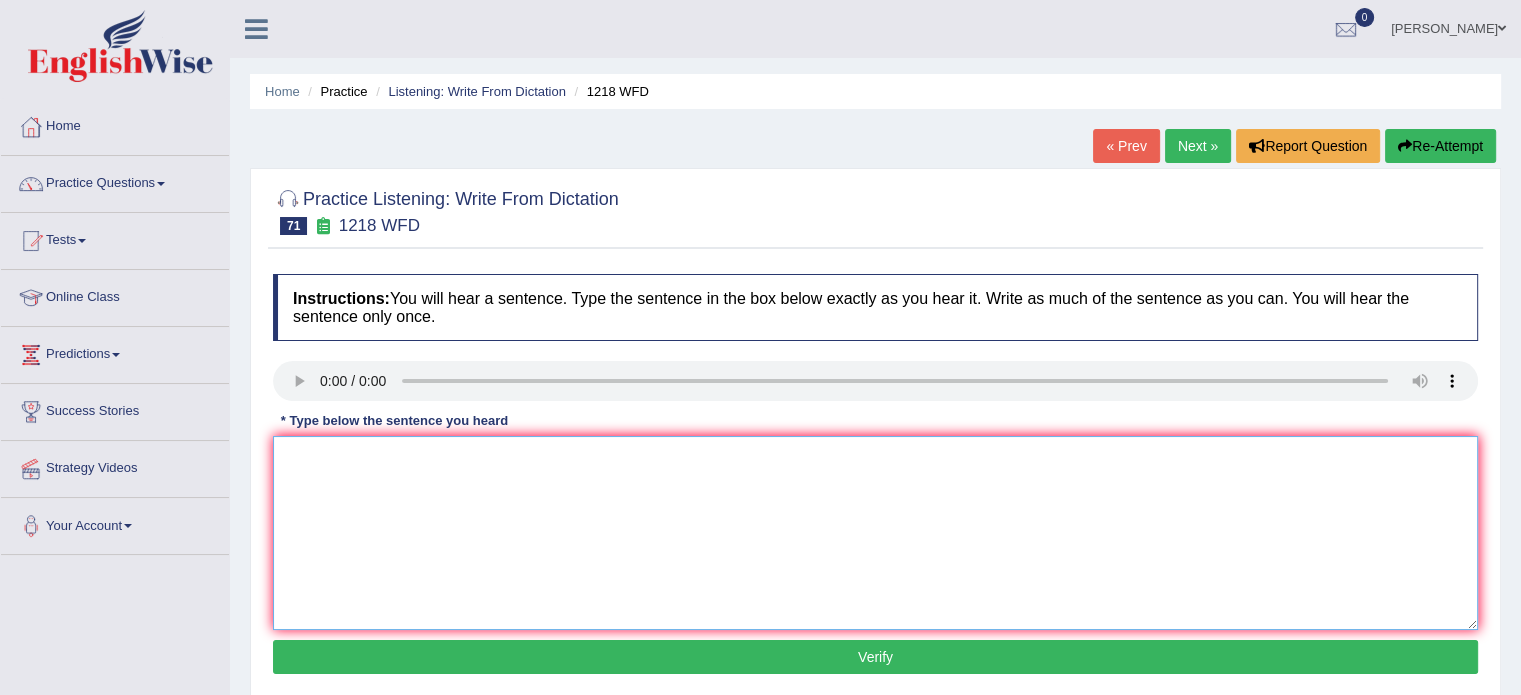 click at bounding box center (875, 533) 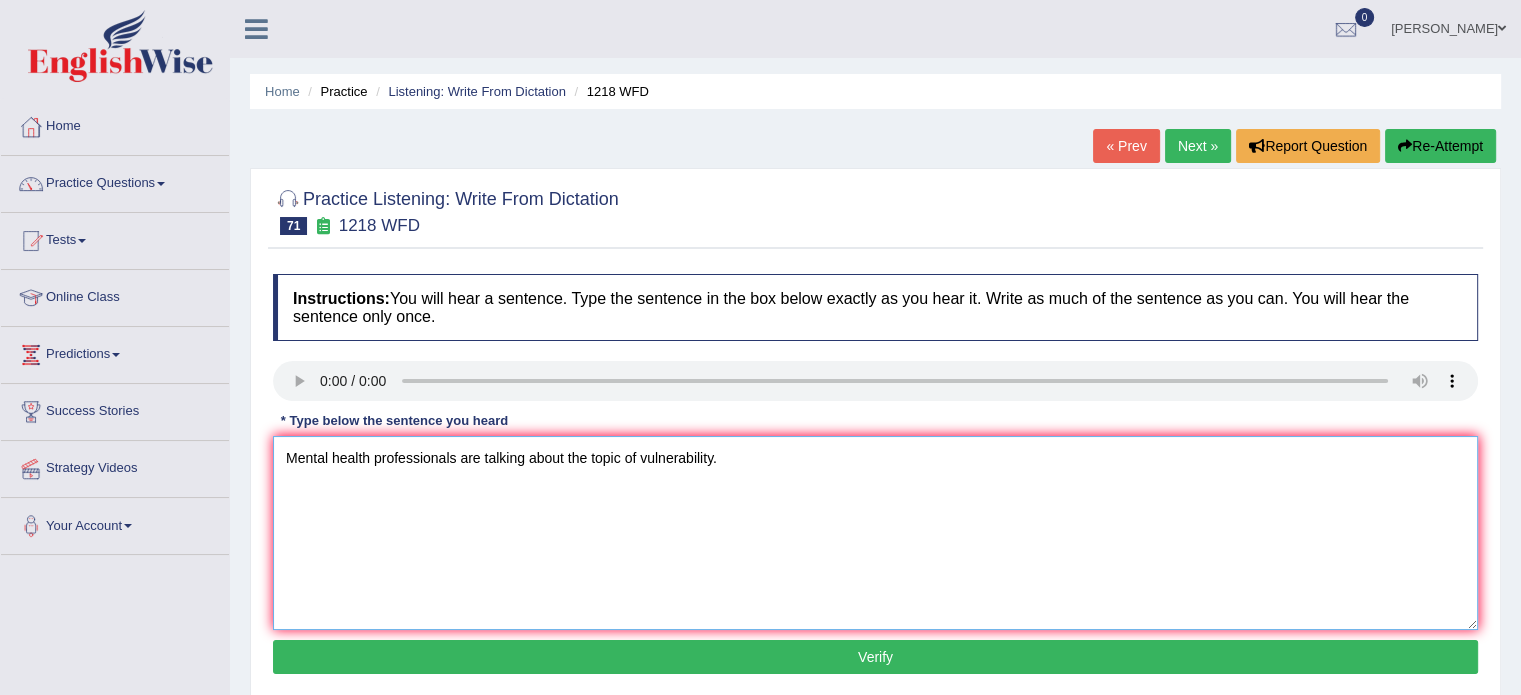 type on "Mental health professionals are talking about the topic of vulnerability." 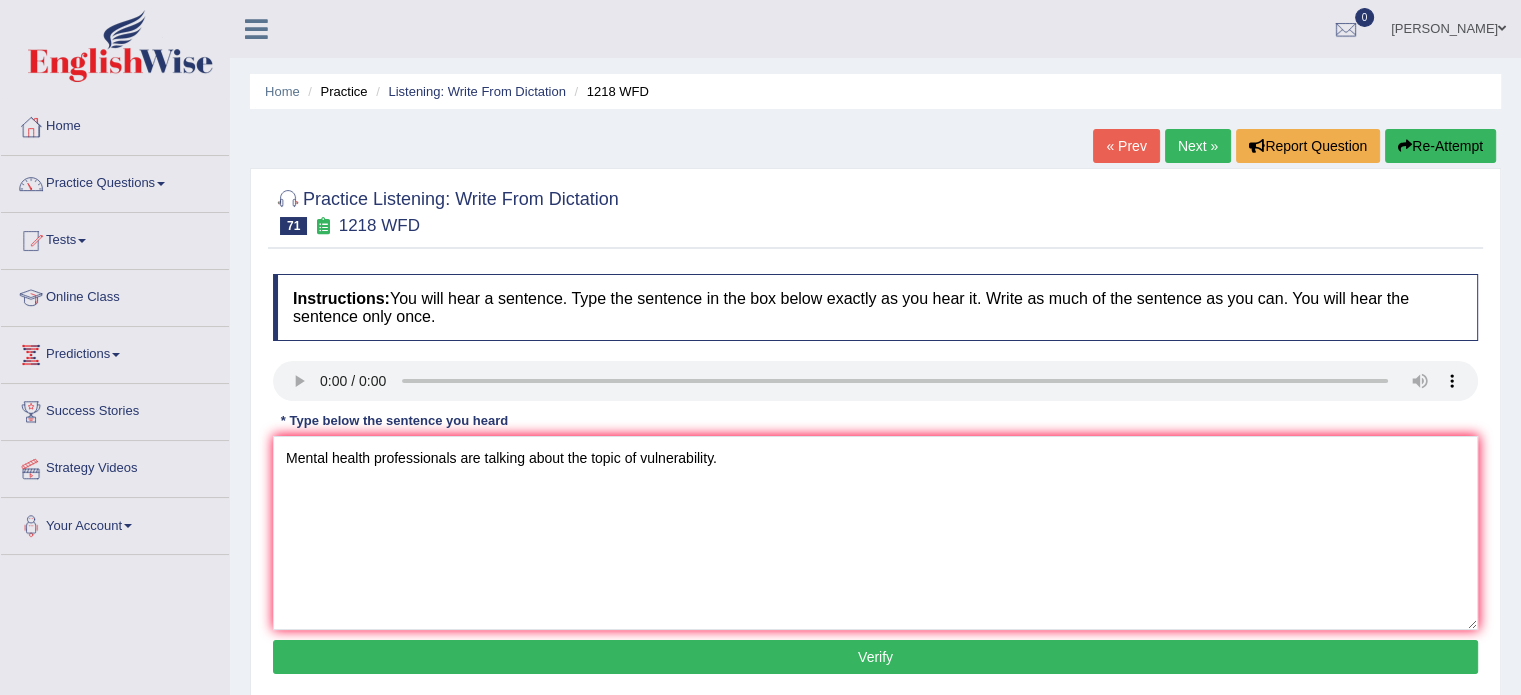 click on "Verify" at bounding box center (875, 657) 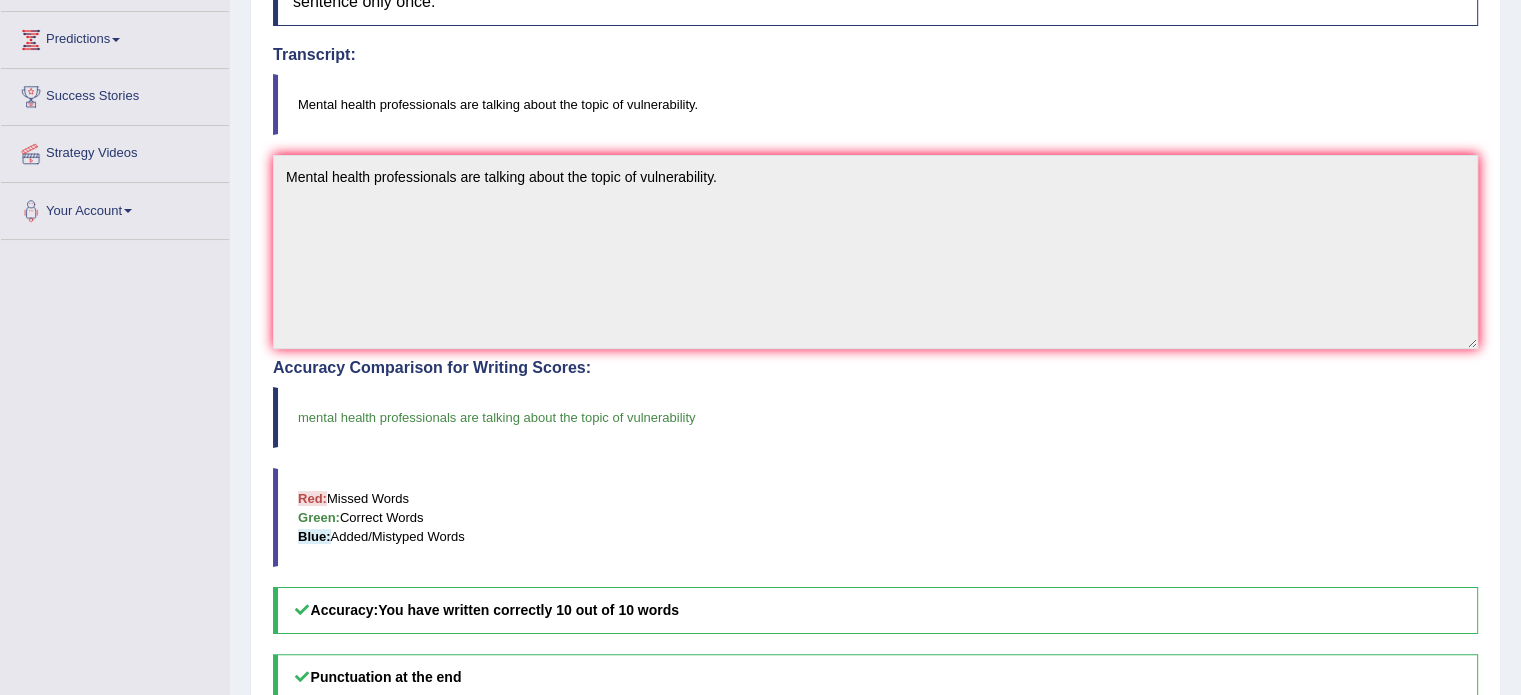 scroll, scrollTop: 0, scrollLeft: 0, axis: both 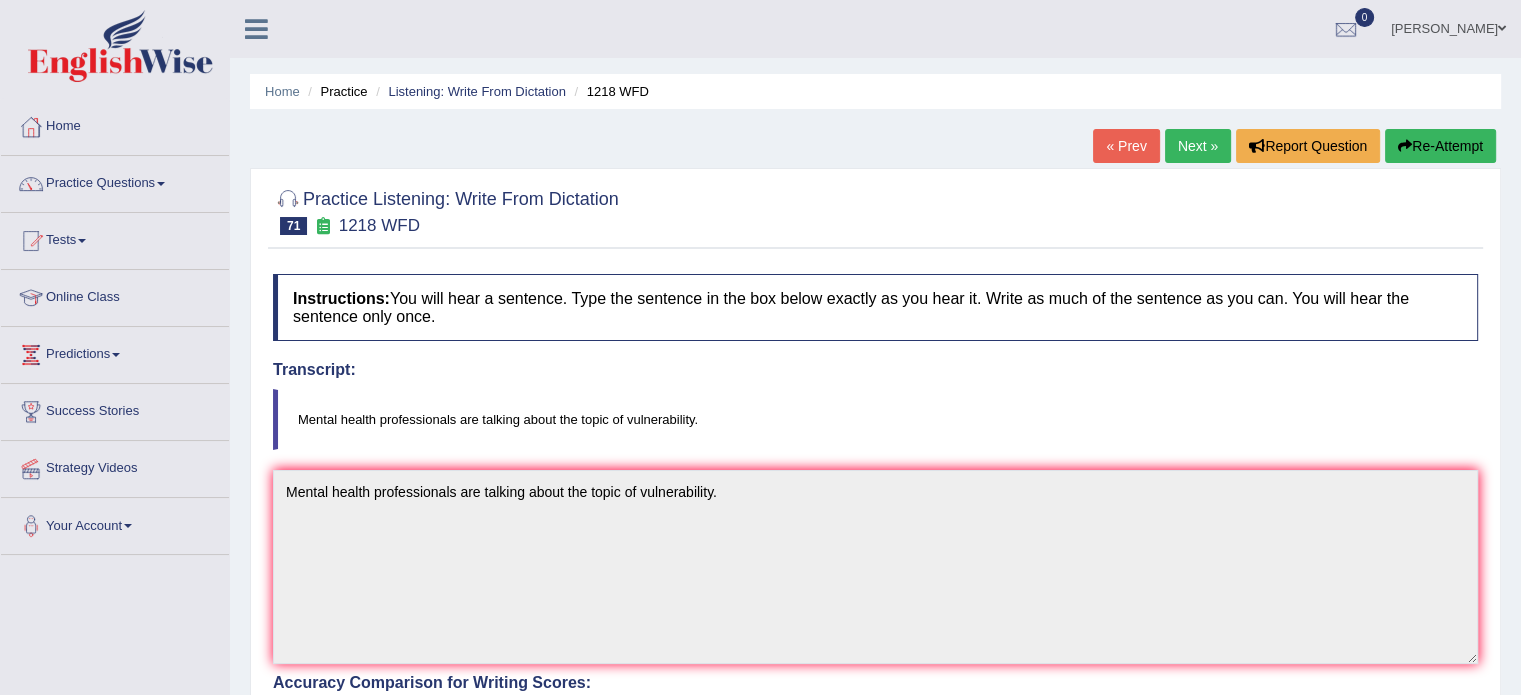 click on "Next »" at bounding box center [1198, 146] 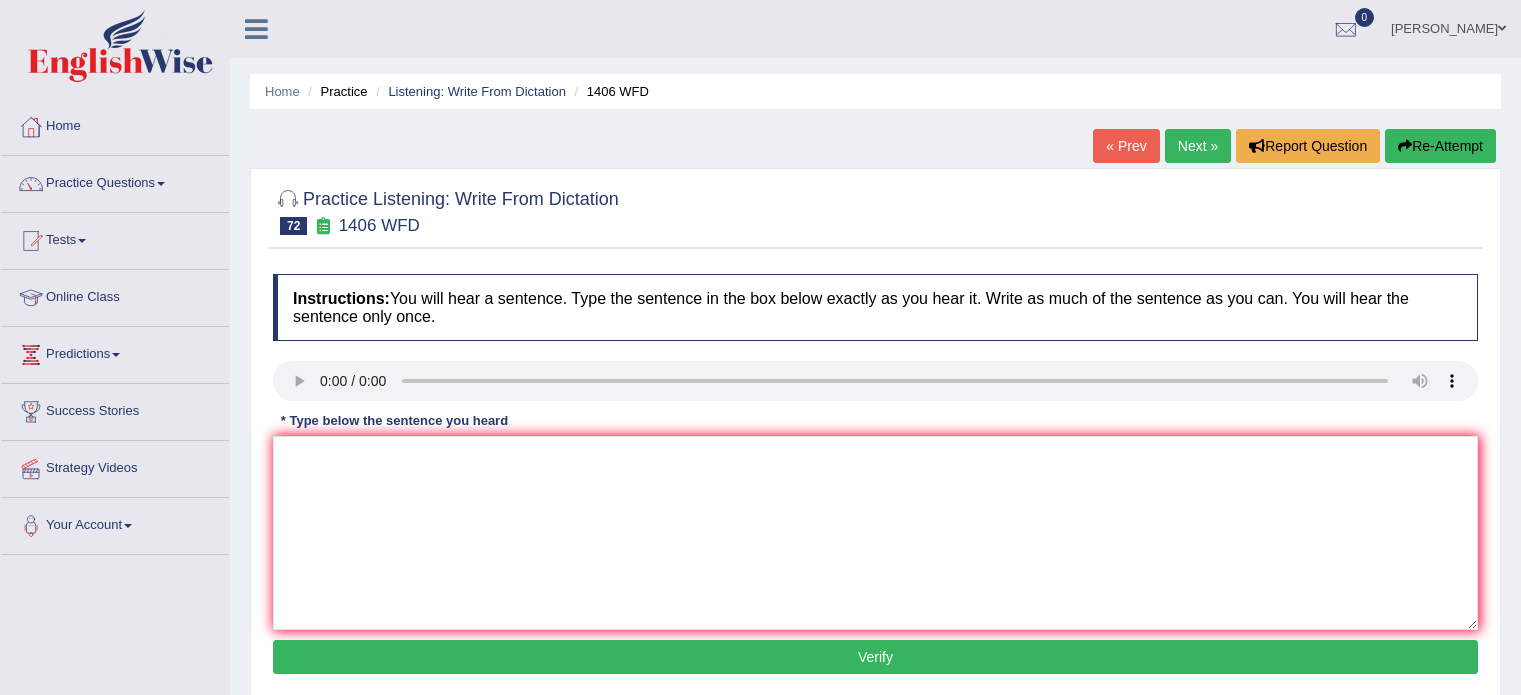 scroll, scrollTop: 0, scrollLeft: 0, axis: both 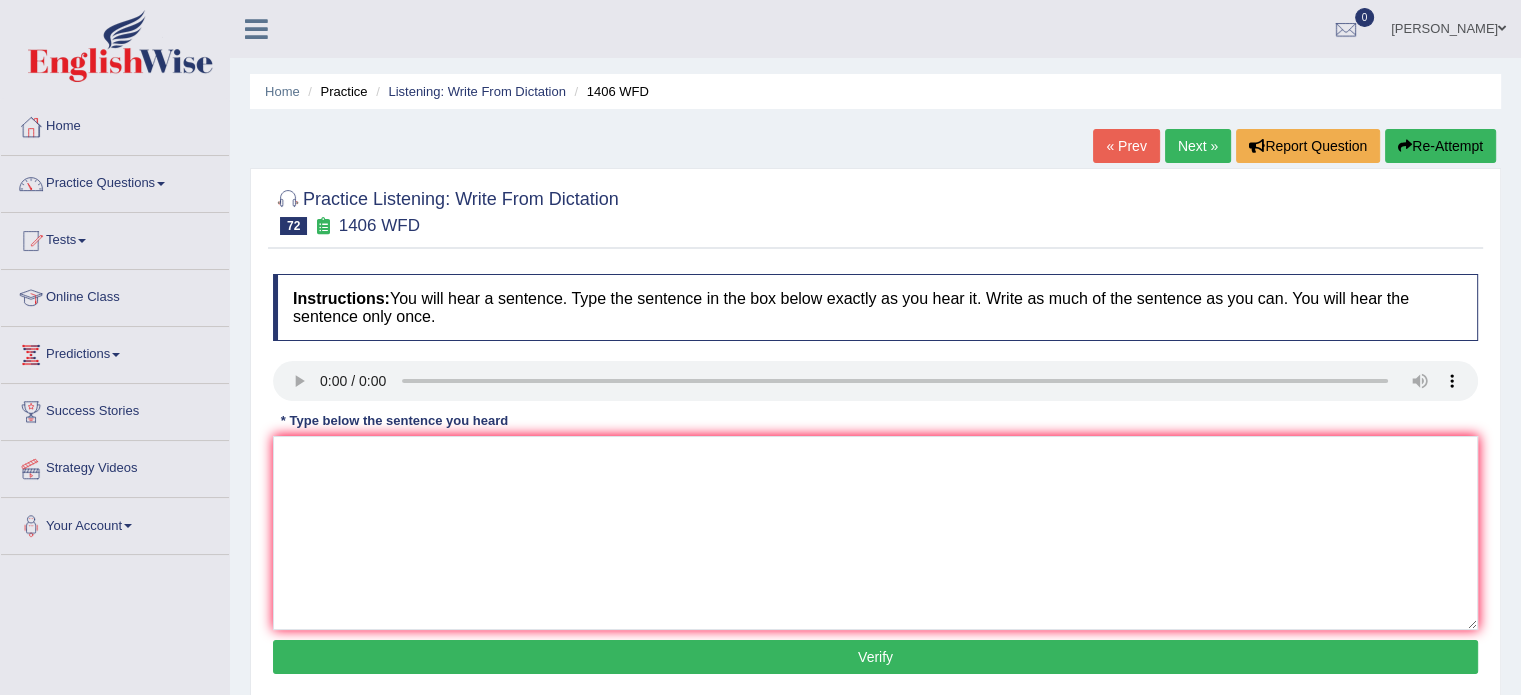 click on "Instructions:  You will hear a sentence. Type the sentence in the box below exactly as you hear it. Write as much of the sentence as you can. You will hear the sentence only once.
Transcript: Music has the ability to shape our emotions. * Type below the sentence you heard Accuracy Comparison for Writing Scores:
Red:  Missed Words
Green:  Correct Words
Blue:  Added/Mistyped Words
Accuracy:   Punctuation at the end  You wrote first capital letter A.I. Engine Result:  Processing... Verify" at bounding box center [875, 477] 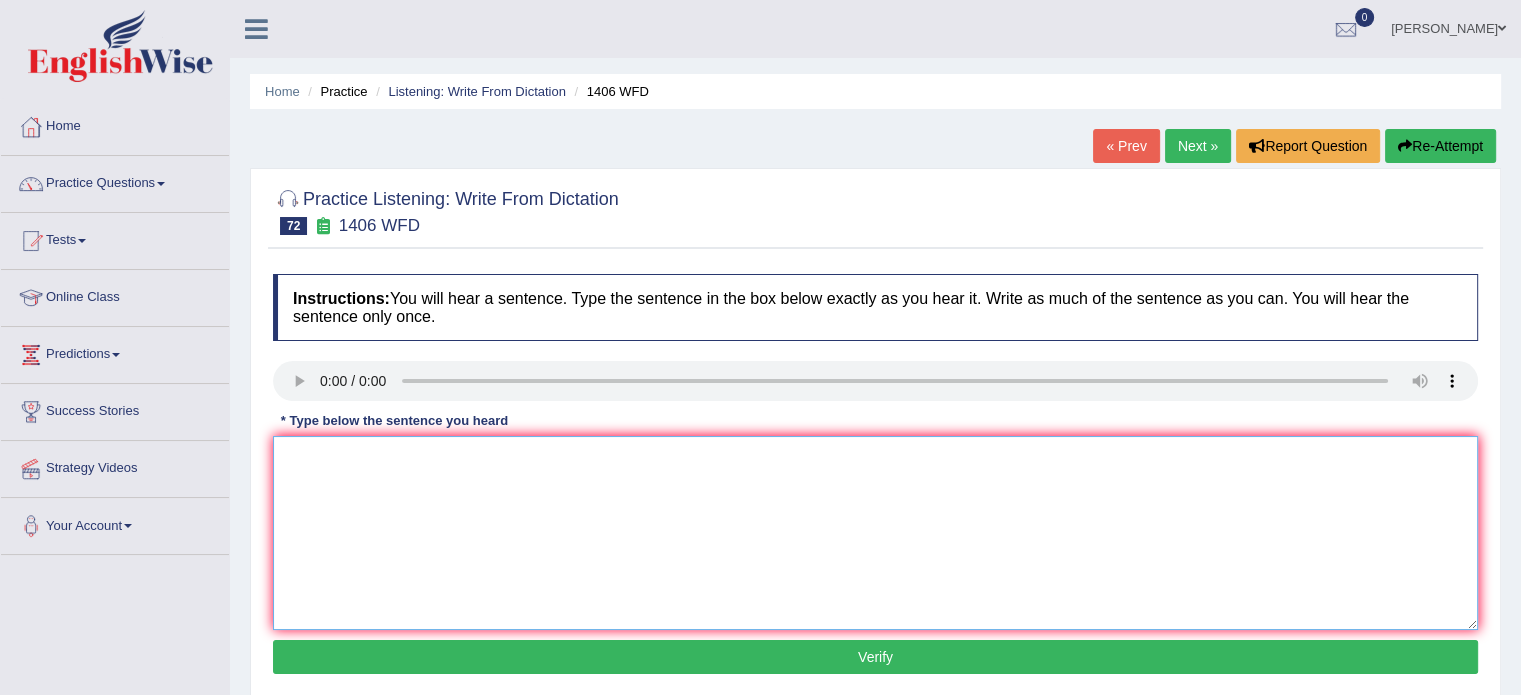 click at bounding box center (875, 533) 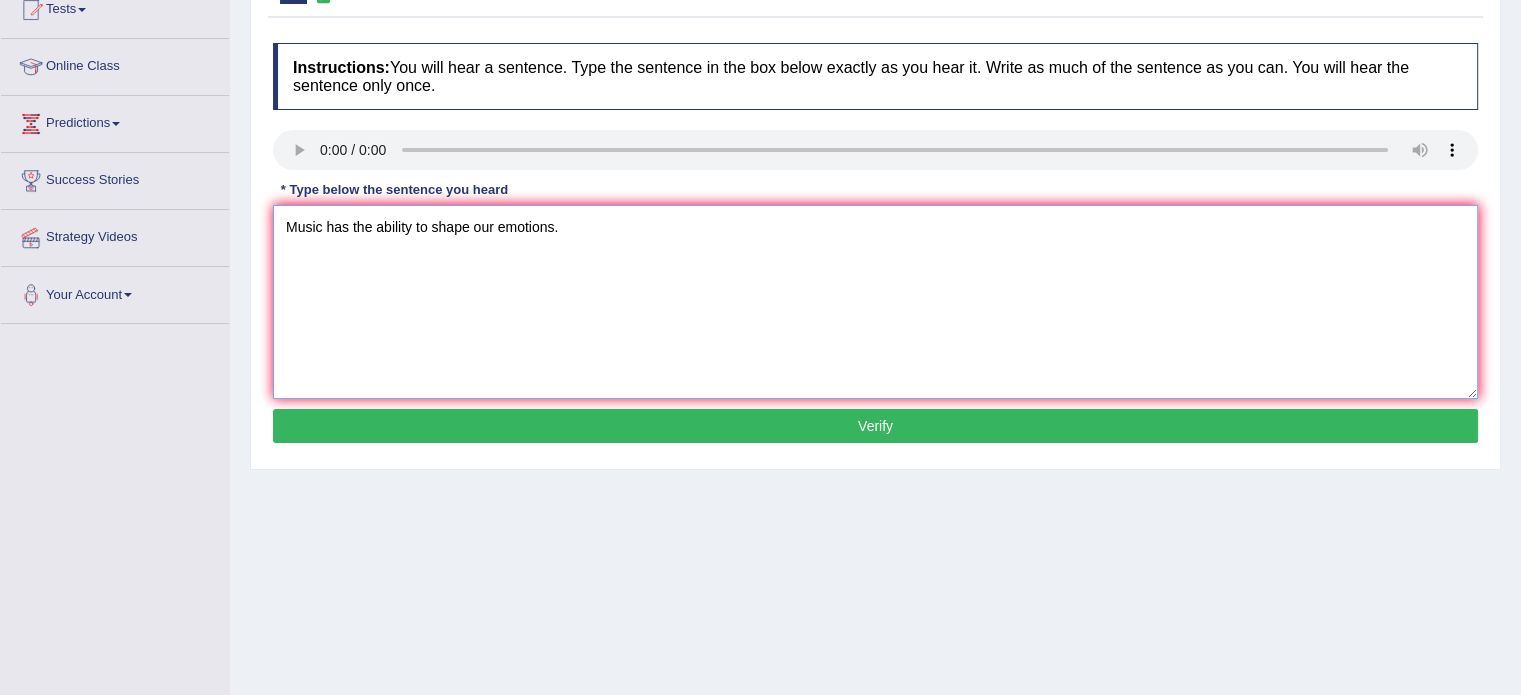 scroll, scrollTop: 239, scrollLeft: 0, axis: vertical 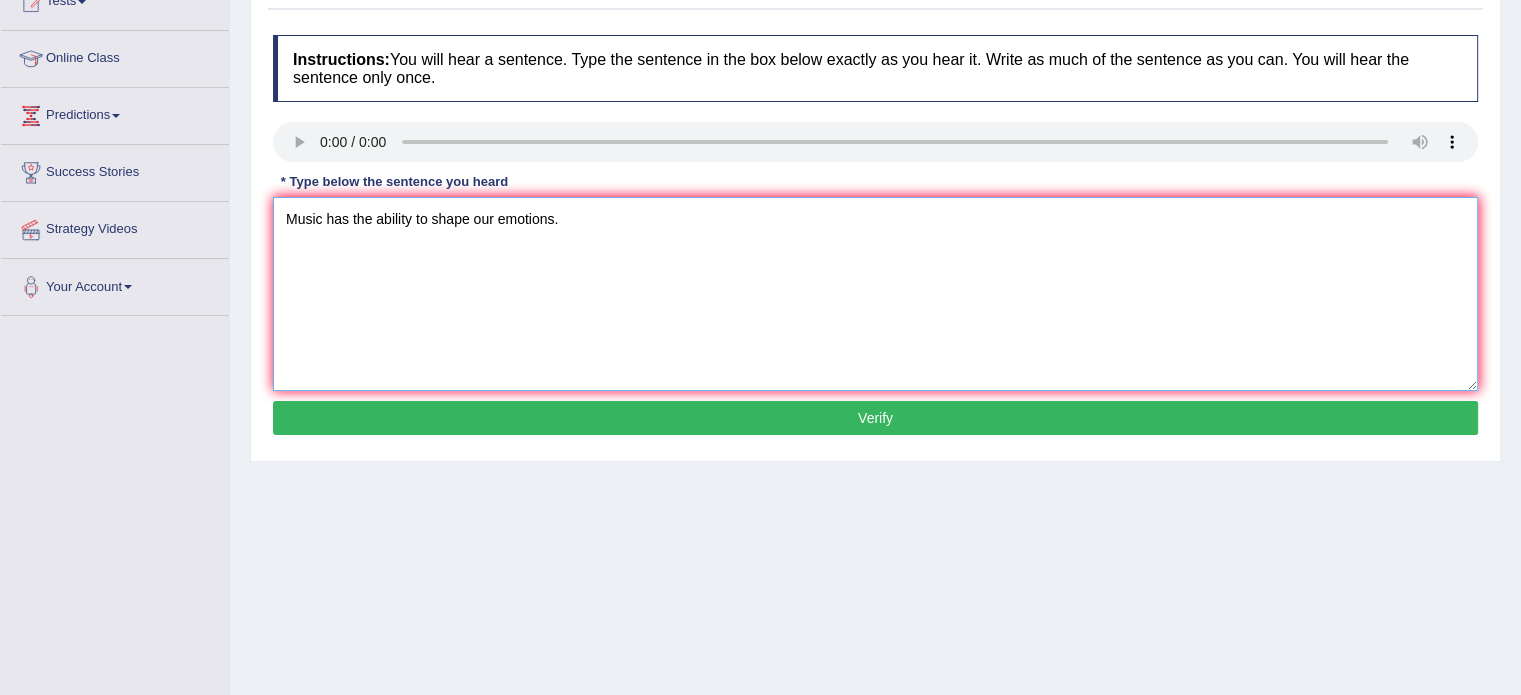 type on "Music has the ability to shape our emotions." 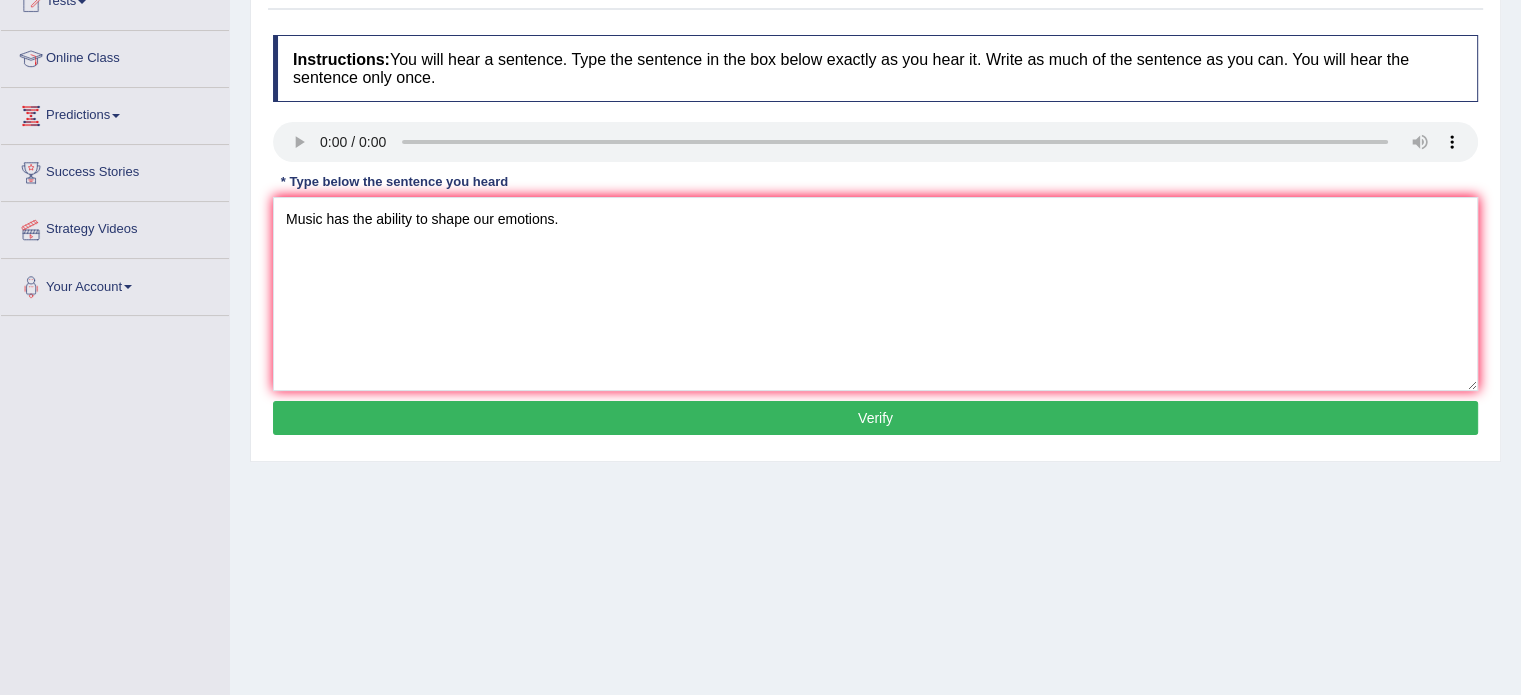 click on "Verify" at bounding box center [875, 418] 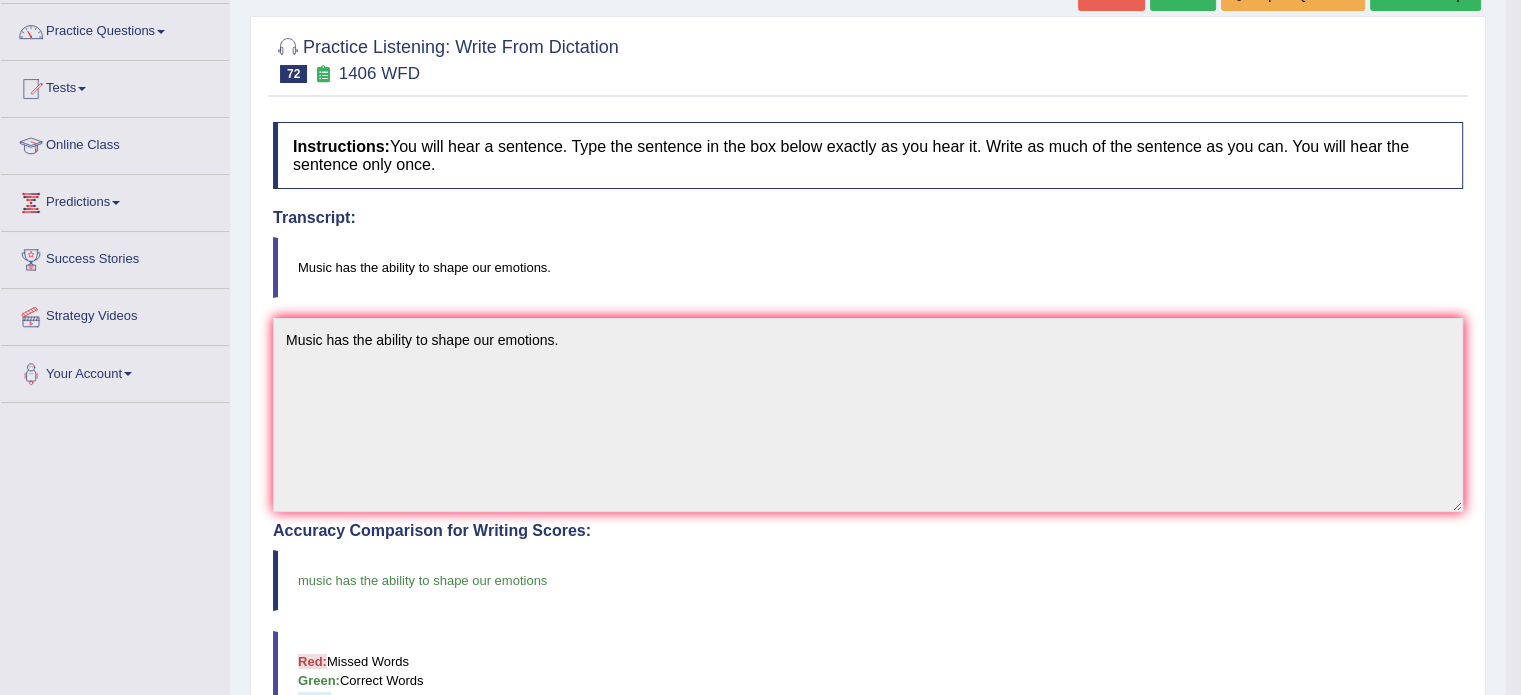 scroll, scrollTop: 0, scrollLeft: 0, axis: both 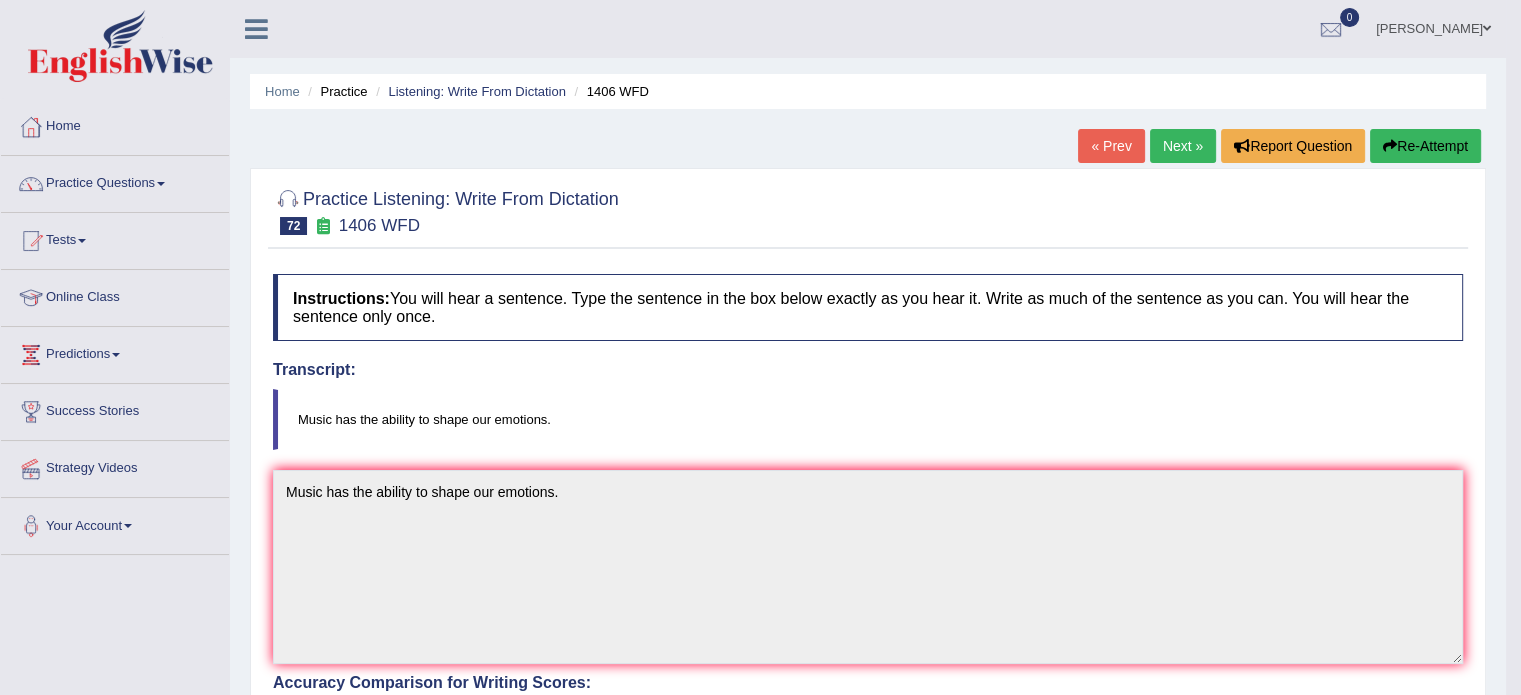 click on "Next »" at bounding box center (1183, 146) 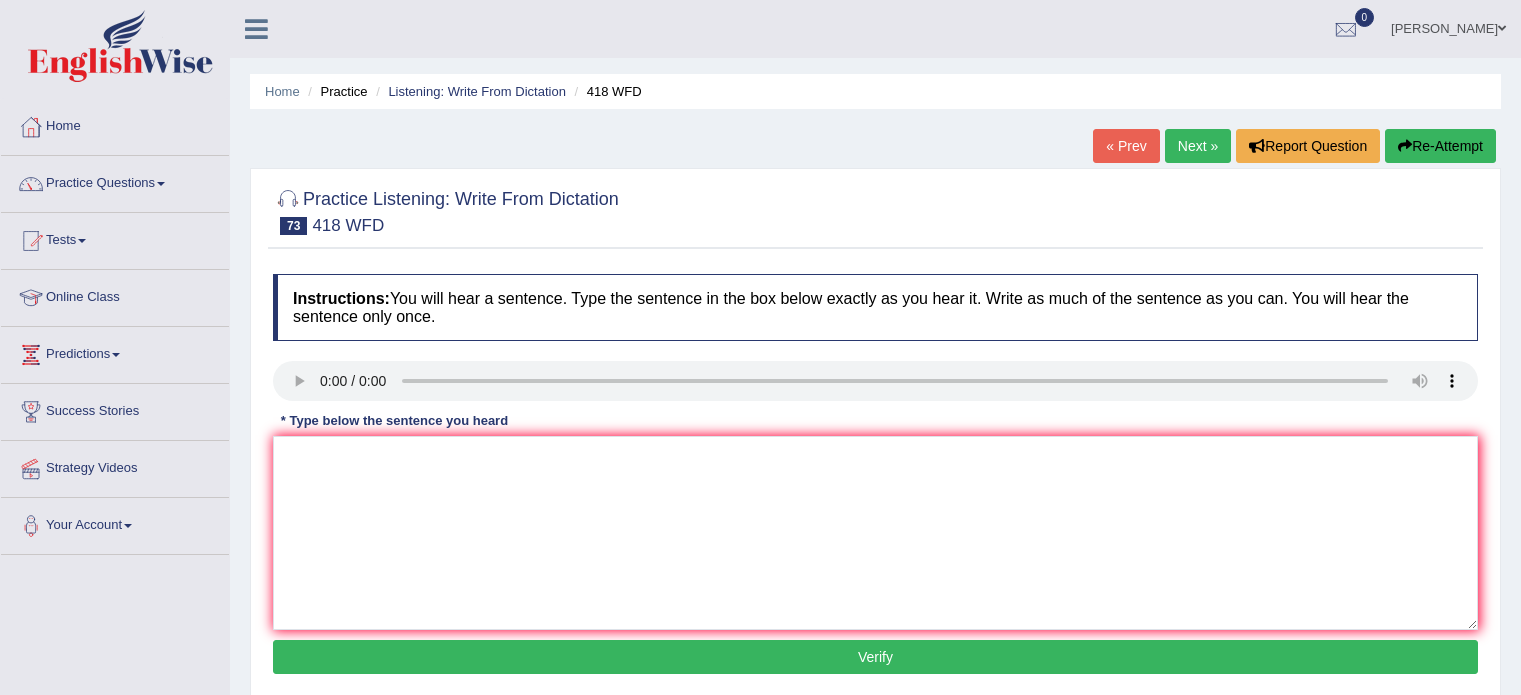 scroll, scrollTop: 0, scrollLeft: 0, axis: both 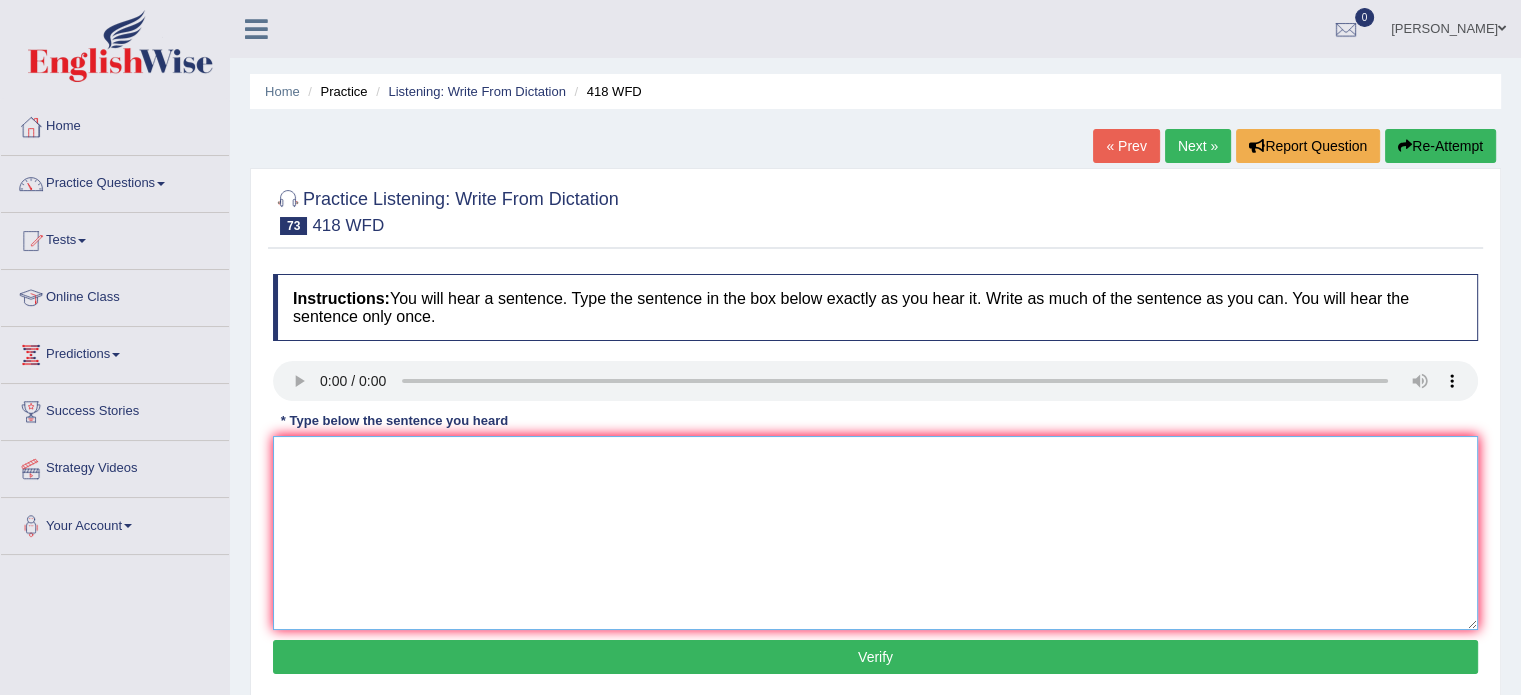 click at bounding box center (875, 533) 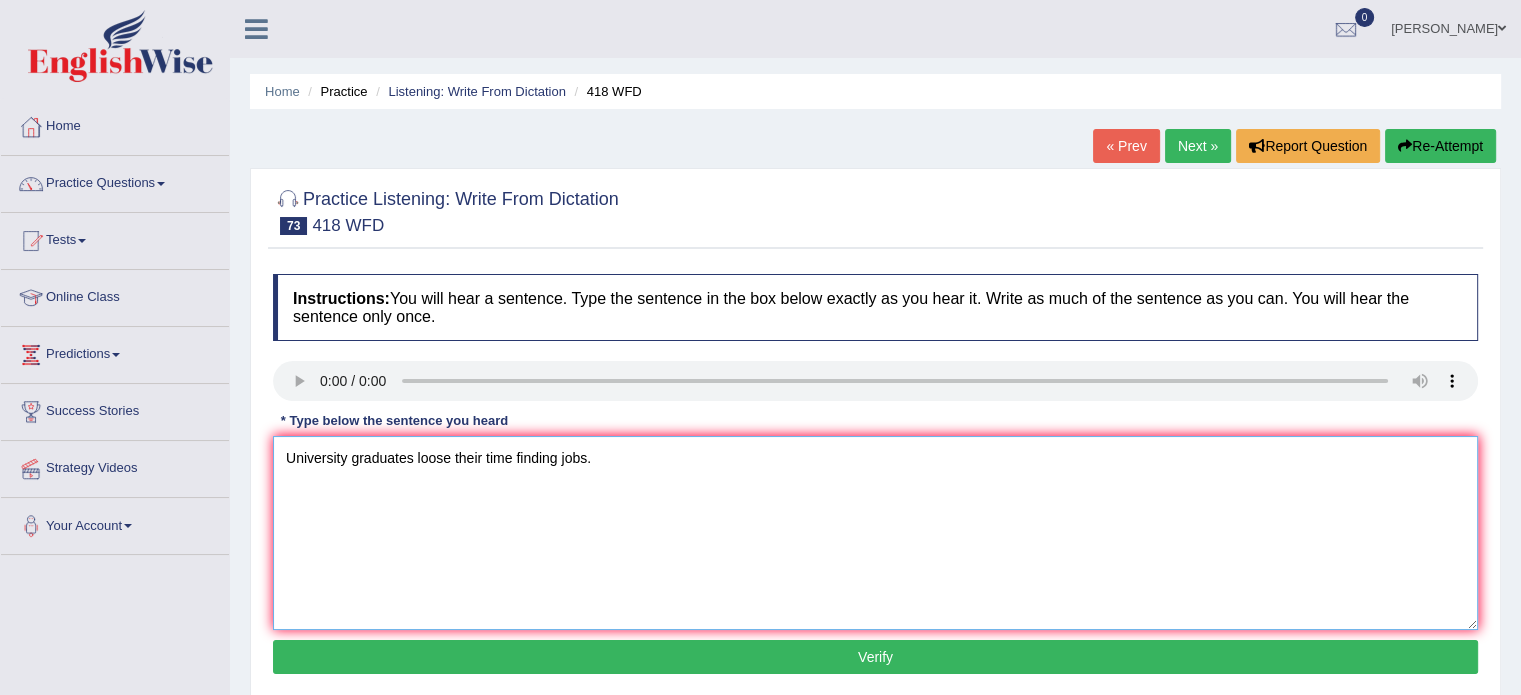 type on "University graduates loose their time finding jobs." 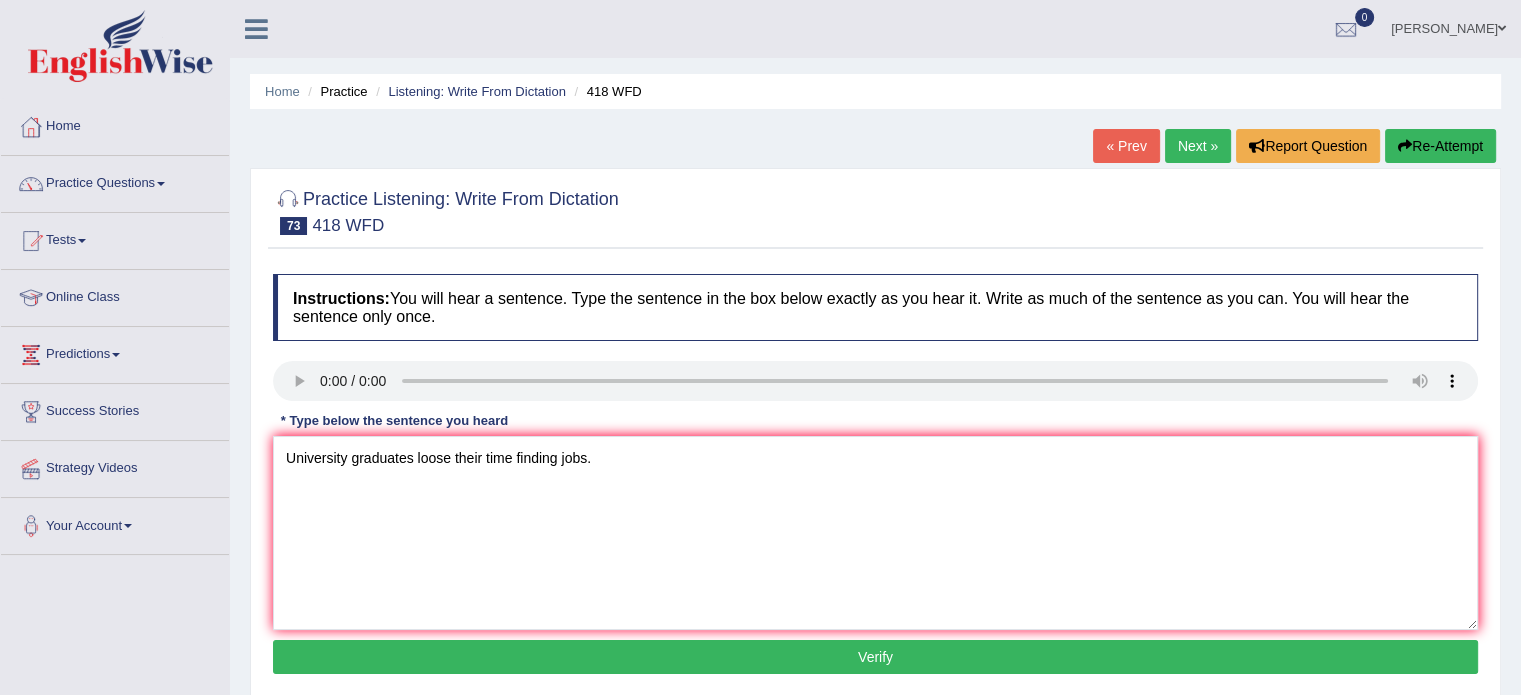 click on "Verify" at bounding box center [875, 657] 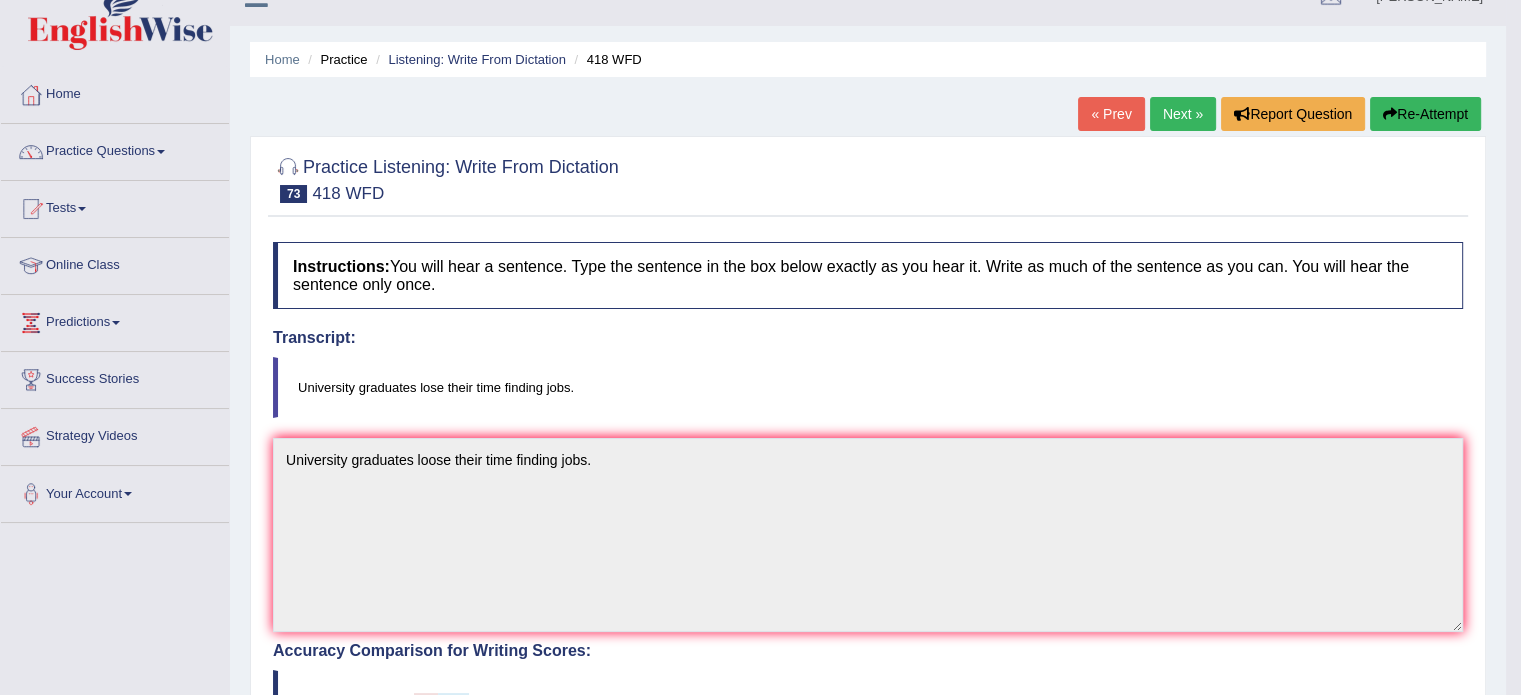 scroll, scrollTop: 32, scrollLeft: 0, axis: vertical 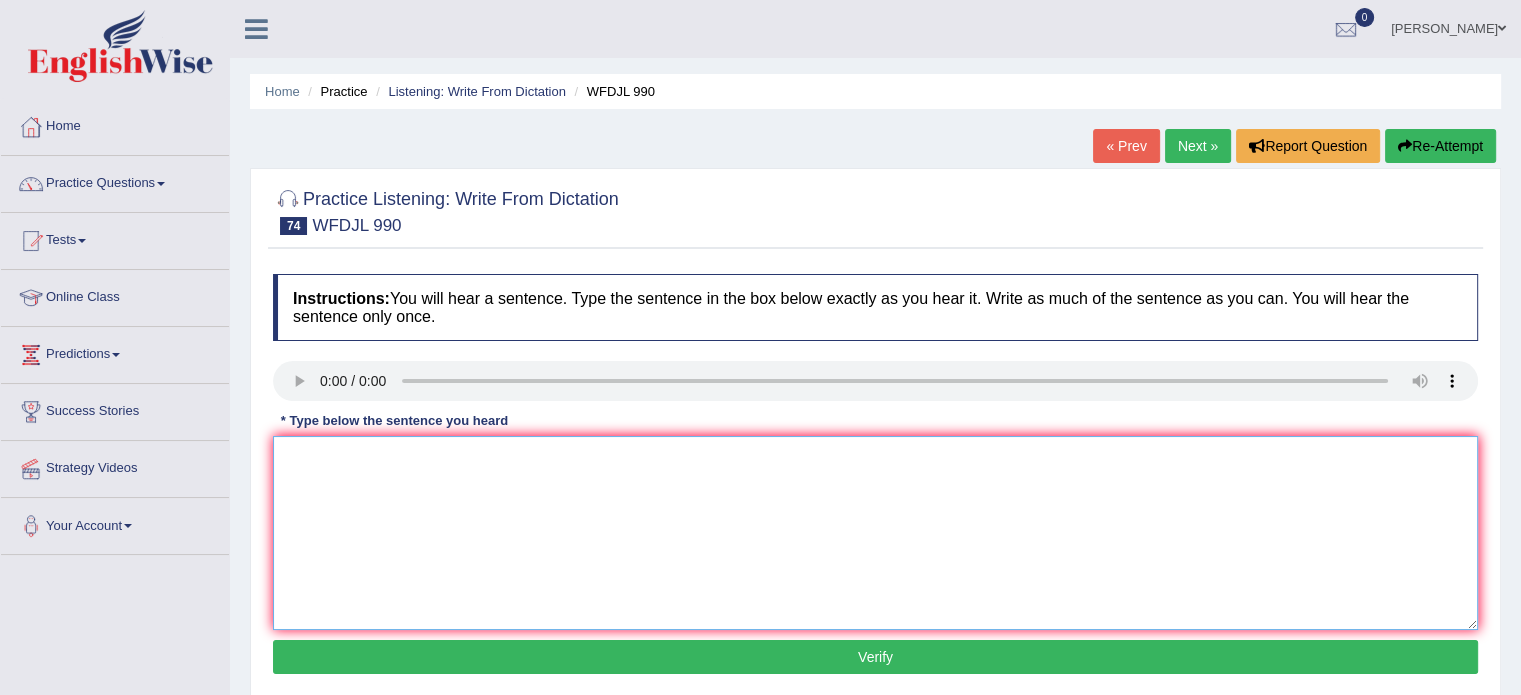 click at bounding box center (875, 533) 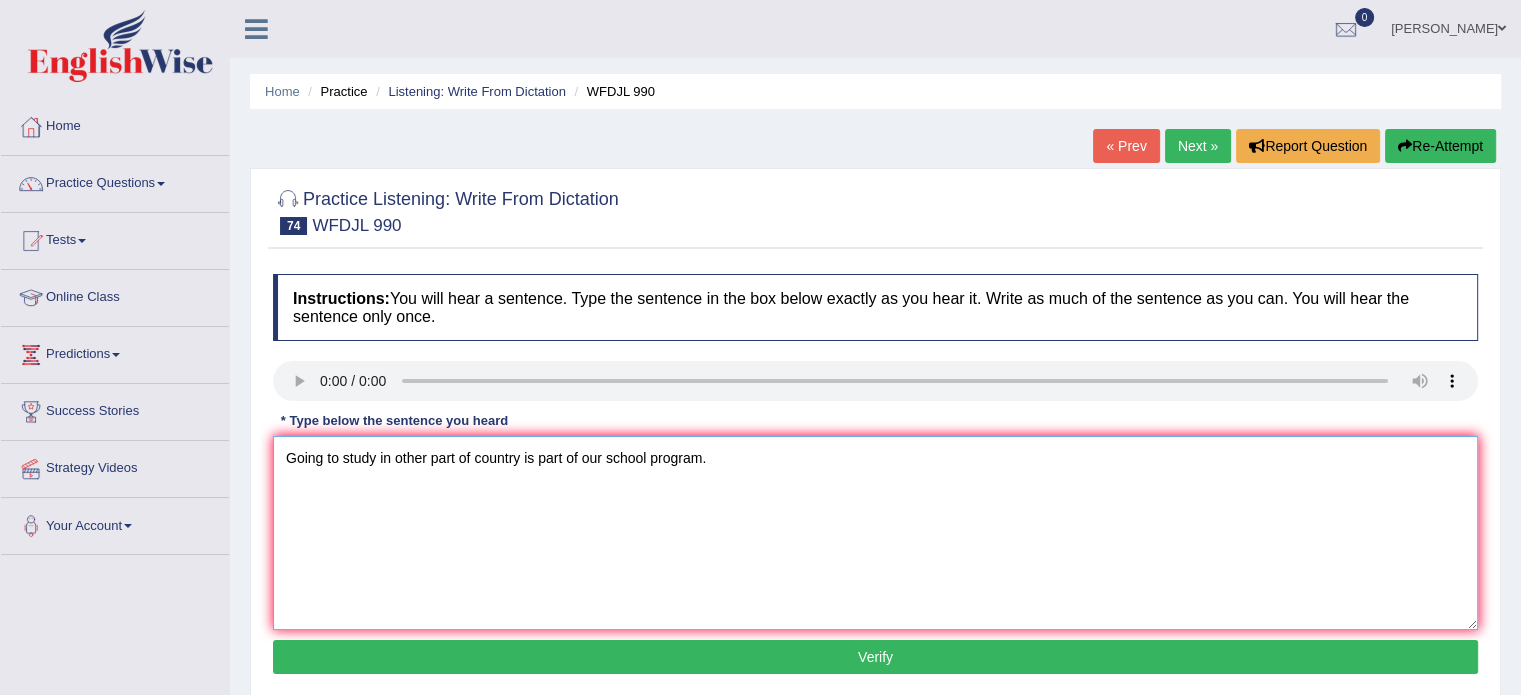 click on "Going to study in other part of country is part of our school program." at bounding box center [875, 533] 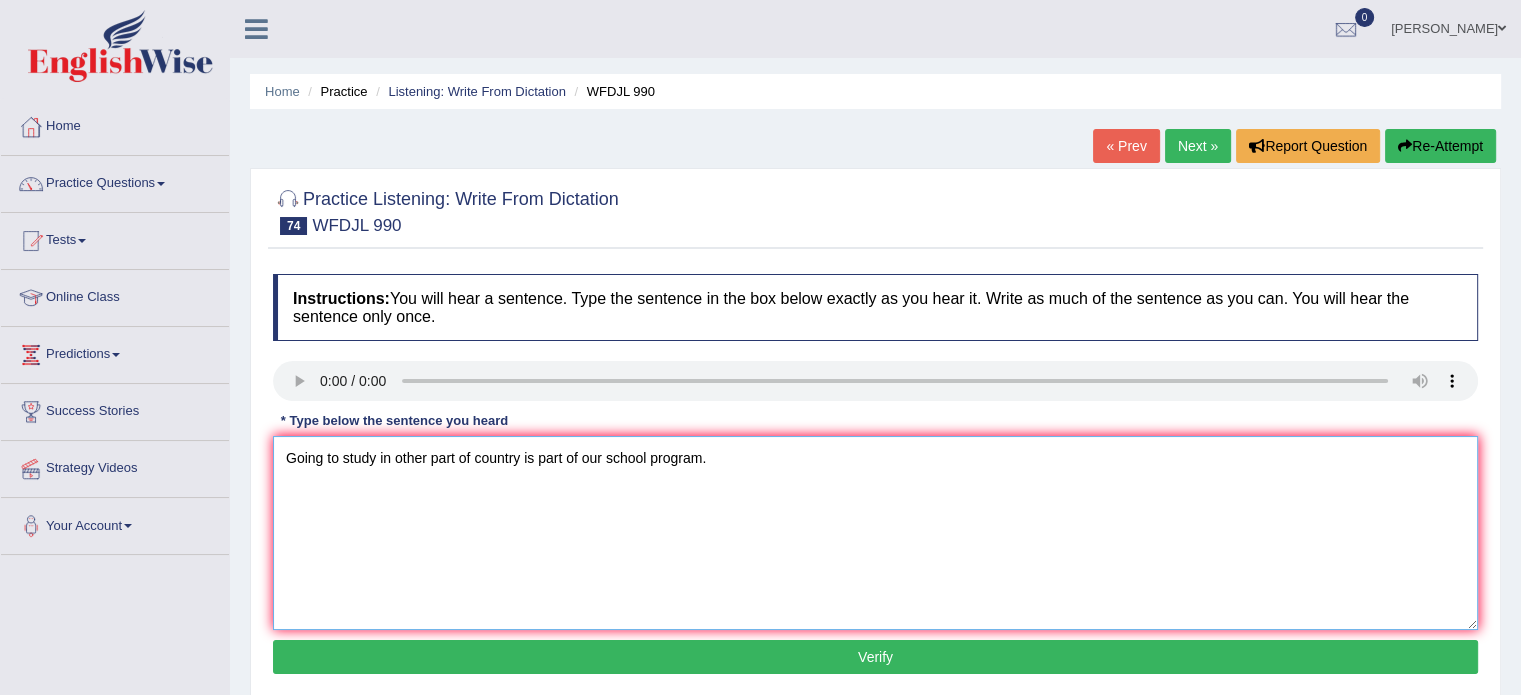 click on "Going to study in other part of country is part of our school program." at bounding box center (875, 533) 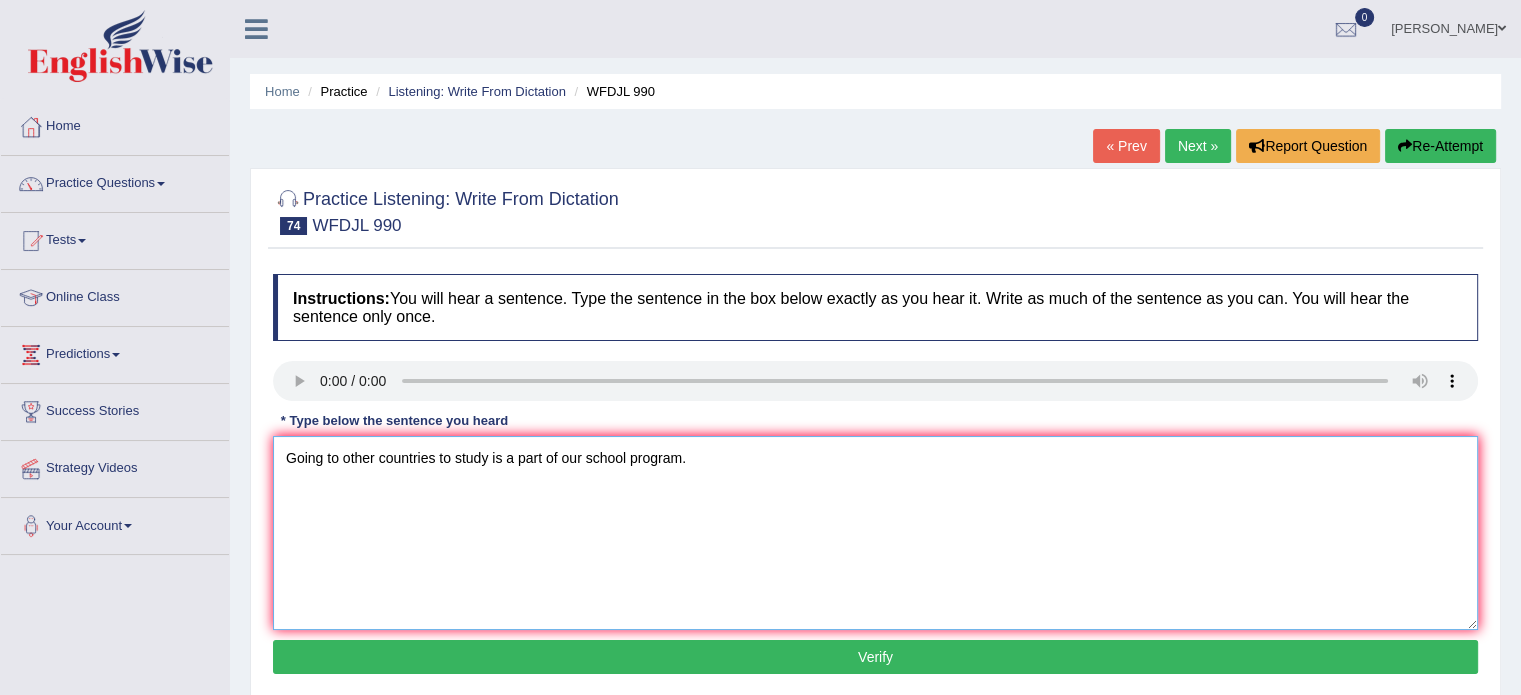 type on "Going to other countries to study is a part of our school program." 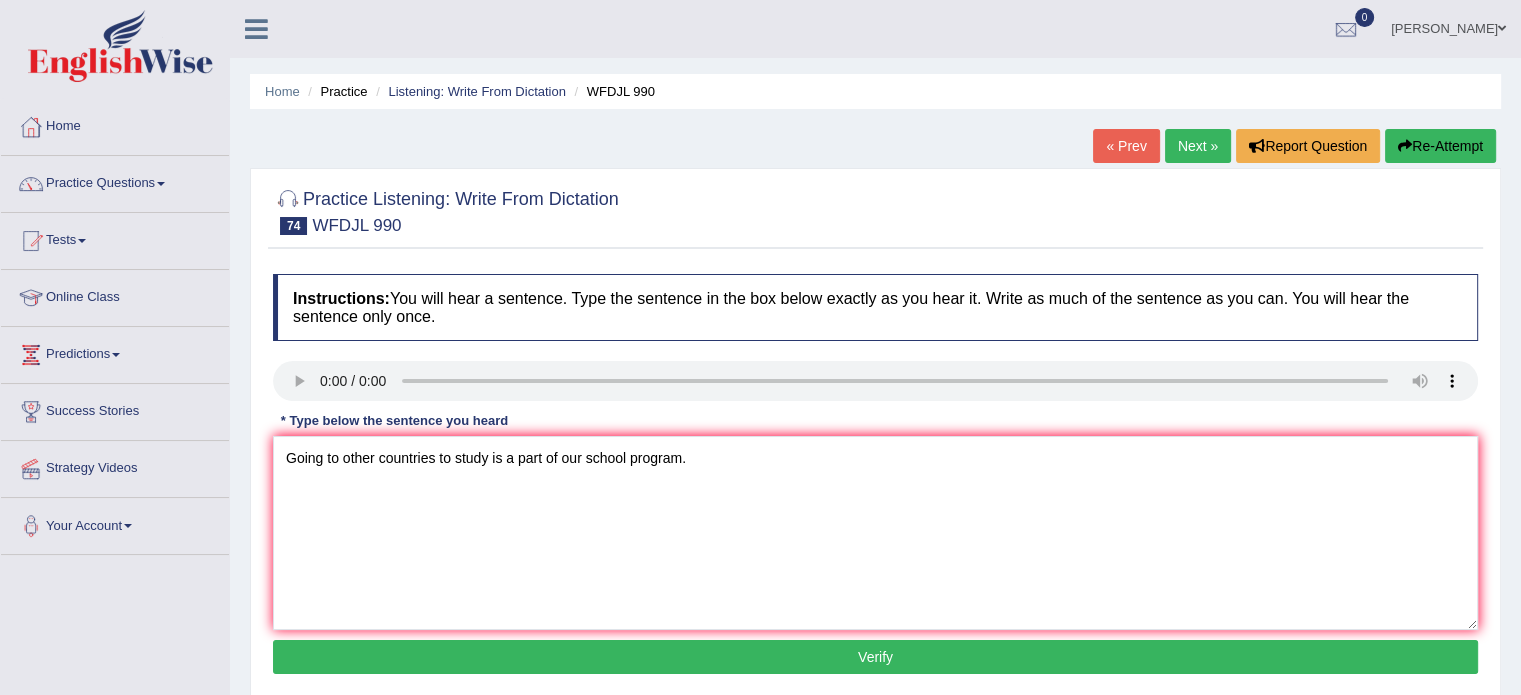 click on "Verify" at bounding box center [875, 657] 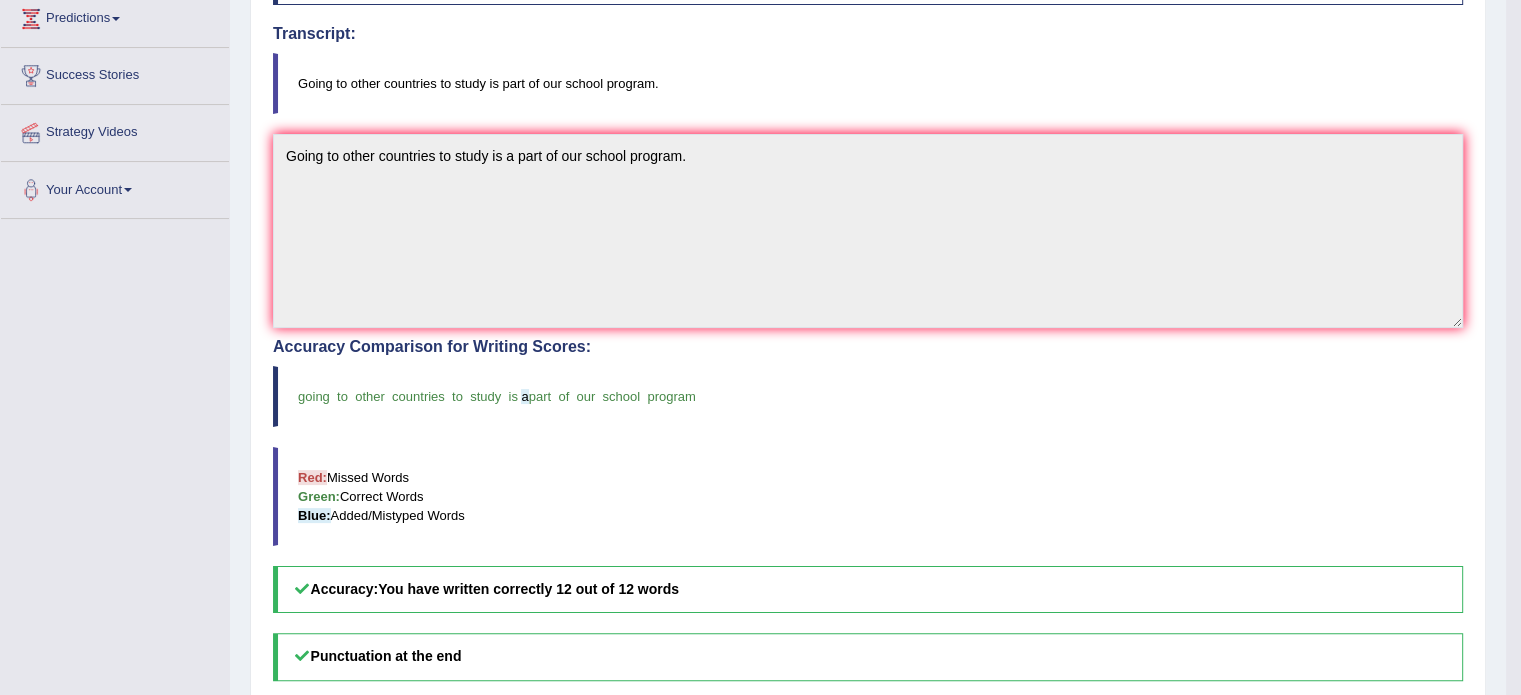 scroll, scrollTop: 336, scrollLeft: 0, axis: vertical 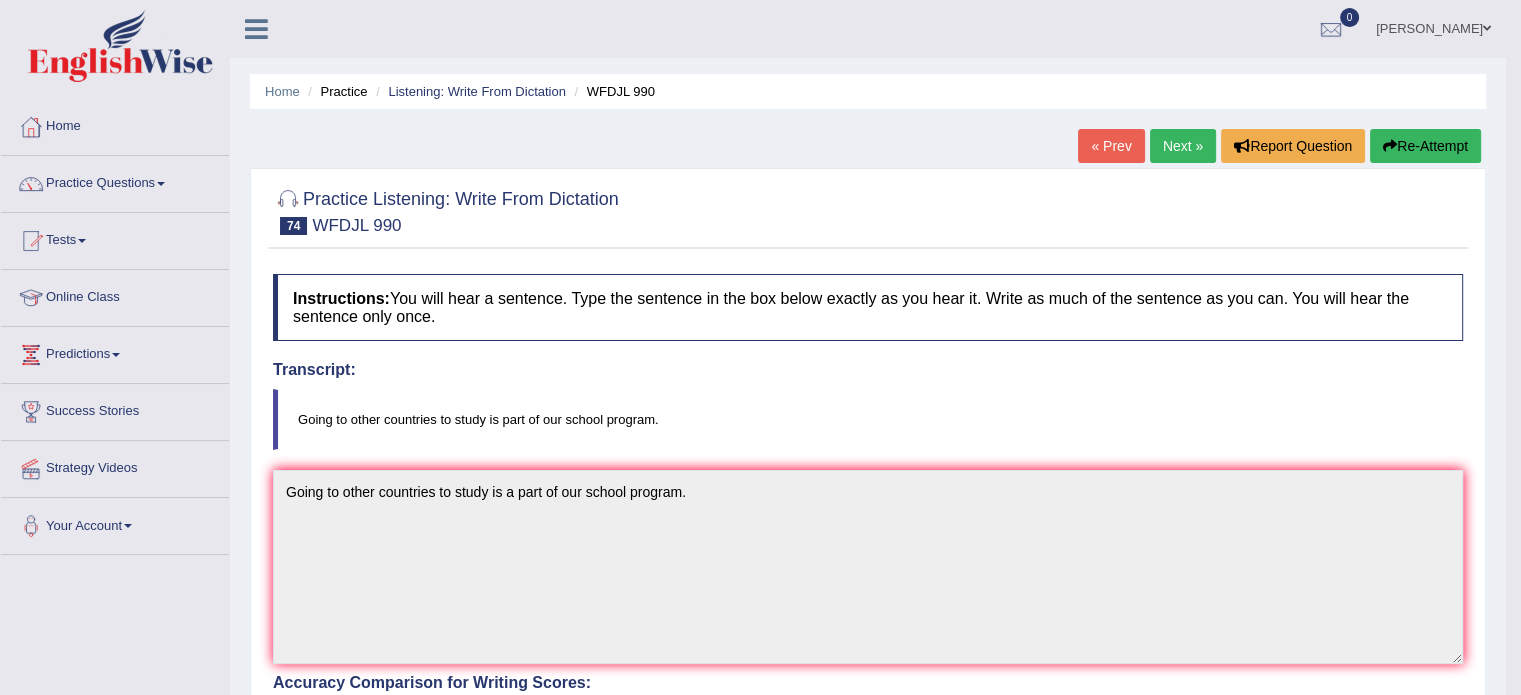 click on "Next »" at bounding box center (1183, 146) 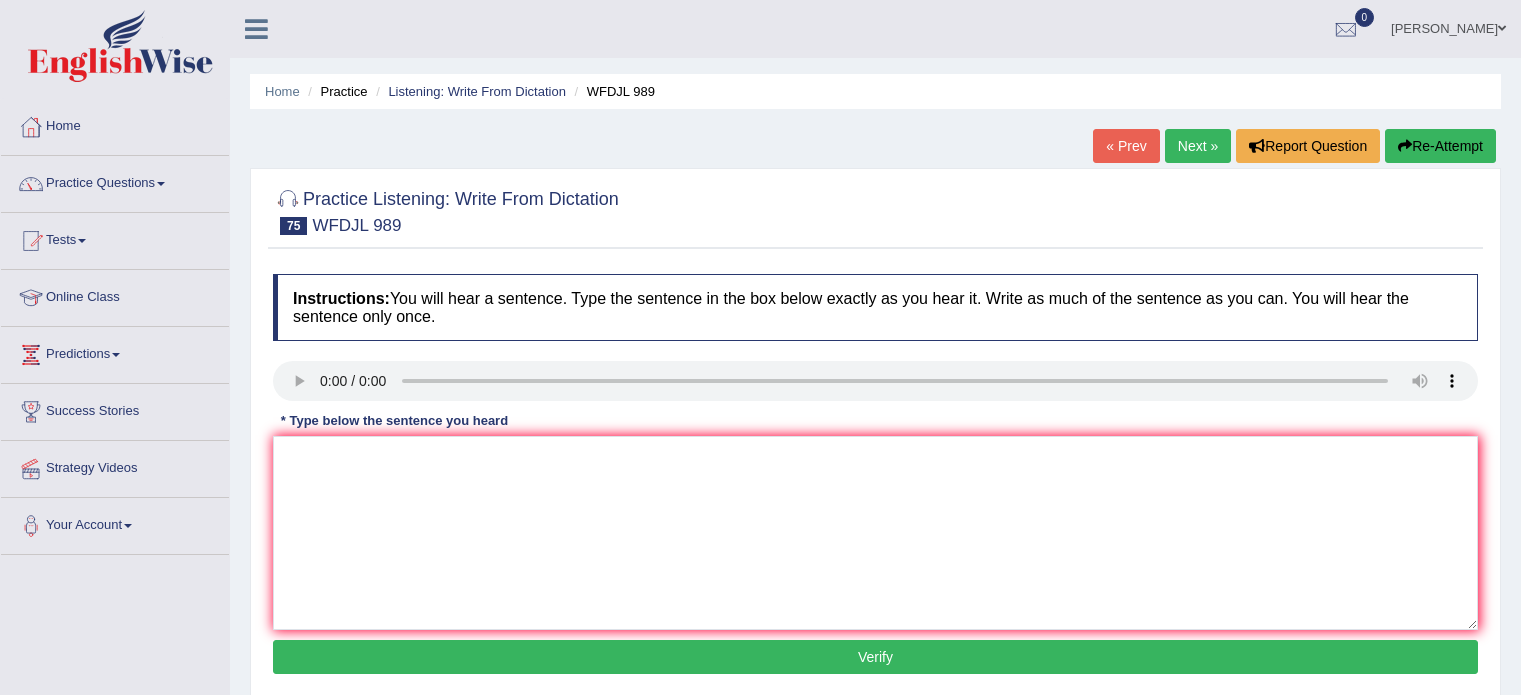 scroll, scrollTop: 0, scrollLeft: 0, axis: both 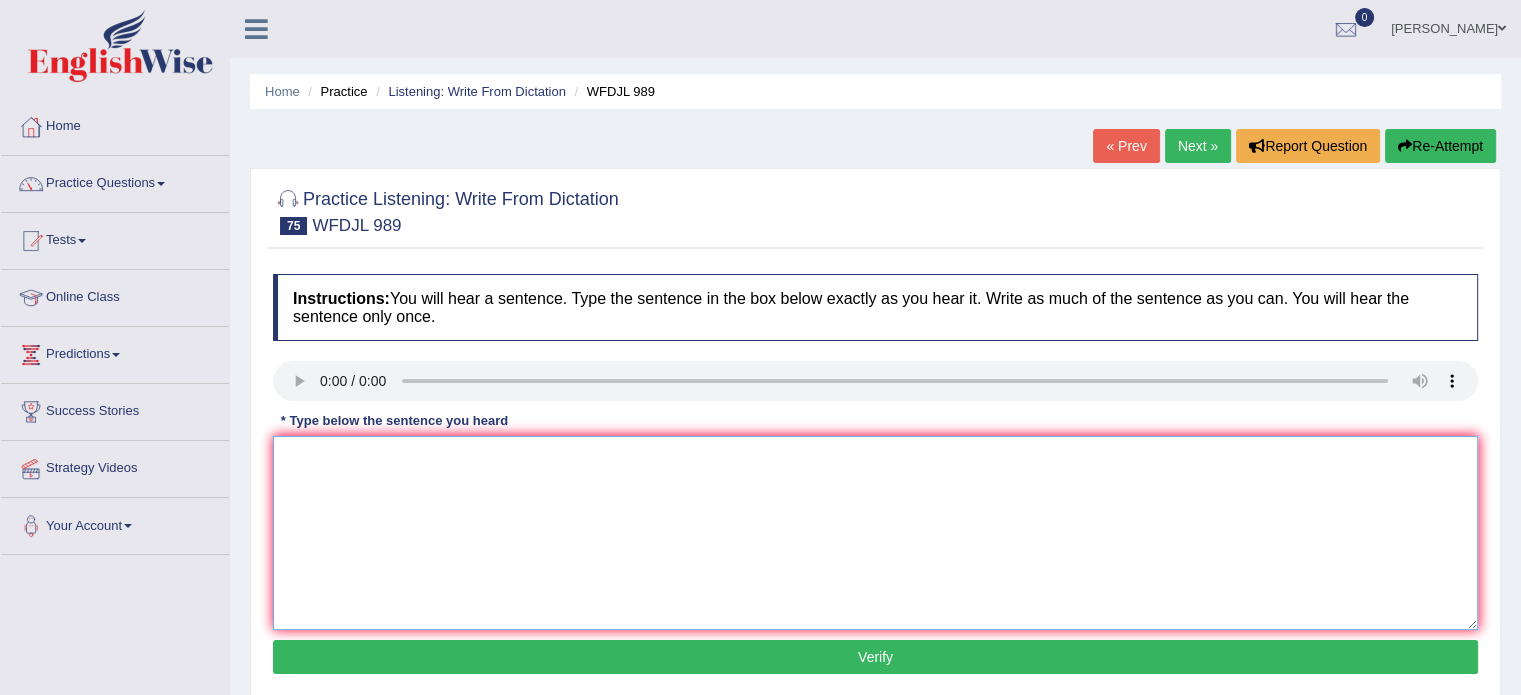 click at bounding box center (875, 533) 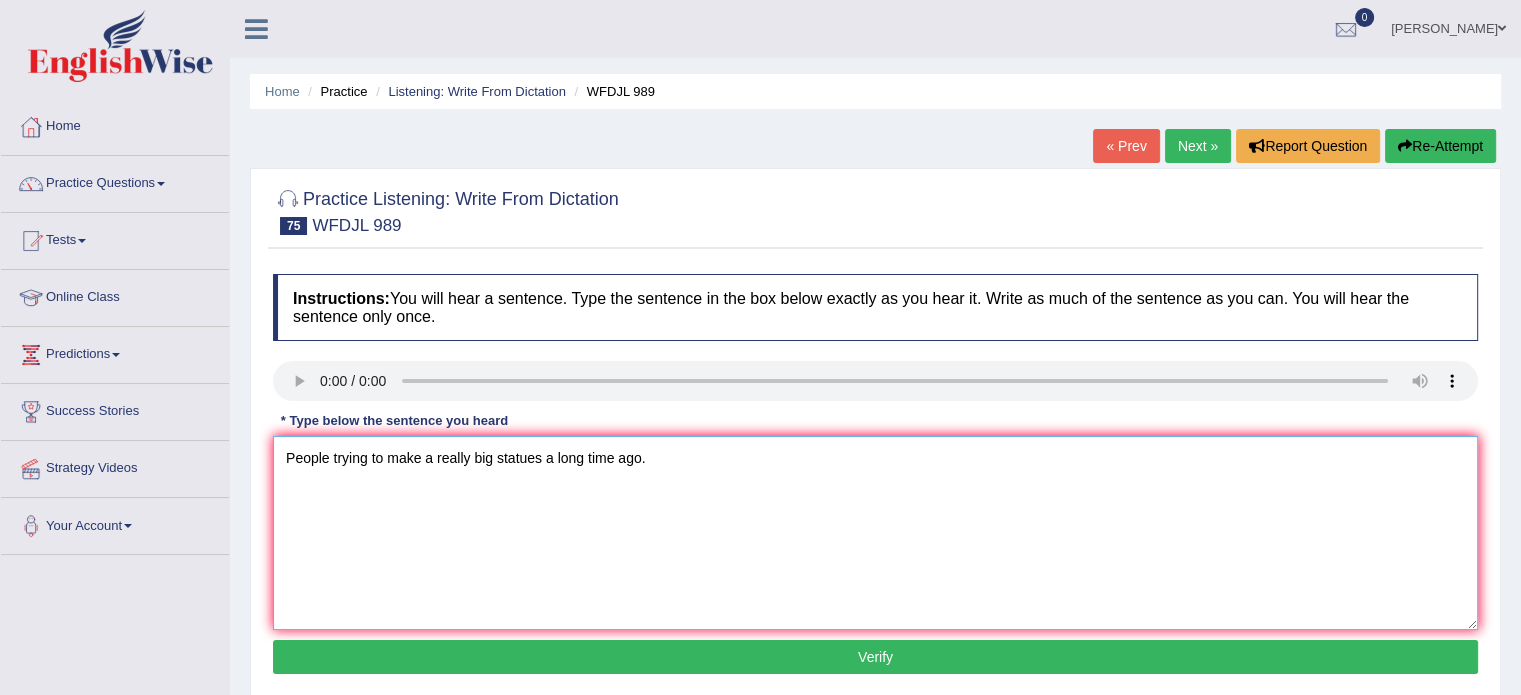 type on "People trying to make a really big statues a long time ago." 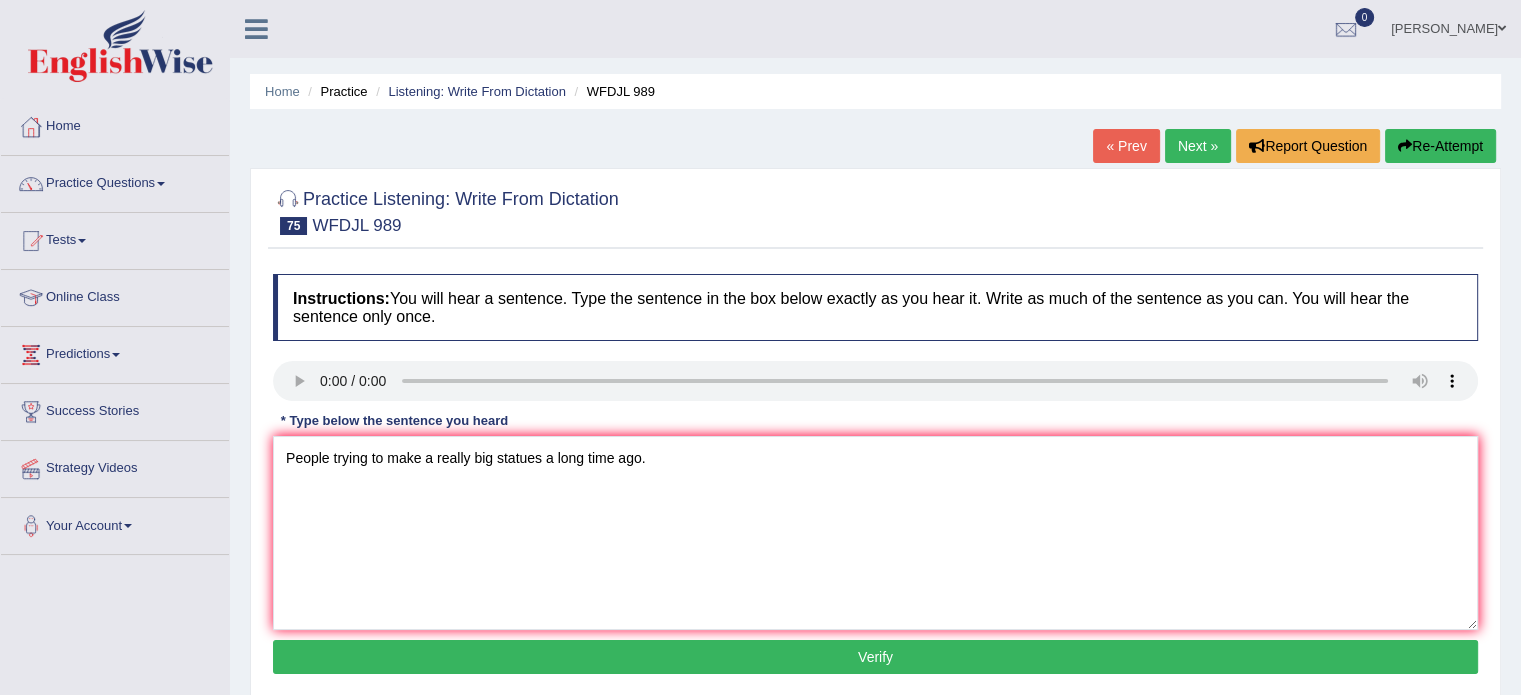click on "Verify" at bounding box center (875, 657) 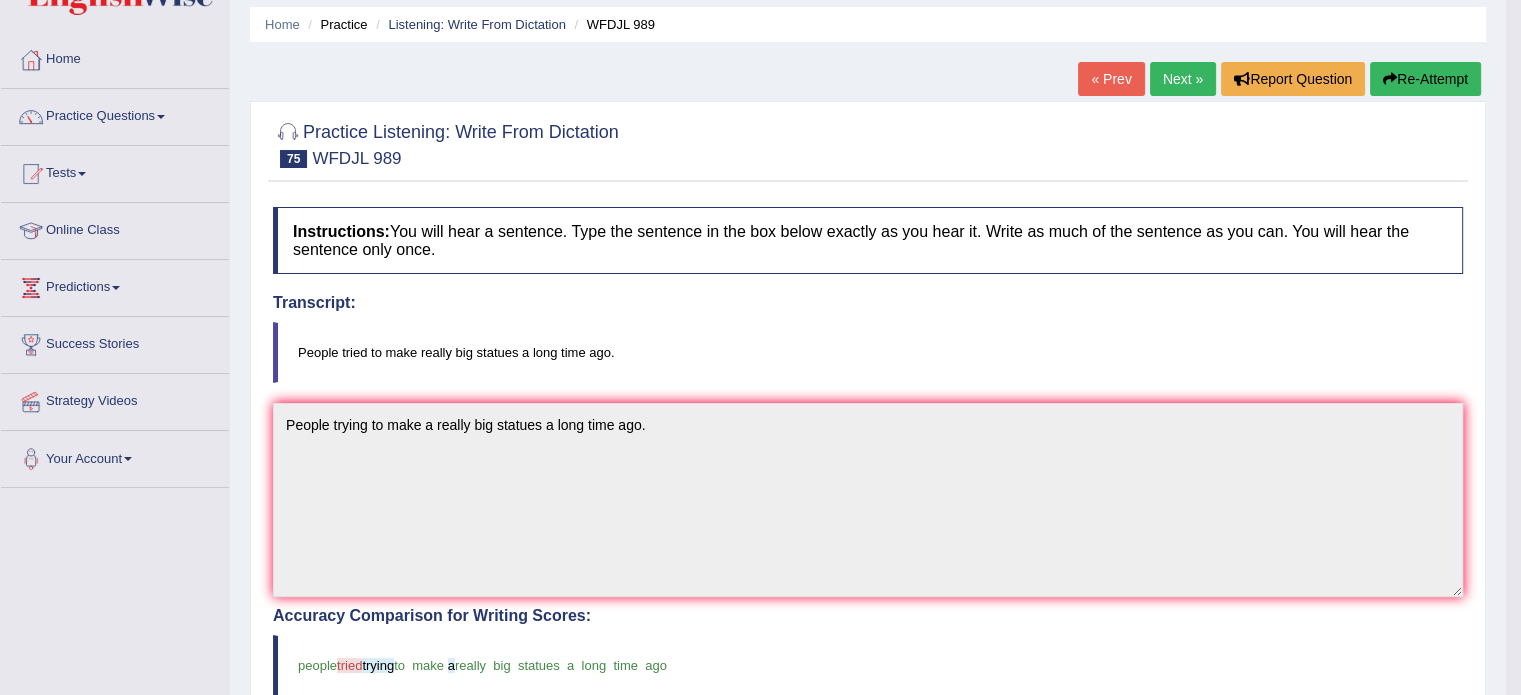 scroll, scrollTop: 64, scrollLeft: 0, axis: vertical 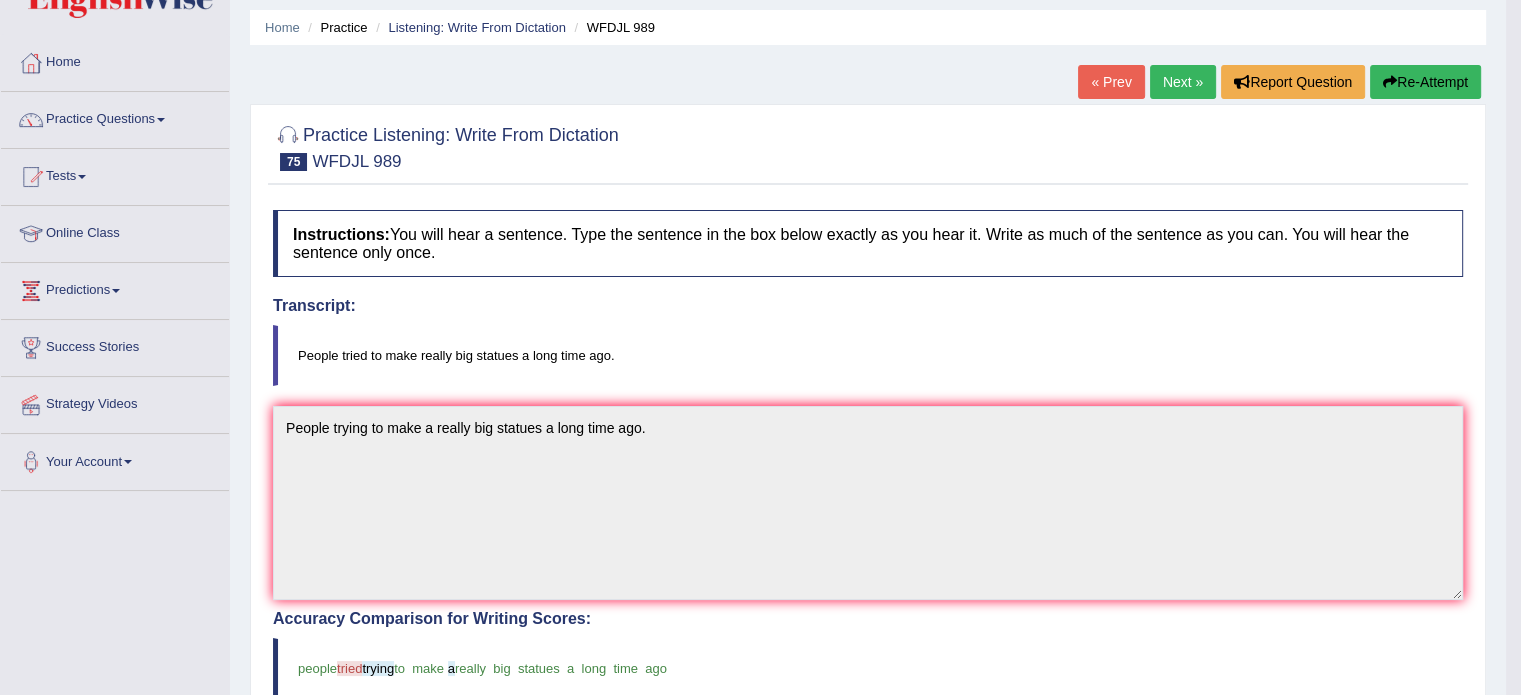 click on "Next »" at bounding box center (1183, 82) 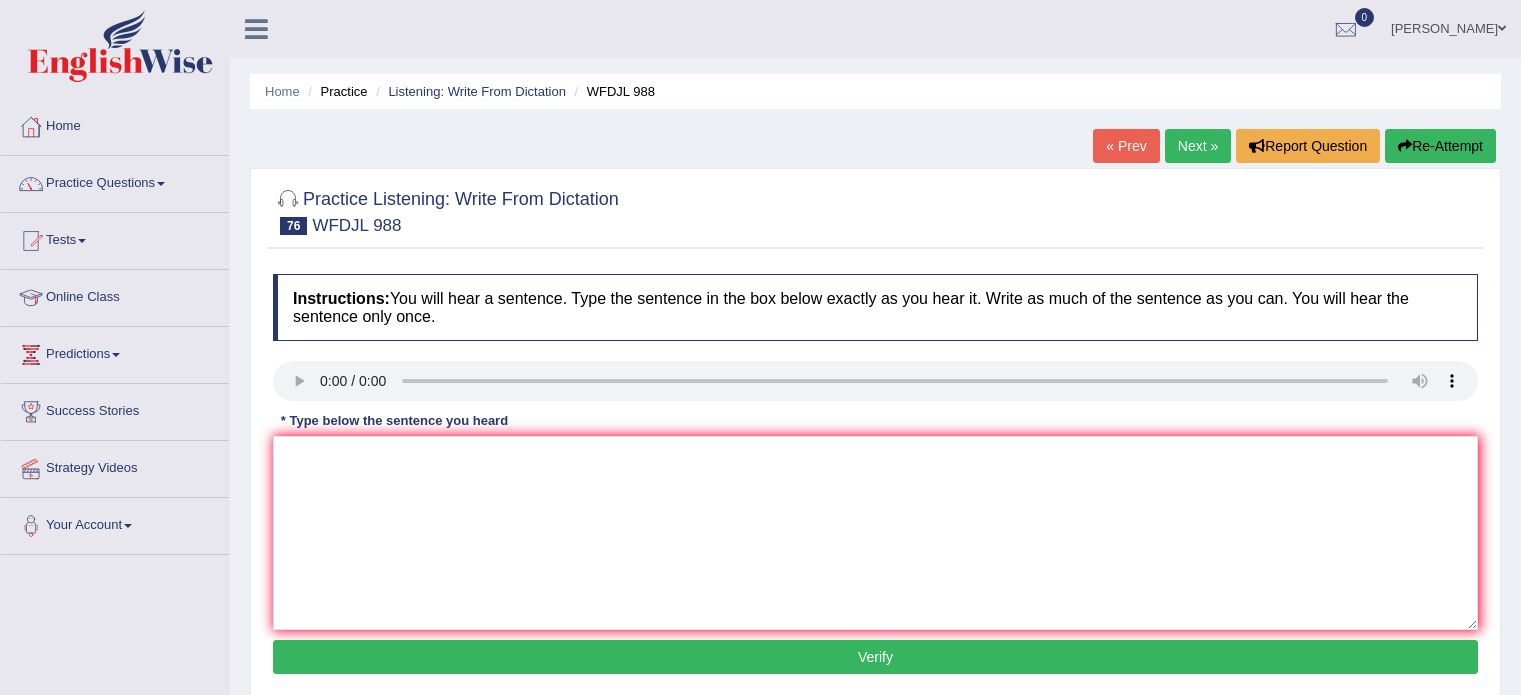 scroll, scrollTop: 0, scrollLeft: 0, axis: both 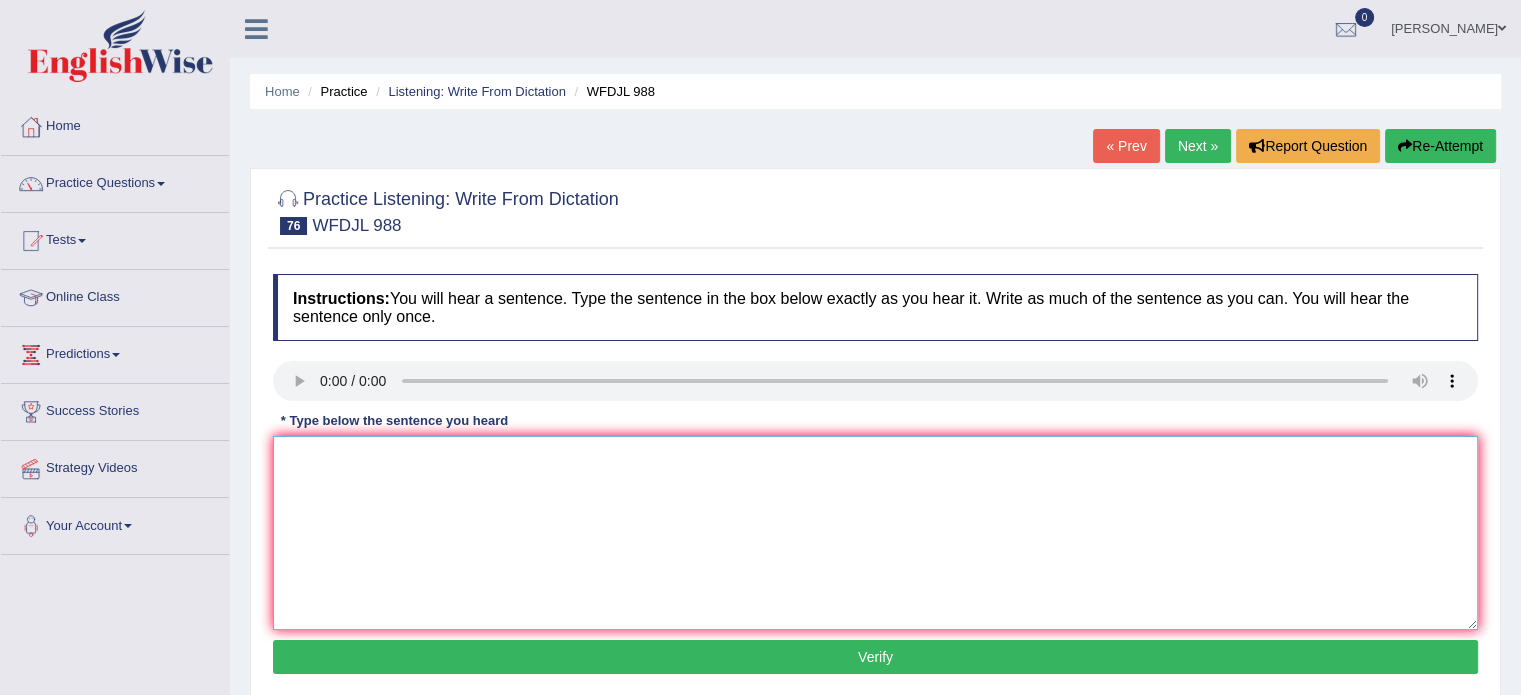 click at bounding box center [875, 533] 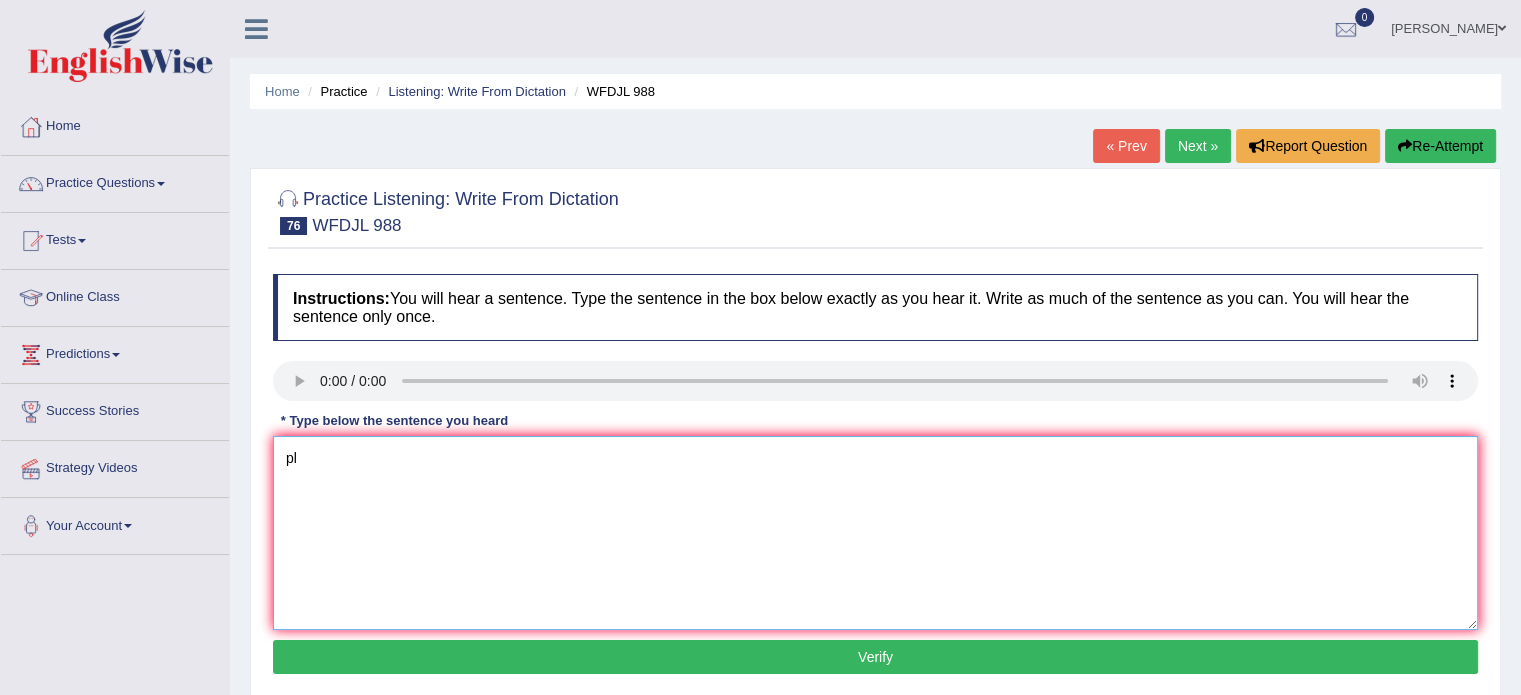 type on "p" 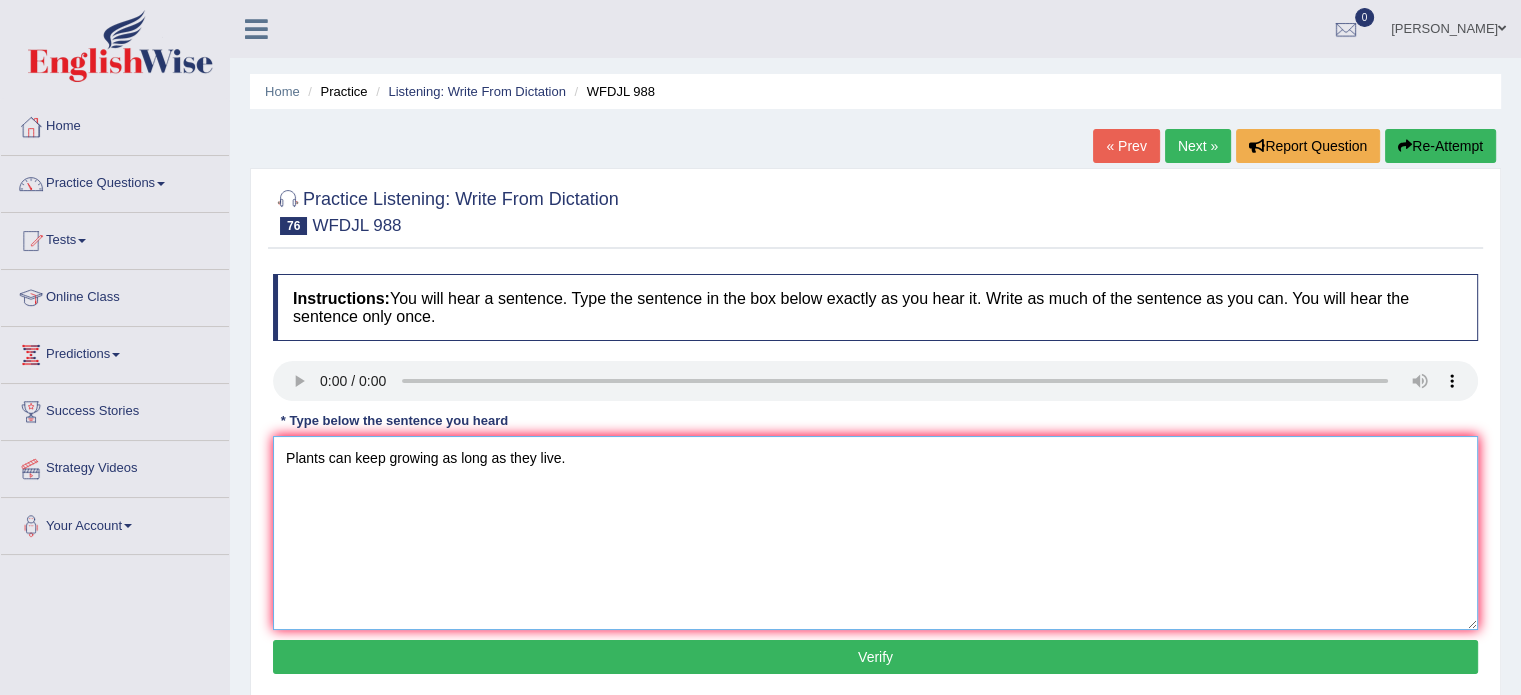 type on "Plants can keep growing as long as they live." 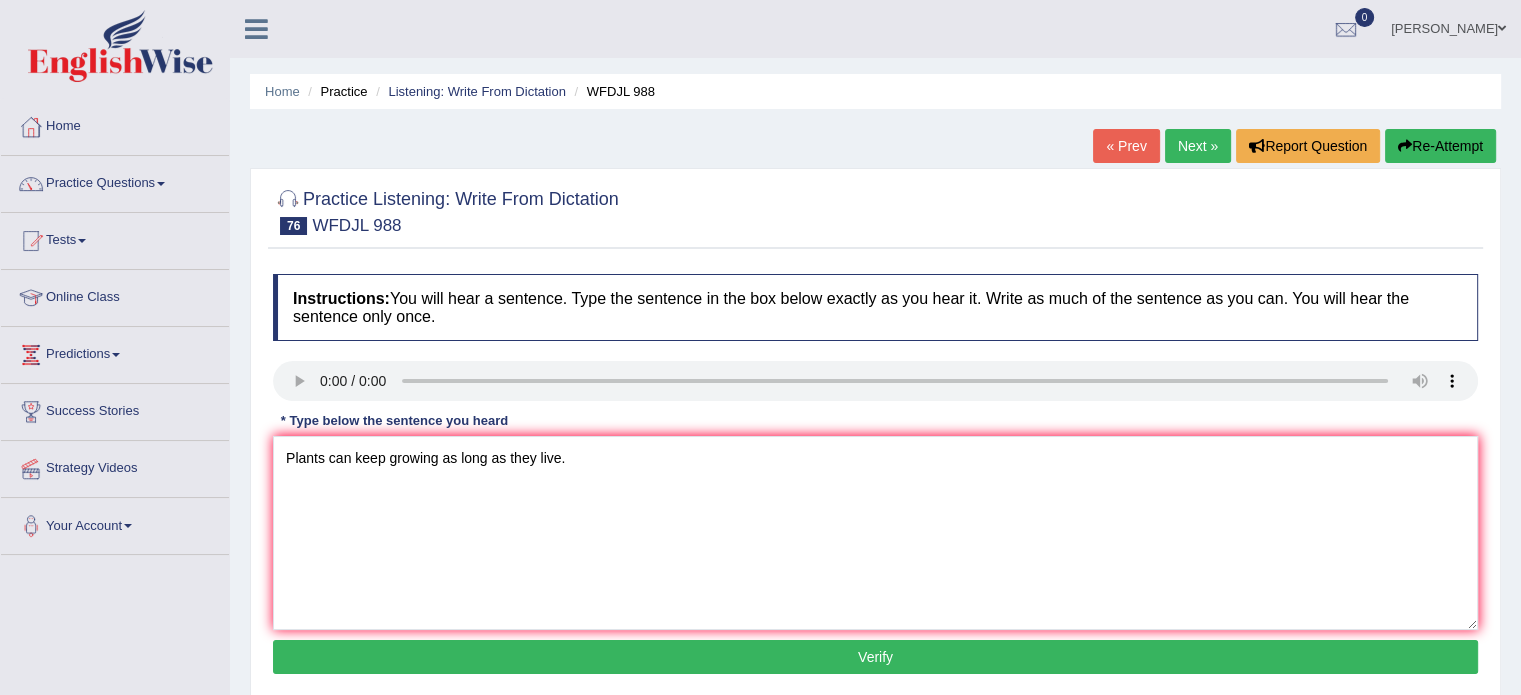 click on "Verify" at bounding box center [875, 657] 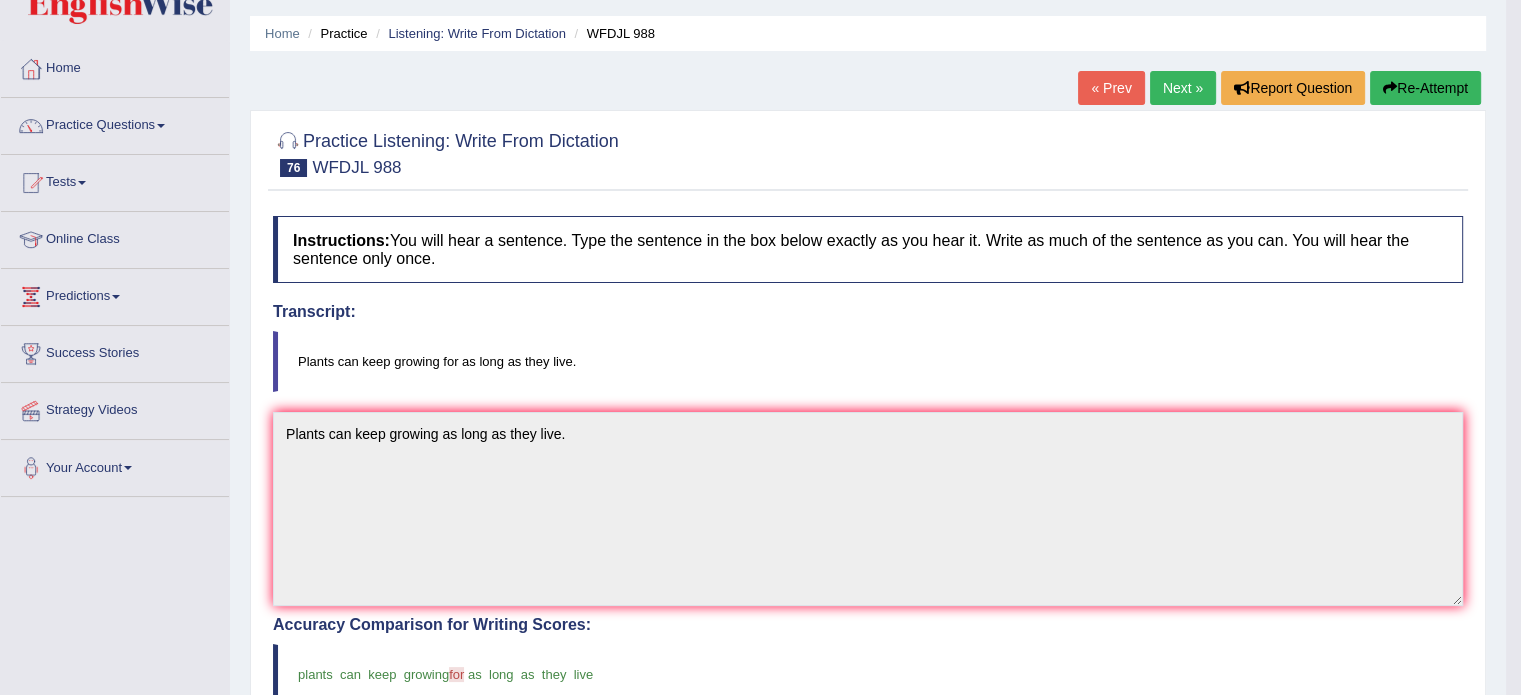 scroll, scrollTop: 56, scrollLeft: 0, axis: vertical 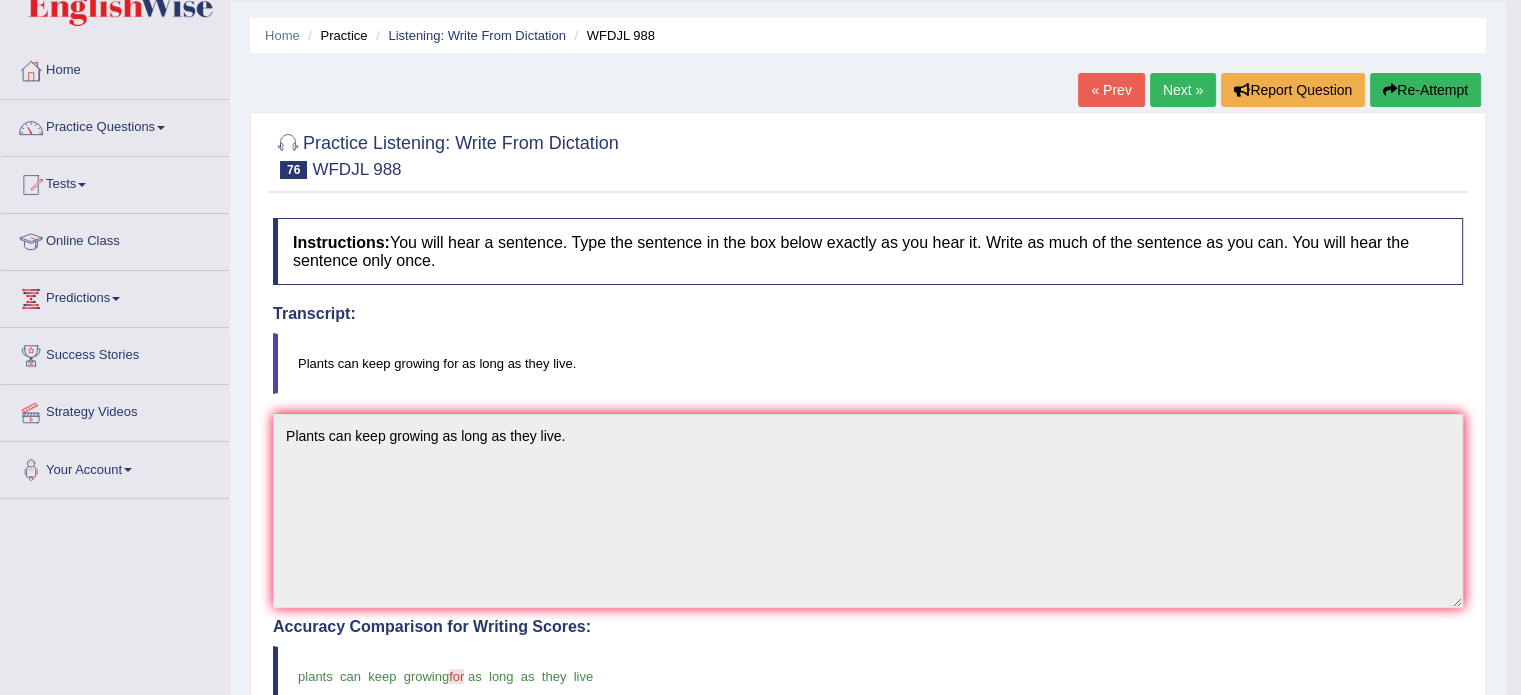 click on "Re-Attempt" at bounding box center [1425, 90] 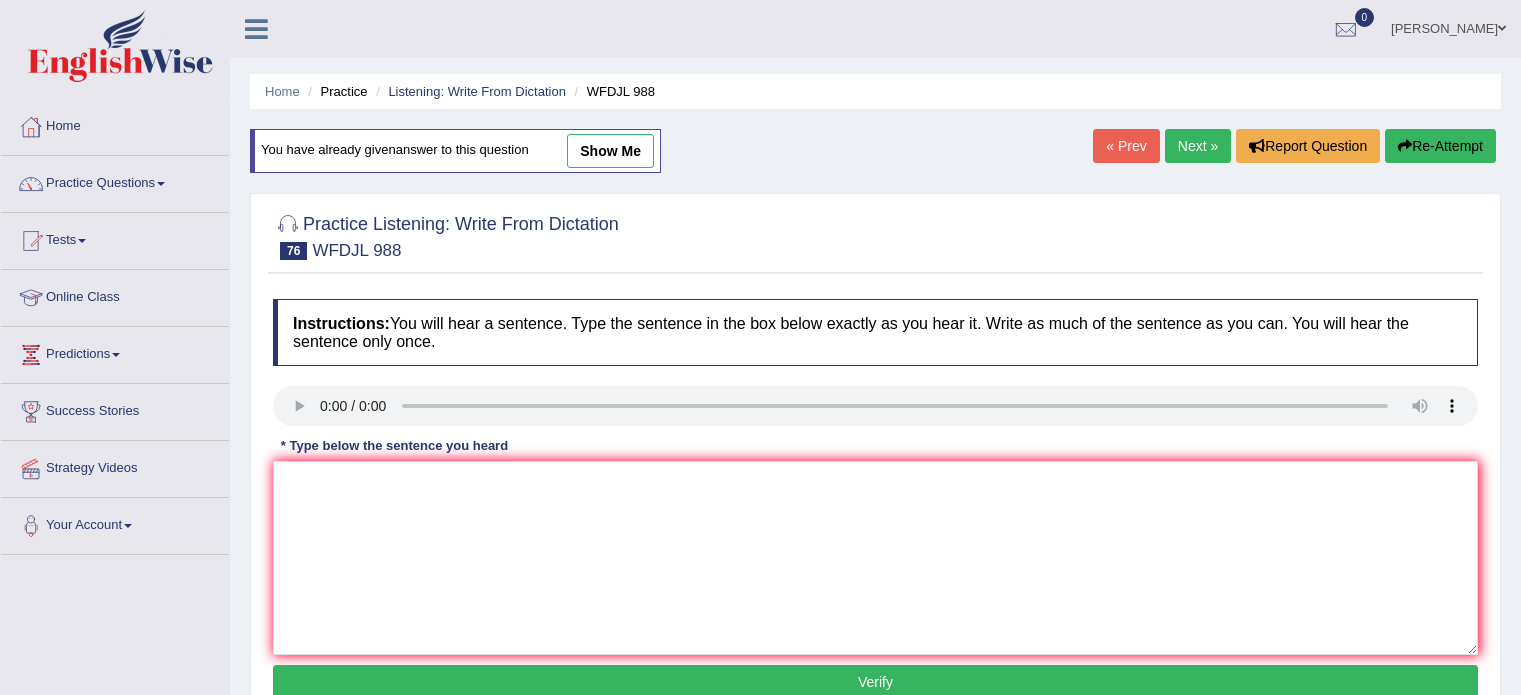 scroll, scrollTop: 56, scrollLeft: 0, axis: vertical 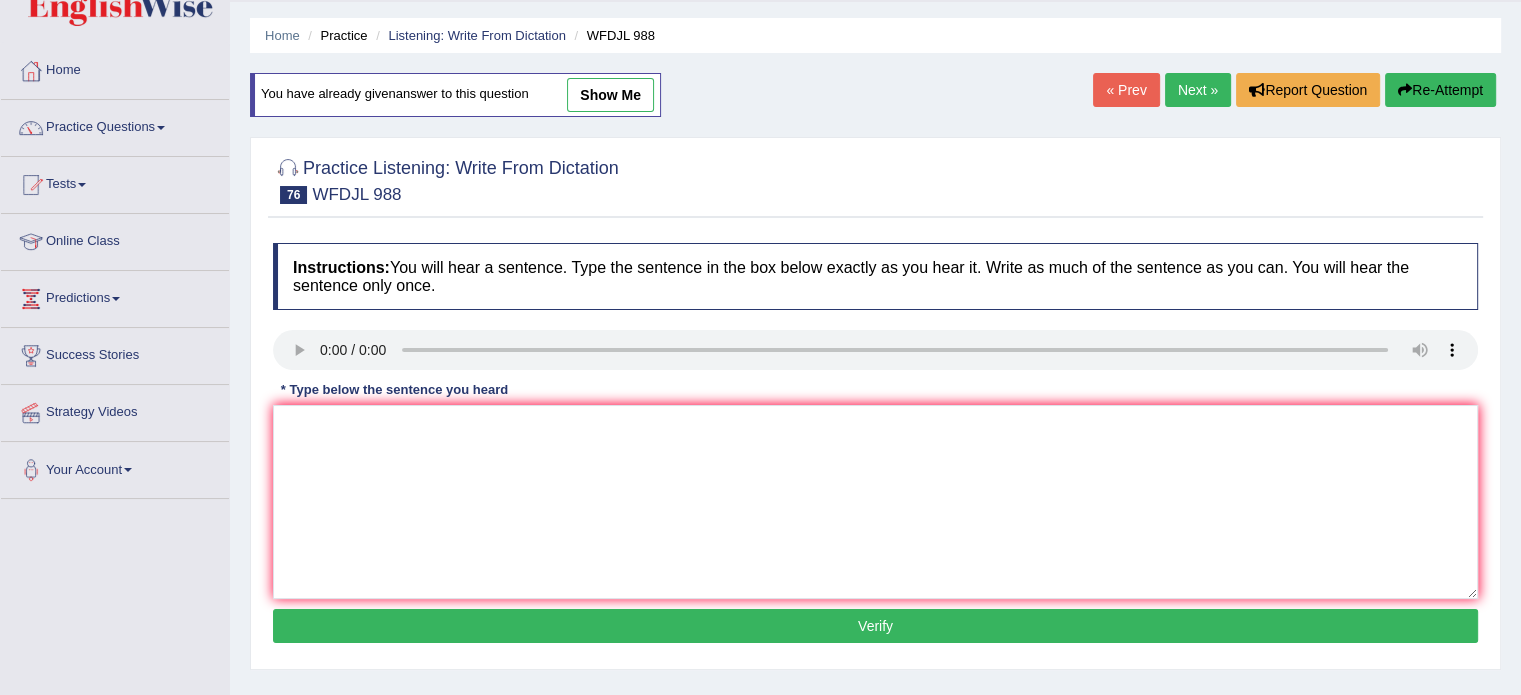 click on "Next »" at bounding box center (1198, 90) 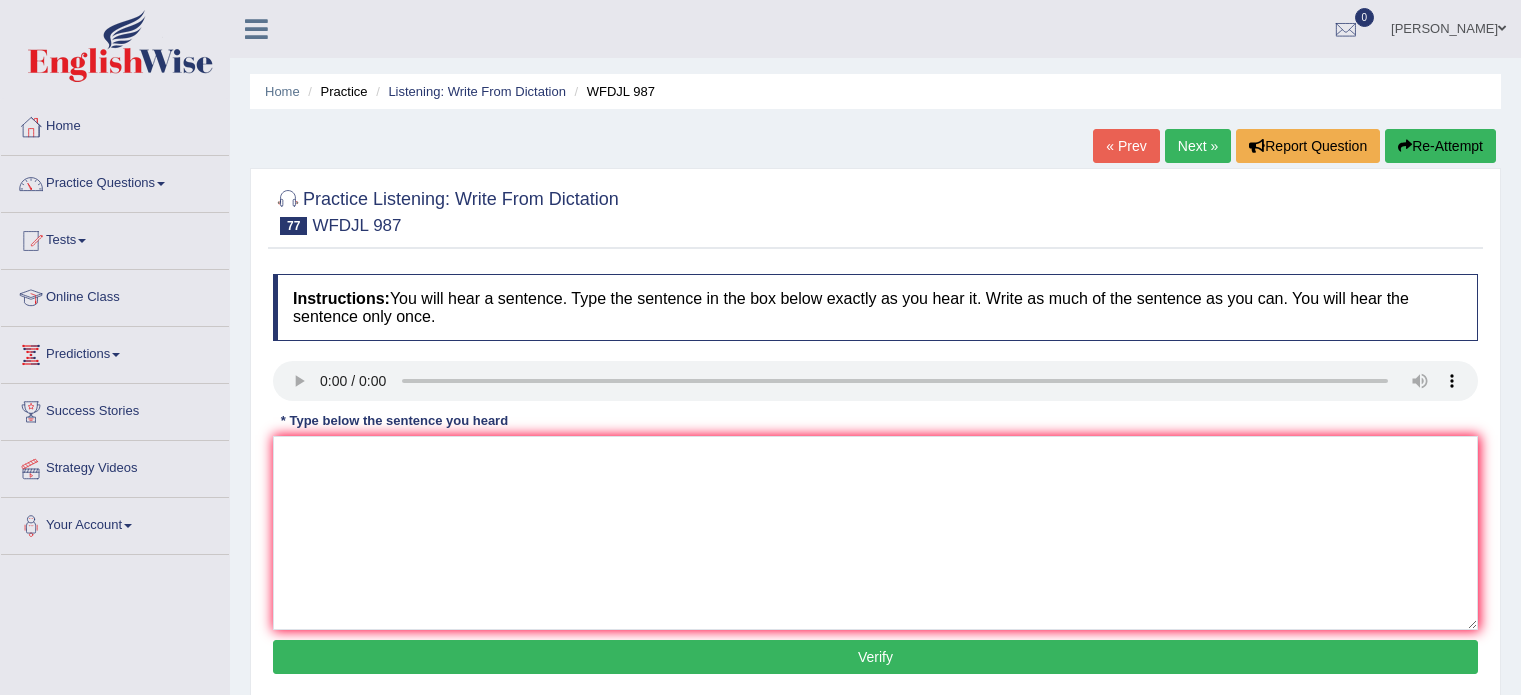 scroll, scrollTop: 0, scrollLeft: 0, axis: both 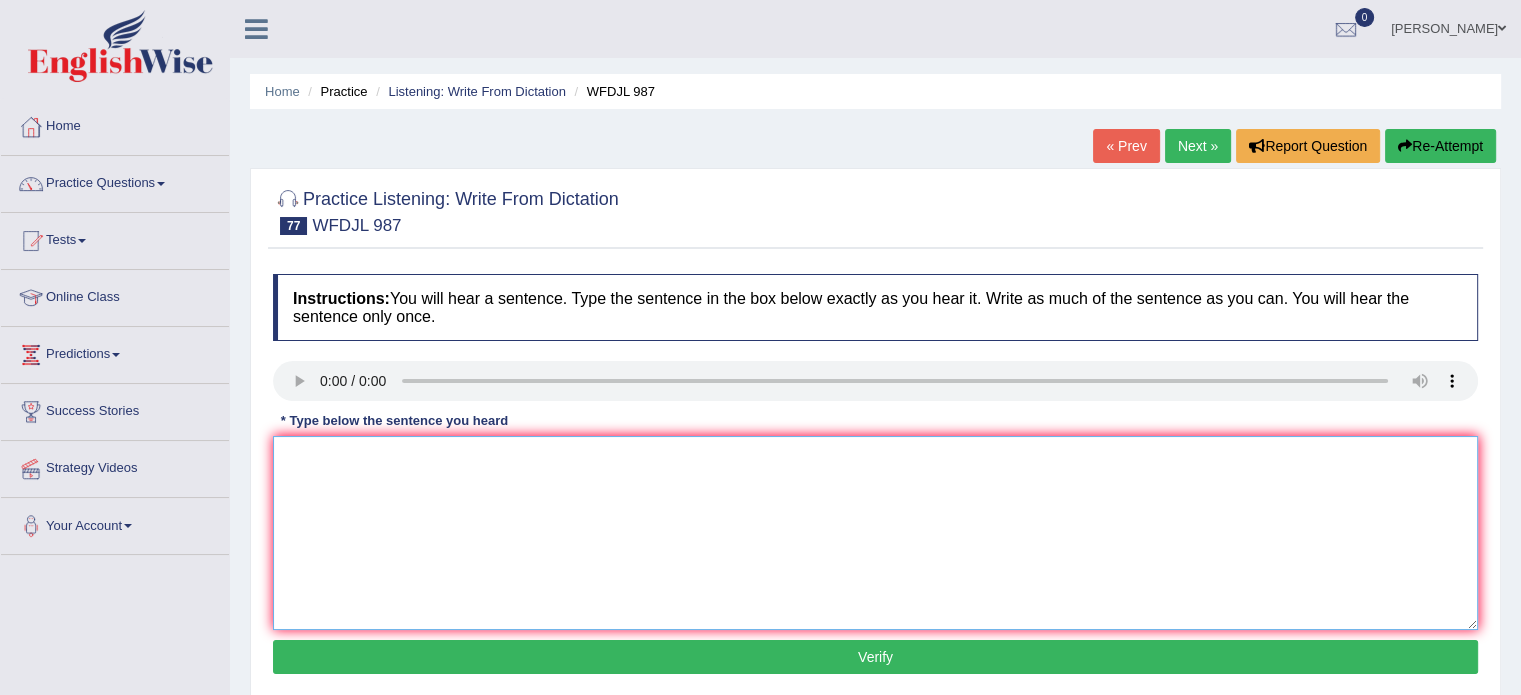 click at bounding box center (875, 533) 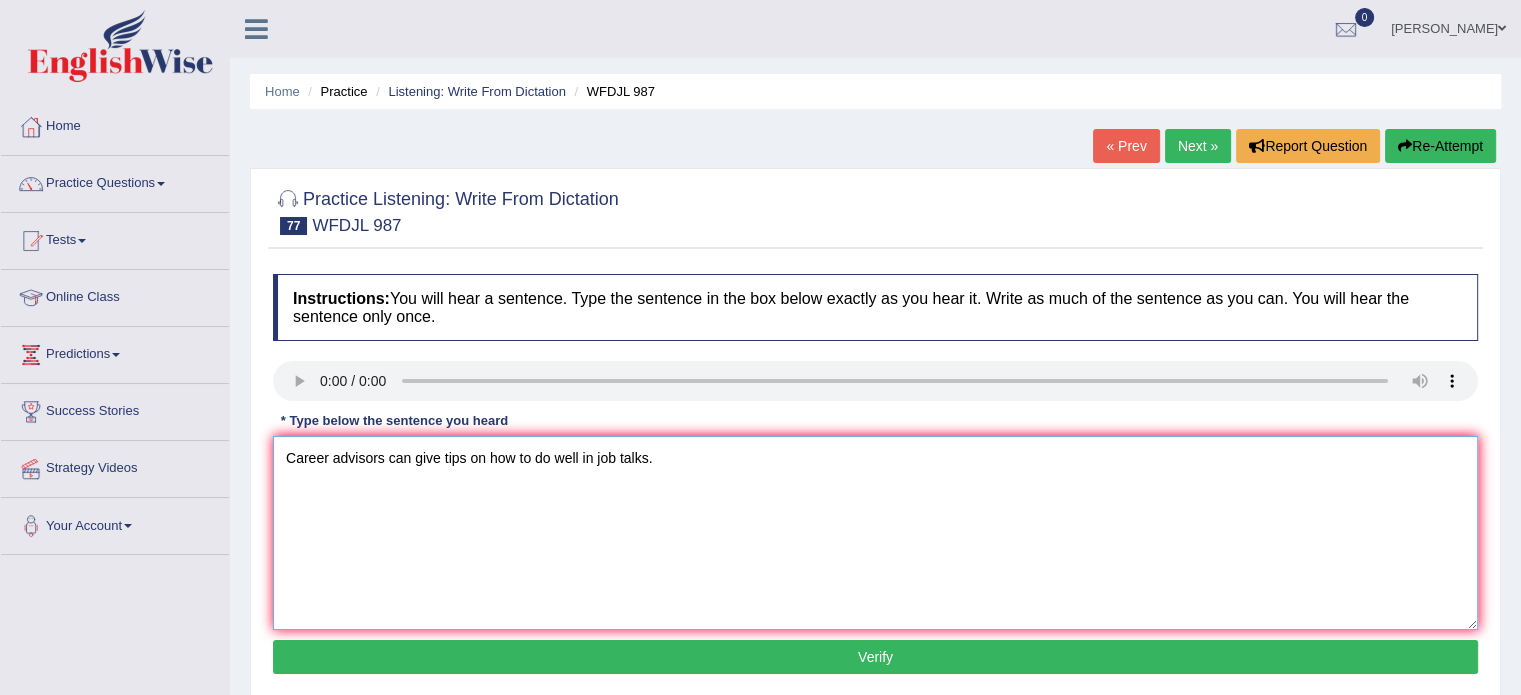 type on "Career advisors can give tips on how to do well in job talks." 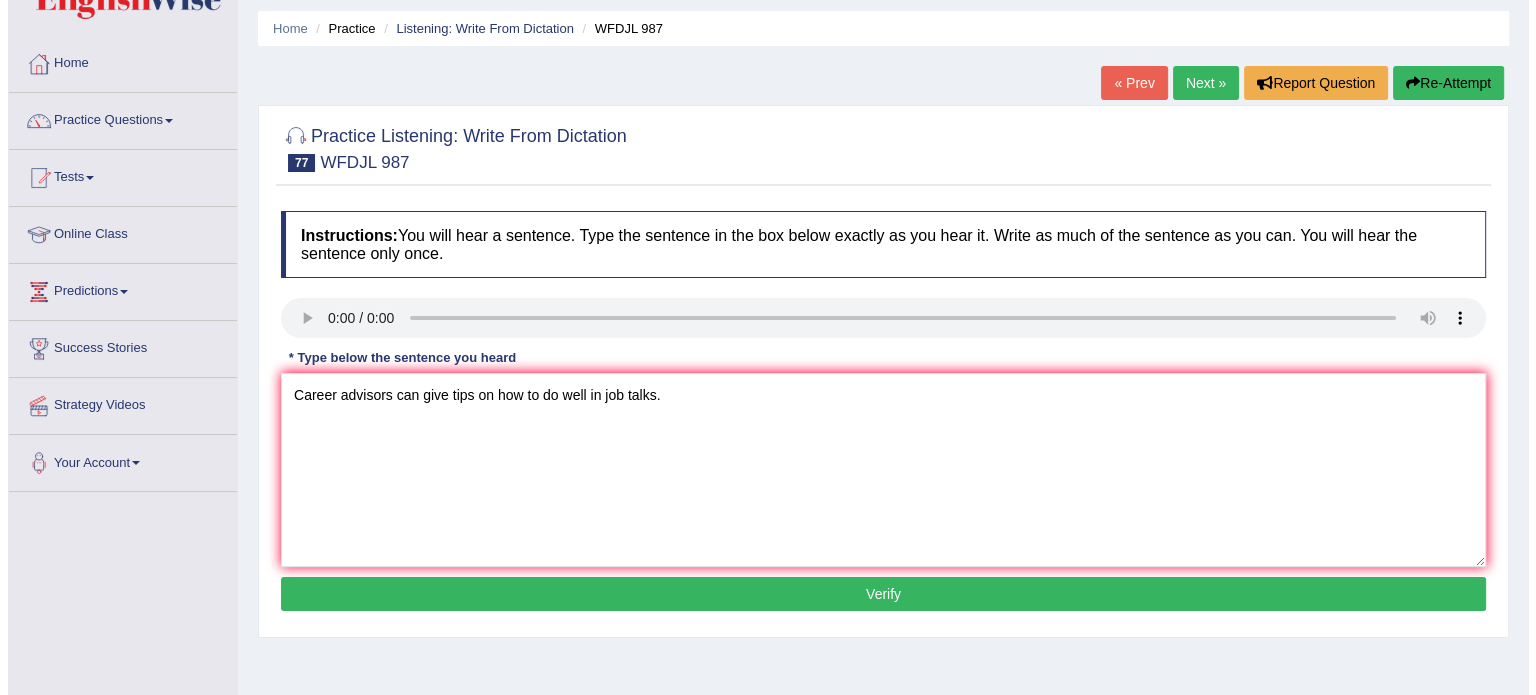 scroll, scrollTop: 64, scrollLeft: 0, axis: vertical 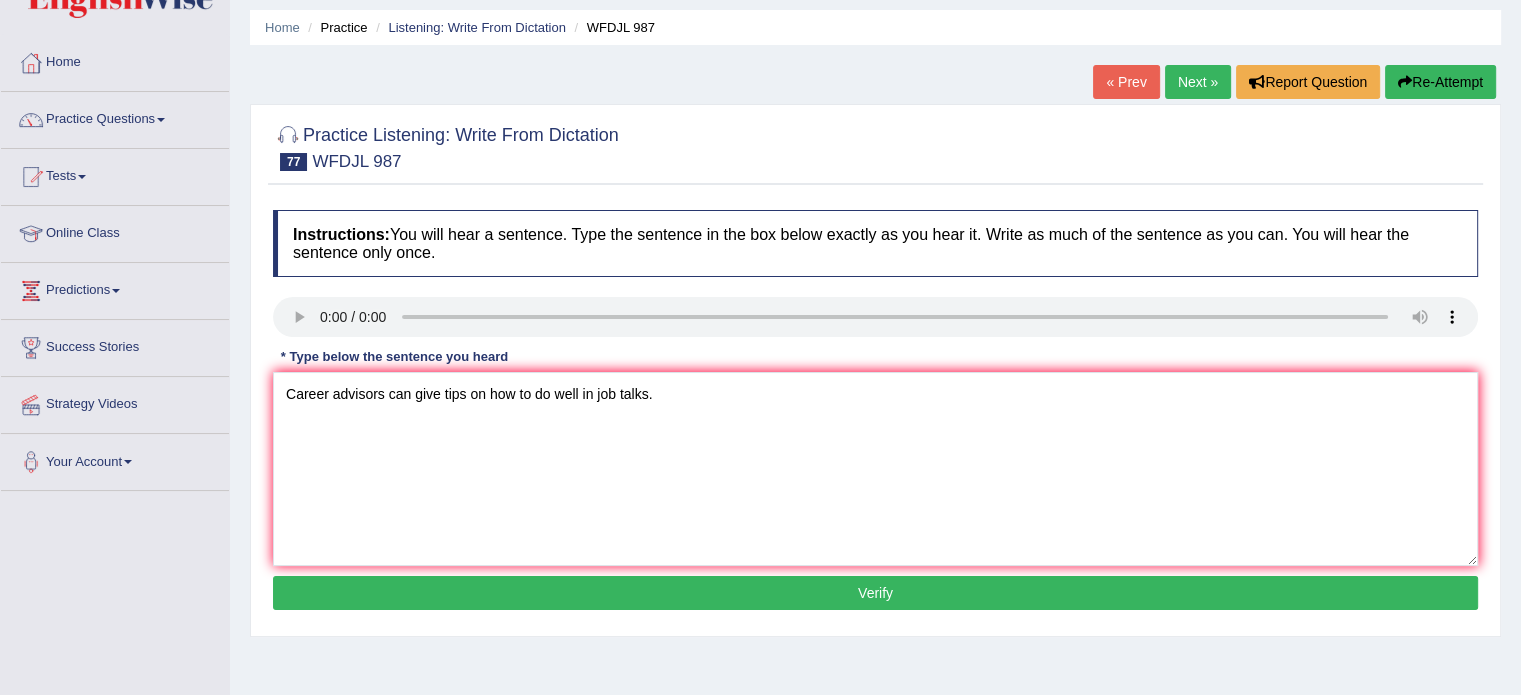 click on "Verify" at bounding box center (875, 593) 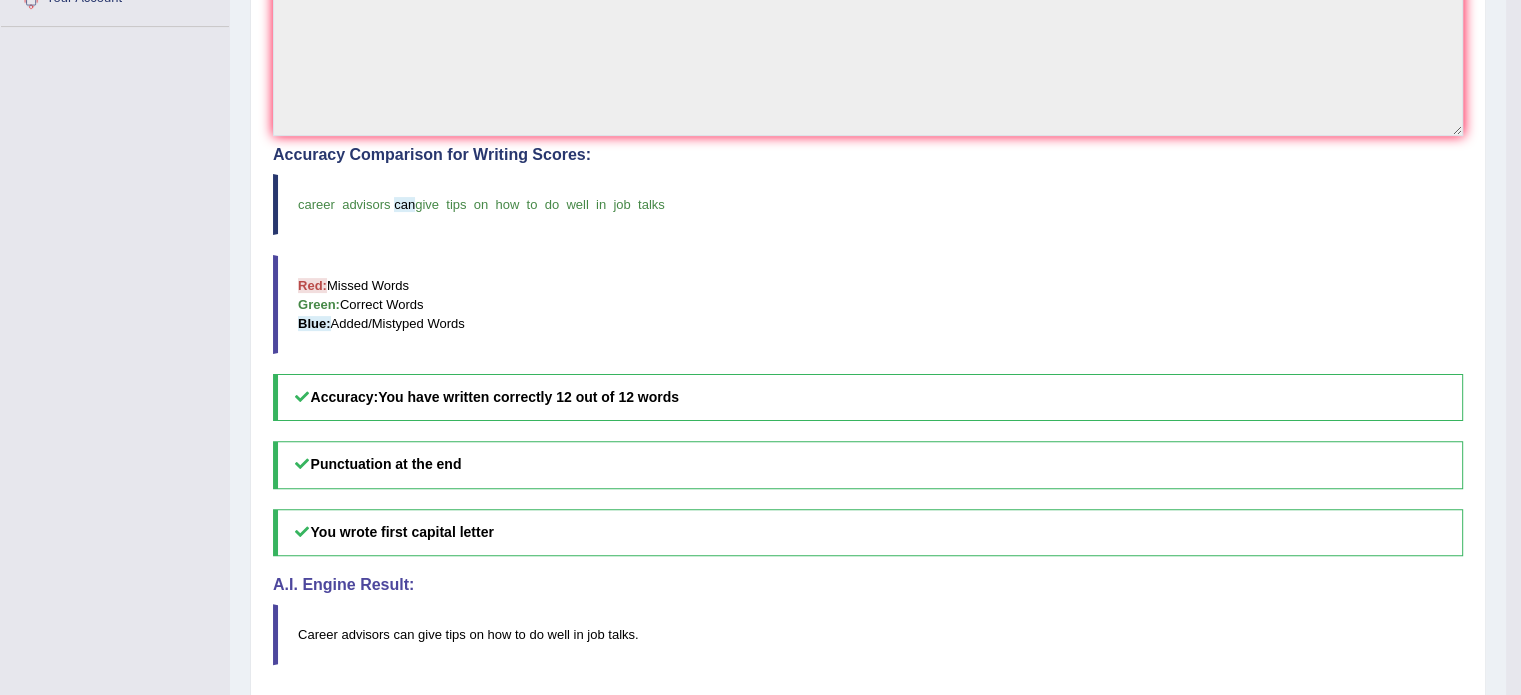 scroll, scrollTop: 120, scrollLeft: 0, axis: vertical 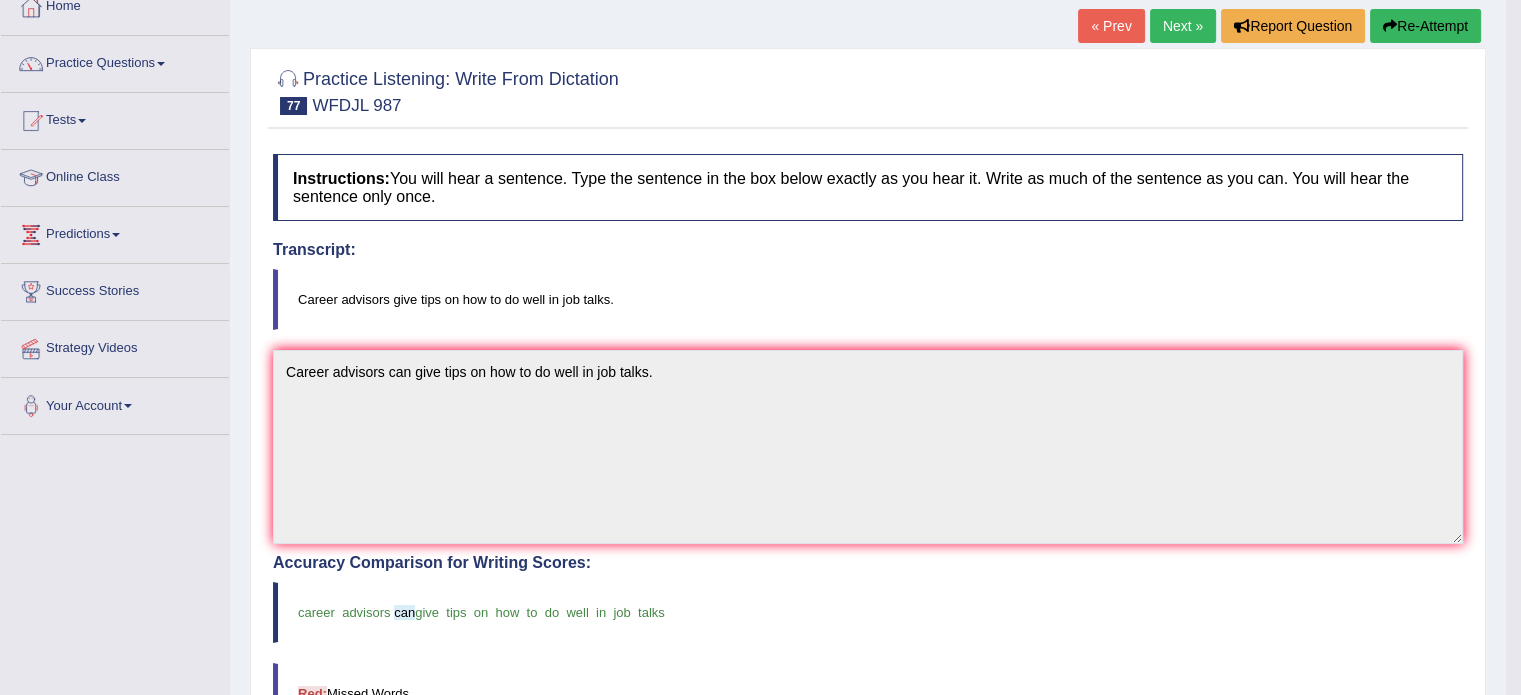 click on "Next »" at bounding box center (1183, 26) 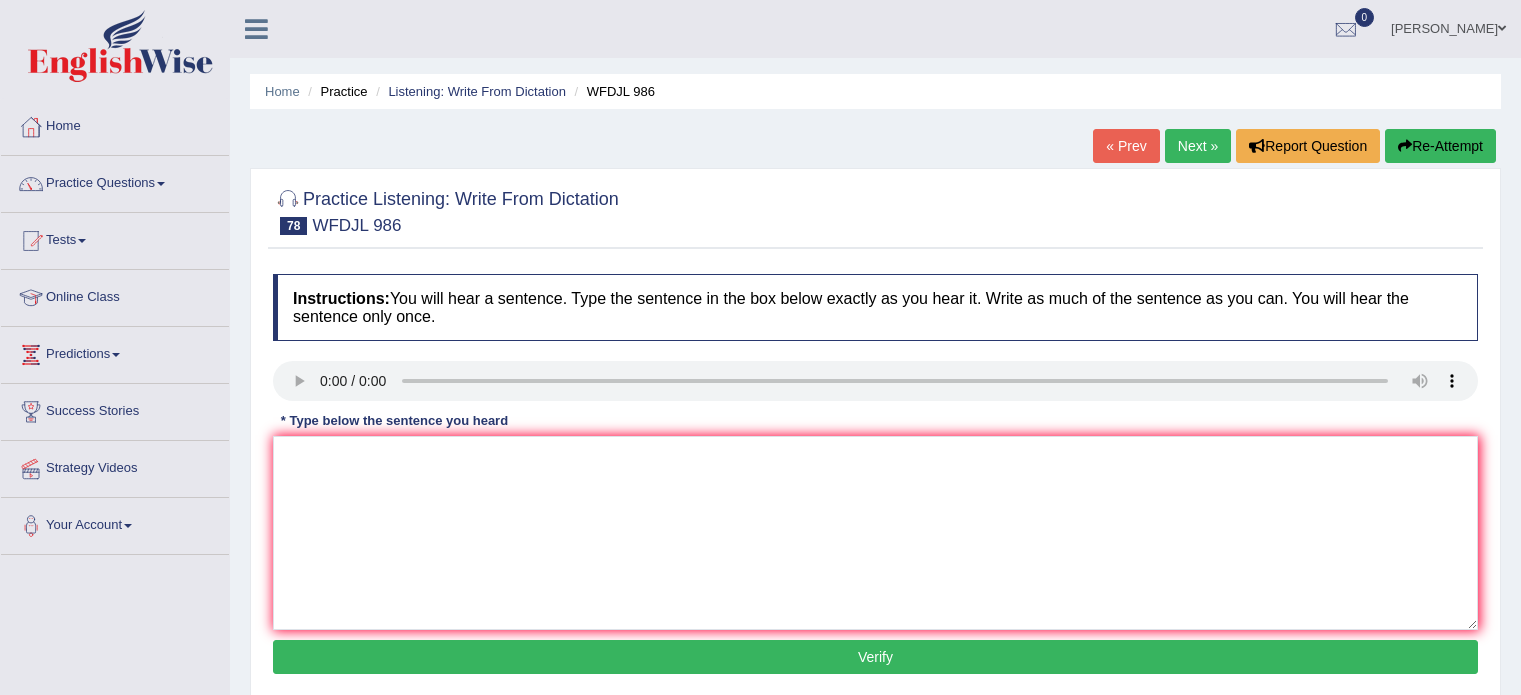 scroll, scrollTop: 0, scrollLeft: 0, axis: both 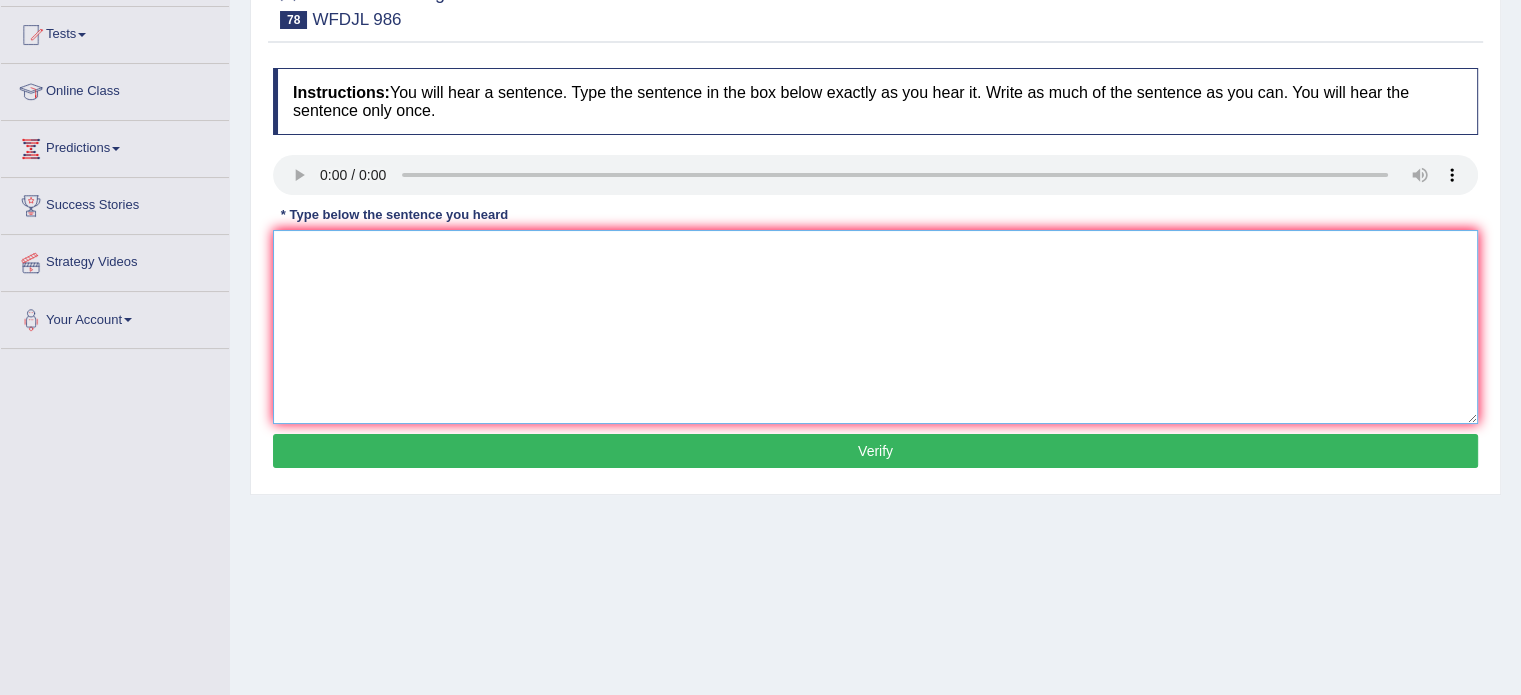 click at bounding box center (875, 327) 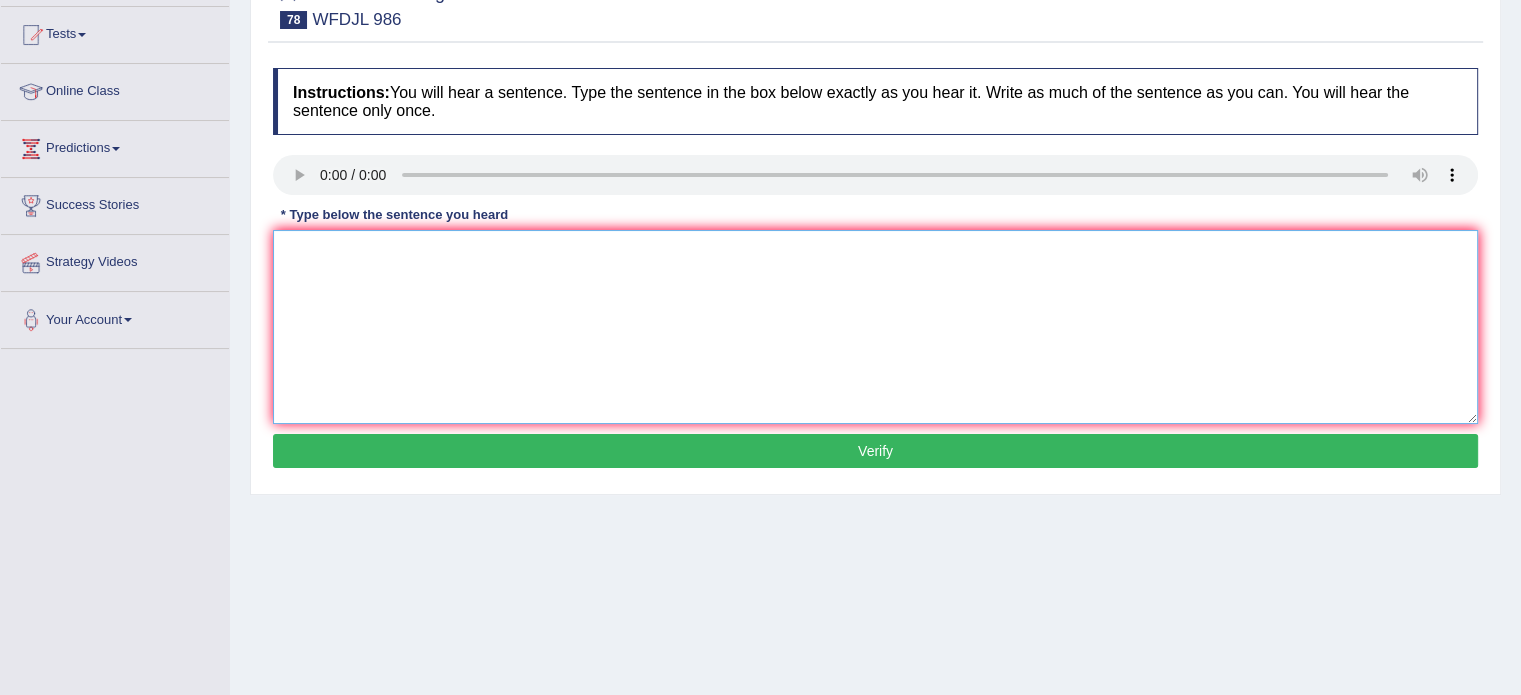click at bounding box center [875, 327] 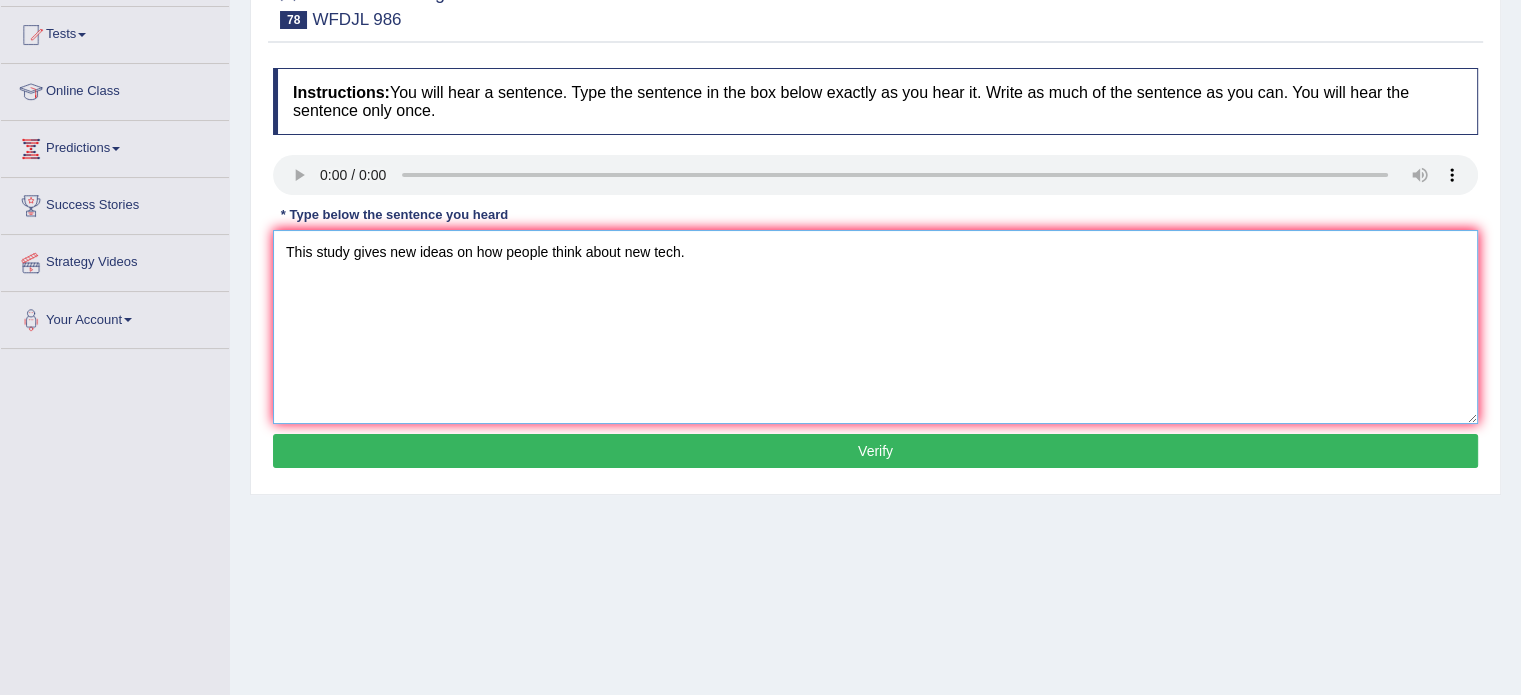 click on "This study gives new ideas on how people think about new tech." at bounding box center (875, 327) 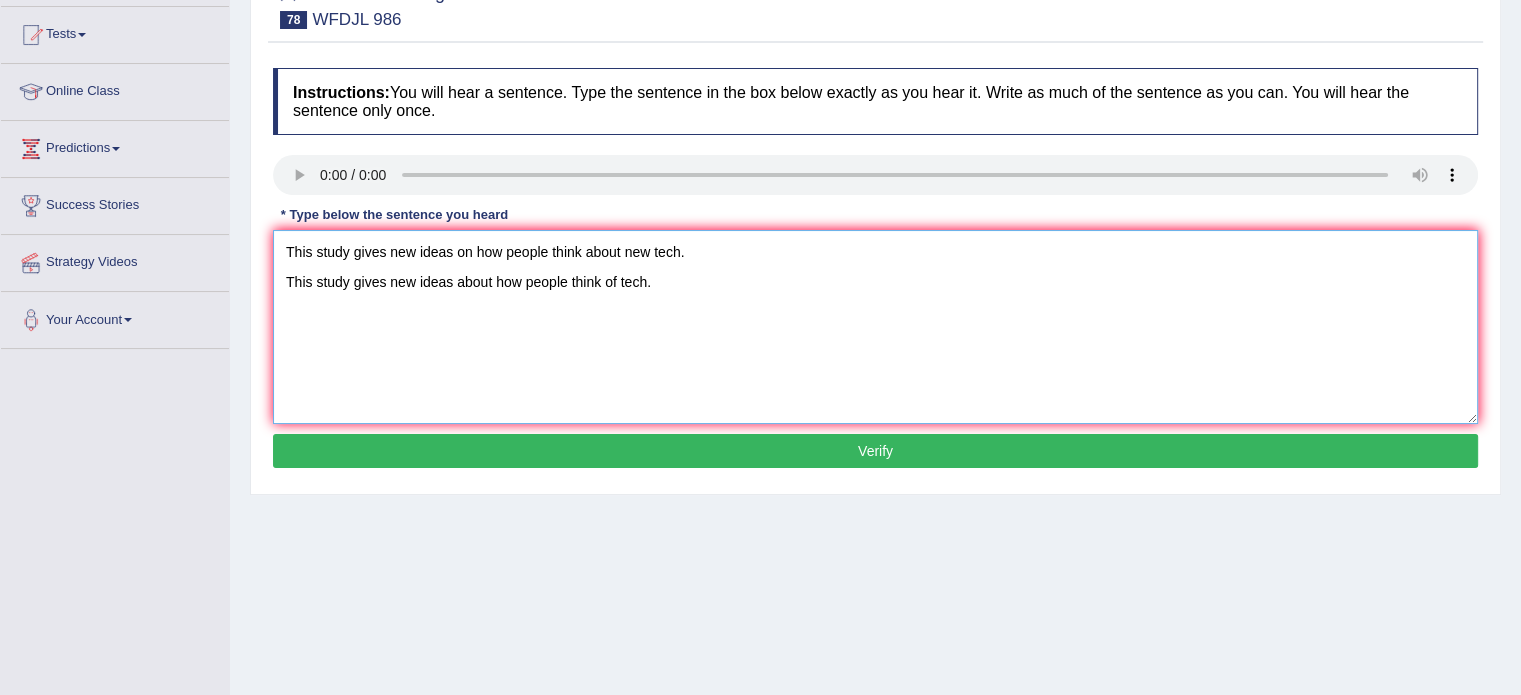 type on "This study gives new ideas on how people think about new tech.
This study gives new ideas about how people think of tech." 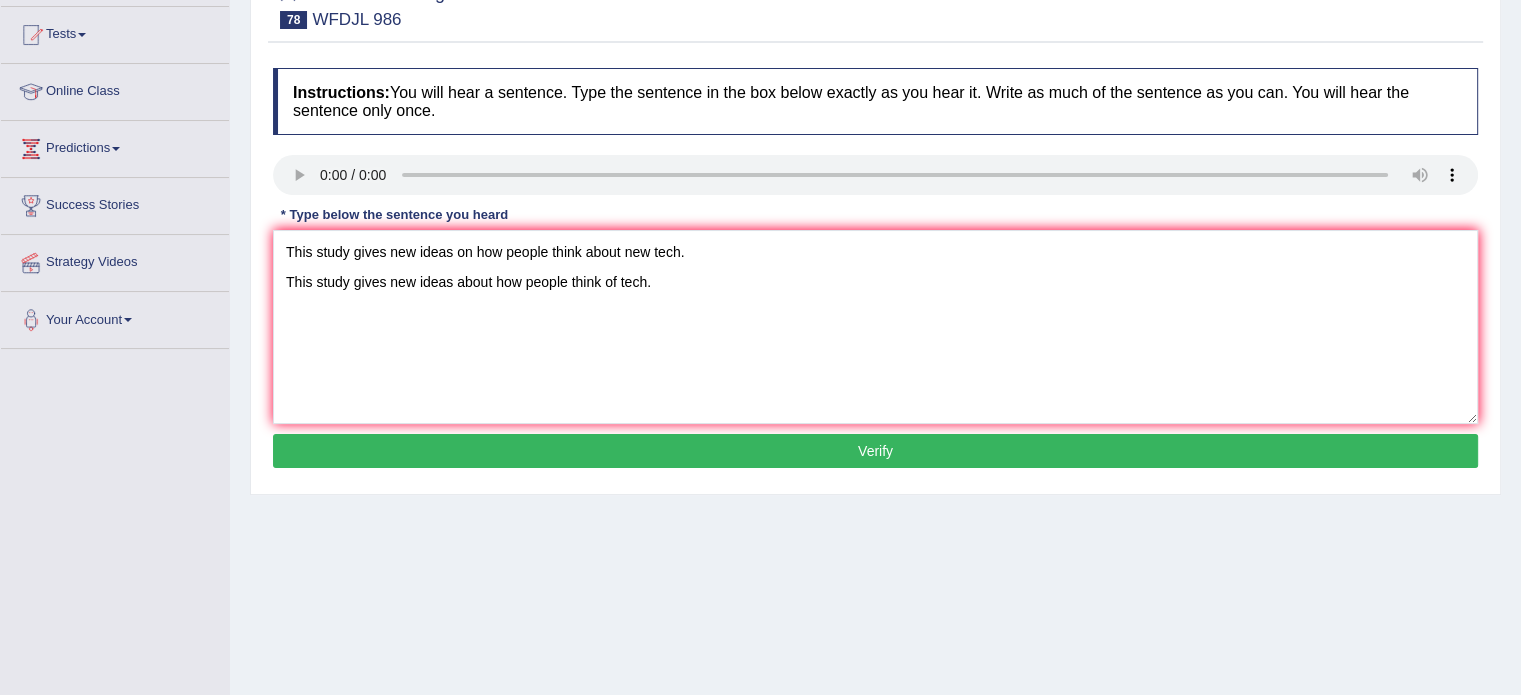 click on "Verify" at bounding box center (875, 451) 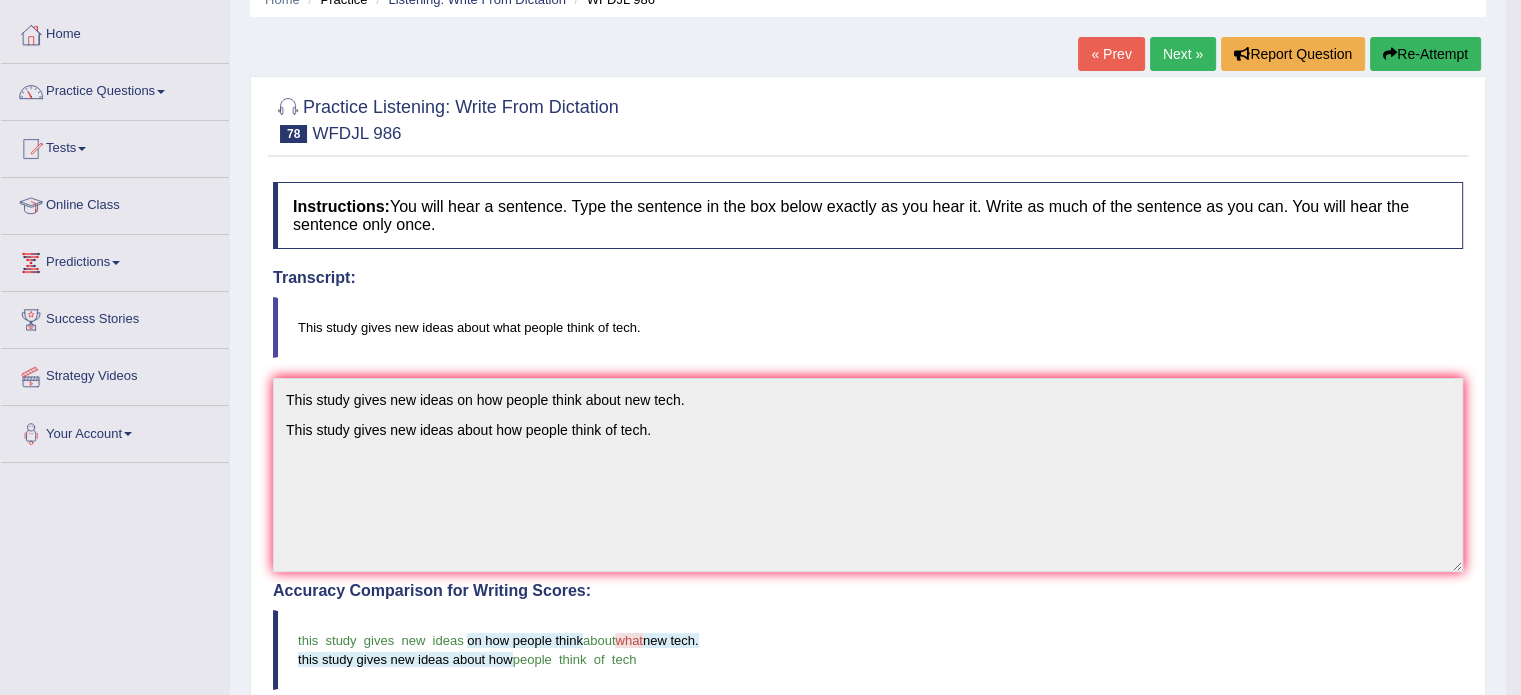 scroll, scrollTop: 92, scrollLeft: 0, axis: vertical 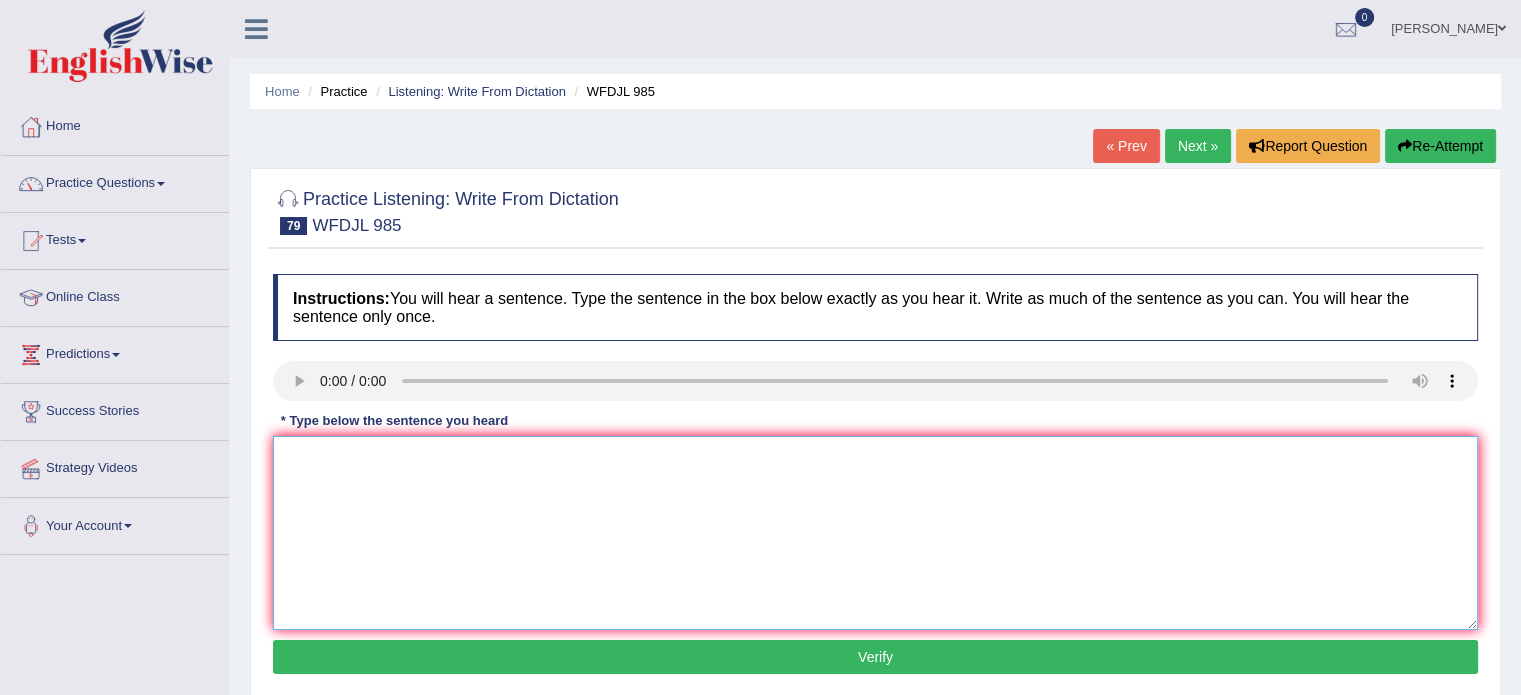 click at bounding box center (875, 533) 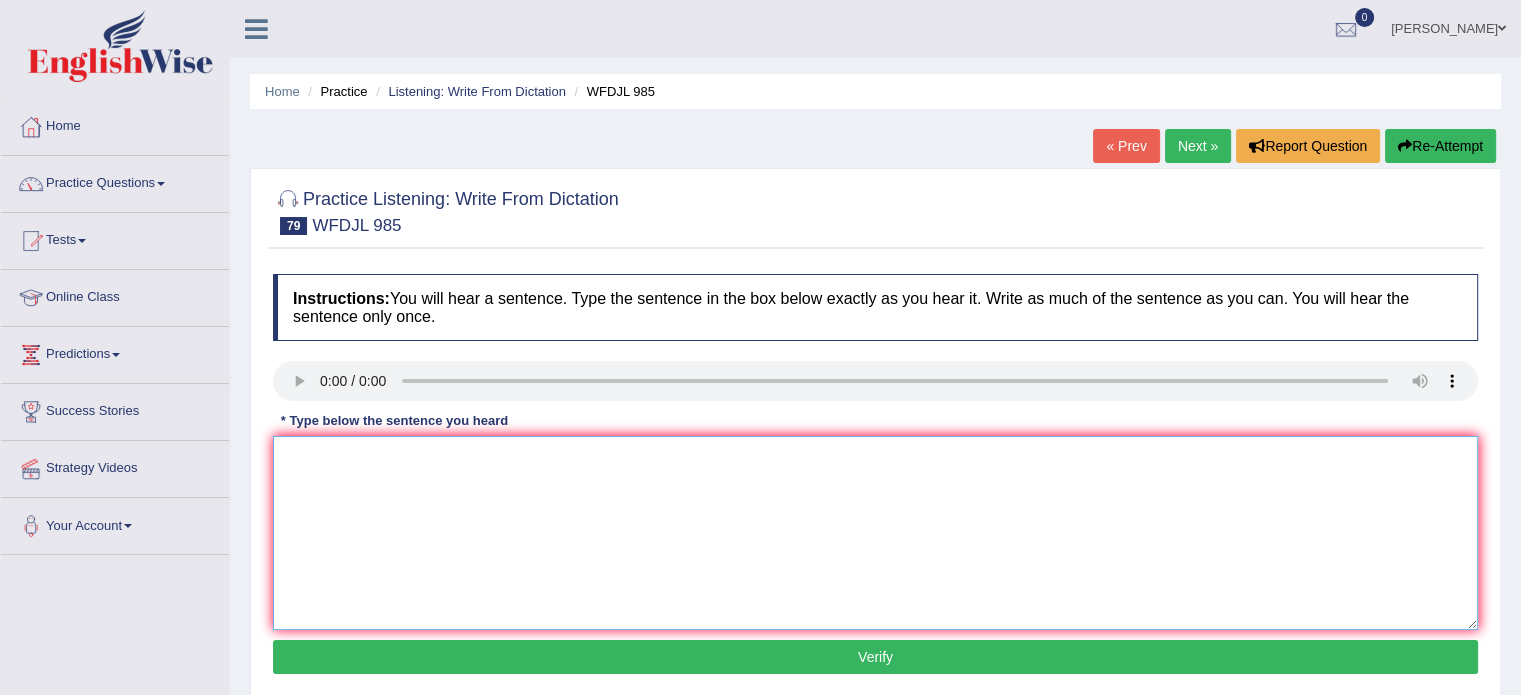 type on "I" 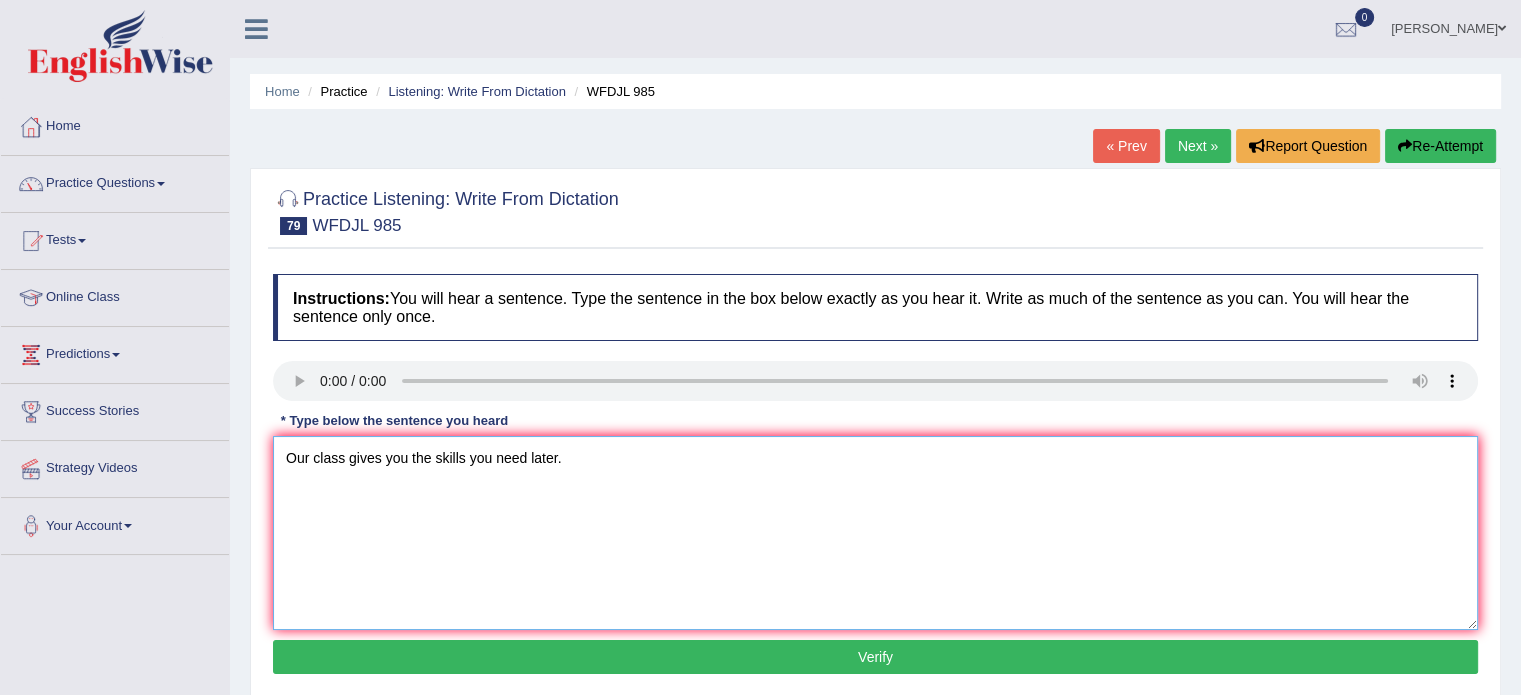 type on "Our class gives you the skills you need later." 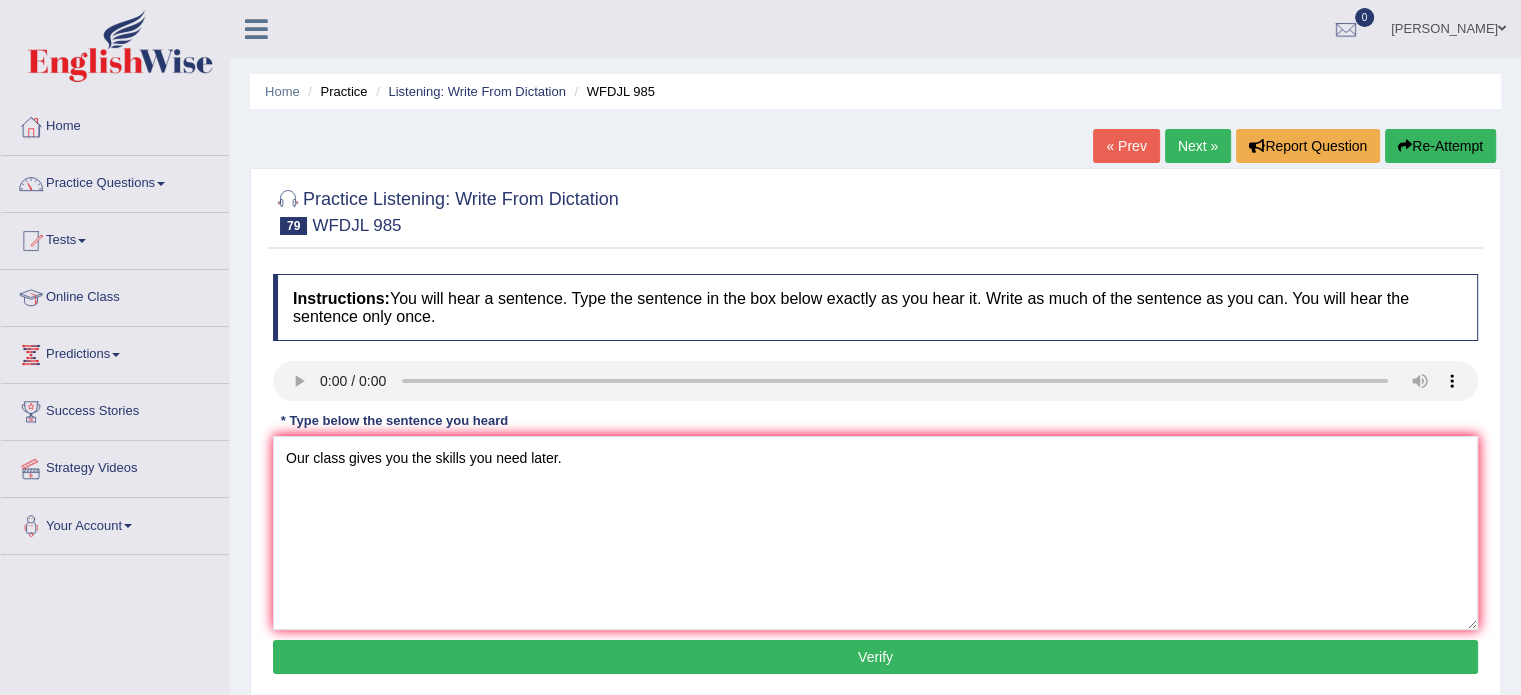click on "Instructions:  You will hear a sentence. Type the sentence in the box below exactly as you hear it. Write as much of the sentence as you can. You will hear the sentence only once.
Transcript: Our classes give you the skills you need for later. * Type below the sentence you heard Our class gives you the skills you need later. Accuracy Comparison for Writing Scores:
Red:  Missed Words
Green:  Correct Words
Blue:  Added/Mistyped Words
Accuracy:   Punctuation at the end  You wrote first capital letter A.I. Engine Result:  Processing... Verify" at bounding box center [875, 477] 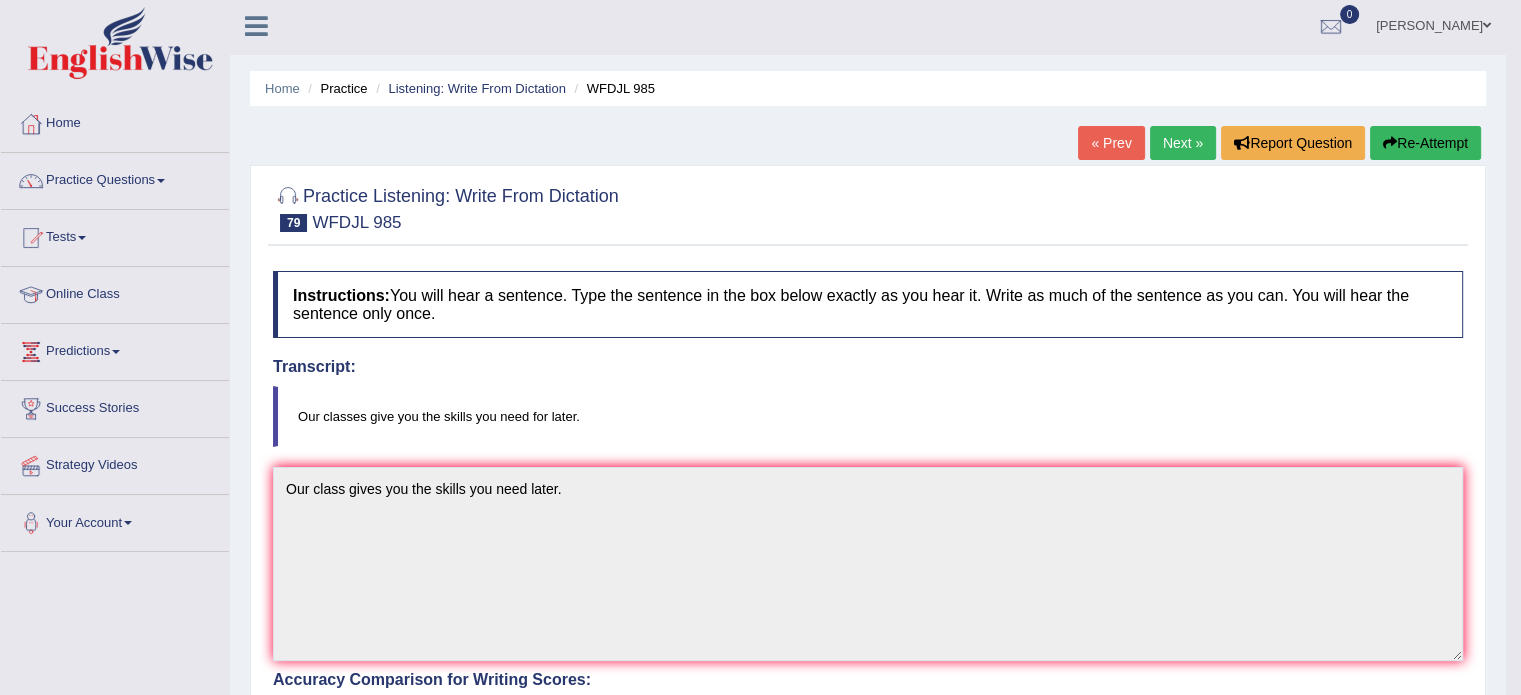scroll, scrollTop: 4, scrollLeft: 0, axis: vertical 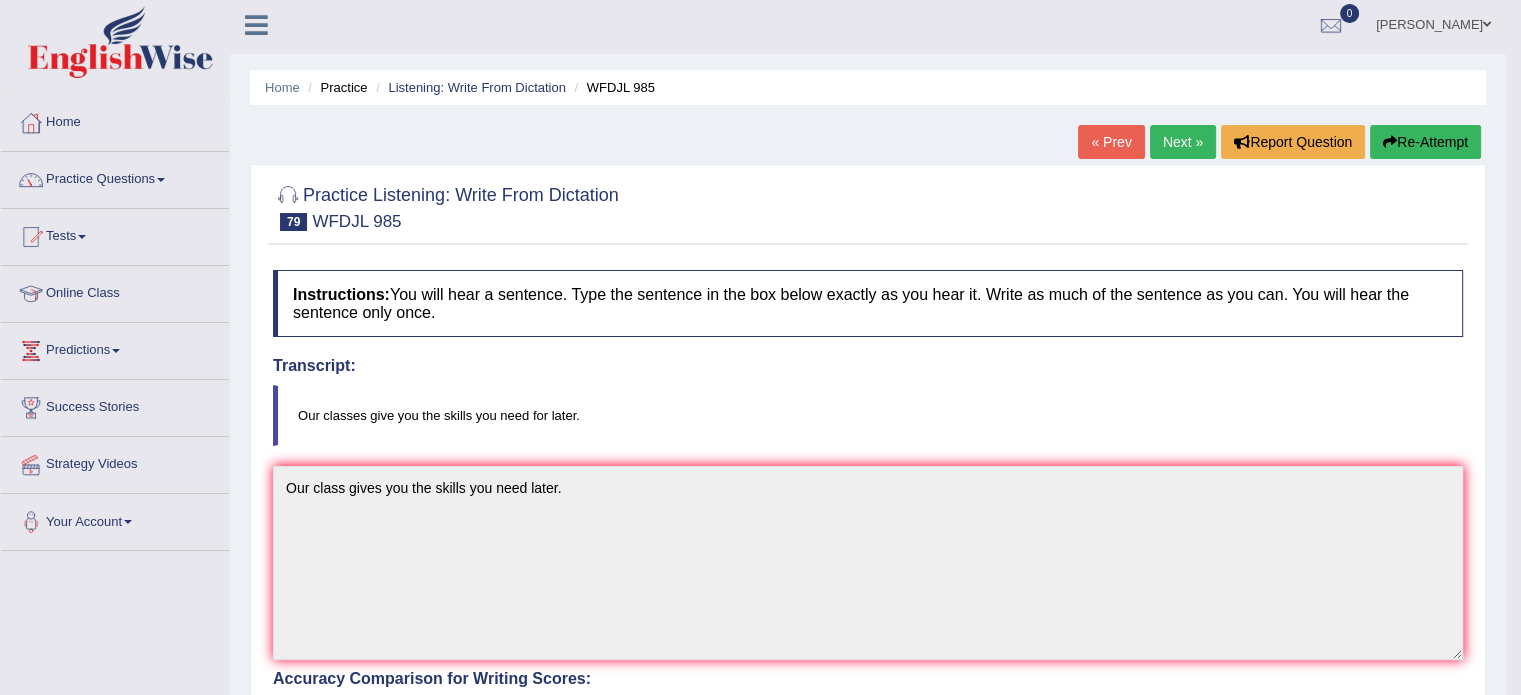 click on "Next »" at bounding box center (1183, 142) 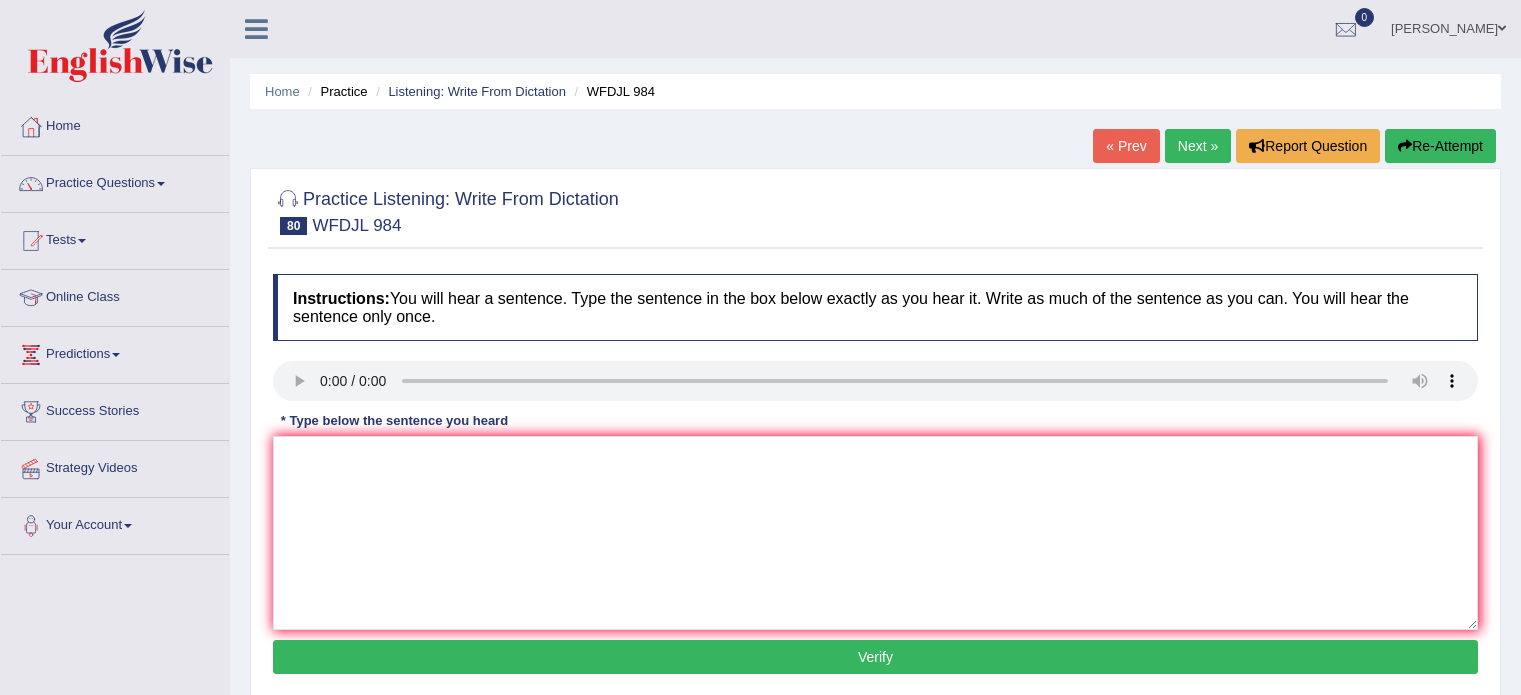 scroll, scrollTop: 0, scrollLeft: 0, axis: both 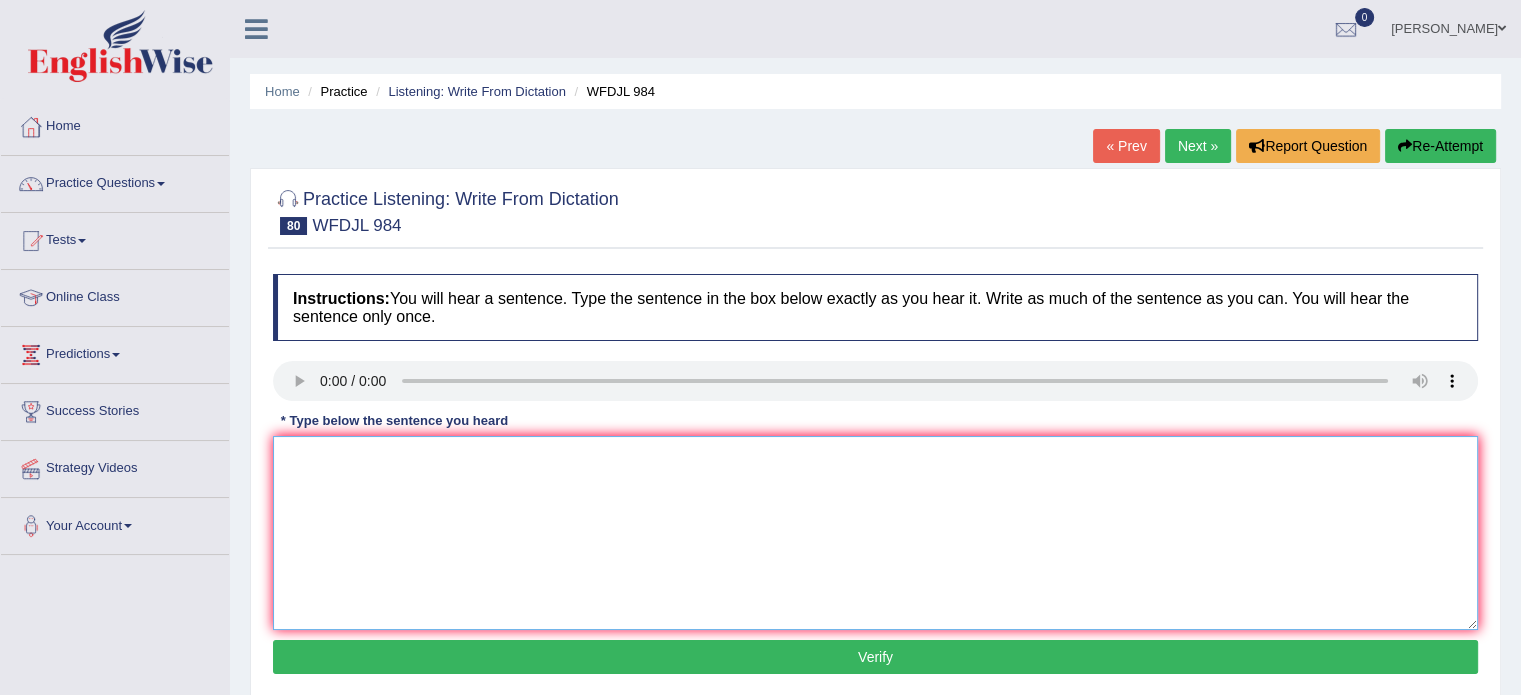 click at bounding box center [875, 533] 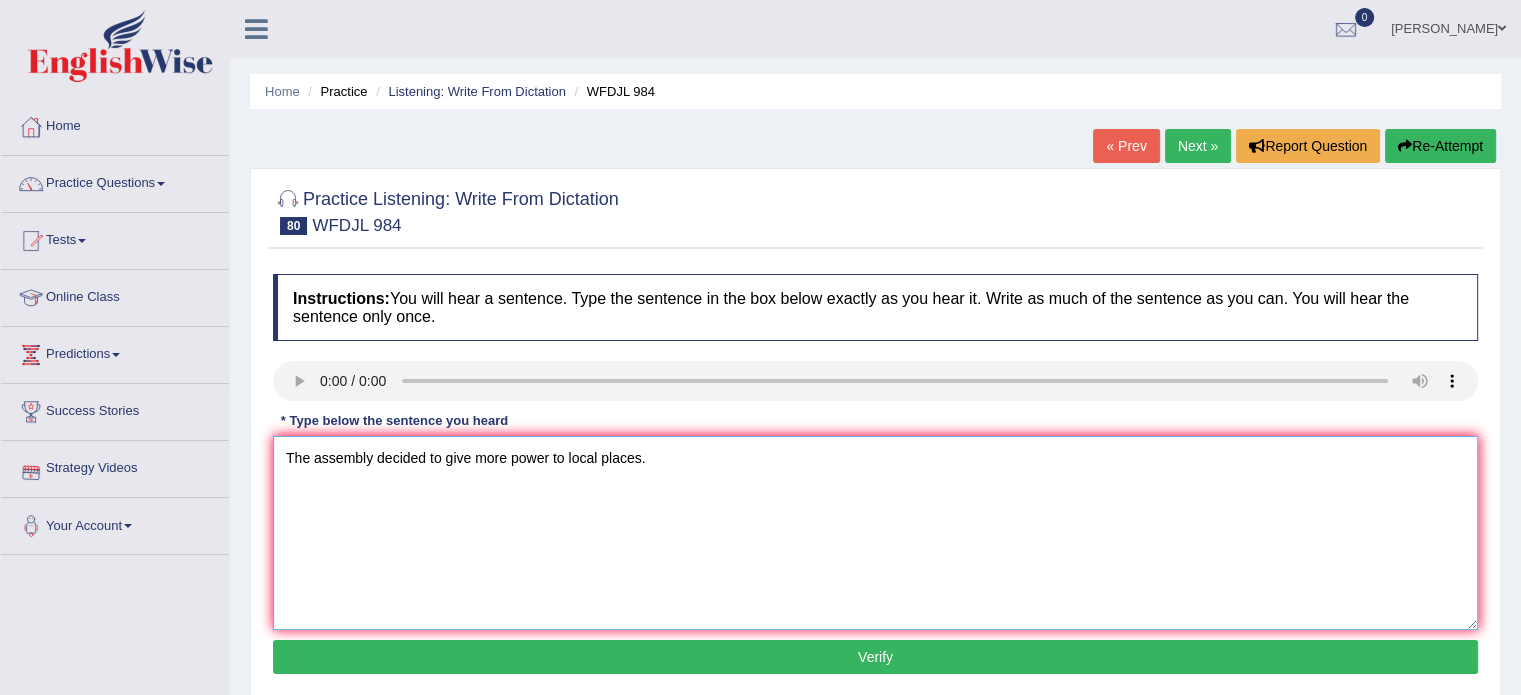 type on "The assembly decided to give more power to local places." 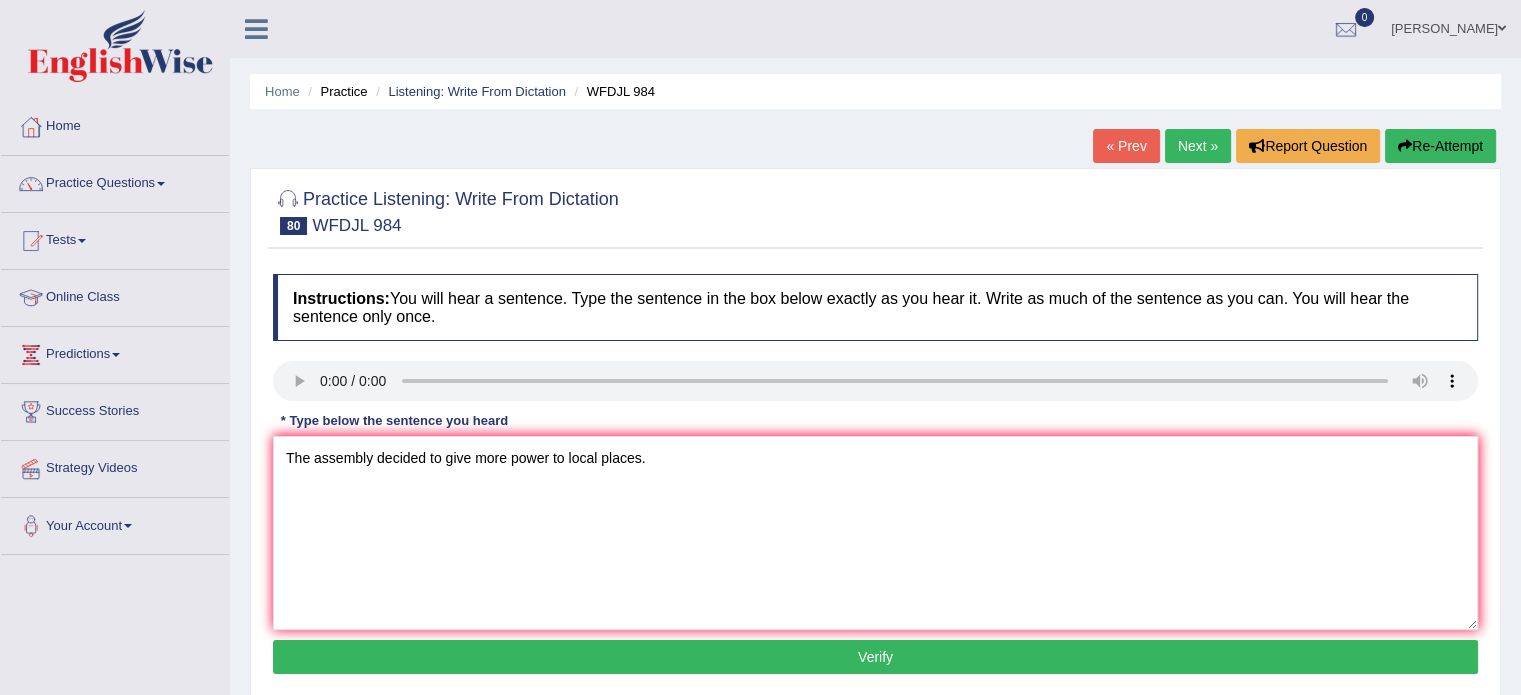 click on "Verify" at bounding box center [875, 657] 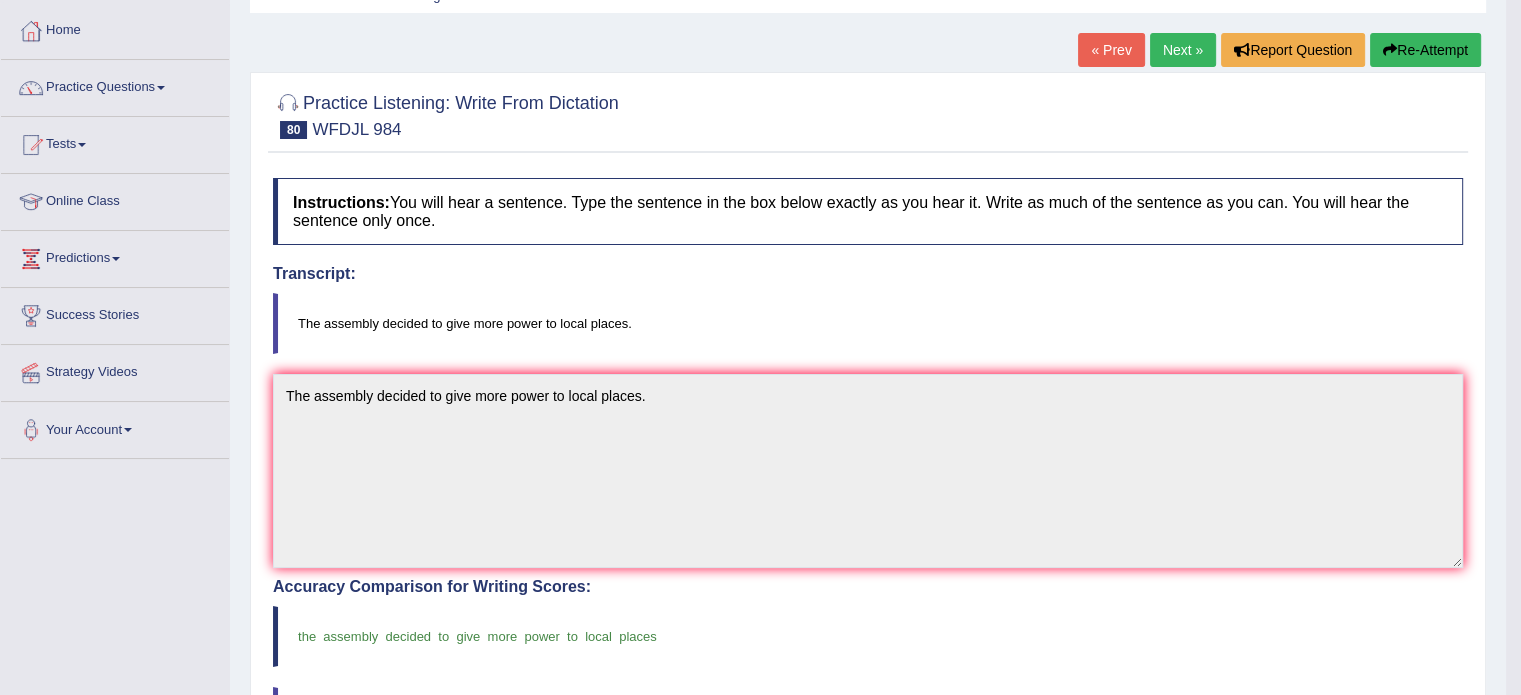scroll, scrollTop: 95, scrollLeft: 0, axis: vertical 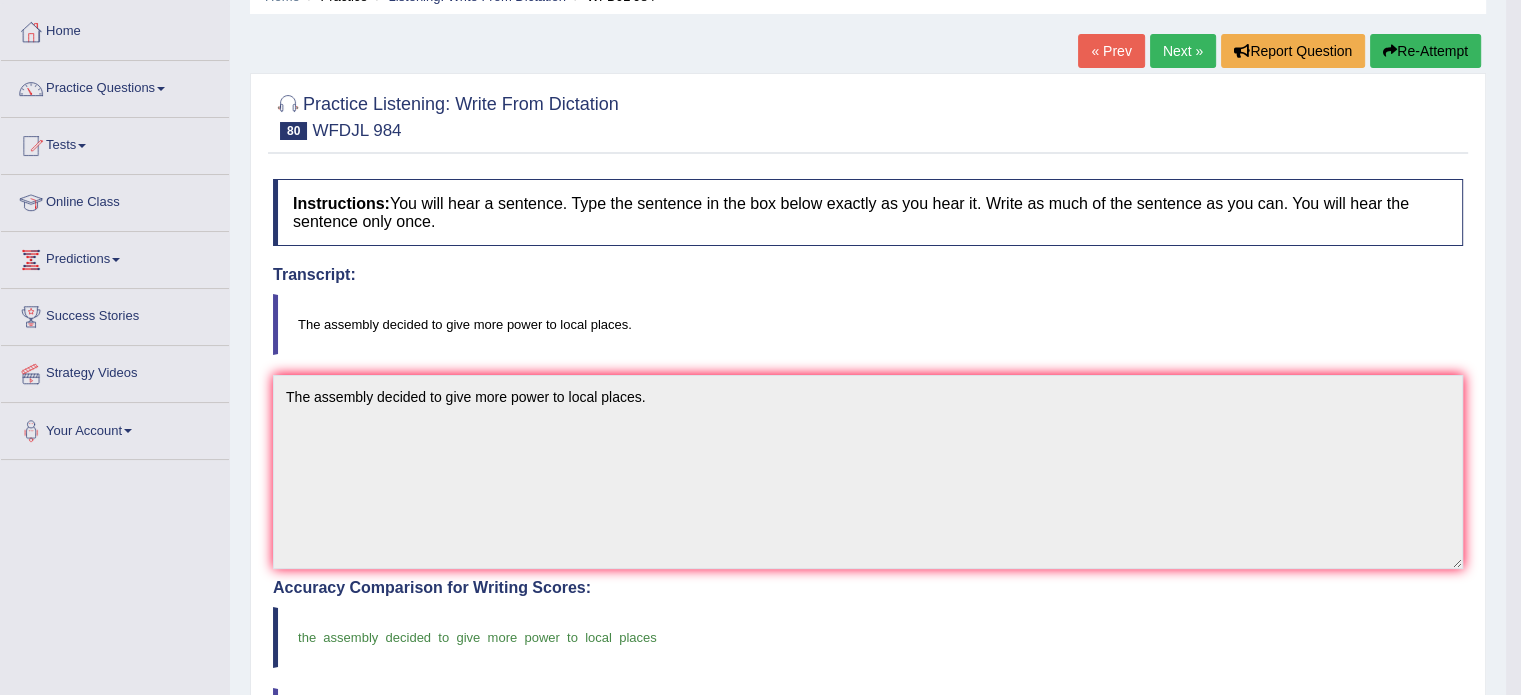 click on "Next »" at bounding box center [1183, 51] 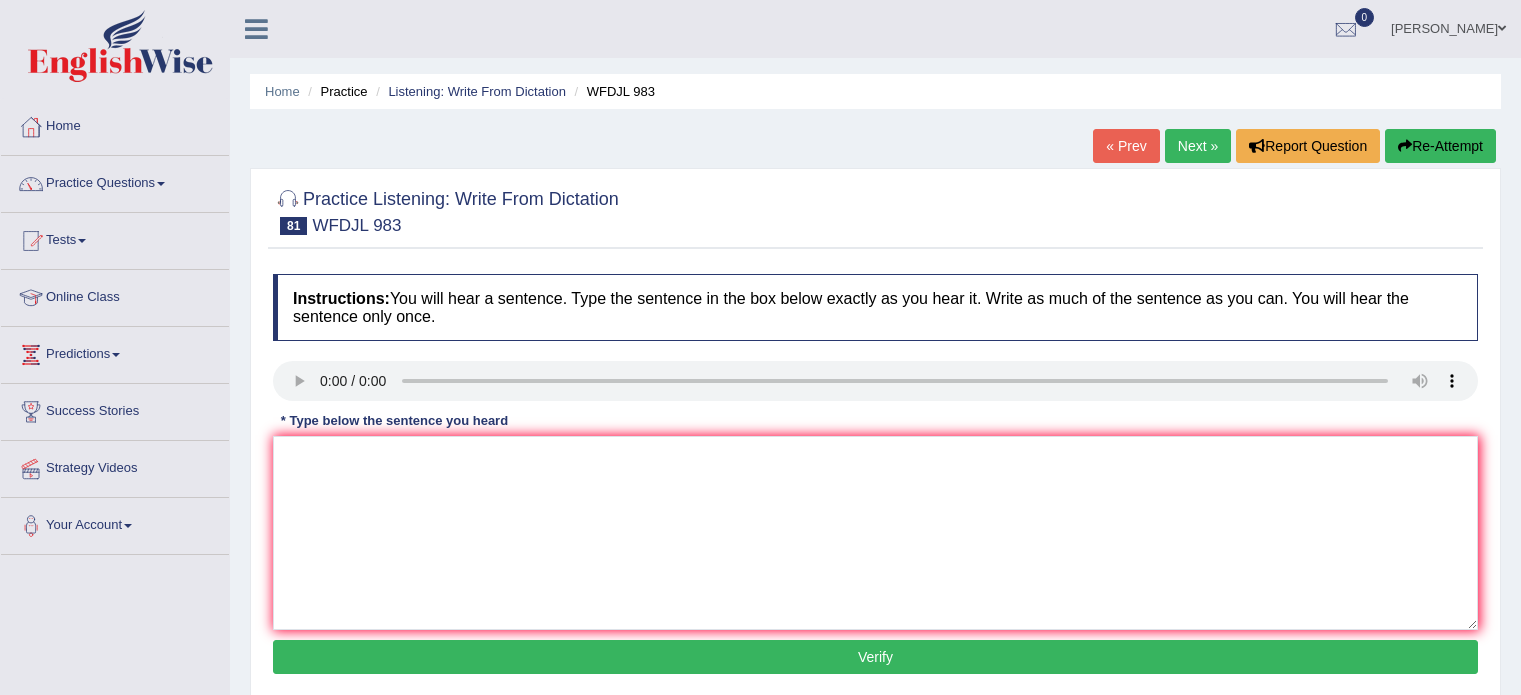 scroll, scrollTop: 0, scrollLeft: 0, axis: both 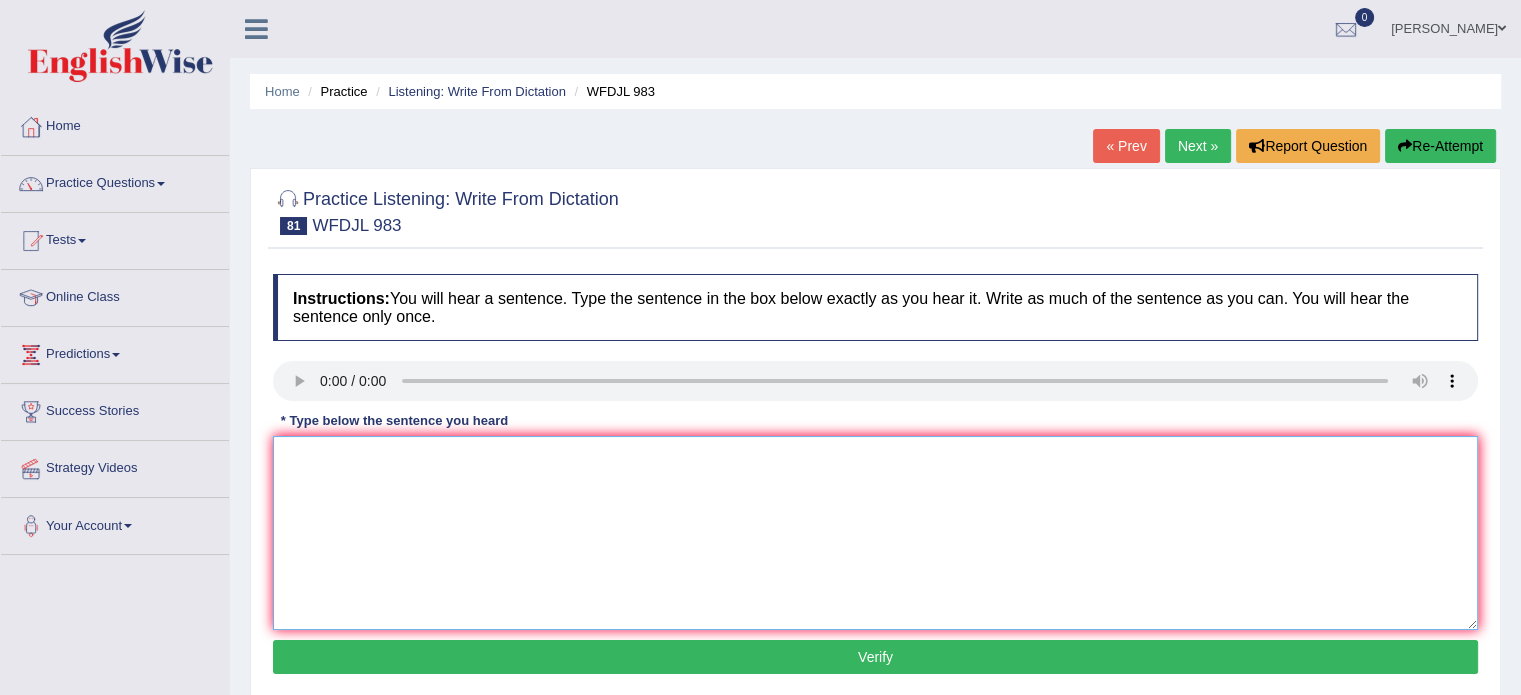 click at bounding box center [875, 533] 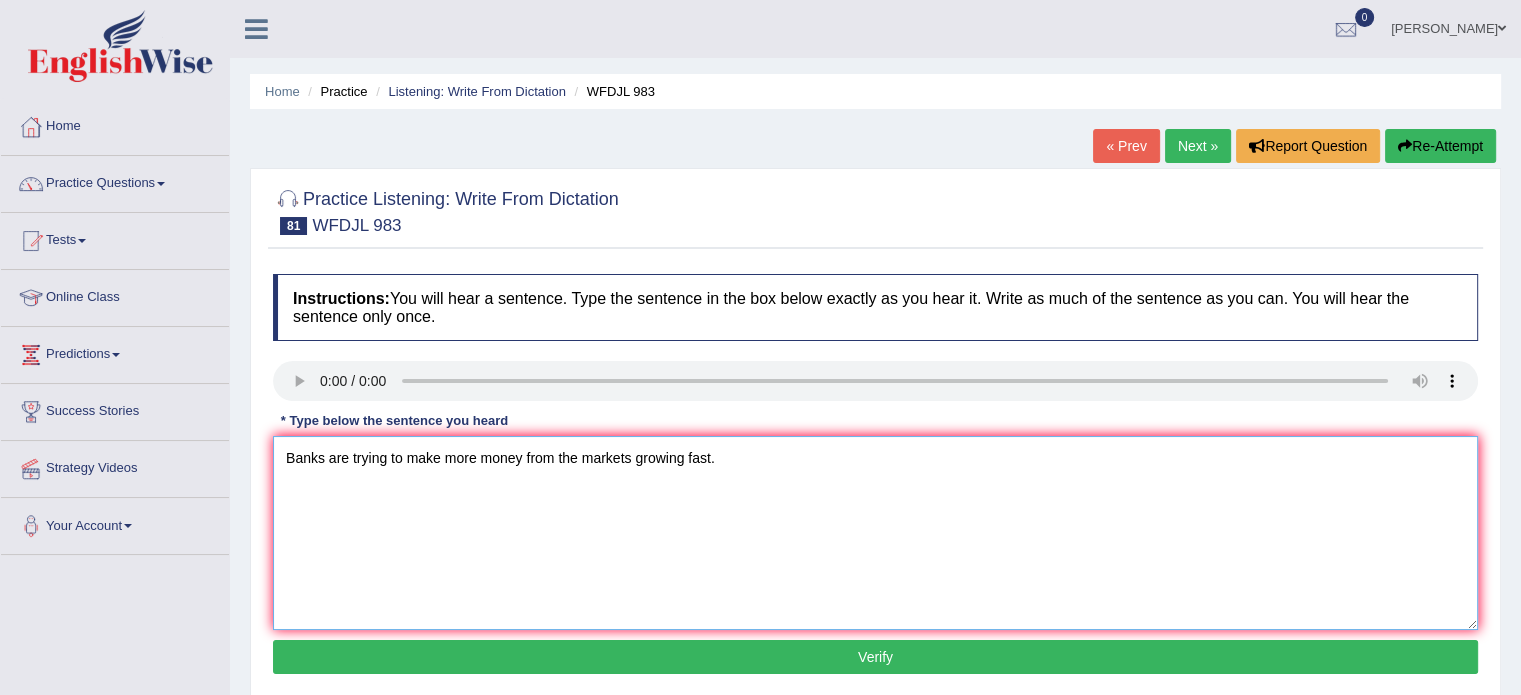 type on "Banks are trying to make more money from the markets growing fast." 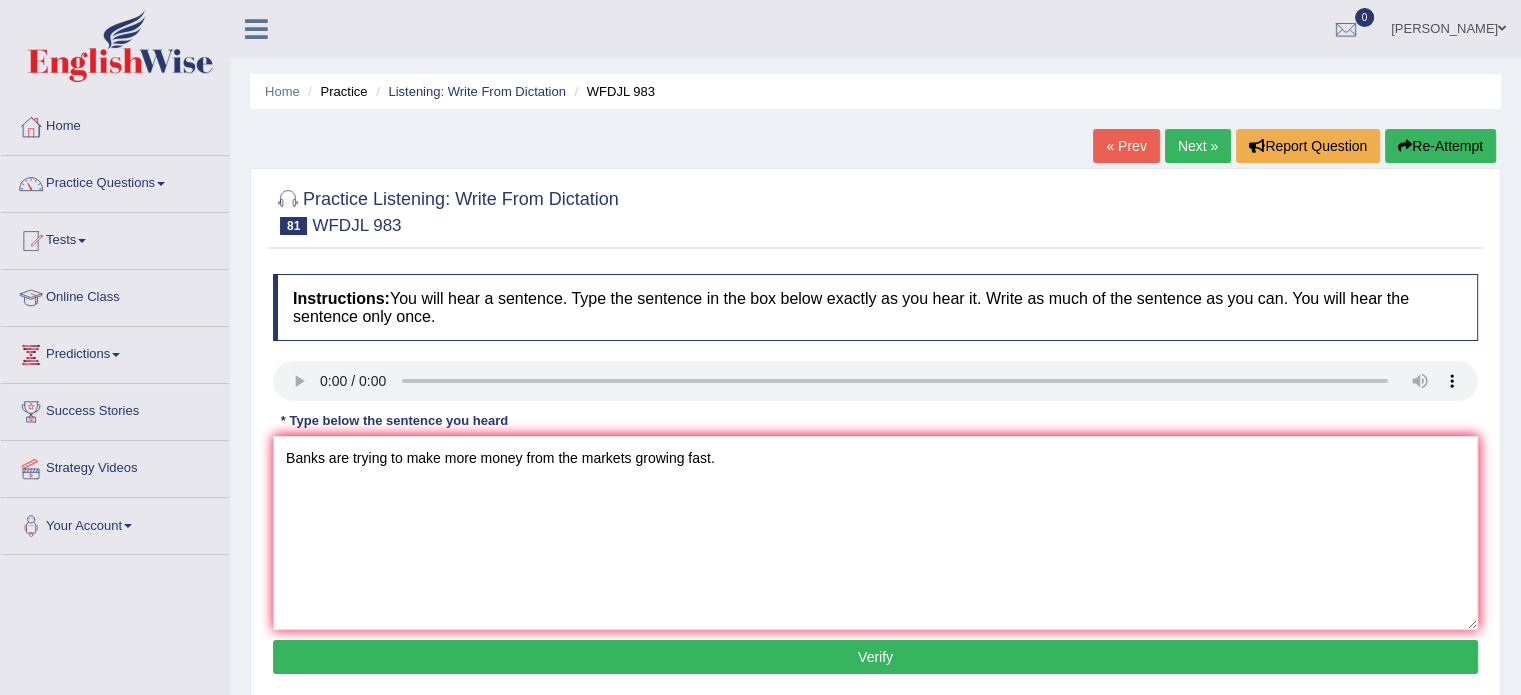 click on "Verify" at bounding box center [875, 657] 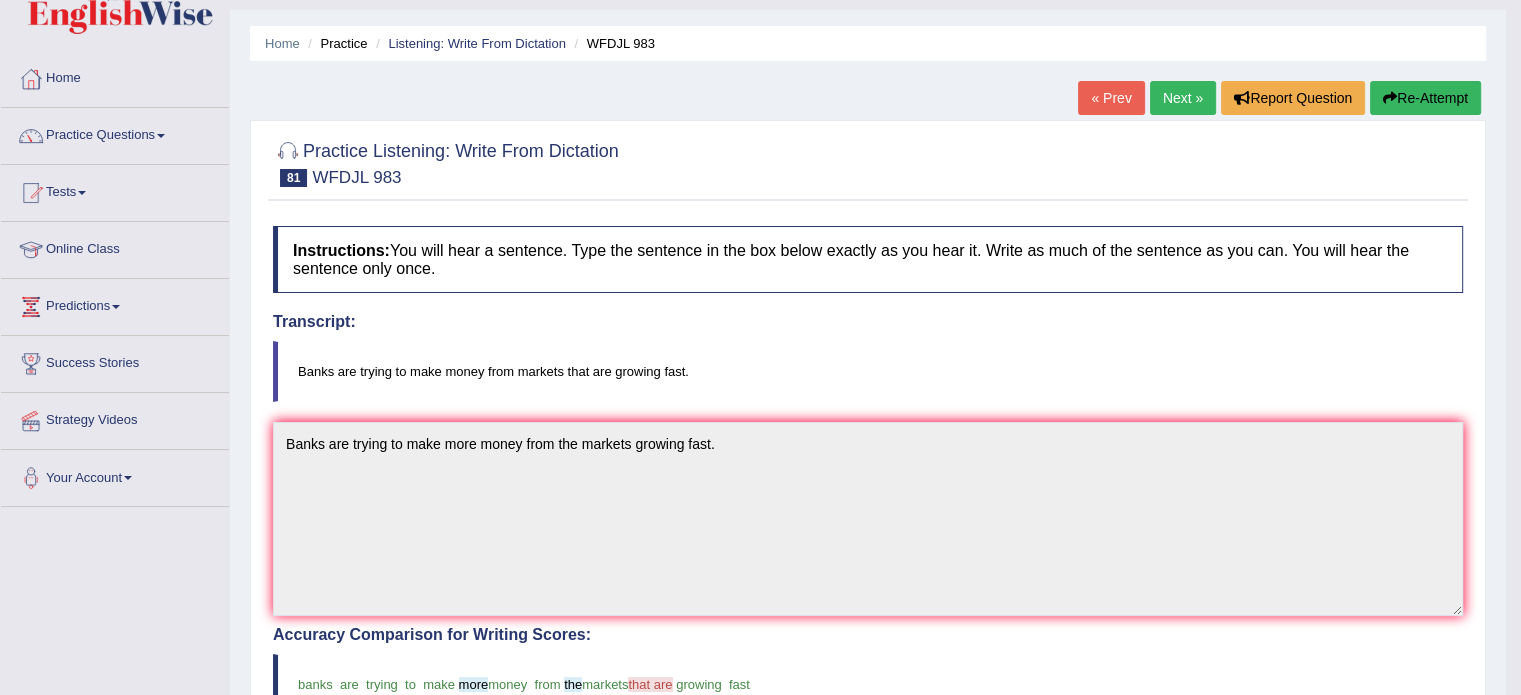scroll, scrollTop: 48, scrollLeft: 0, axis: vertical 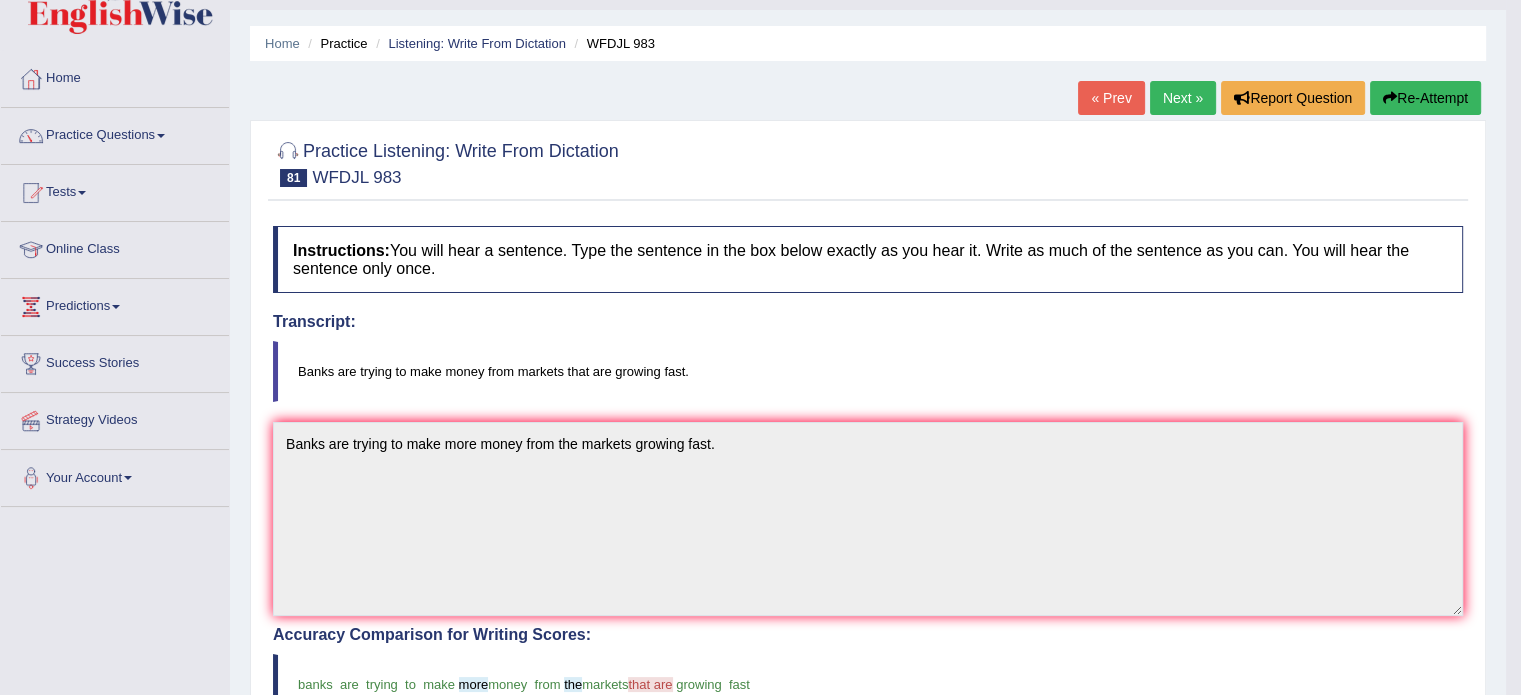 click on "Next »" at bounding box center [1183, 98] 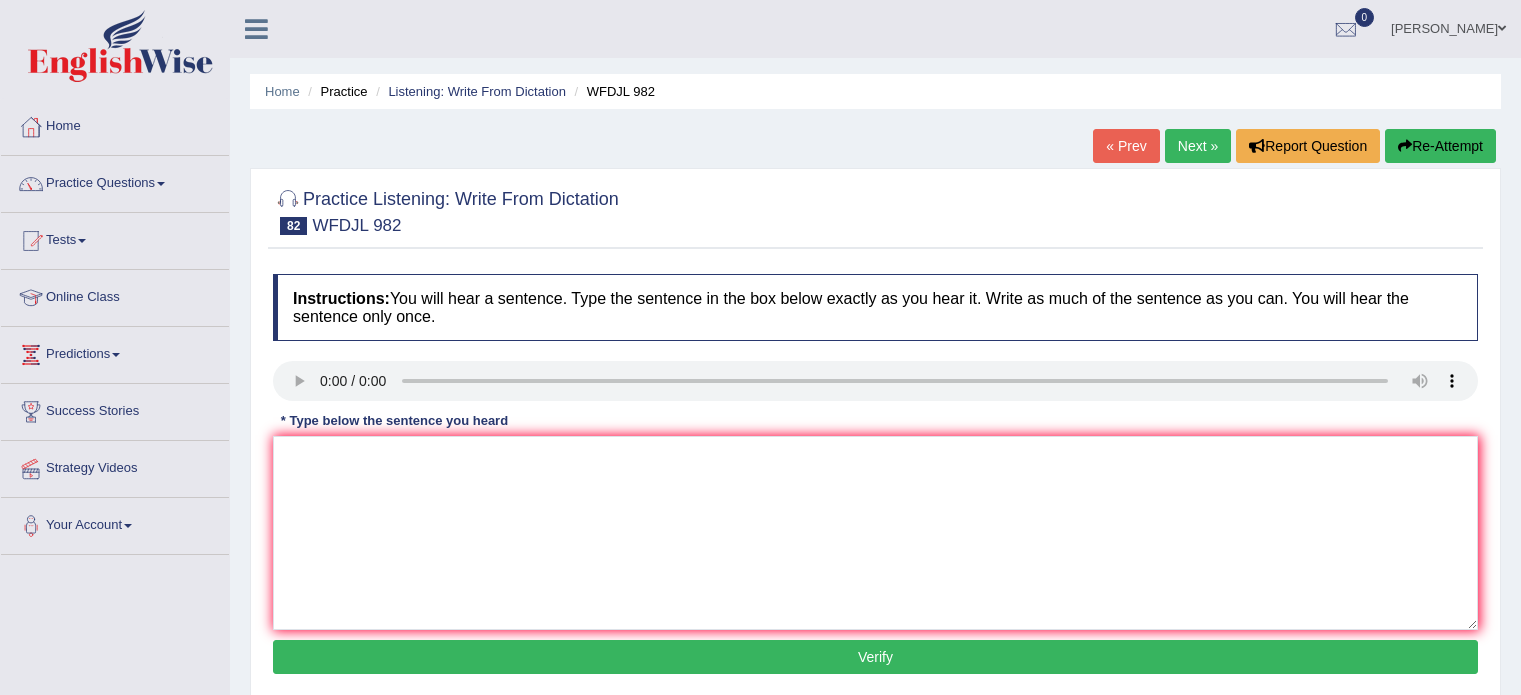 scroll, scrollTop: 0, scrollLeft: 0, axis: both 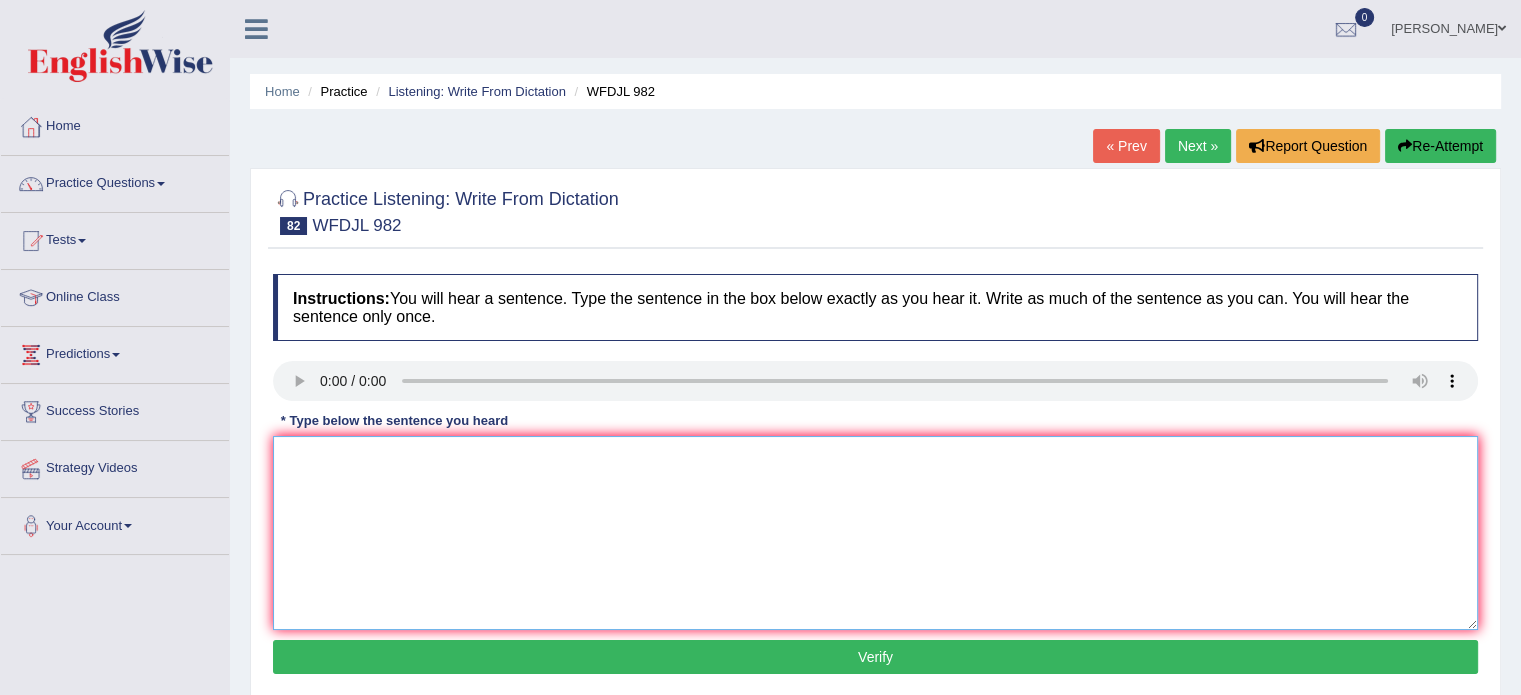 click at bounding box center (875, 533) 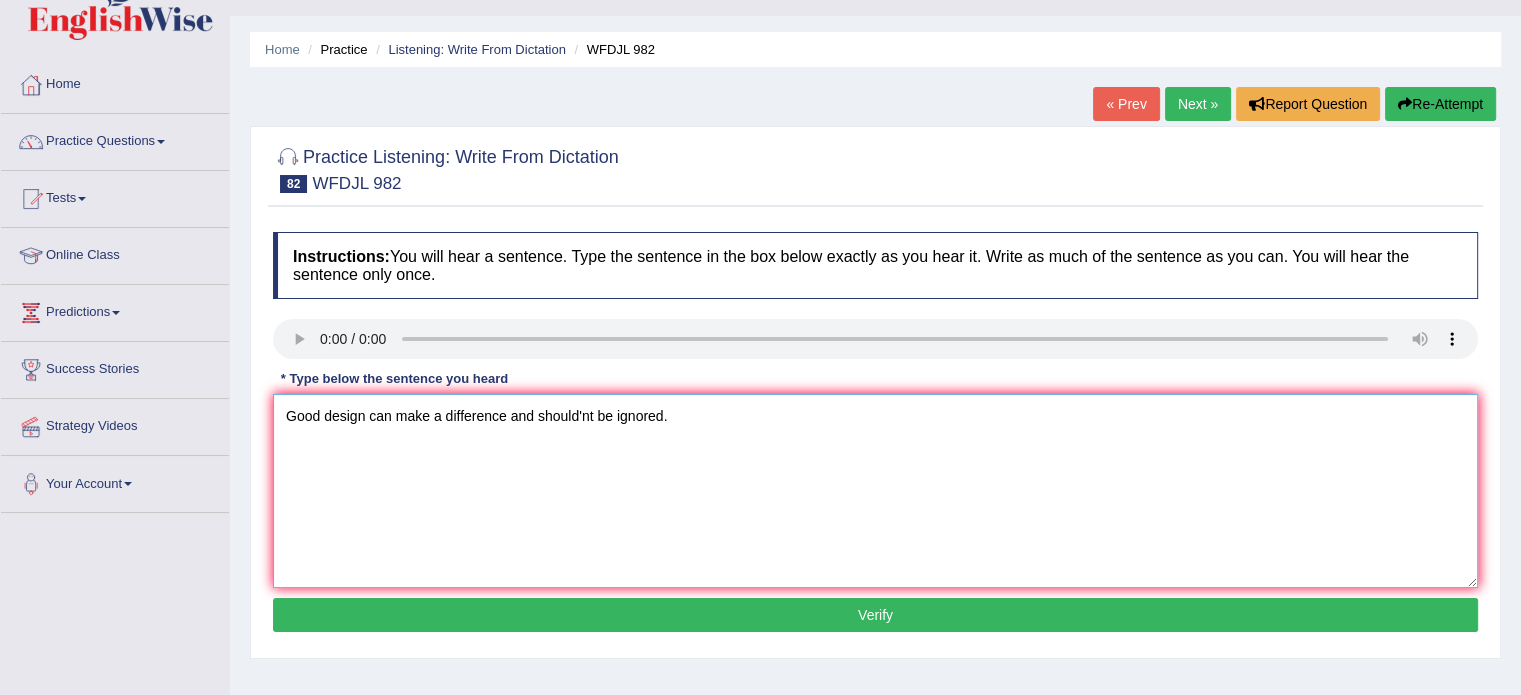 scroll, scrollTop: 43, scrollLeft: 0, axis: vertical 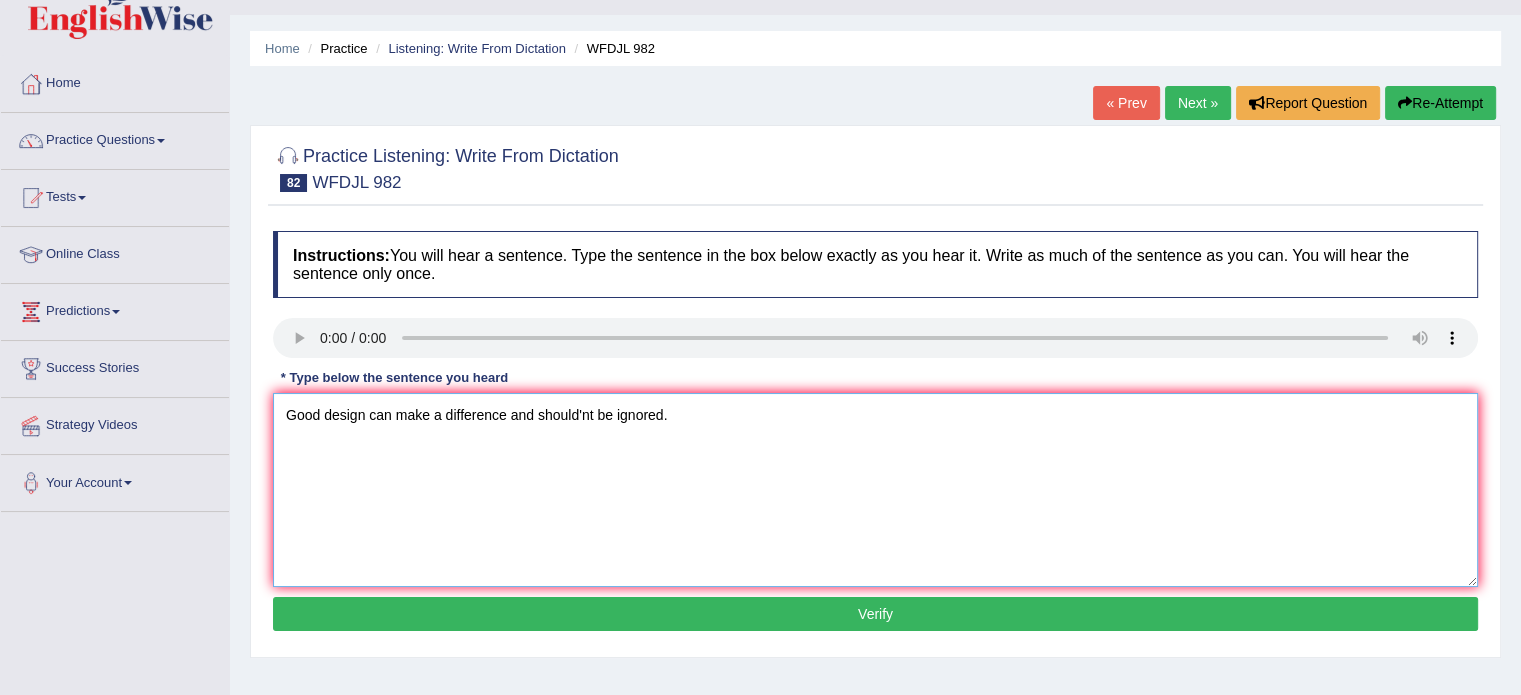 type on "Good design can make a difference and should'nt be ignored." 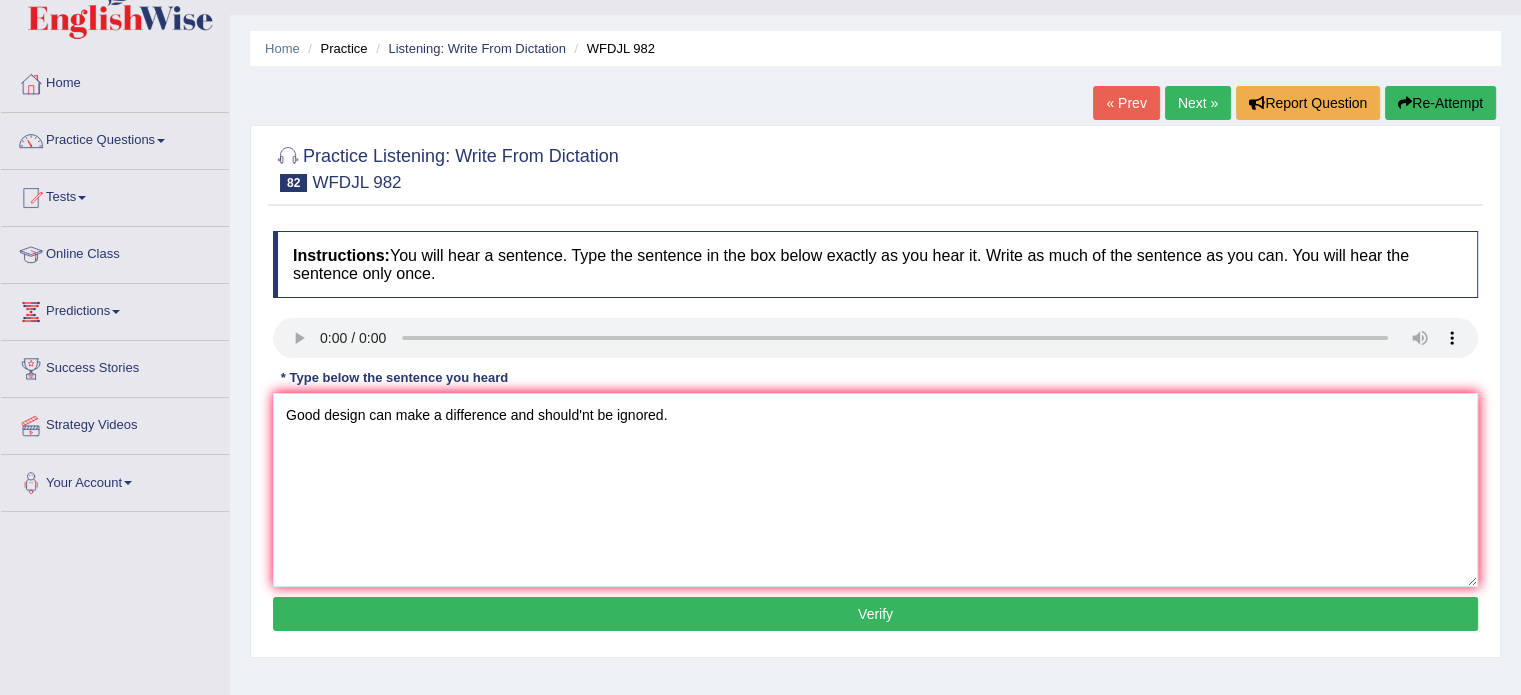 click on "Verify" at bounding box center (875, 614) 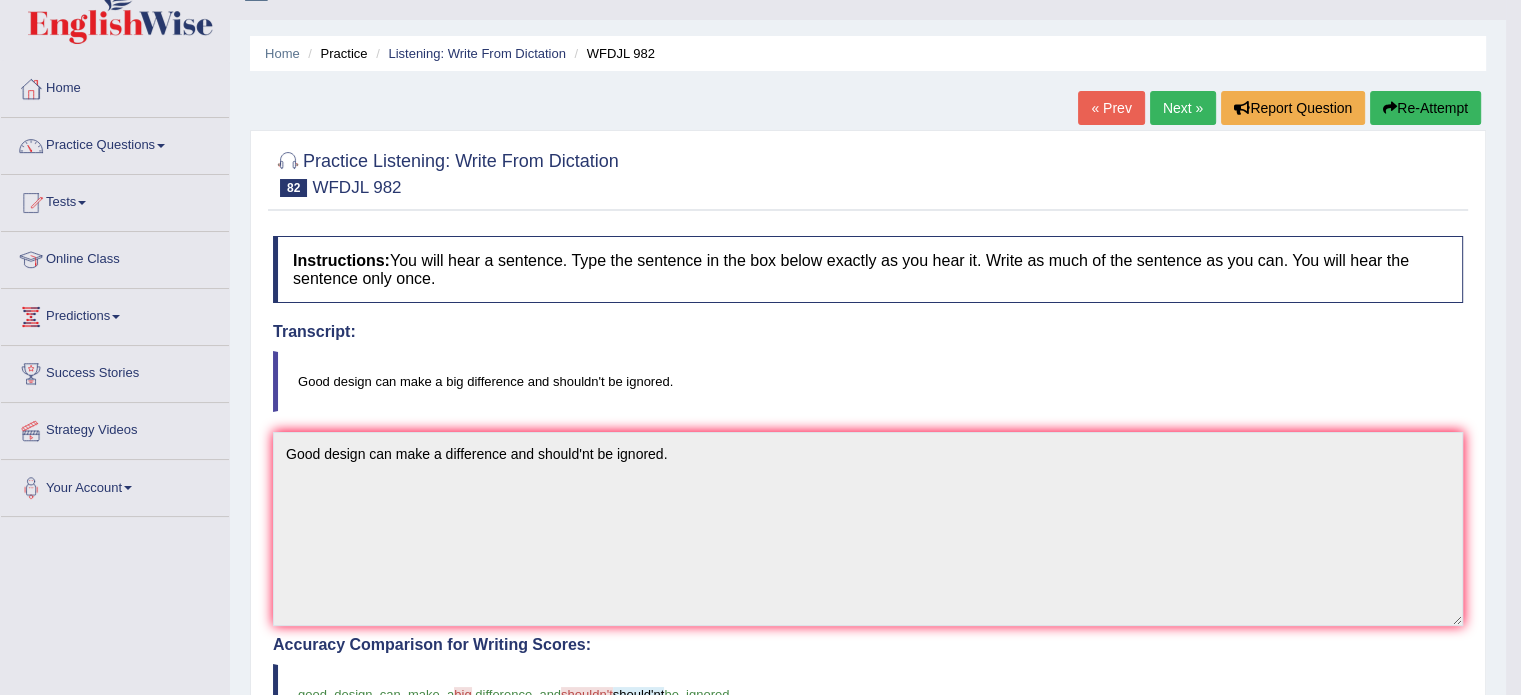 scroll, scrollTop: 36, scrollLeft: 0, axis: vertical 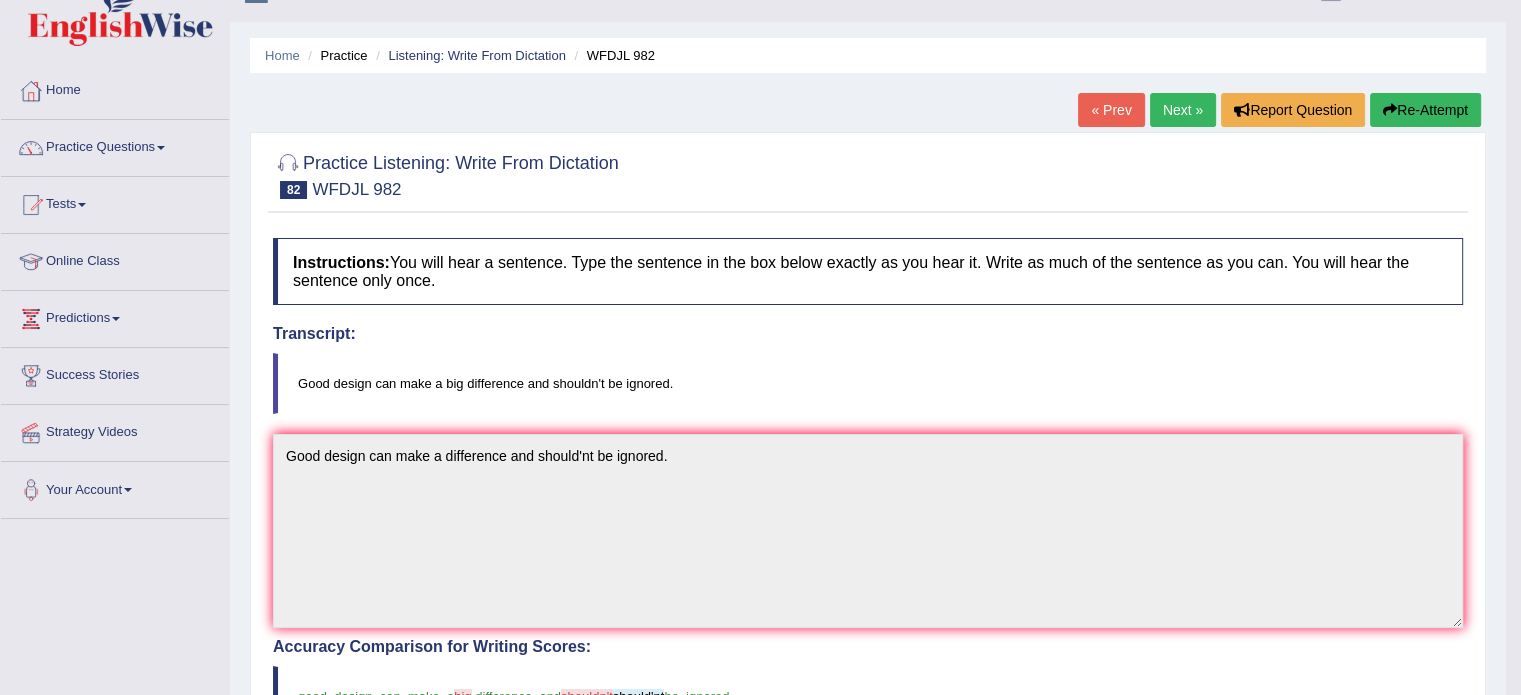 click on "Re-Attempt" at bounding box center [1425, 110] 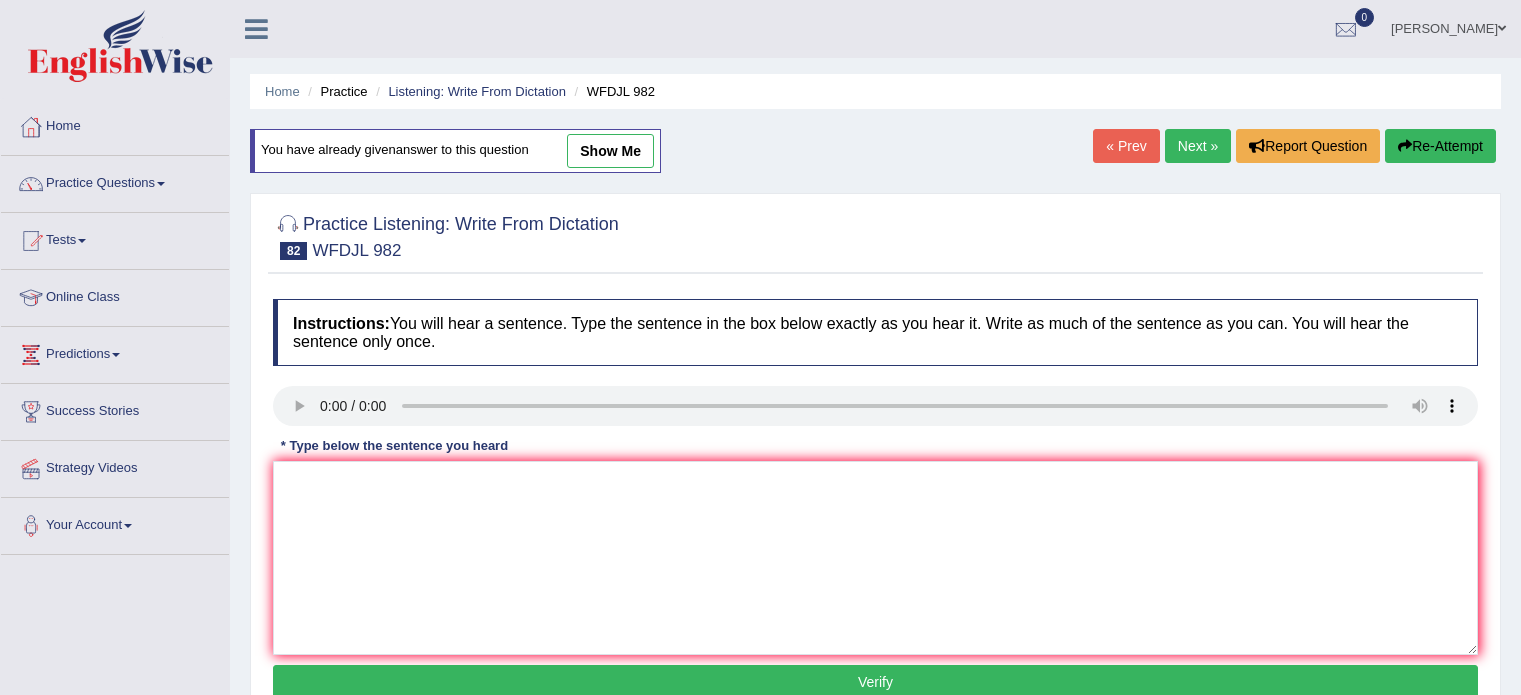 scroll, scrollTop: 36, scrollLeft: 0, axis: vertical 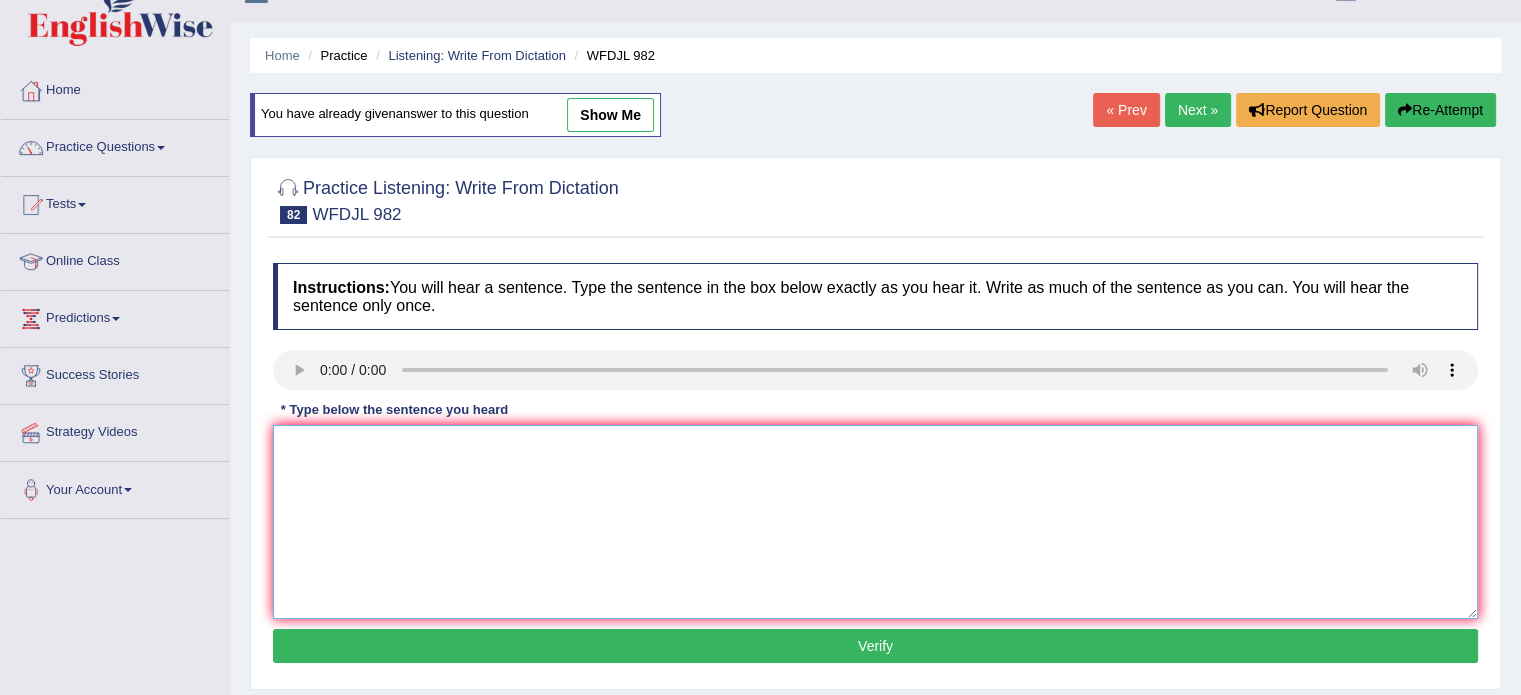 click at bounding box center (875, 522) 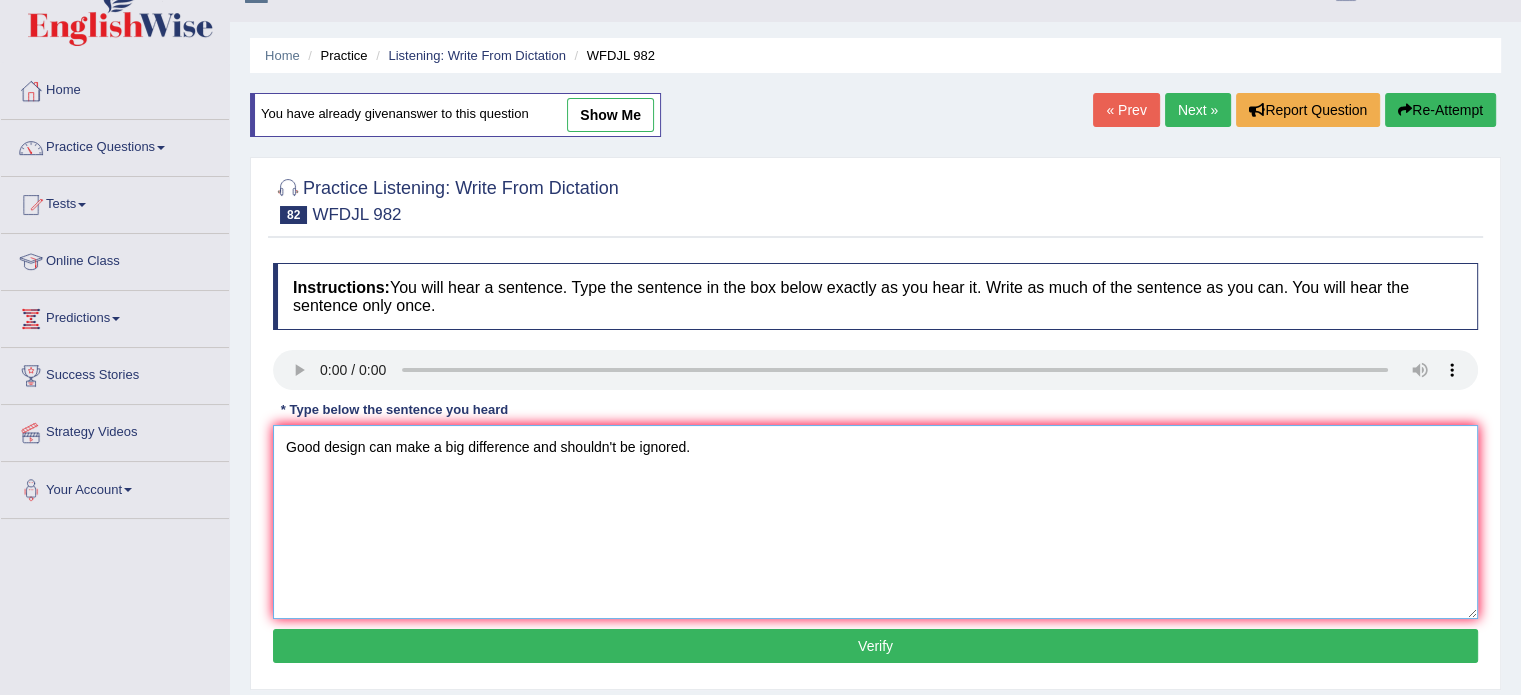 type on "Good design can make a big difference and shouldn't be ignored." 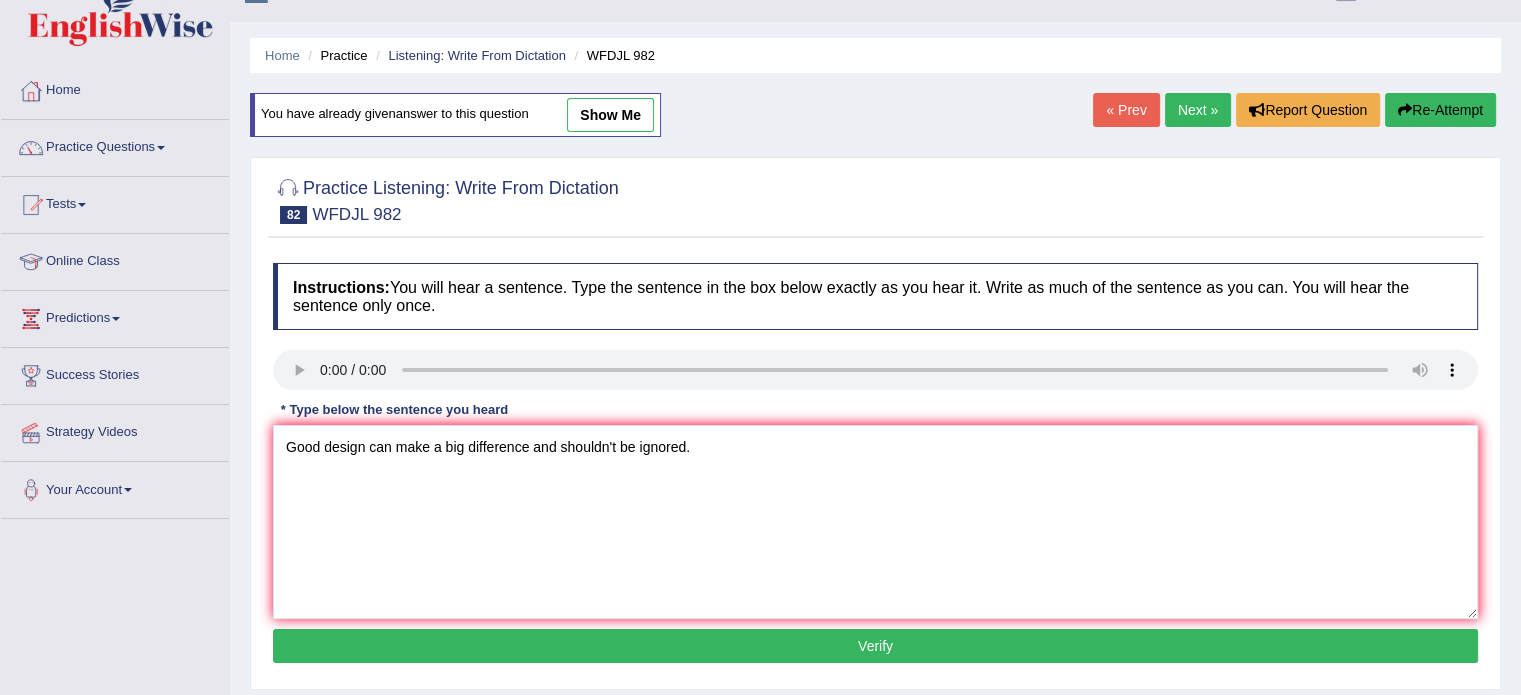 click on "Verify" at bounding box center (875, 646) 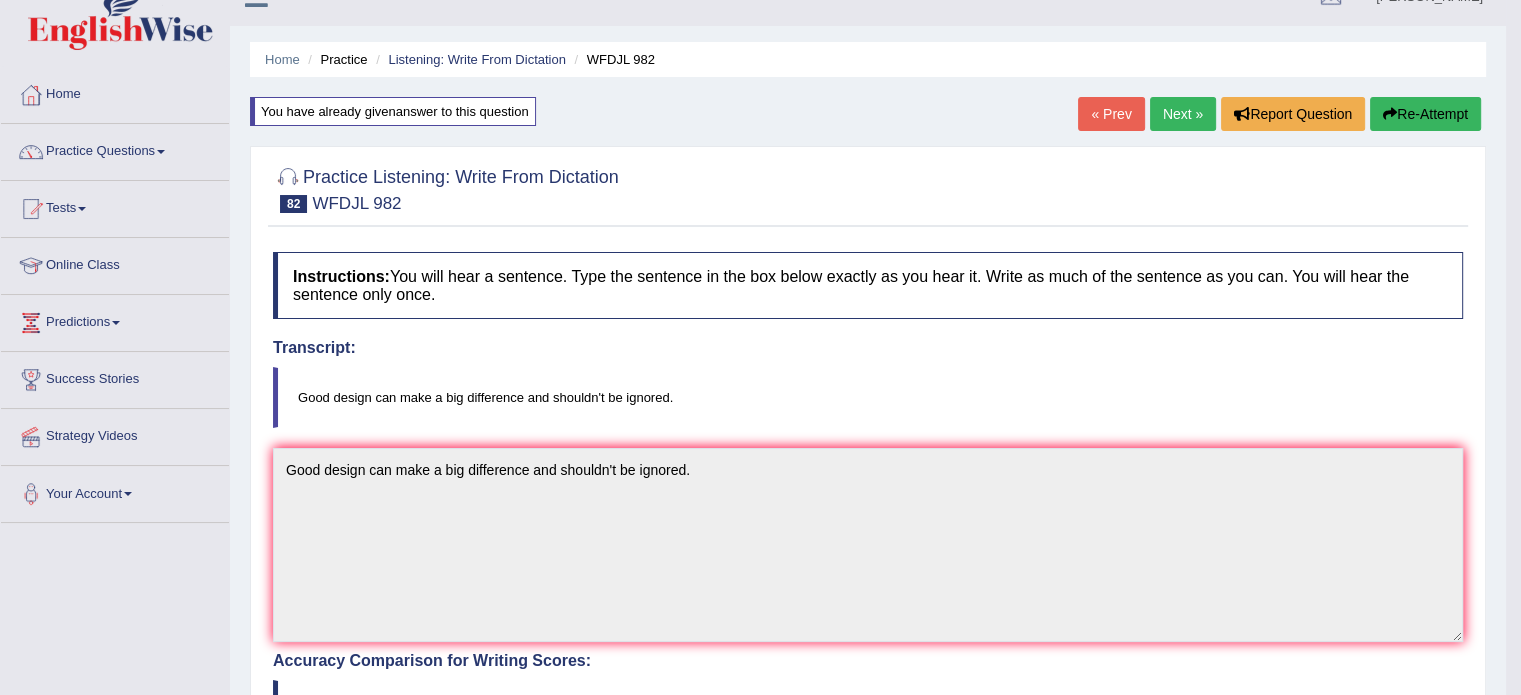 scroll, scrollTop: 28, scrollLeft: 0, axis: vertical 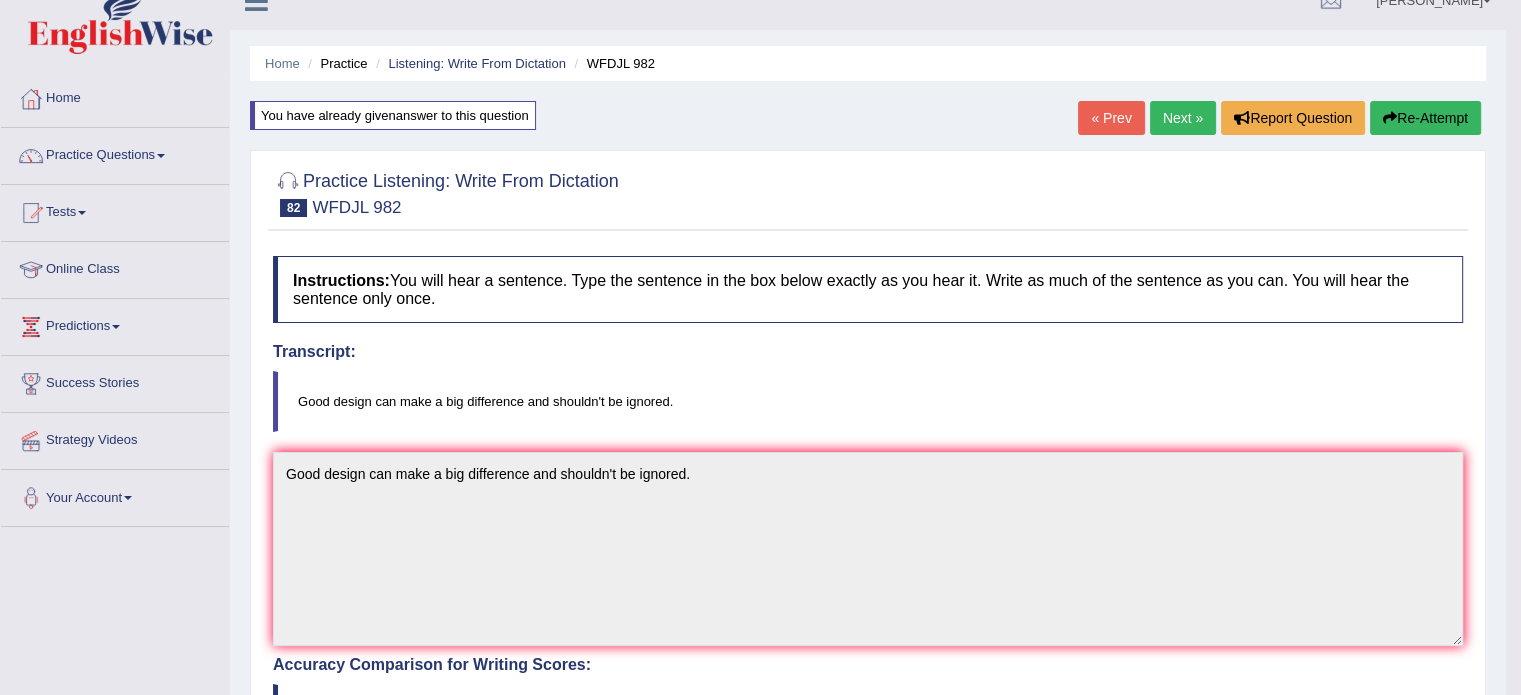 click on "Next »" at bounding box center (1183, 118) 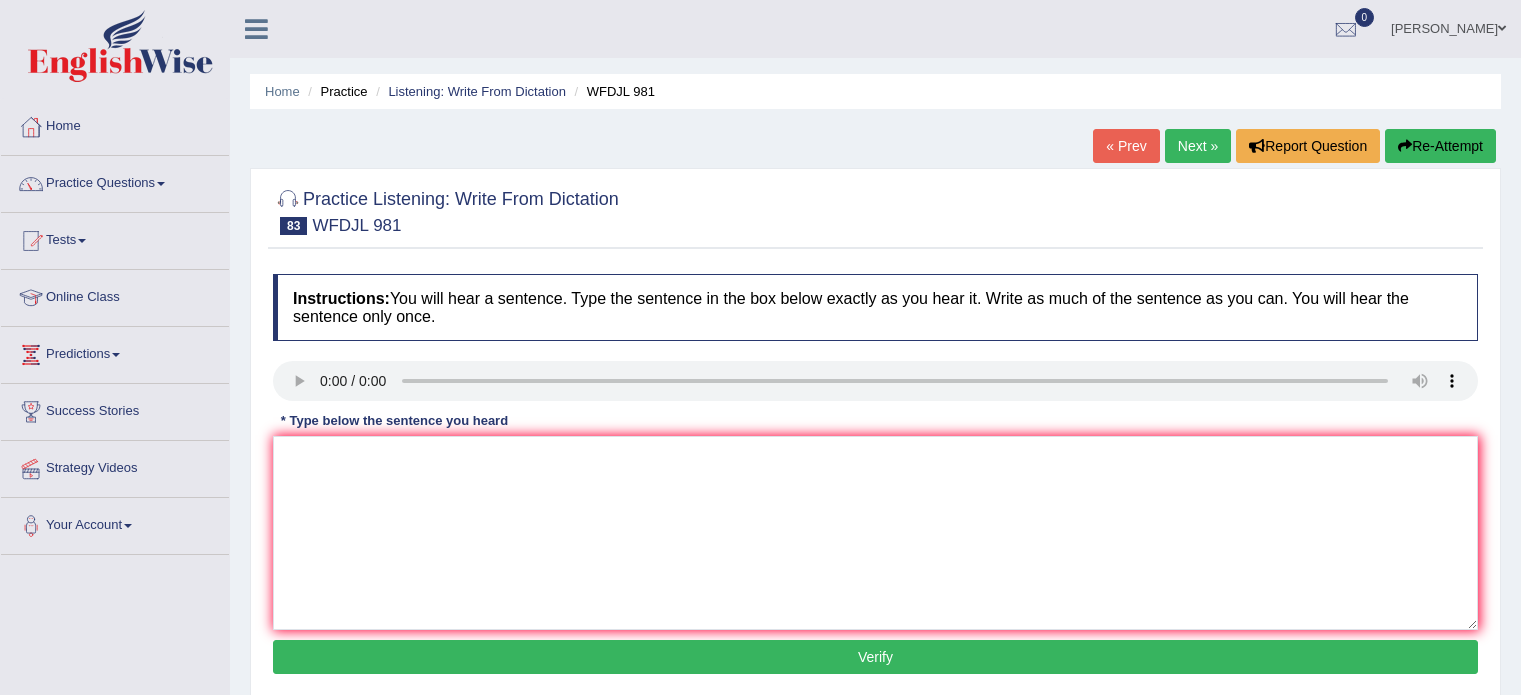 scroll, scrollTop: 0, scrollLeft: 0, axis: both 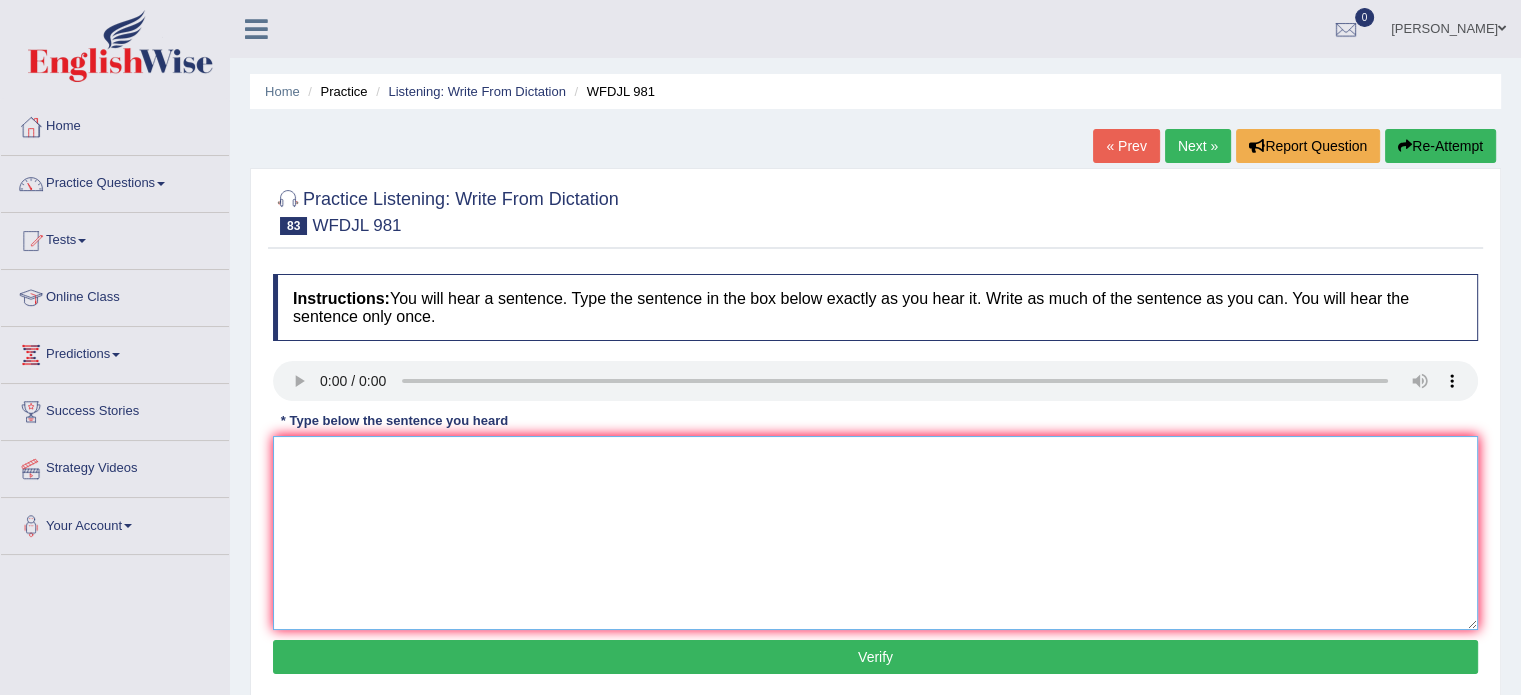 click at bounding box center [875, 533] 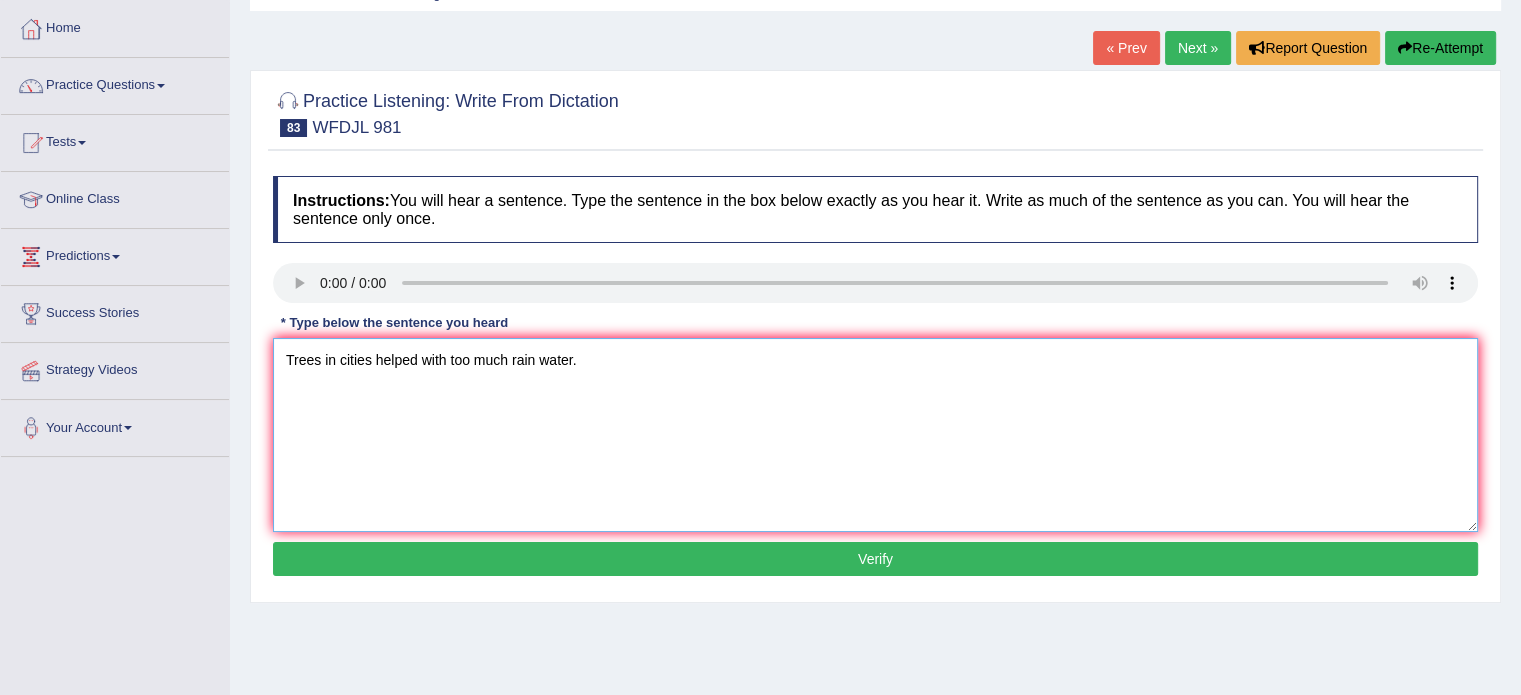 scroll, scrollTop: 108, scrollLeft: 0, axis: vertical 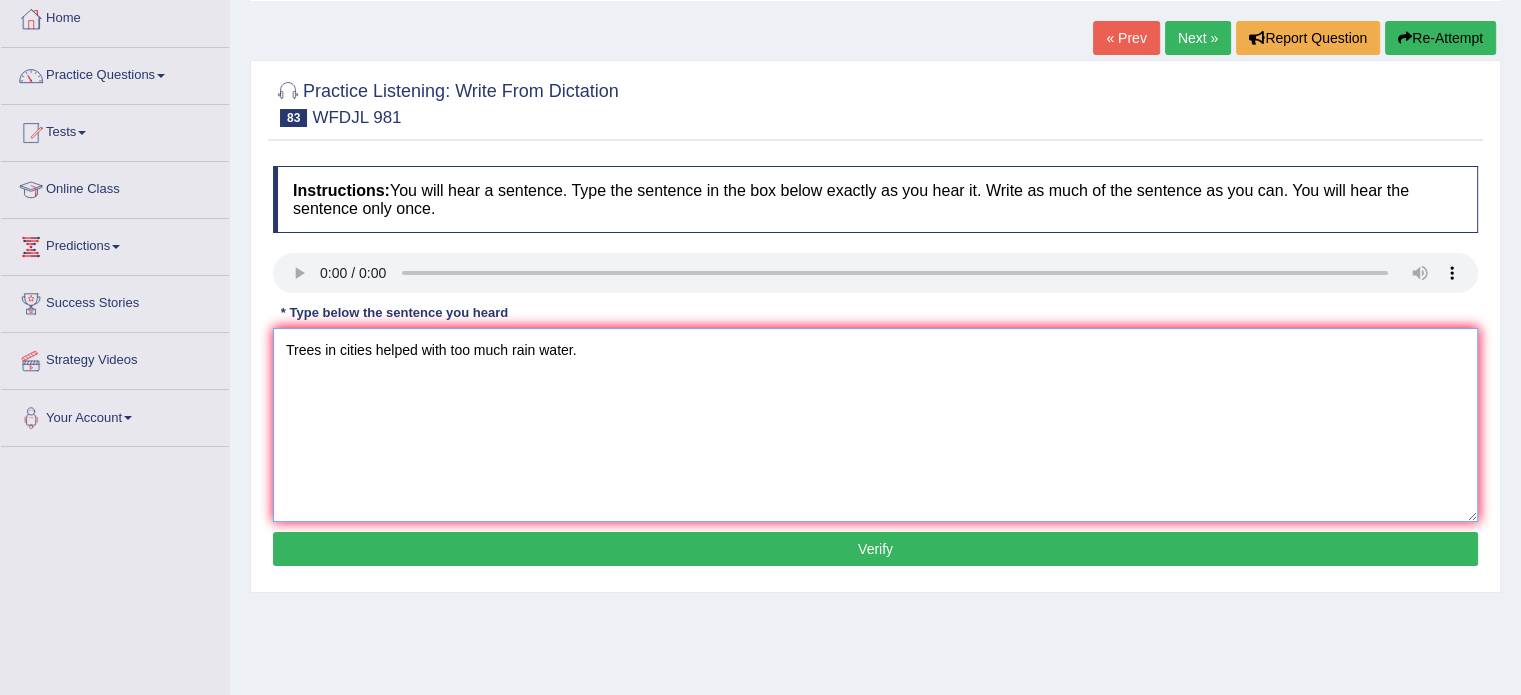 type on "Trees in cities helped with too much rain water." 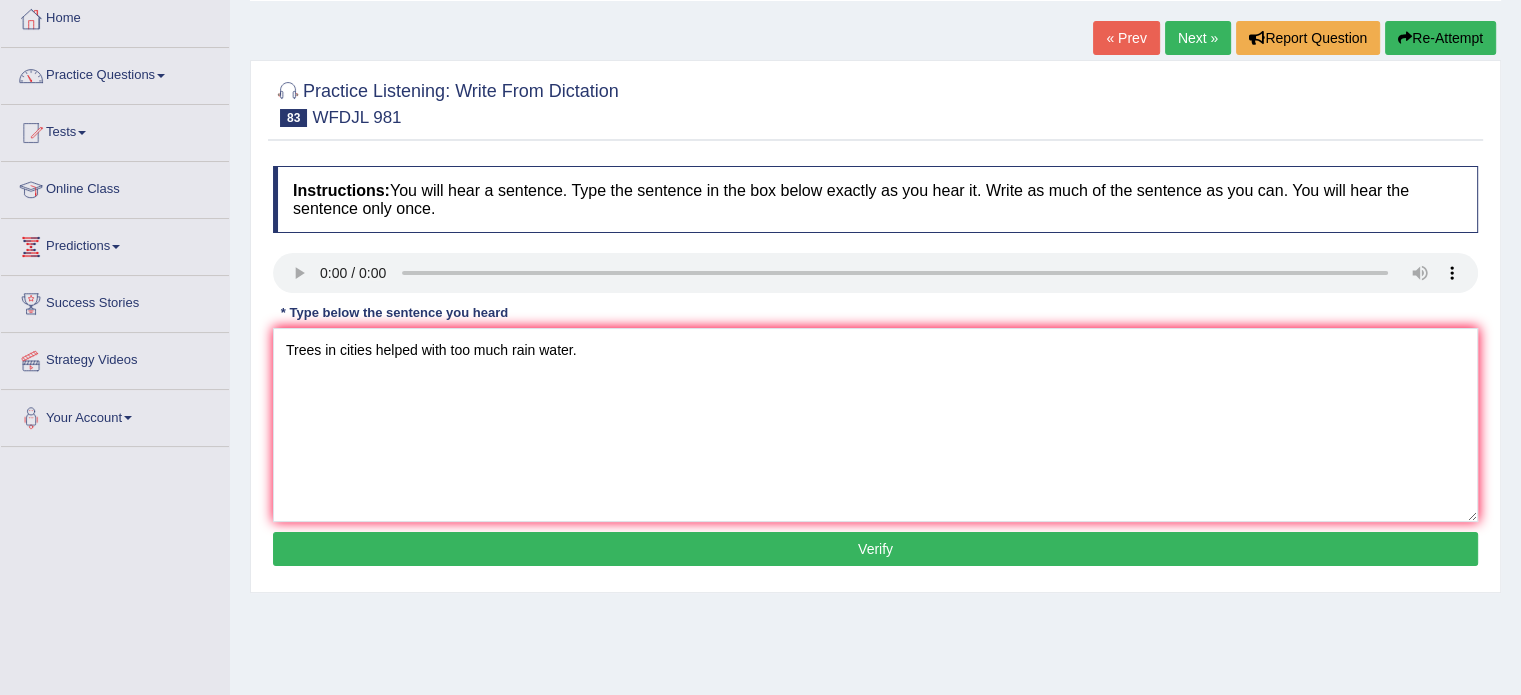 click on "Verify" at bounding box center (875, 549) 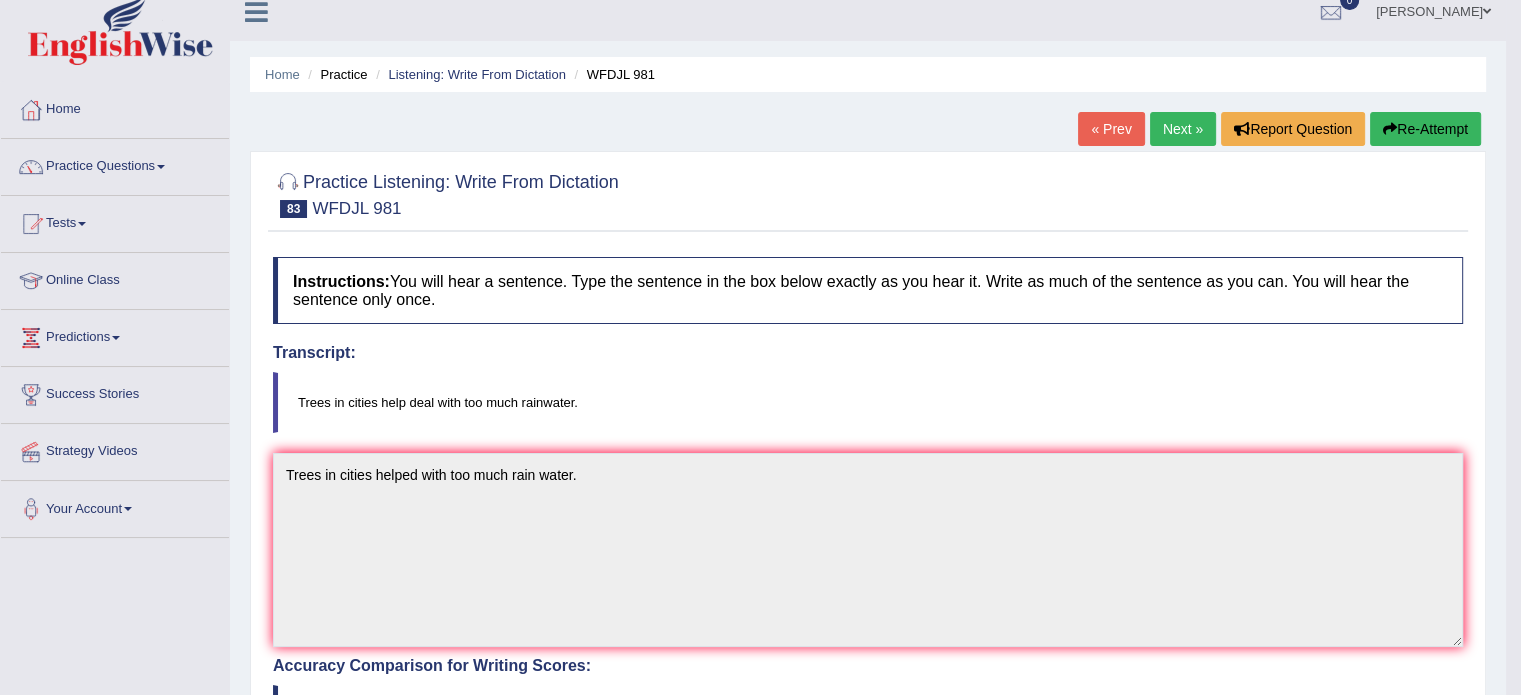 scroll, scrollTop: 14, scrollLeft: 0, axis: vertical 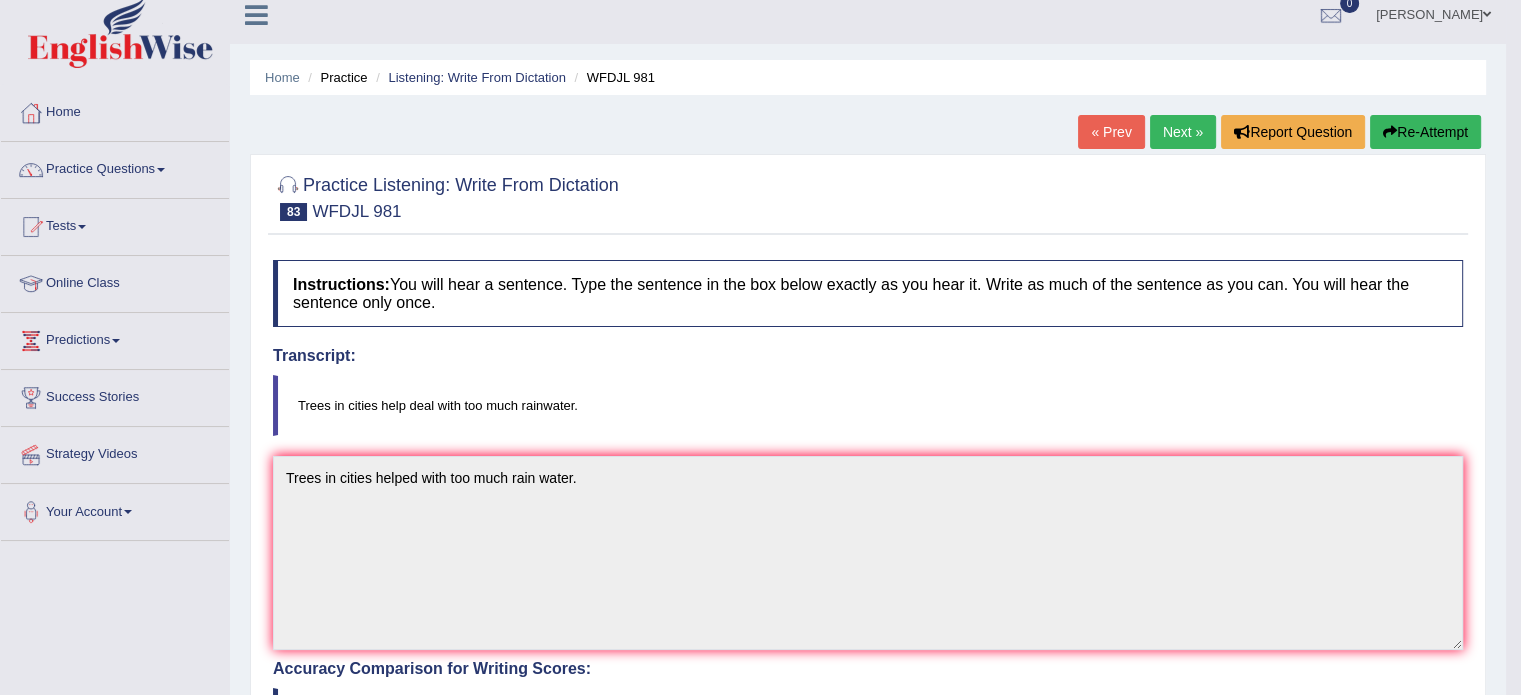 click on "Next »" at bounding box center (1183, 132) 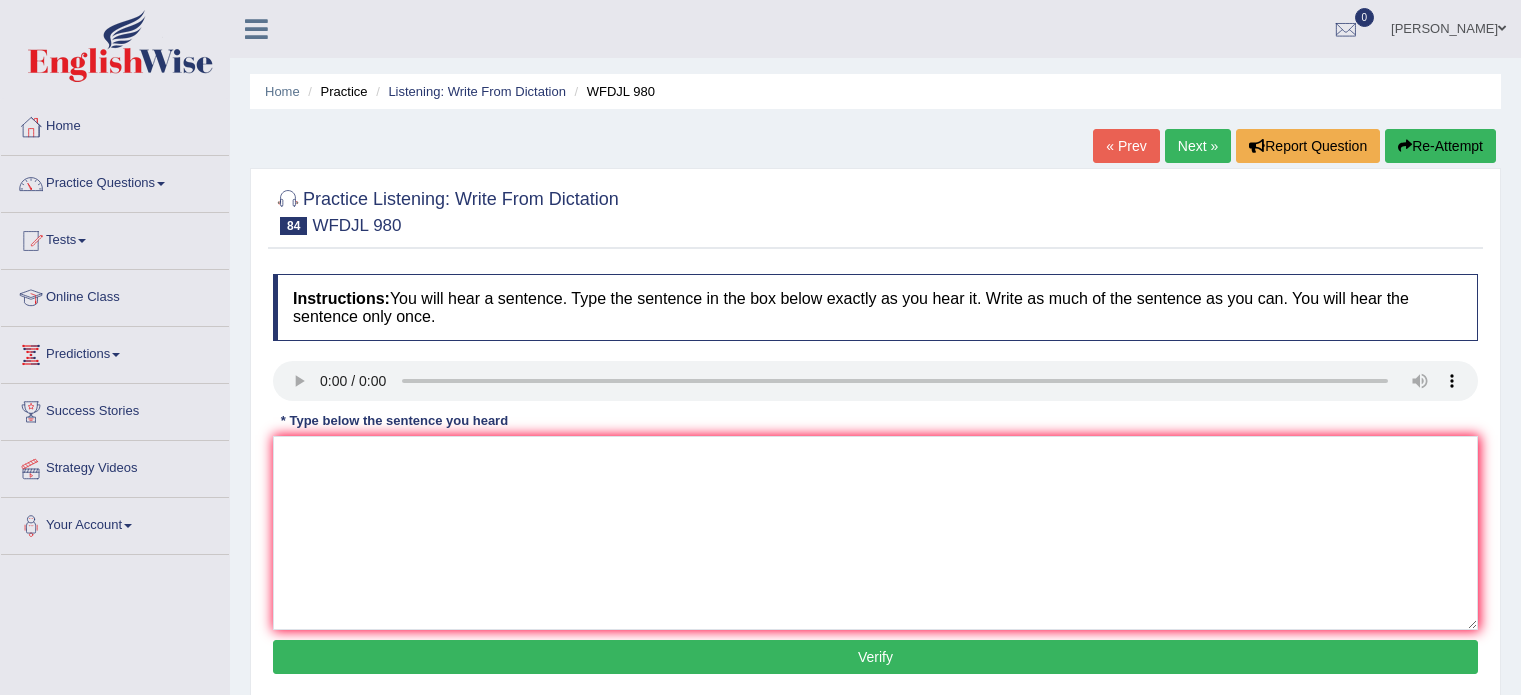 scroll, scrollTop: 0, scrollLeft: 0, axis: both 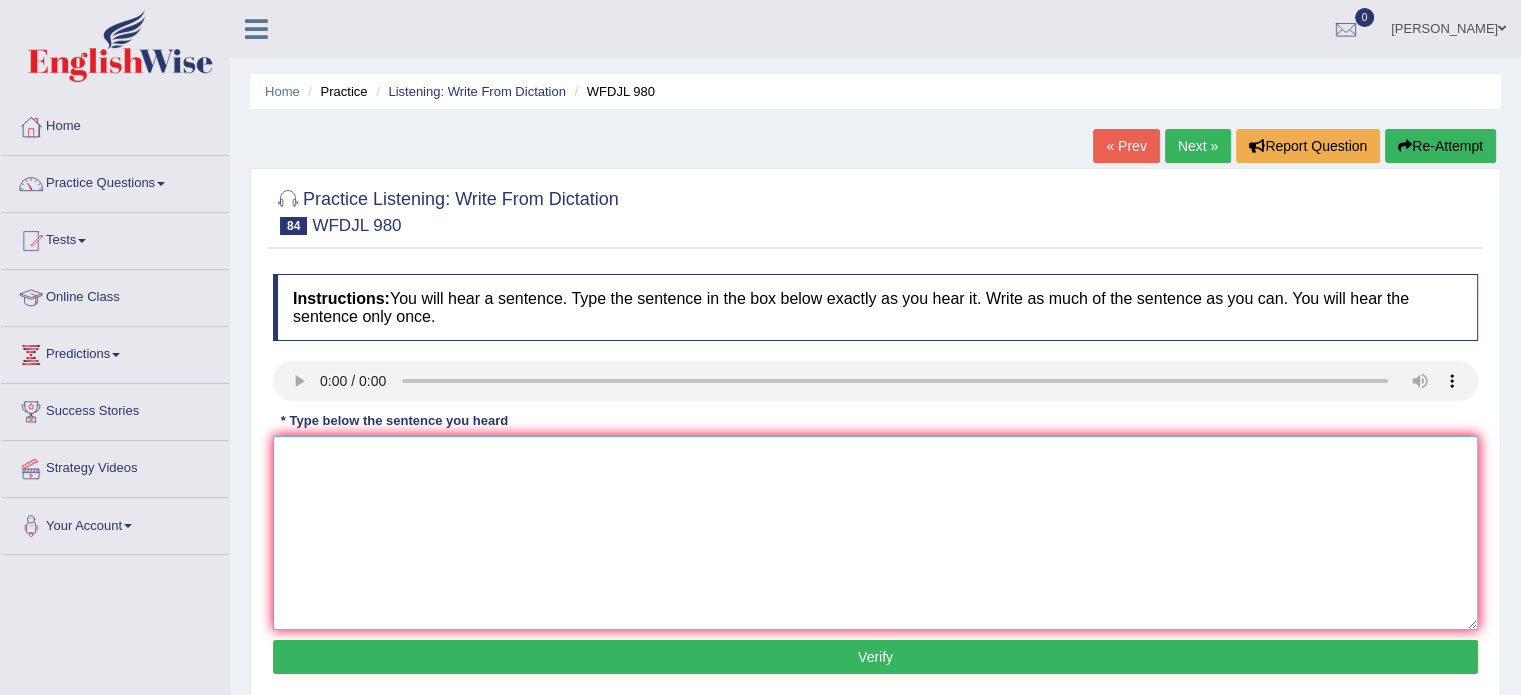 click at bounding box center (875, 533) 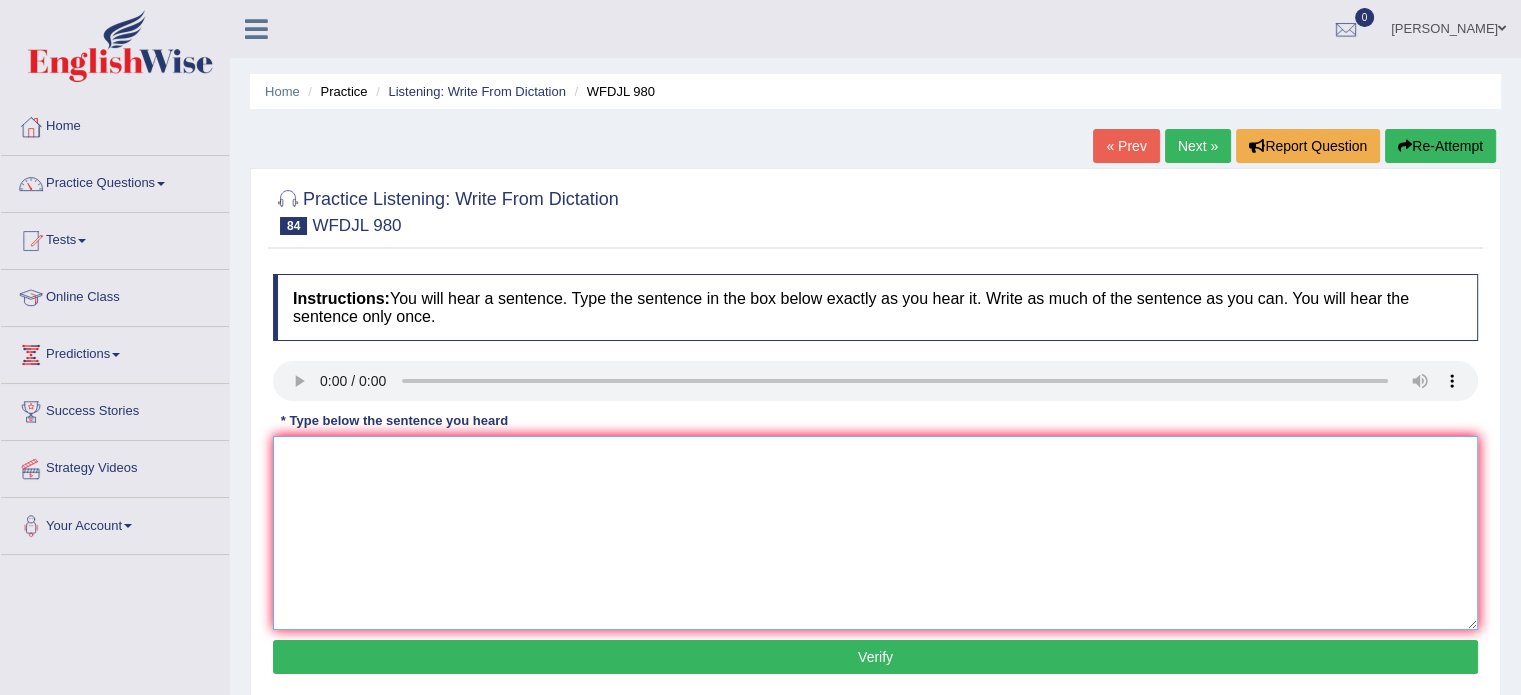click at bounding box center (875, 533) 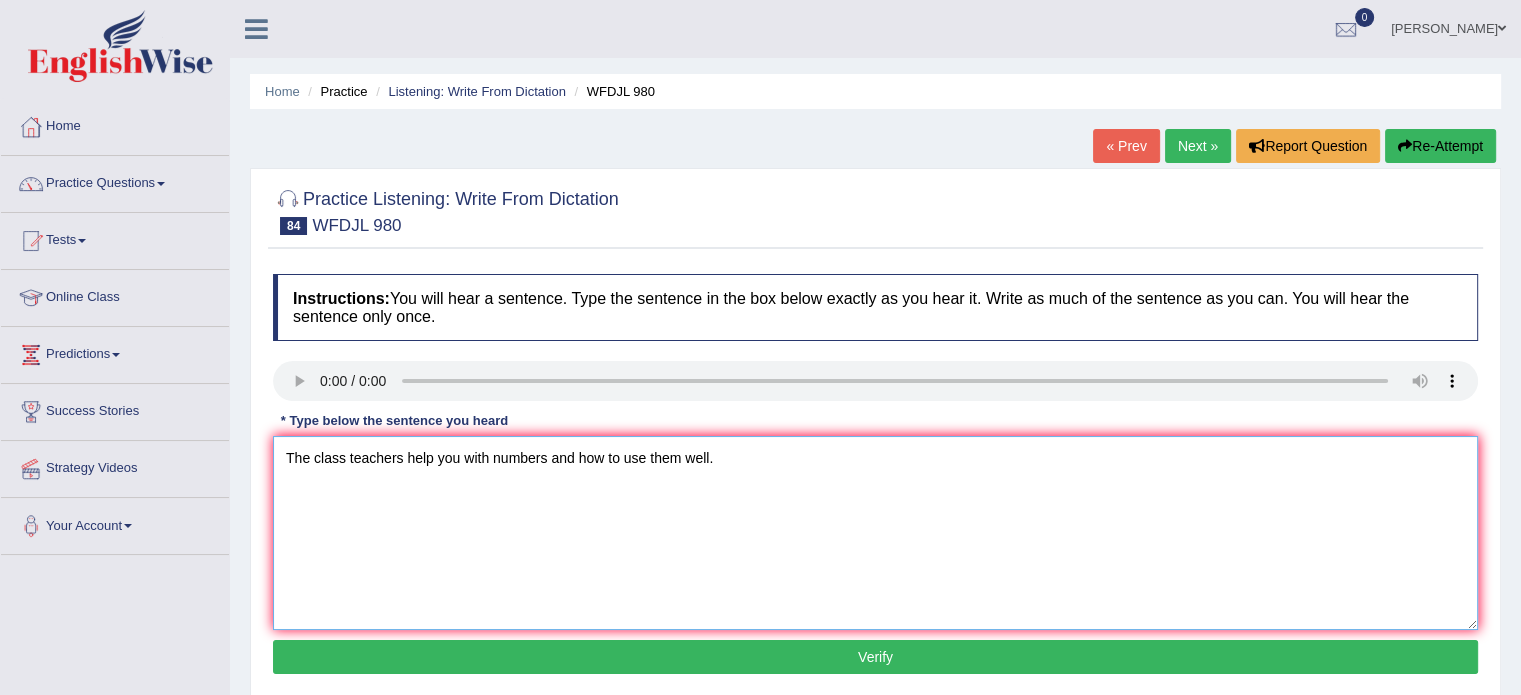 click on "The class teachers help you with numbers and how to use them well." at bounding box center (875, 533) 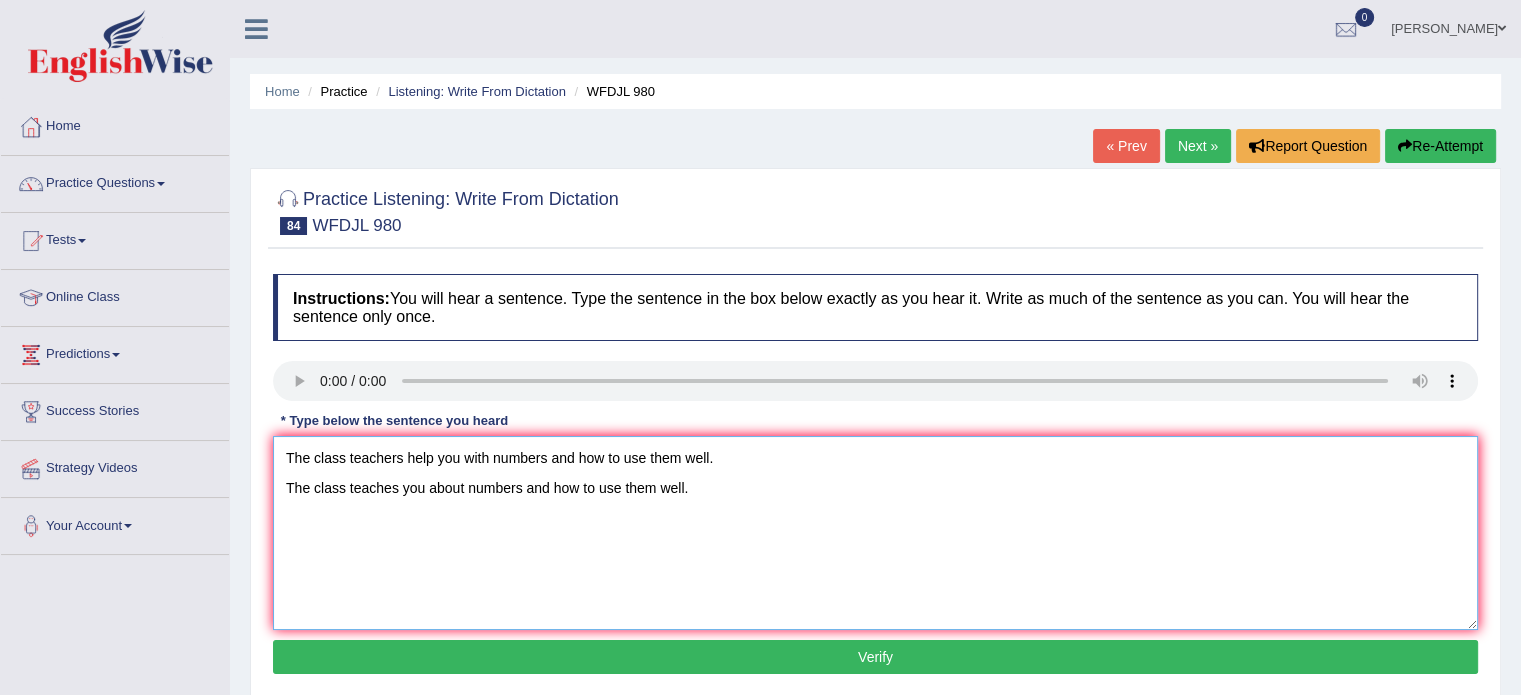 type on "The class teachers help you with numbers and how to use them well.
The class teaches you about numbers and how to use them well." 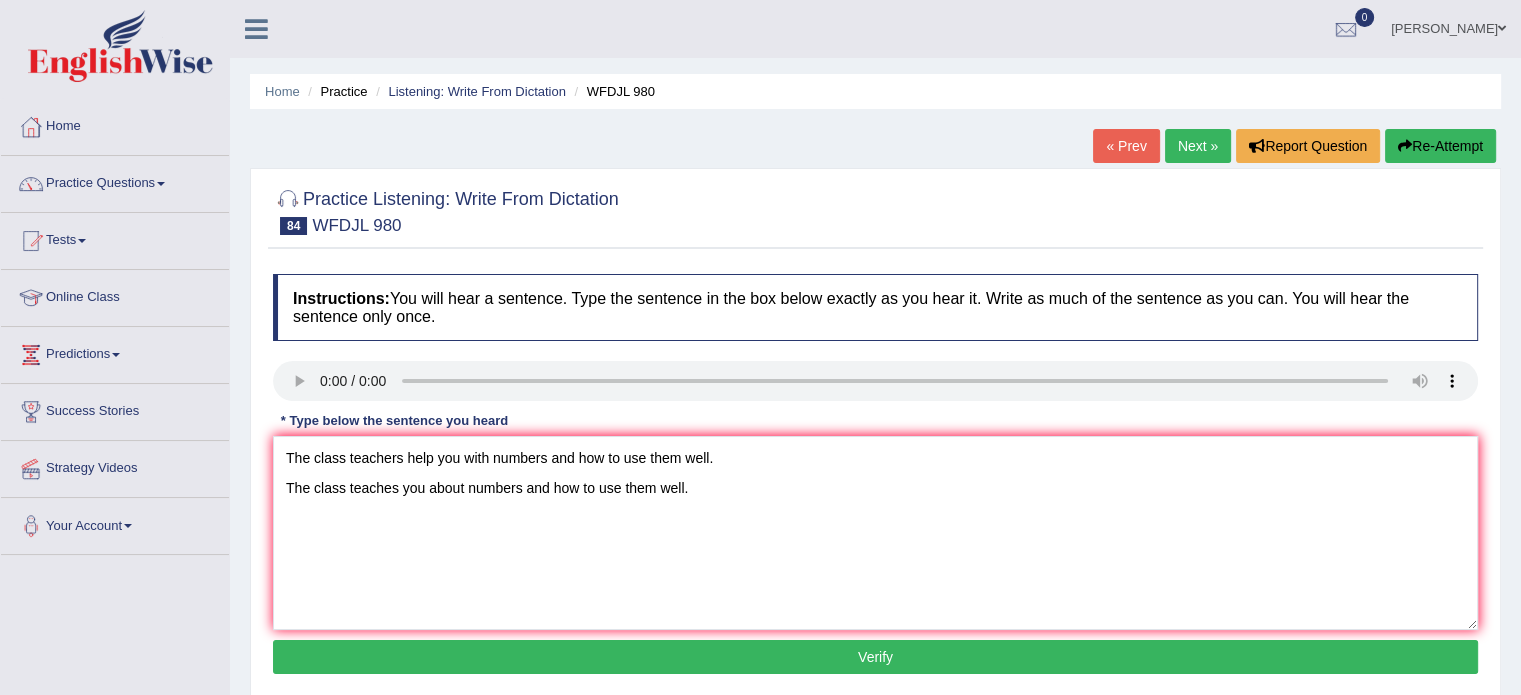 click on "Verify" at bounding box center [875, 657] 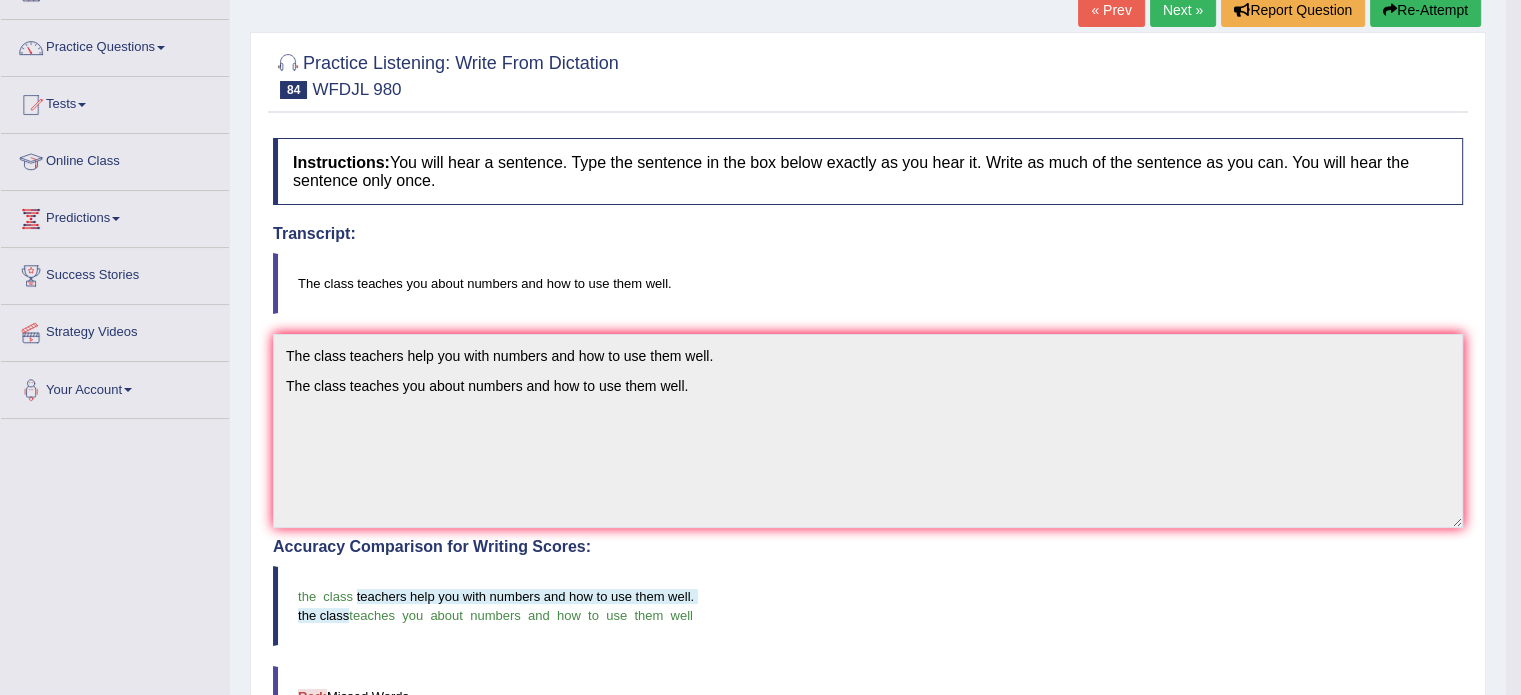 scroll, scrollTop: 132, scrollLeft: 0, axis: vertical 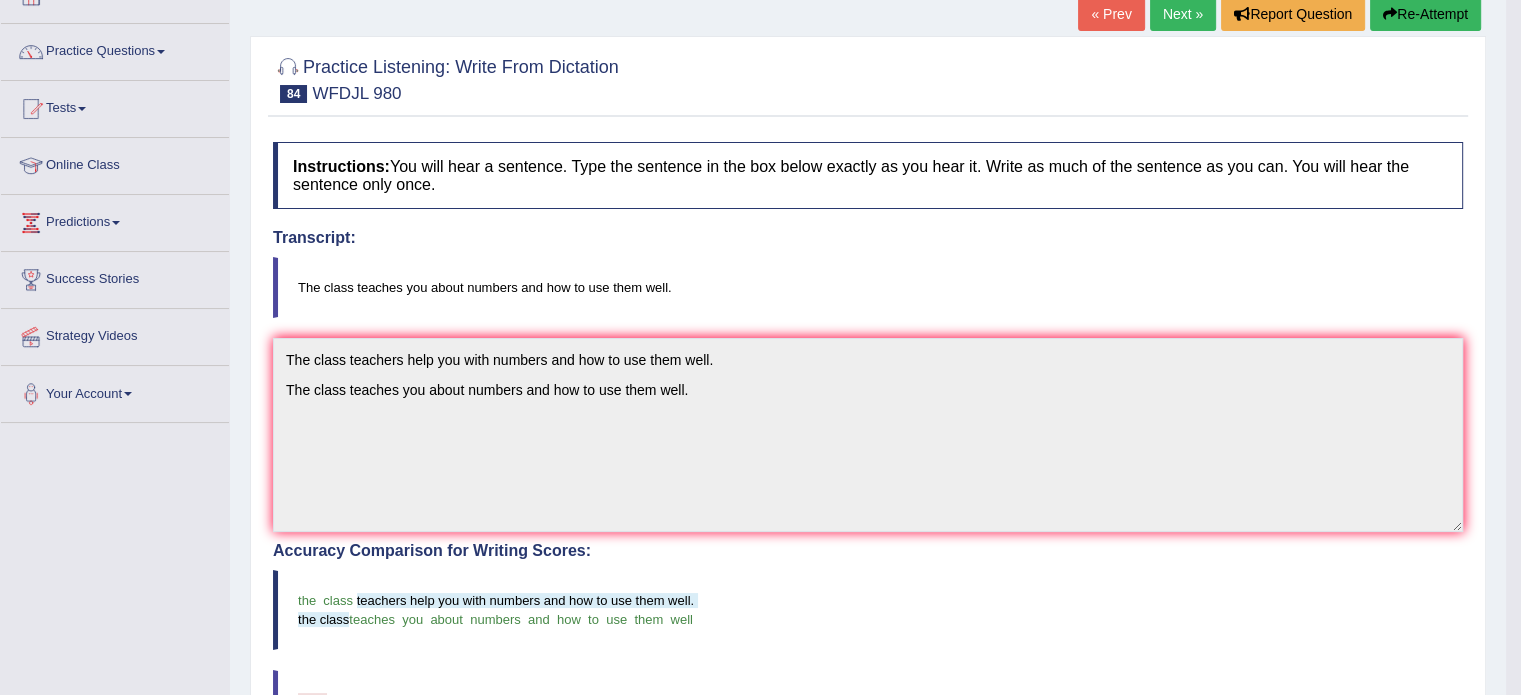 click on "Next »" at bounding box center (1183, 14) 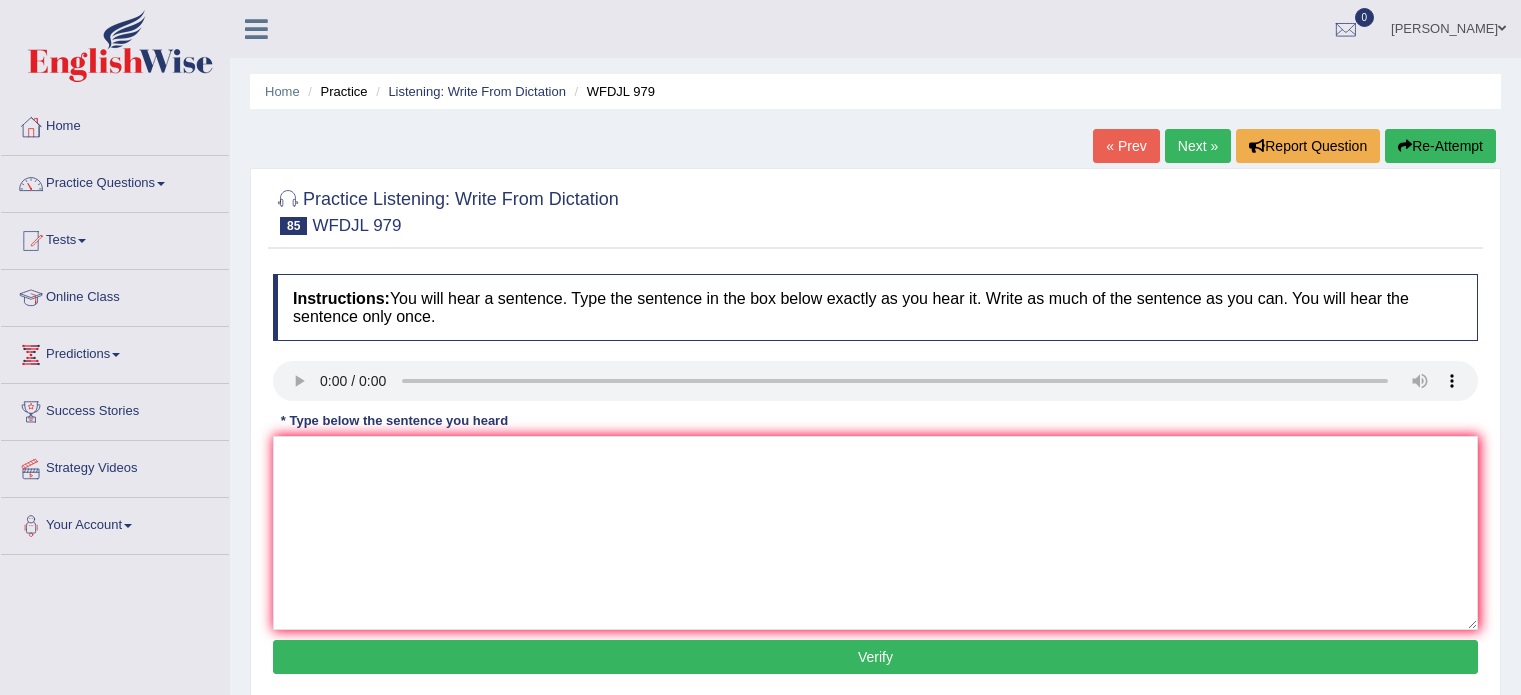 scroll, scrollTop: 0, scrollLeft: 0, axis: both 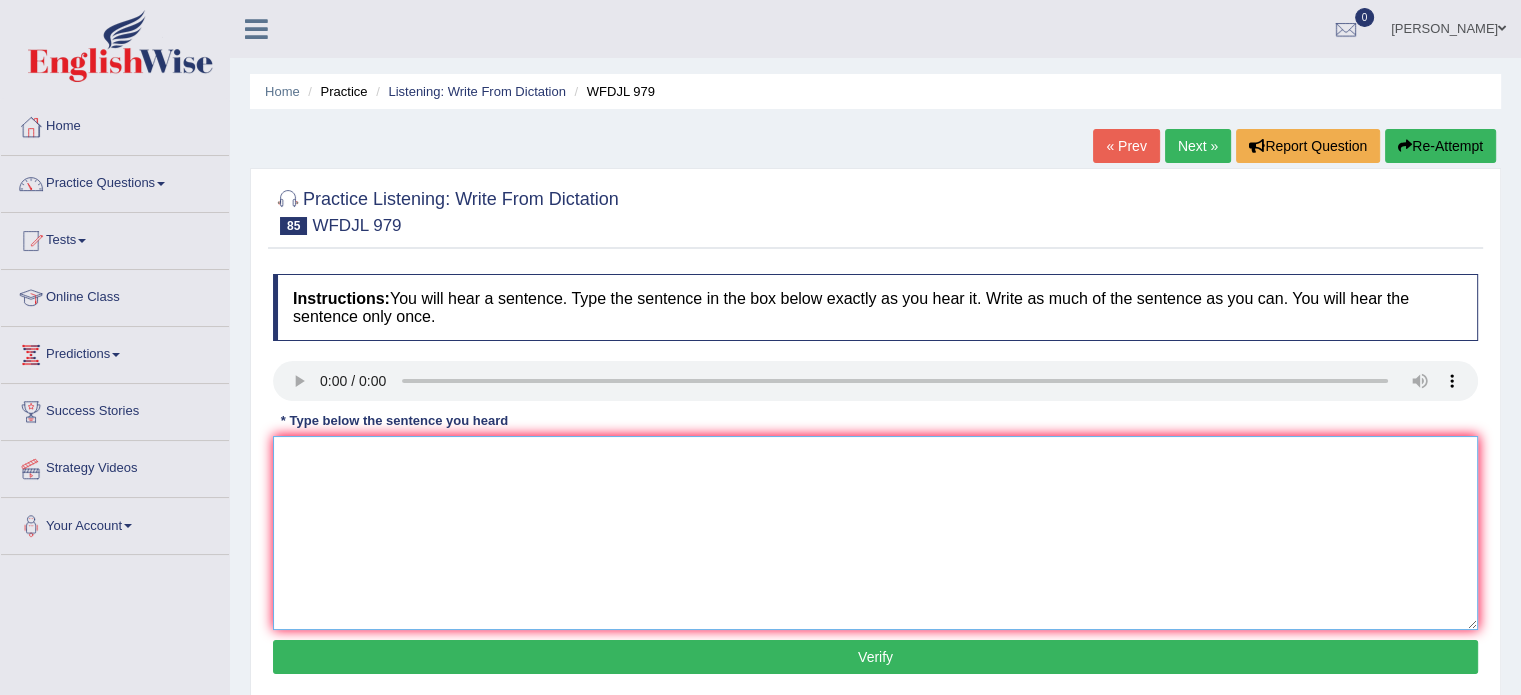 click at bounding box center [875, 533] 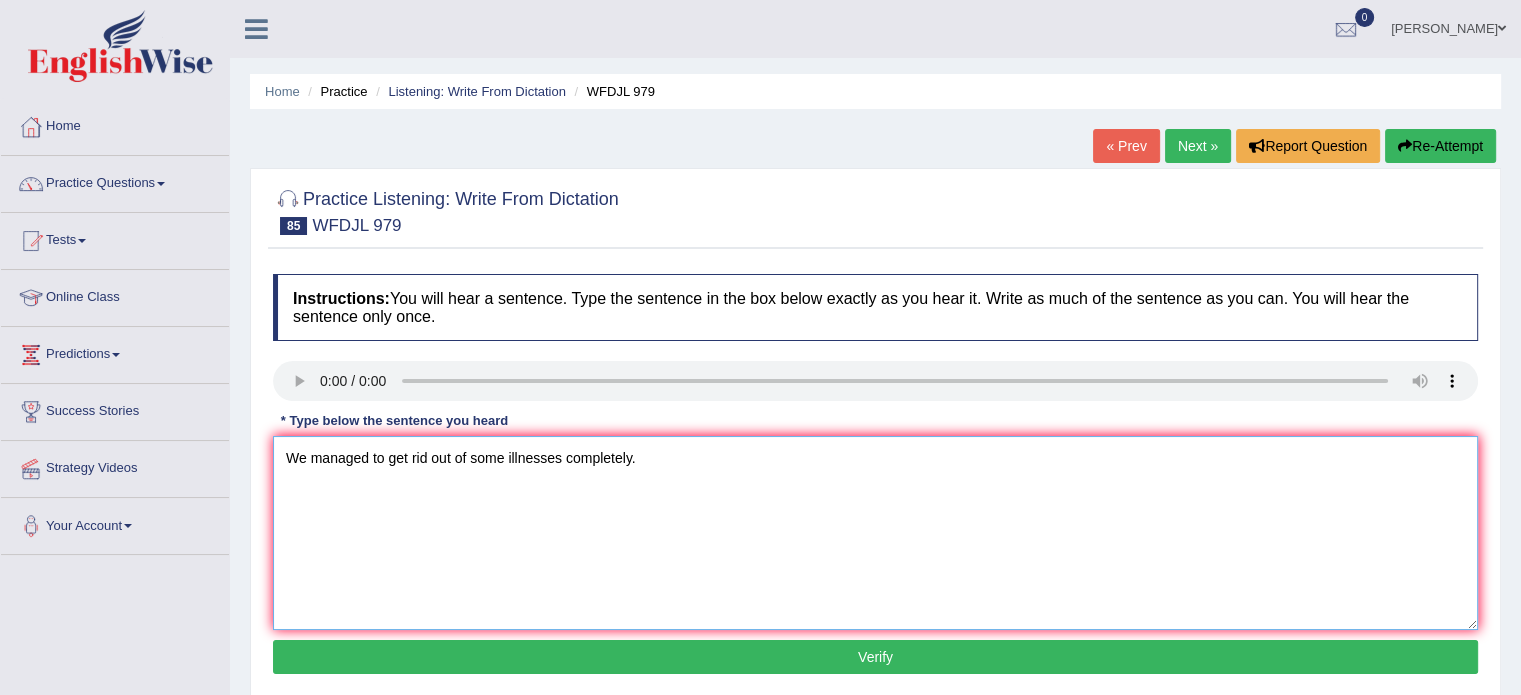 type on "We managed to get rid out of some illnesses completely." 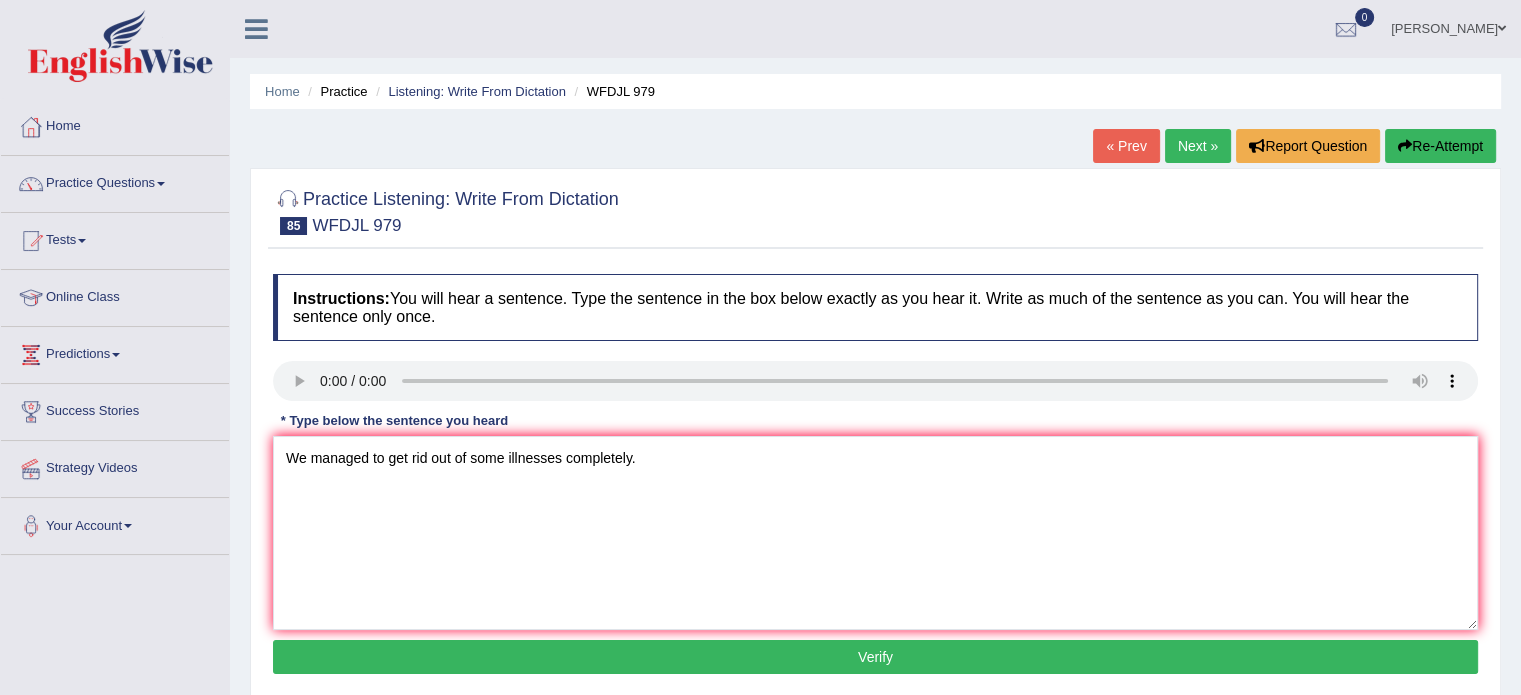 click on "Verify" at bounding box center (875, 657) 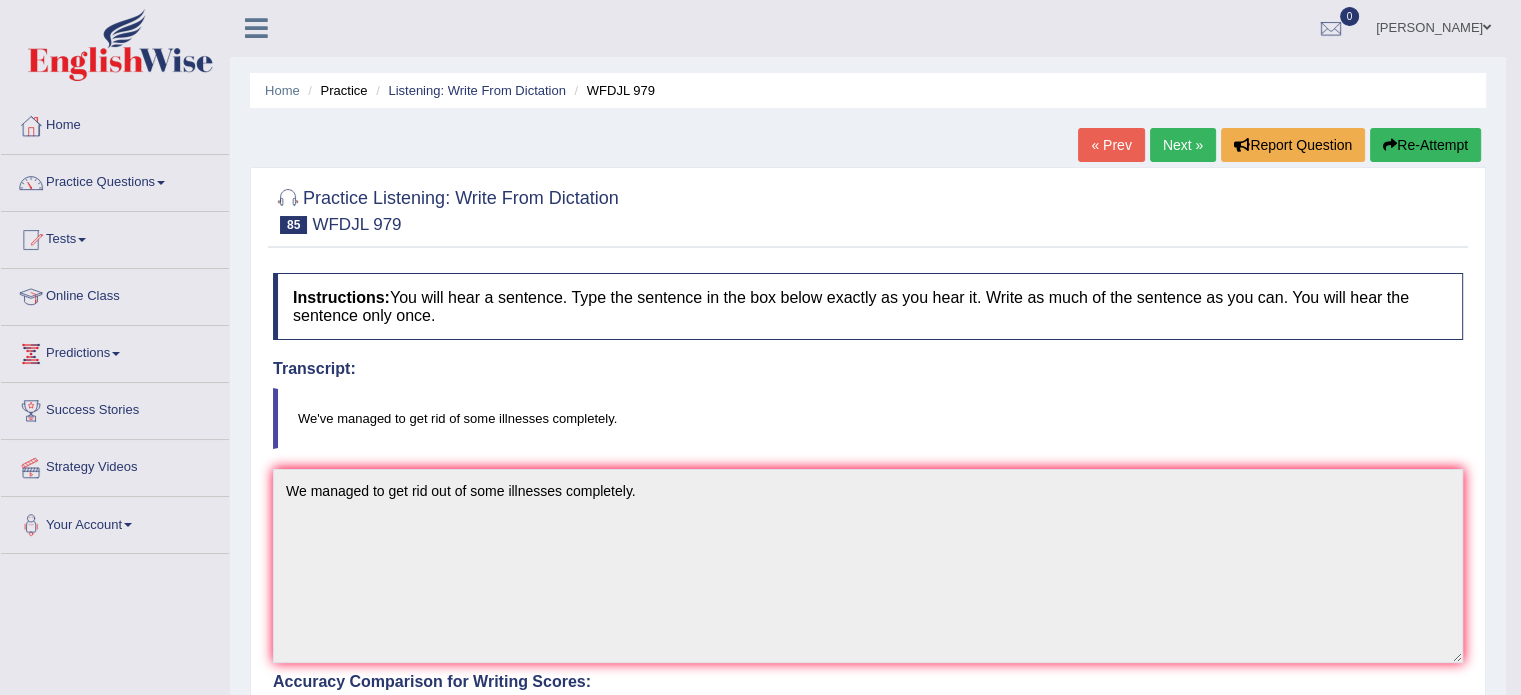 scroll, scrollTop: 0, scrollLeft: 0, axis: both 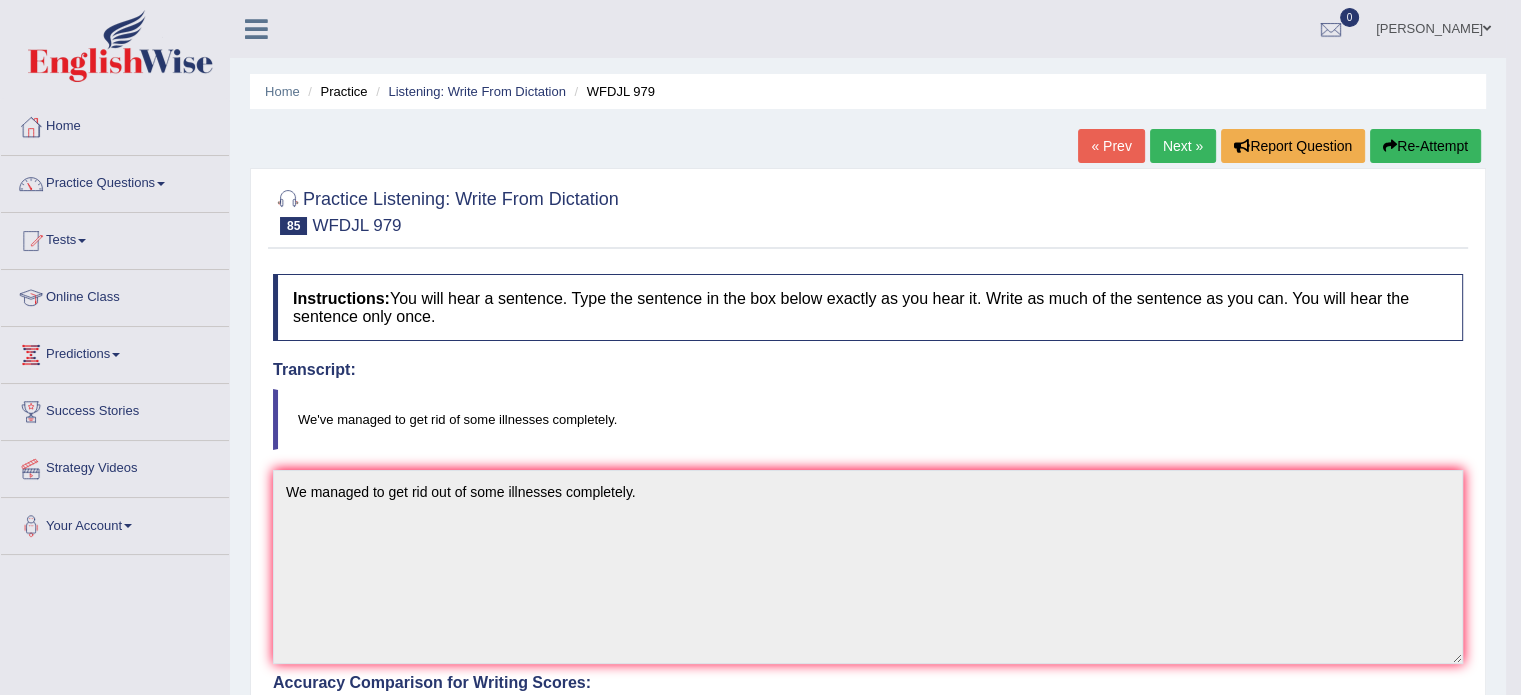 click on "Next »" at bounding box center (1183, 146) 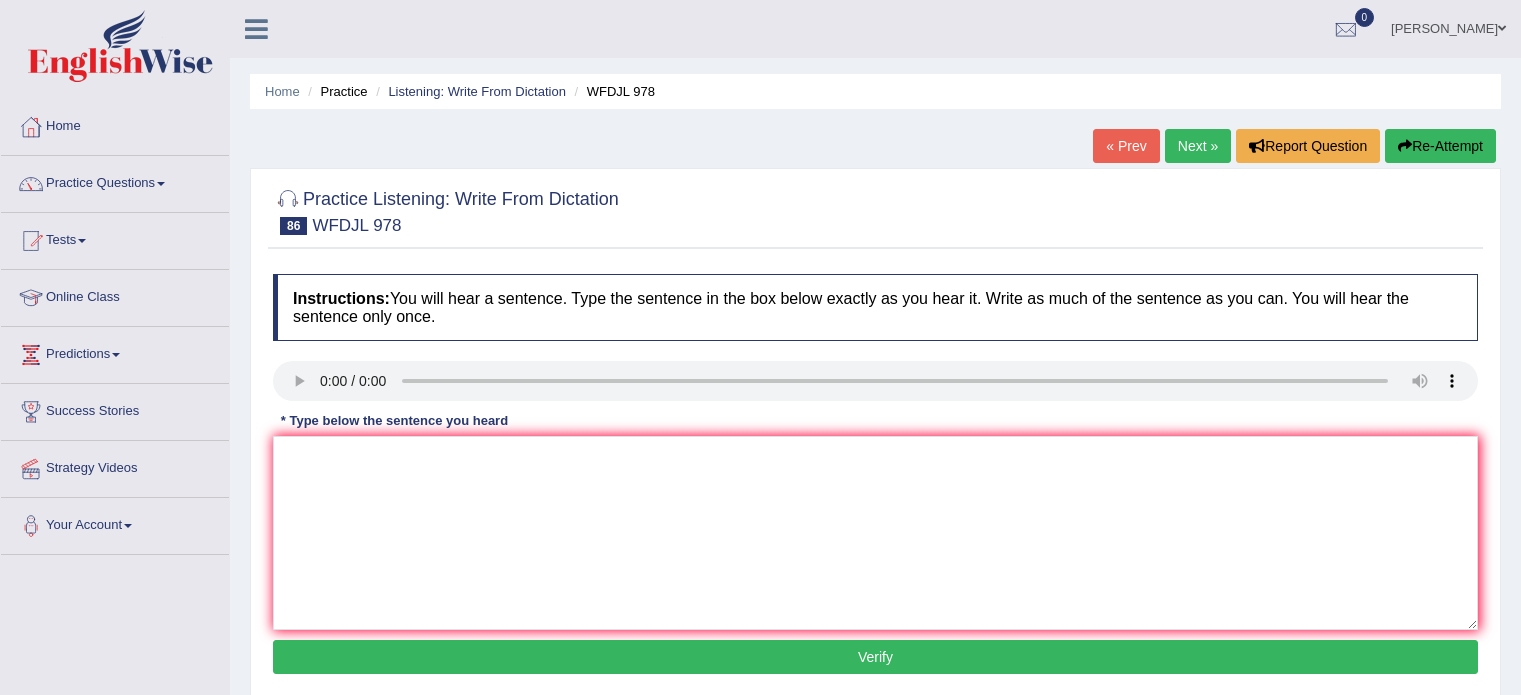 scroll, scrollTop: 0, scrollLeft: 0, axis: both 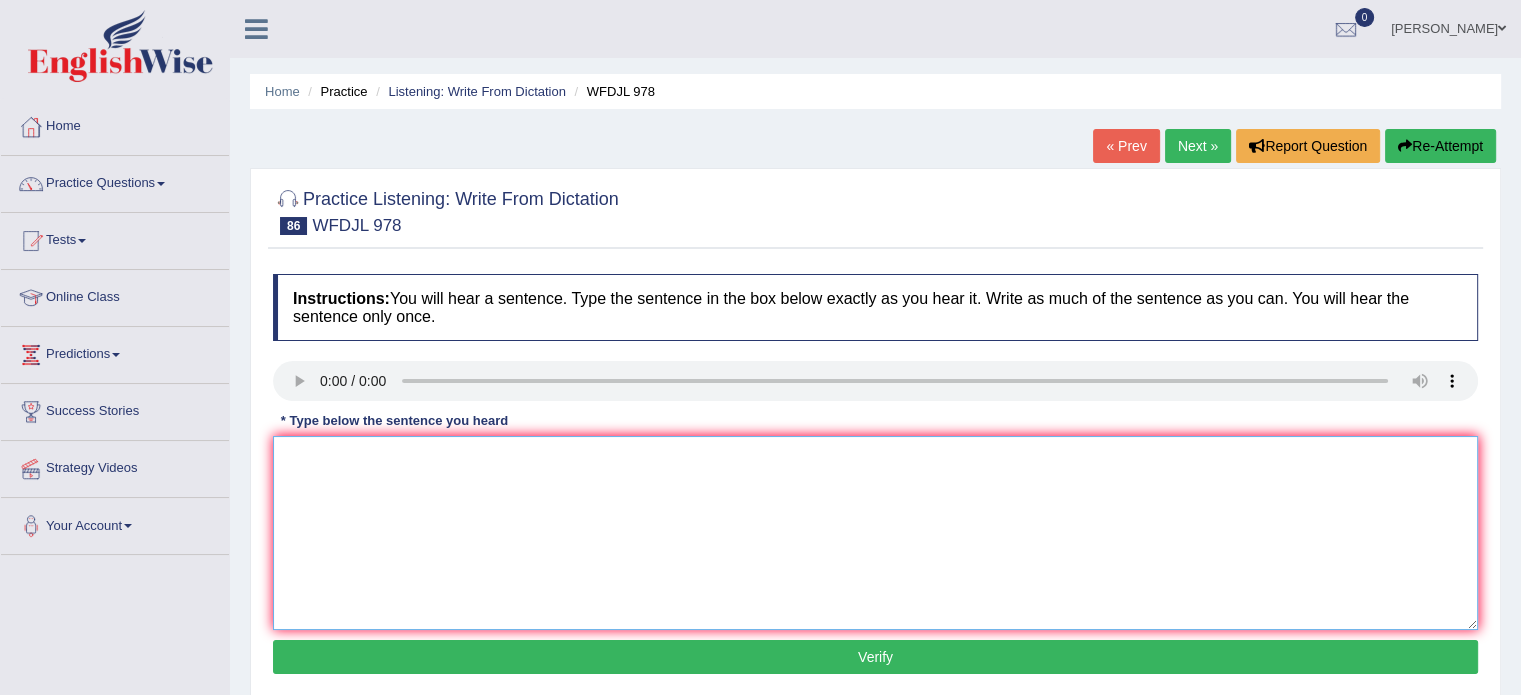 click at bounding box center (875, 533) 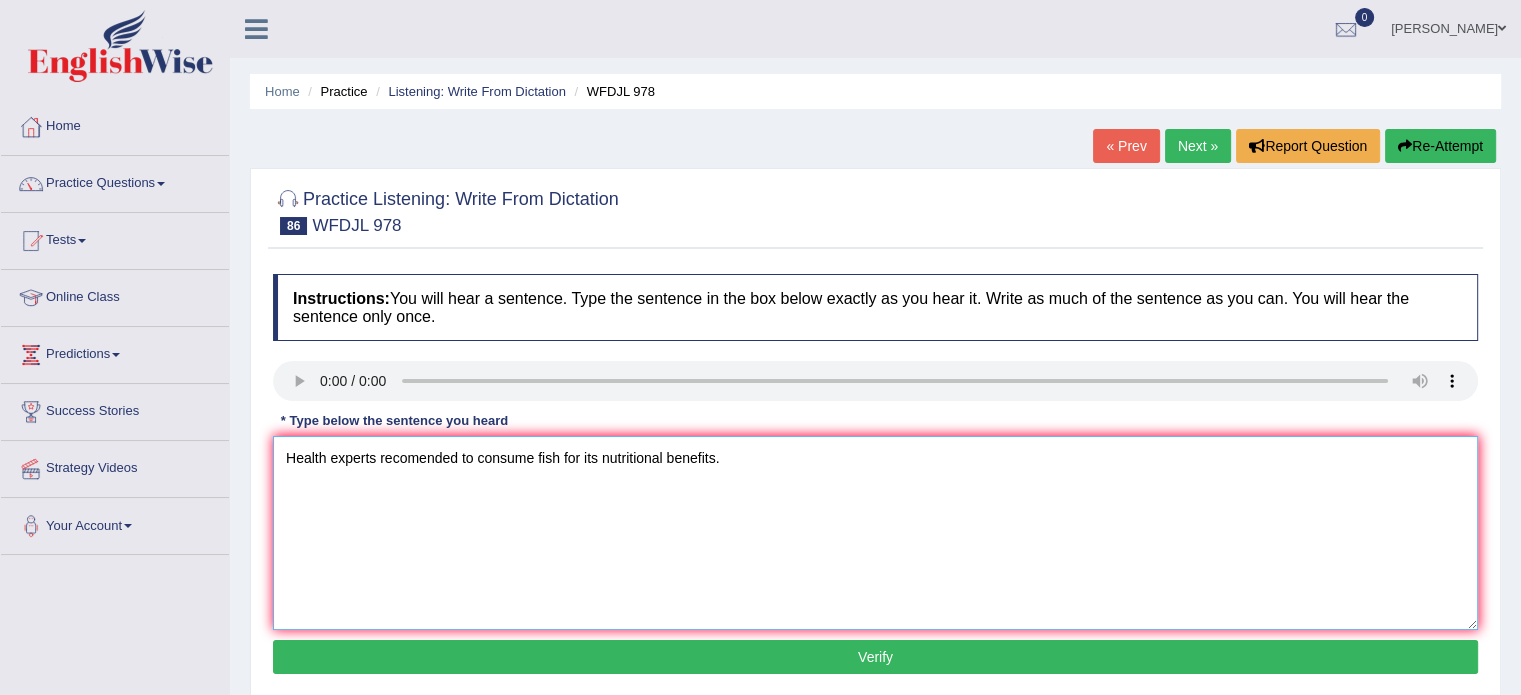 click on "Health experts recomended to consume fish for its nutritional benefits." at bounding box center (875, 533) 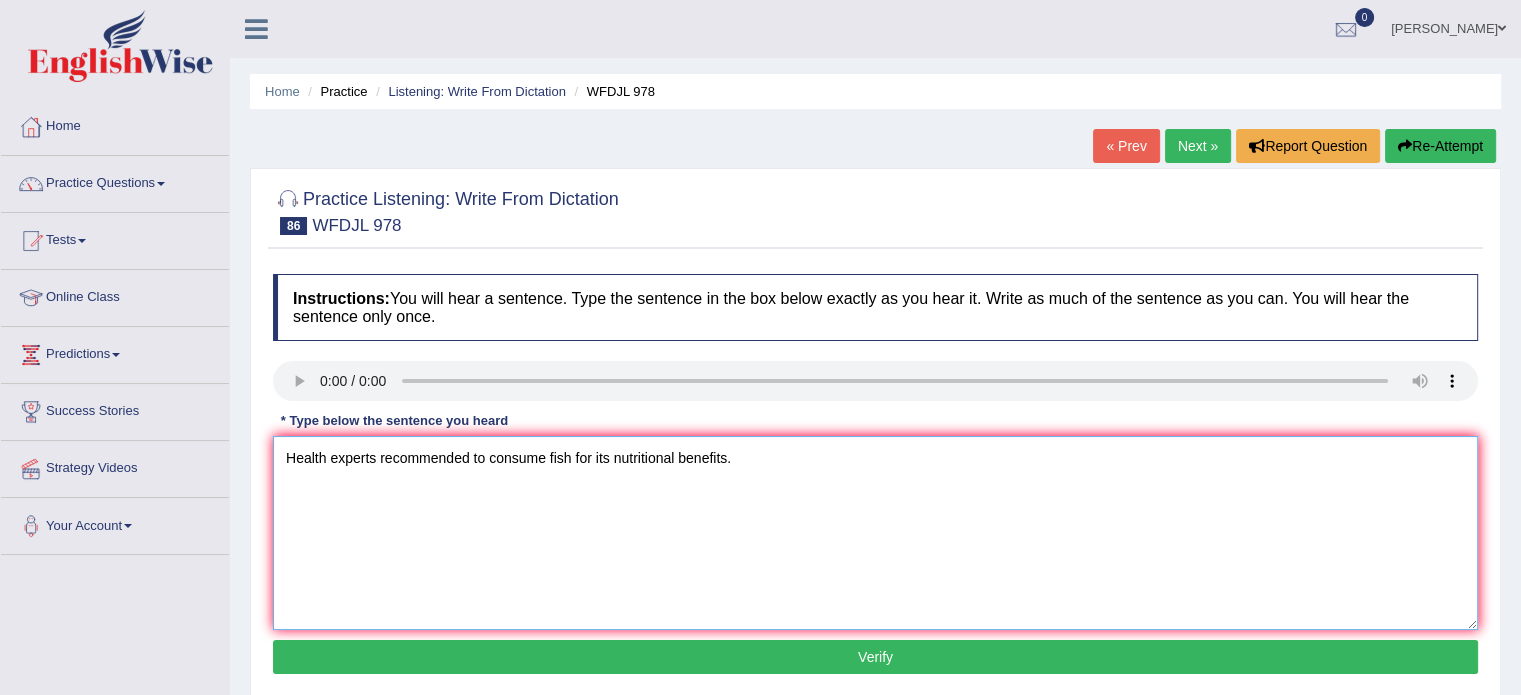 type on "Health experts recommended to consume fish for its nutritional benefits." 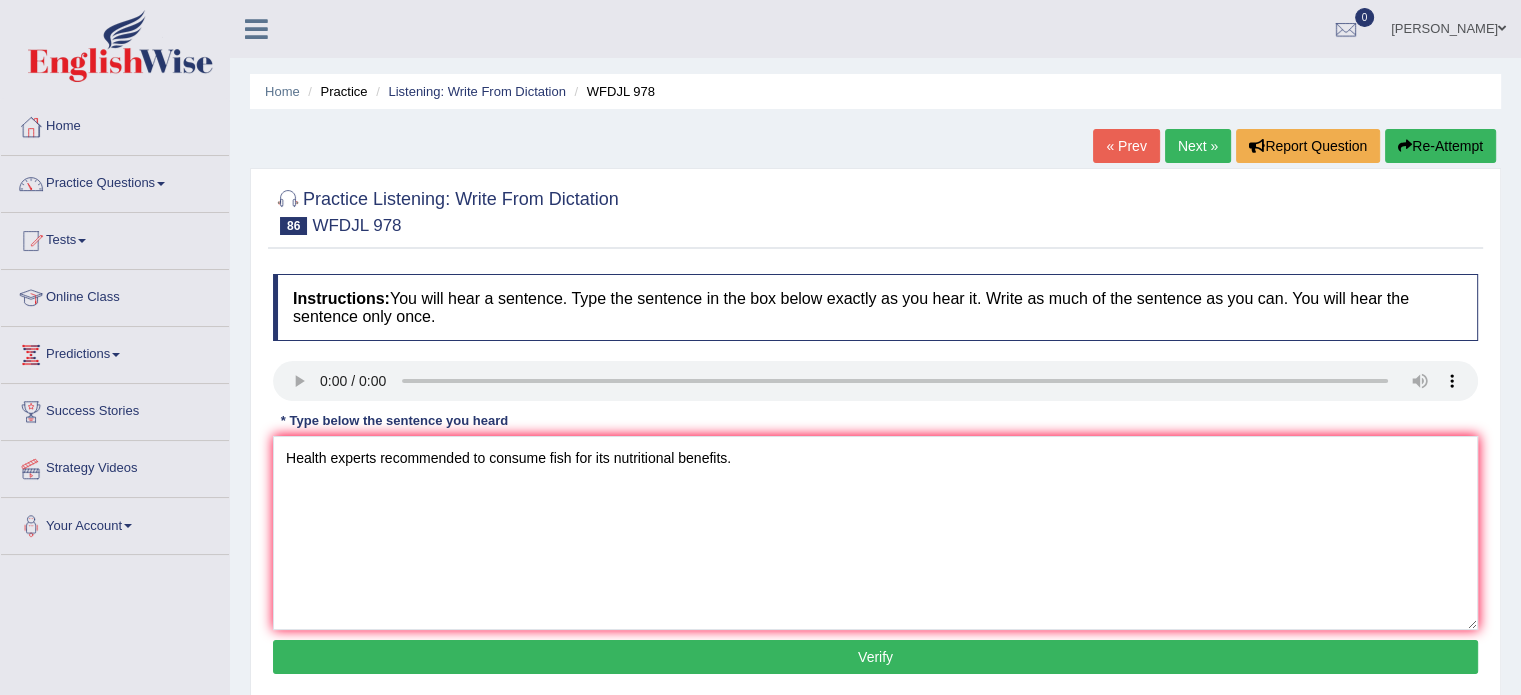 click on "Verify" at bounding box center [875, 657] 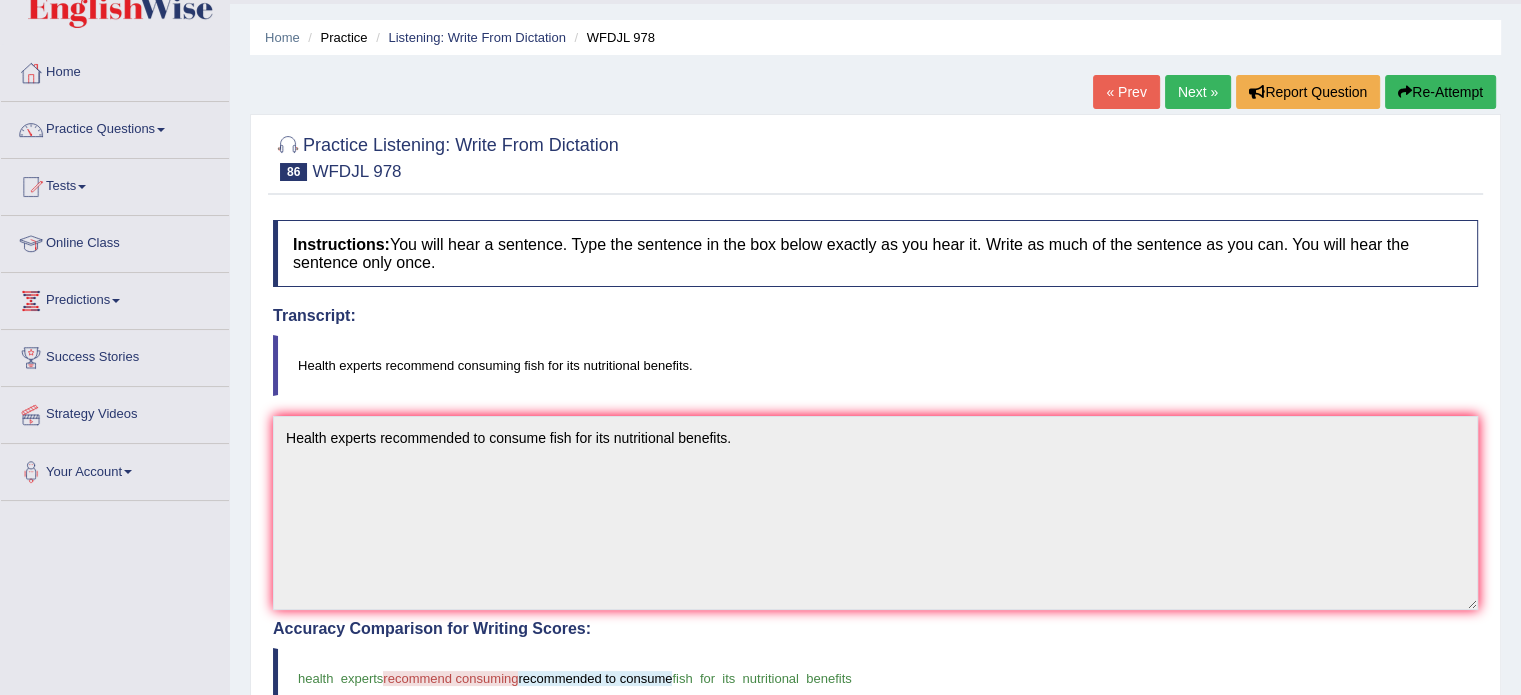 scroll, scrollTop: 52, scrollLeft: 0, axis: vertical 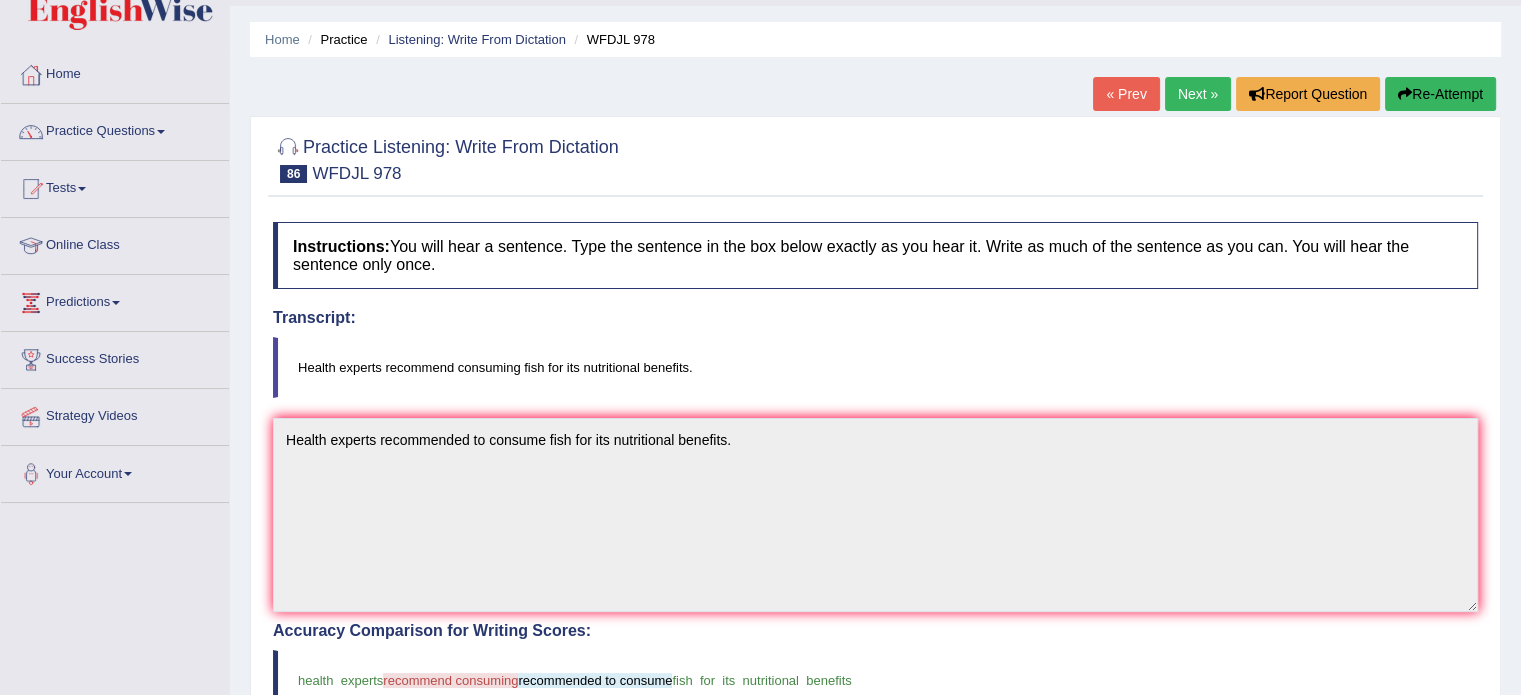 click on "Next »" at bounding box center (1198, 94) 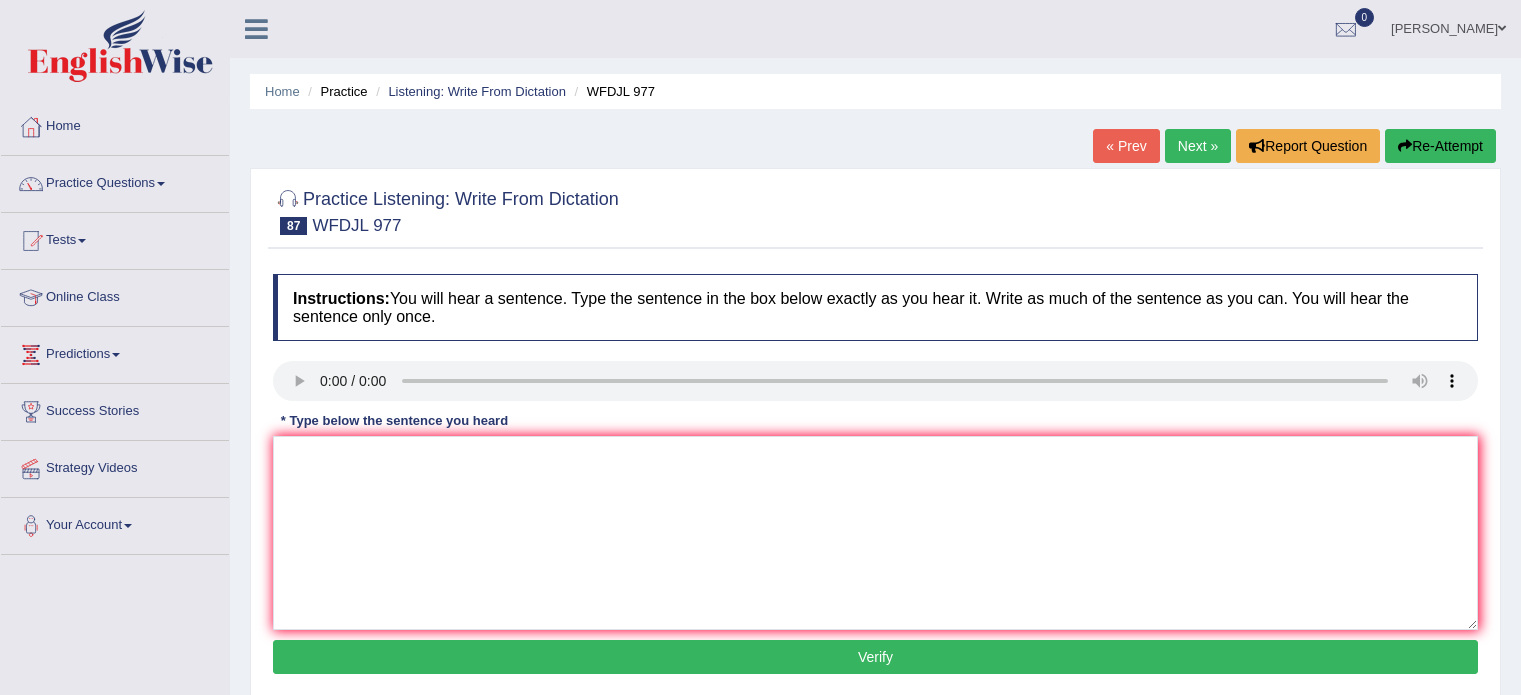 scroll, scrollTop: 0, scrollLeft: 0, axis: both 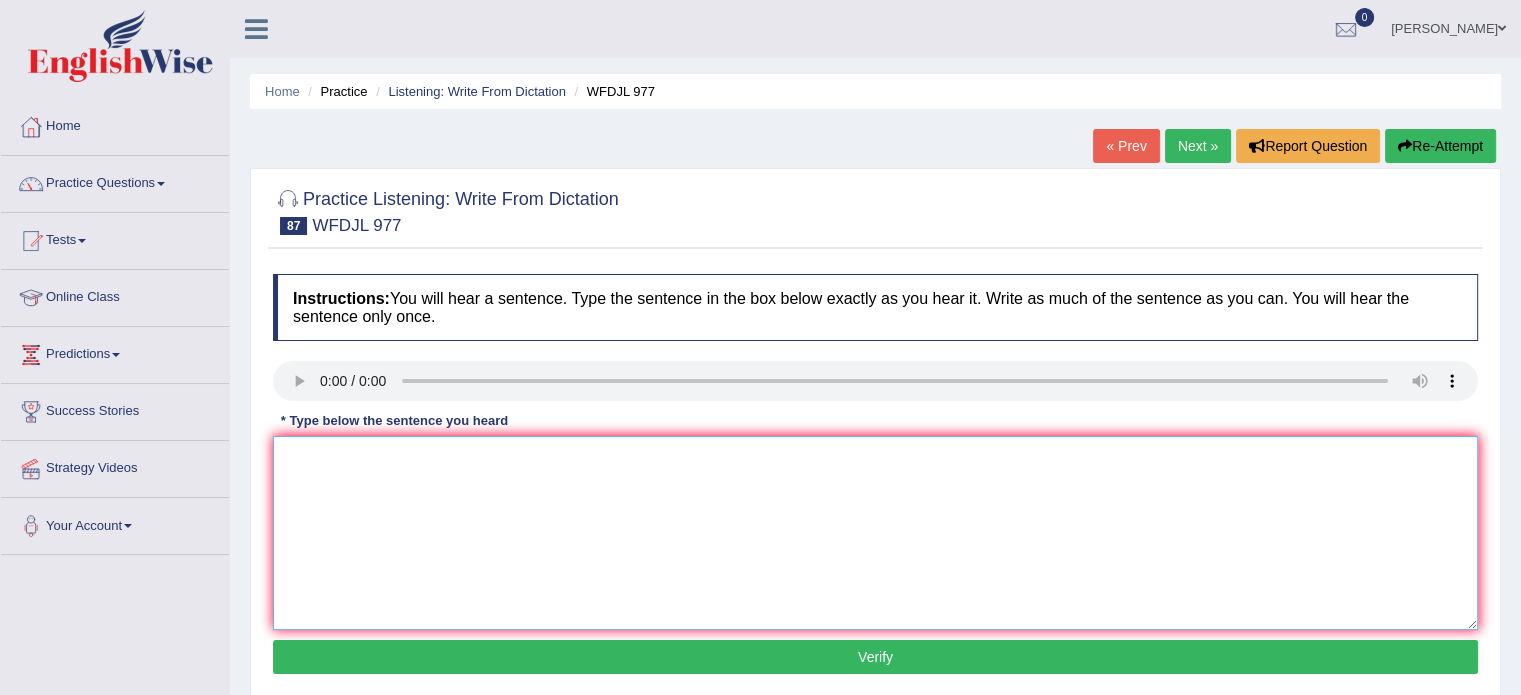 click at bounding box center [875, 533] 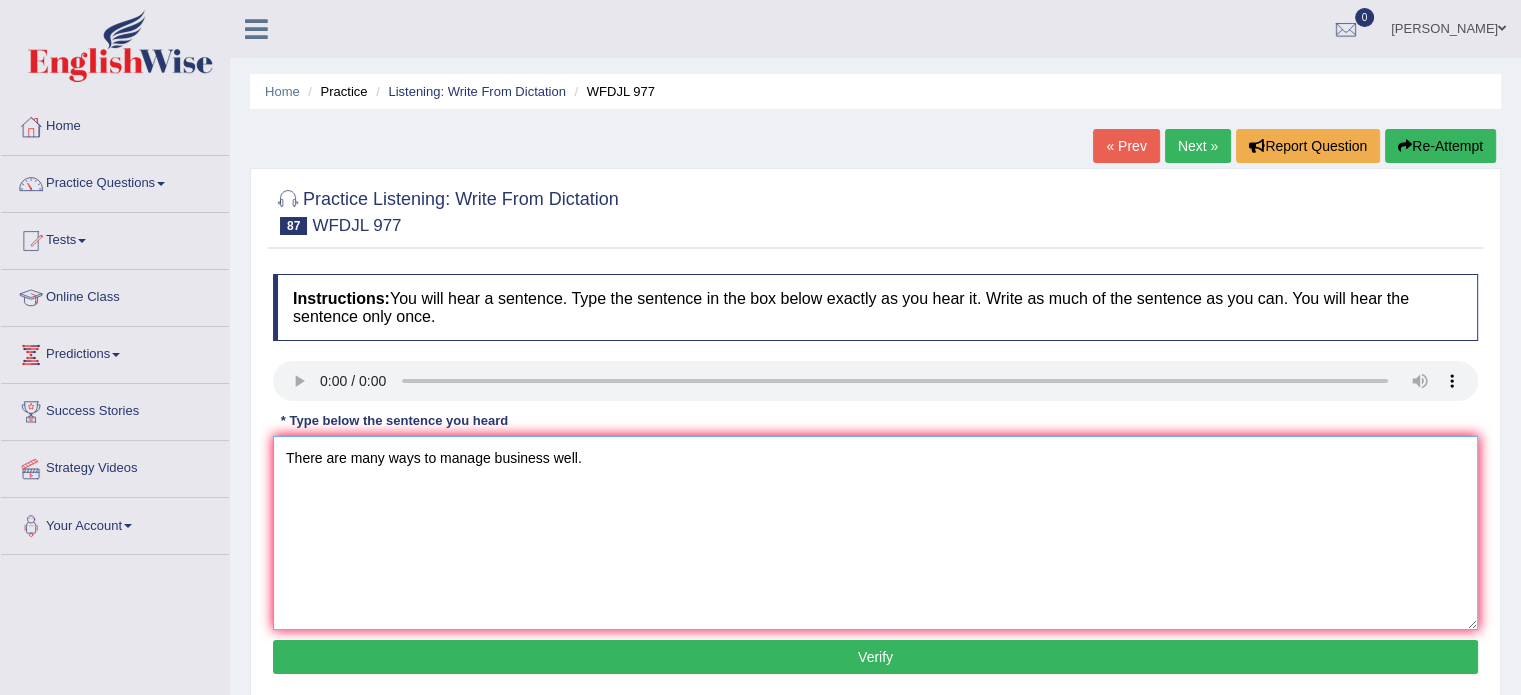 type on "There are many ways to manage business well." 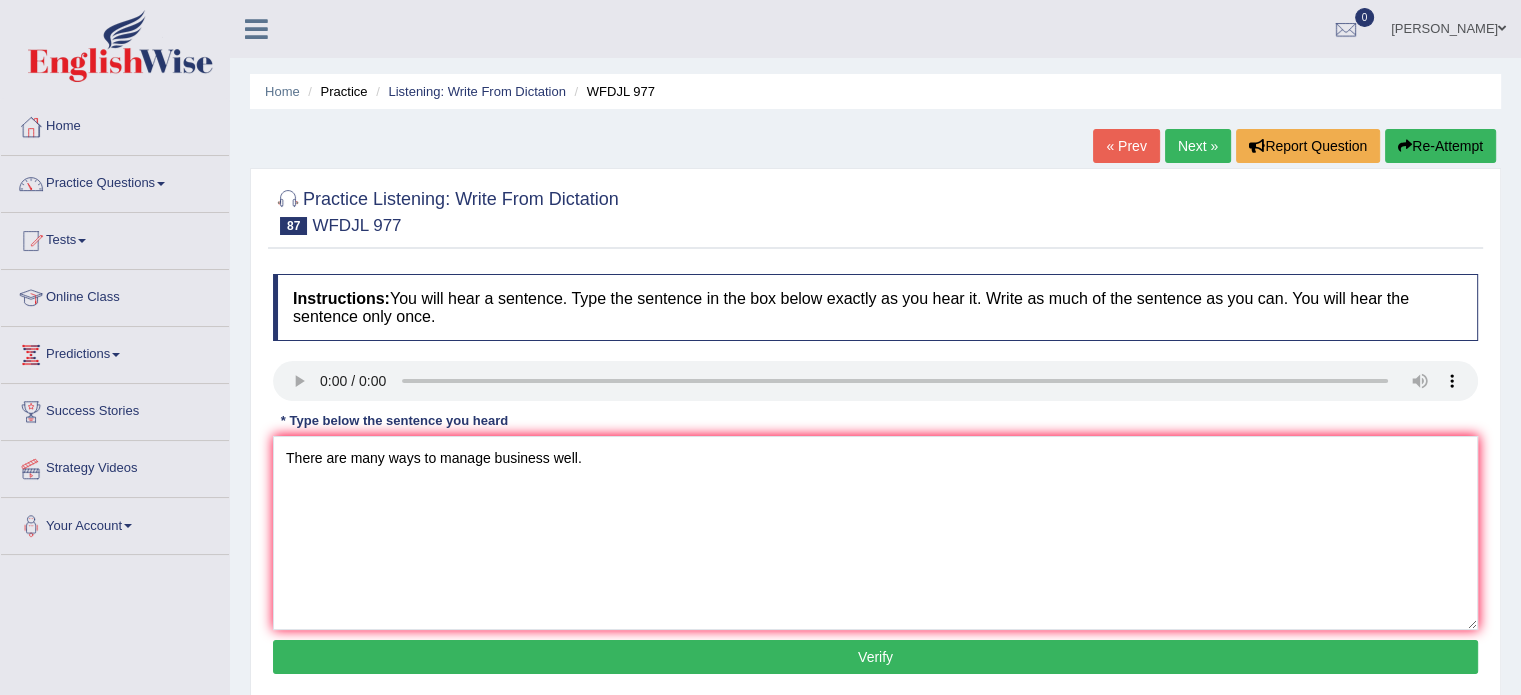 click on "Verify" at bounding box center [875, 657] 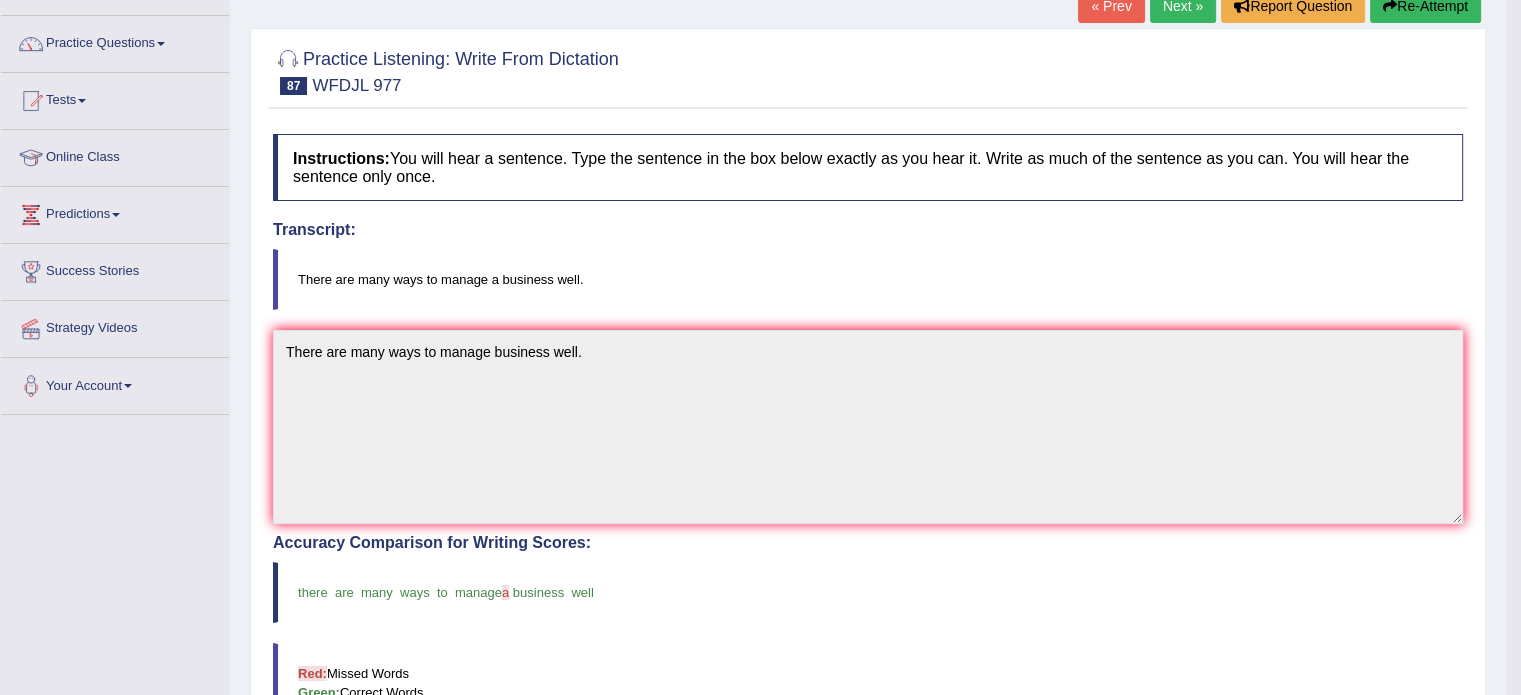 scroll, scrollTop: 132, scrollLeft: 0, axis: vertical 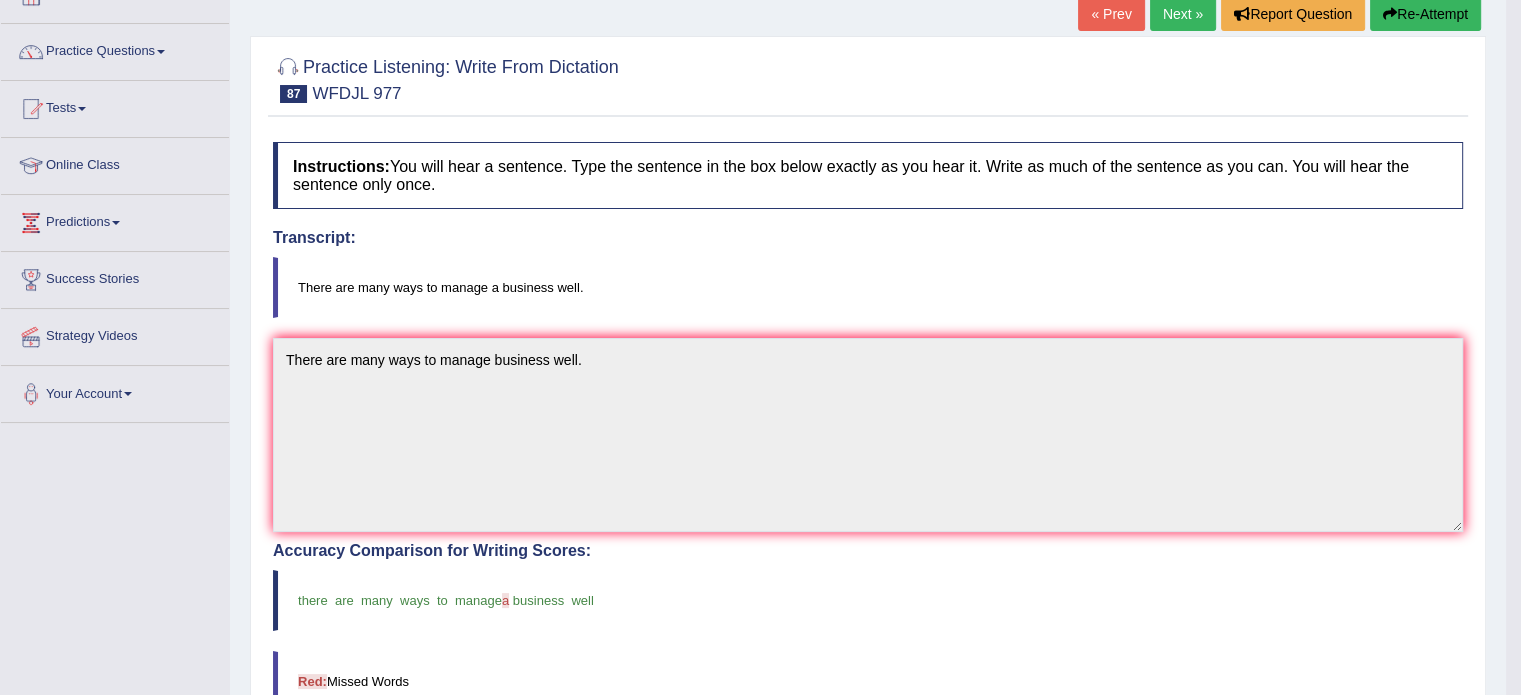 click on "Next »" at bounding box center (1183, 14) 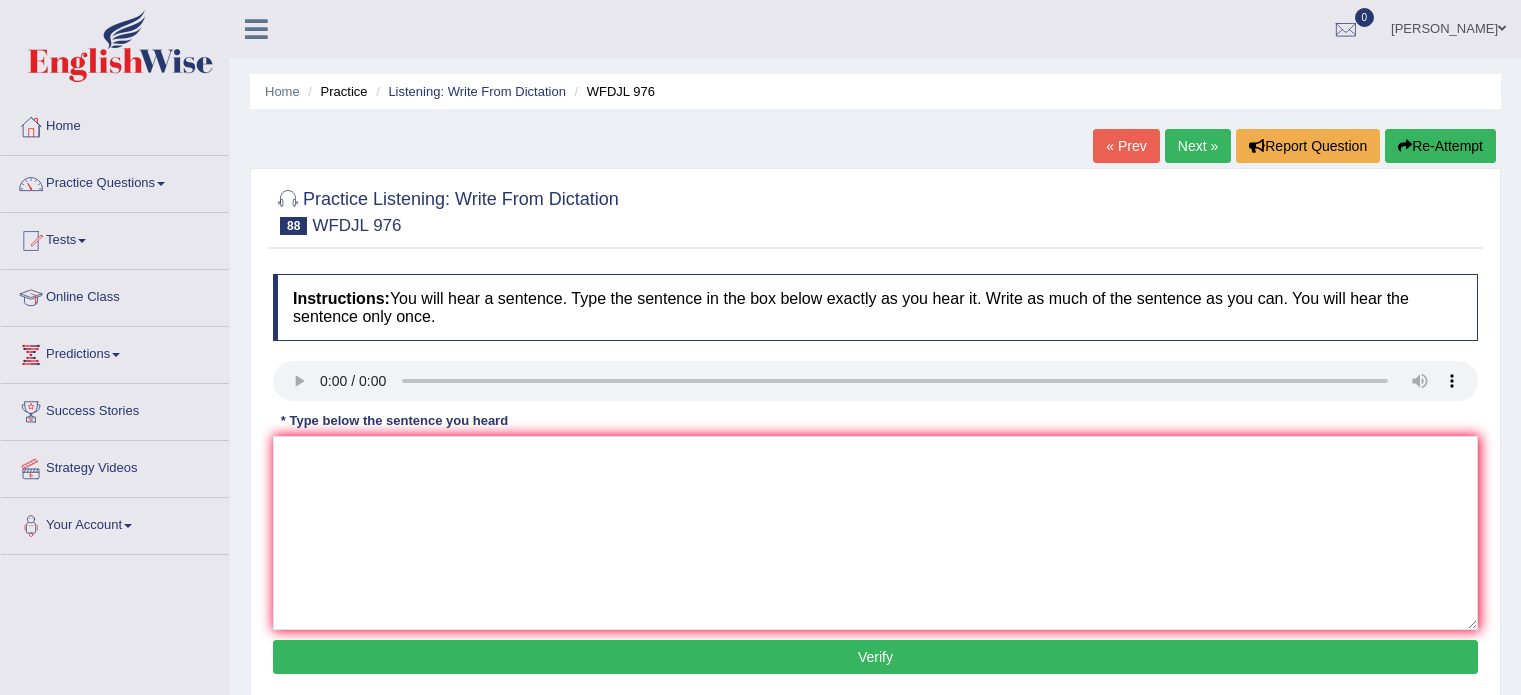 scroll, scrollTop: 0, scrollLeft: 0, axis: both 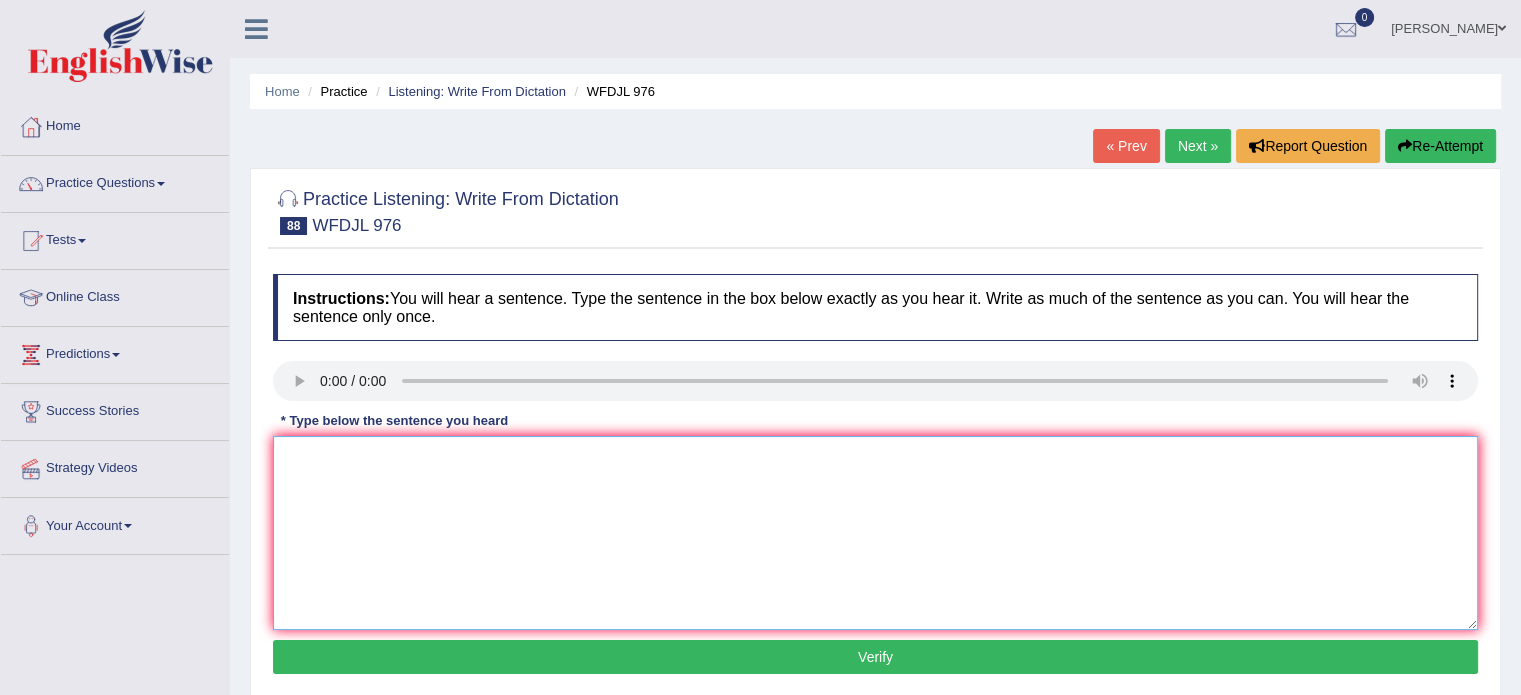 click at bounding box center [875, 533] 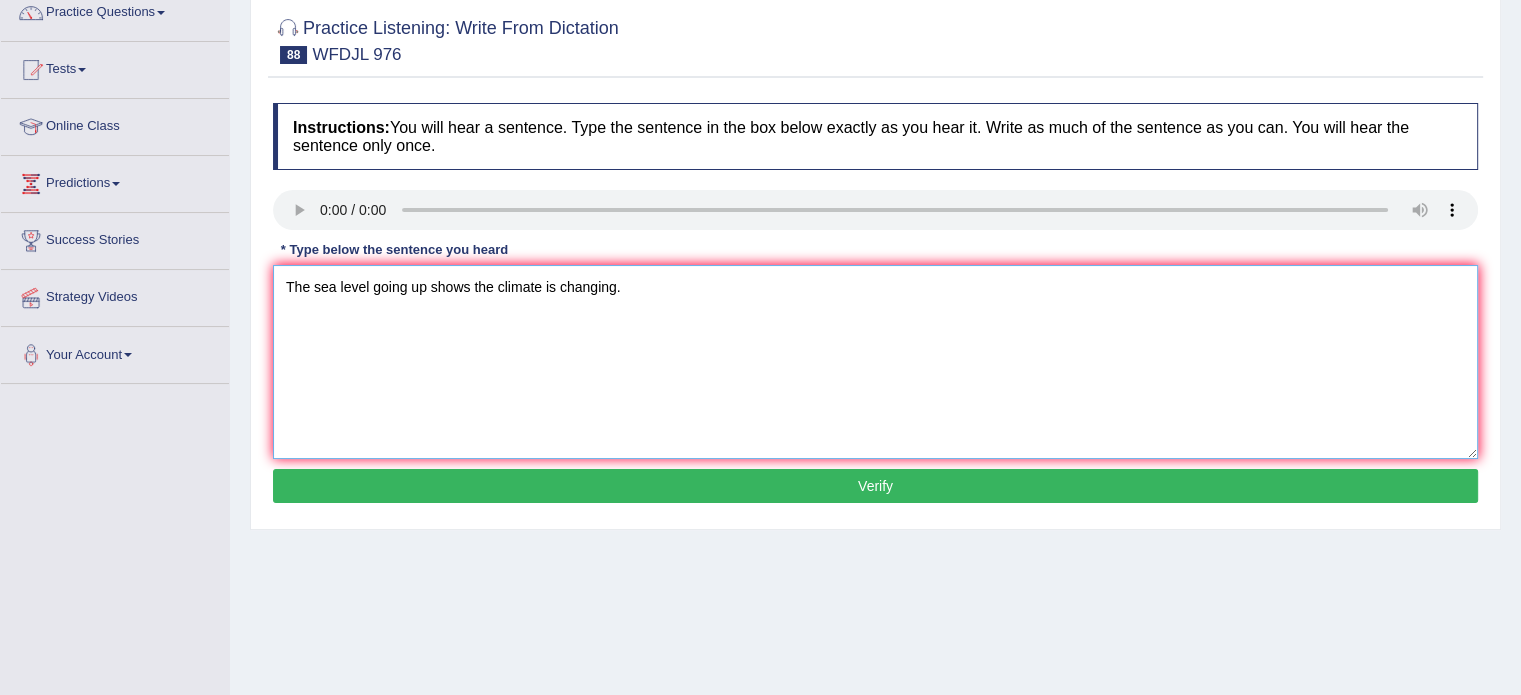 scroll, scrollTop: 172, scrollLeft: 0, axis: vertical 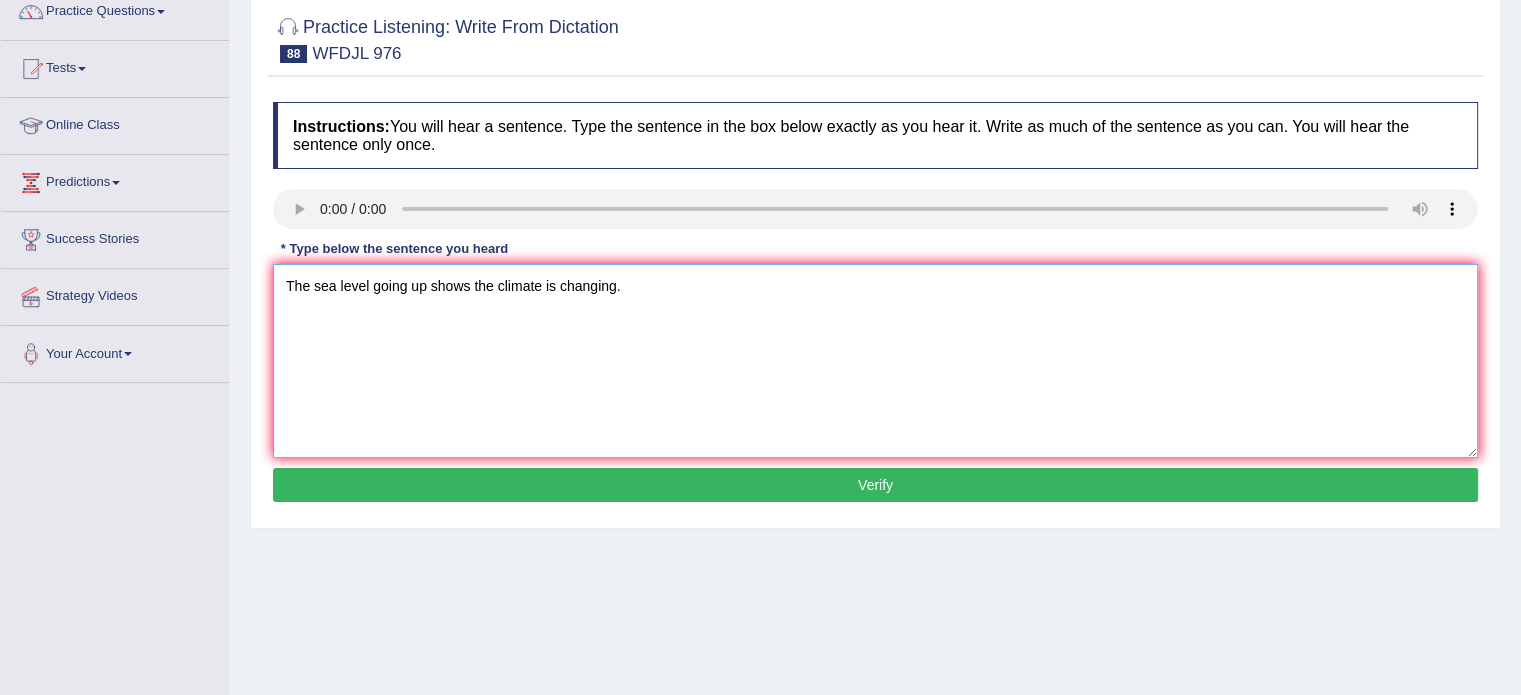 type on "The sea level going up shows the climate is changing." 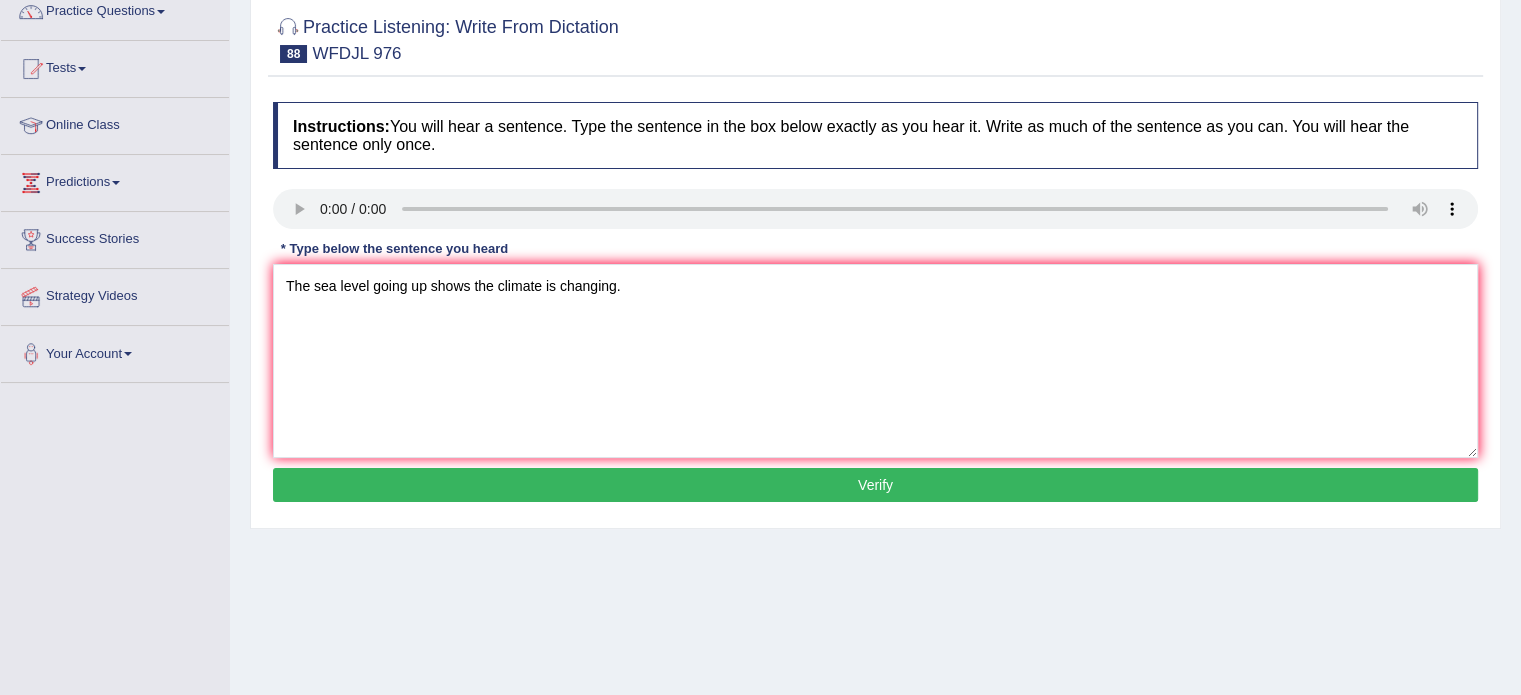 click on "Verify" at bounding box center [875, 485] 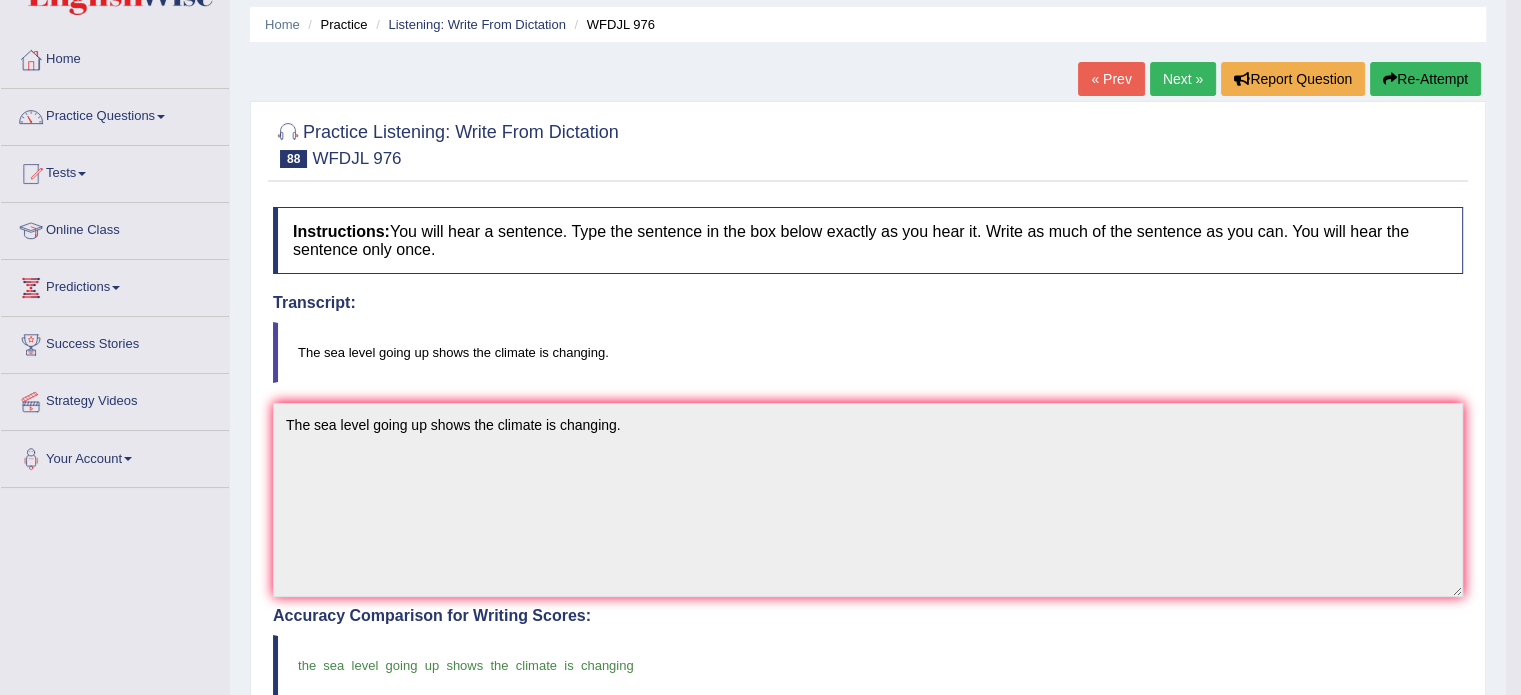 scroll, scrollTop: 66, scrollLeft: 0, axis: vertical 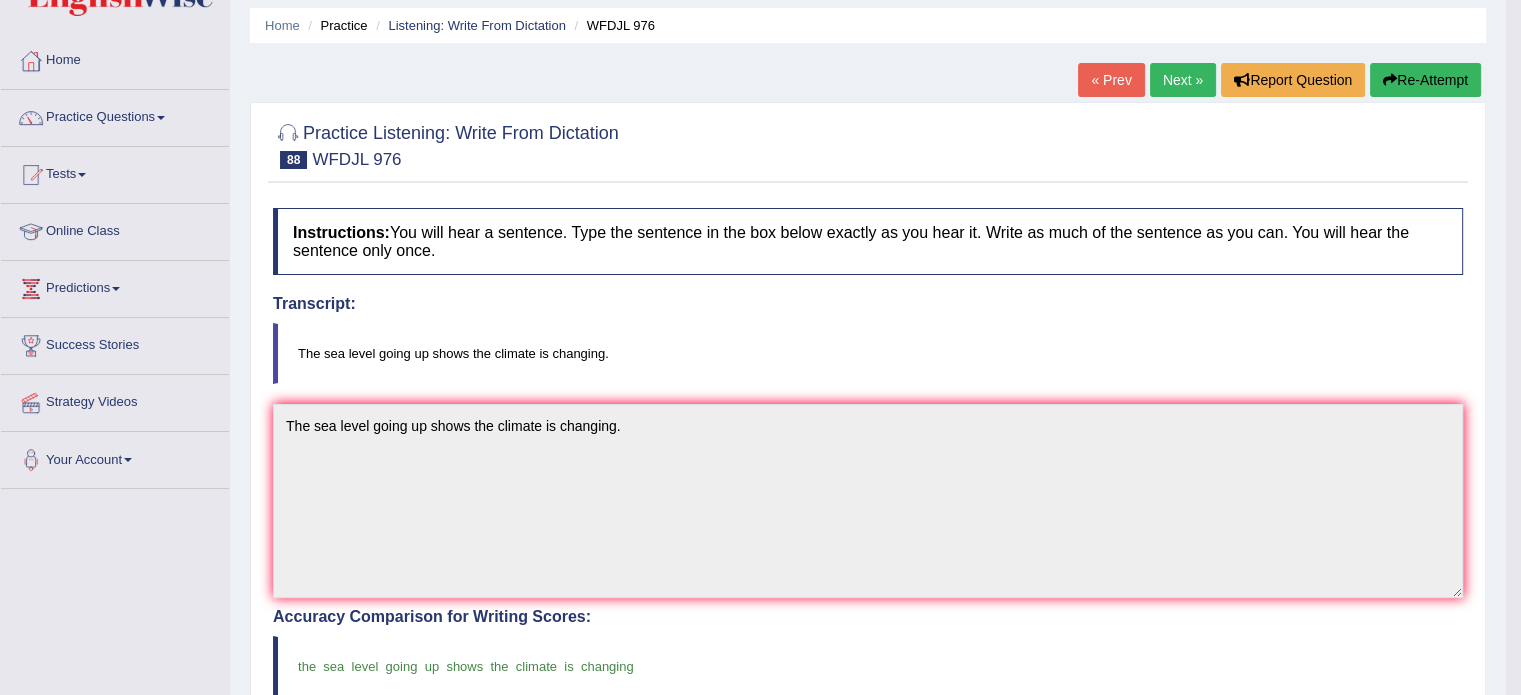 click on "Next »" at bounding box center [1183, 80] 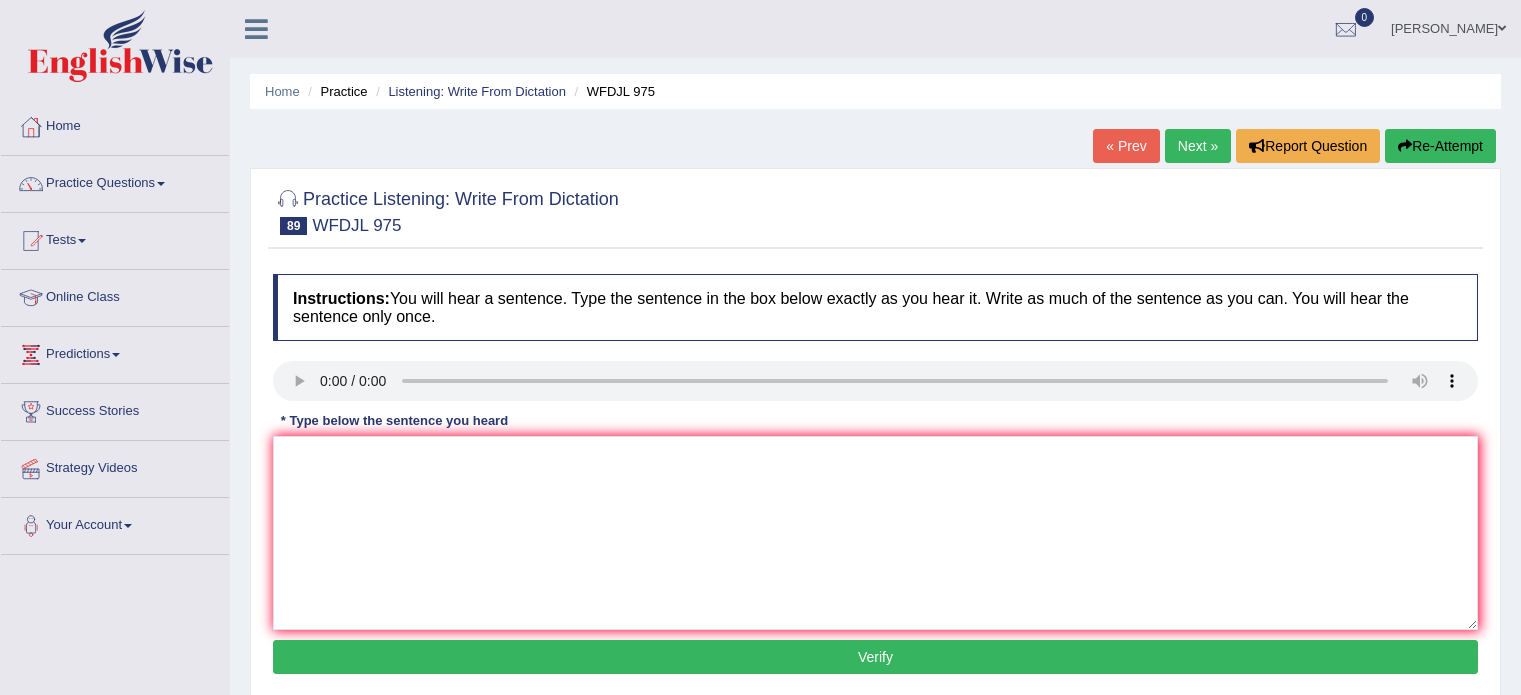 scroll, scrollTop: 0, scrollLeft: 0, axis: both 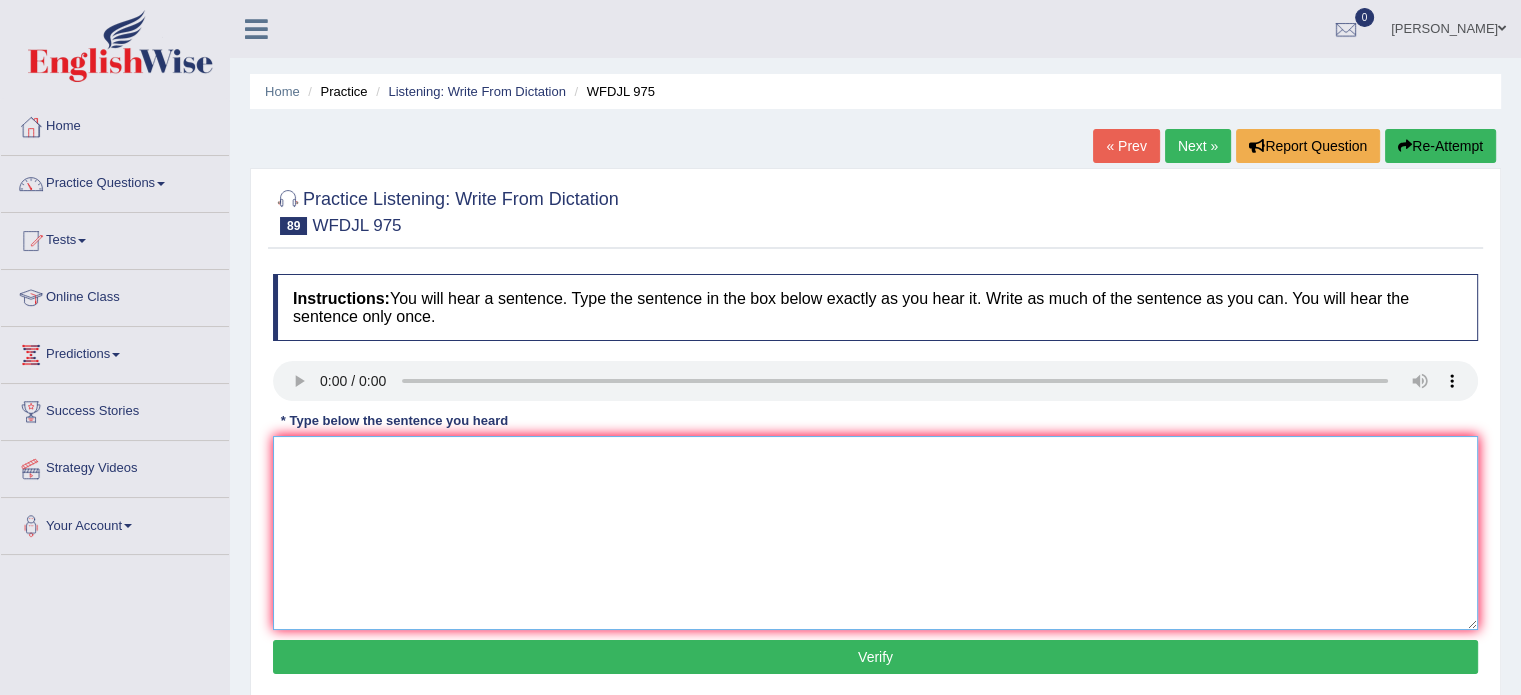 click at bounding box center (875, 533) 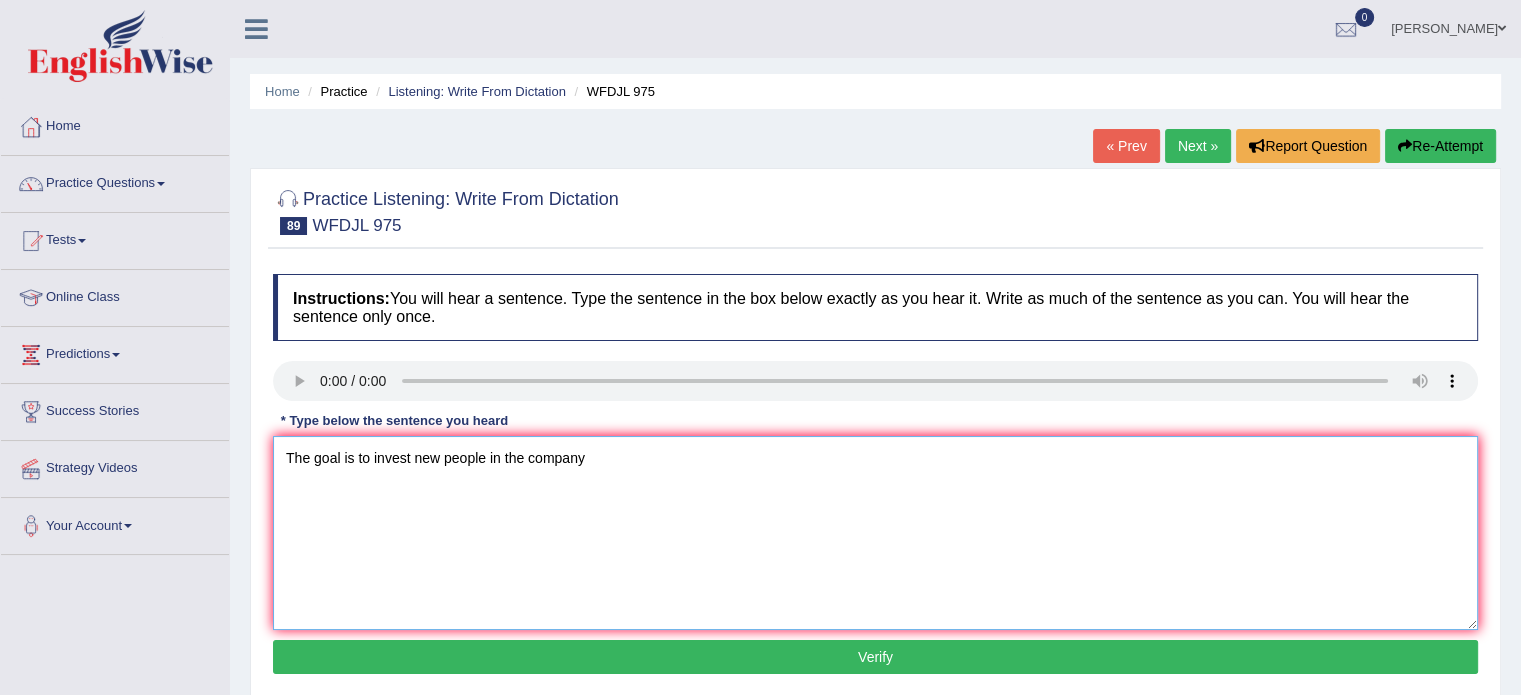 click on "The goal is to invest new people in the company" at bounding box center (875, 533) 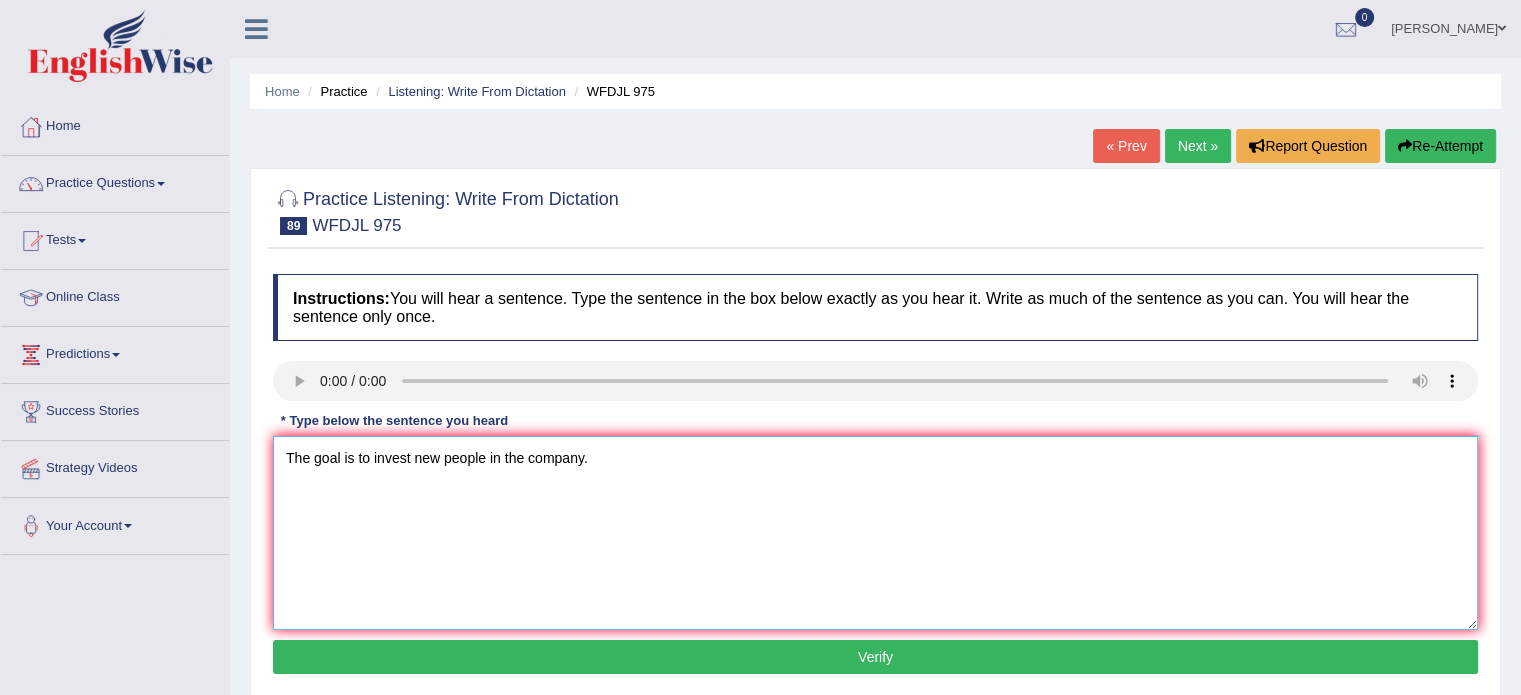 type on "The goal is to invest new people in the company." 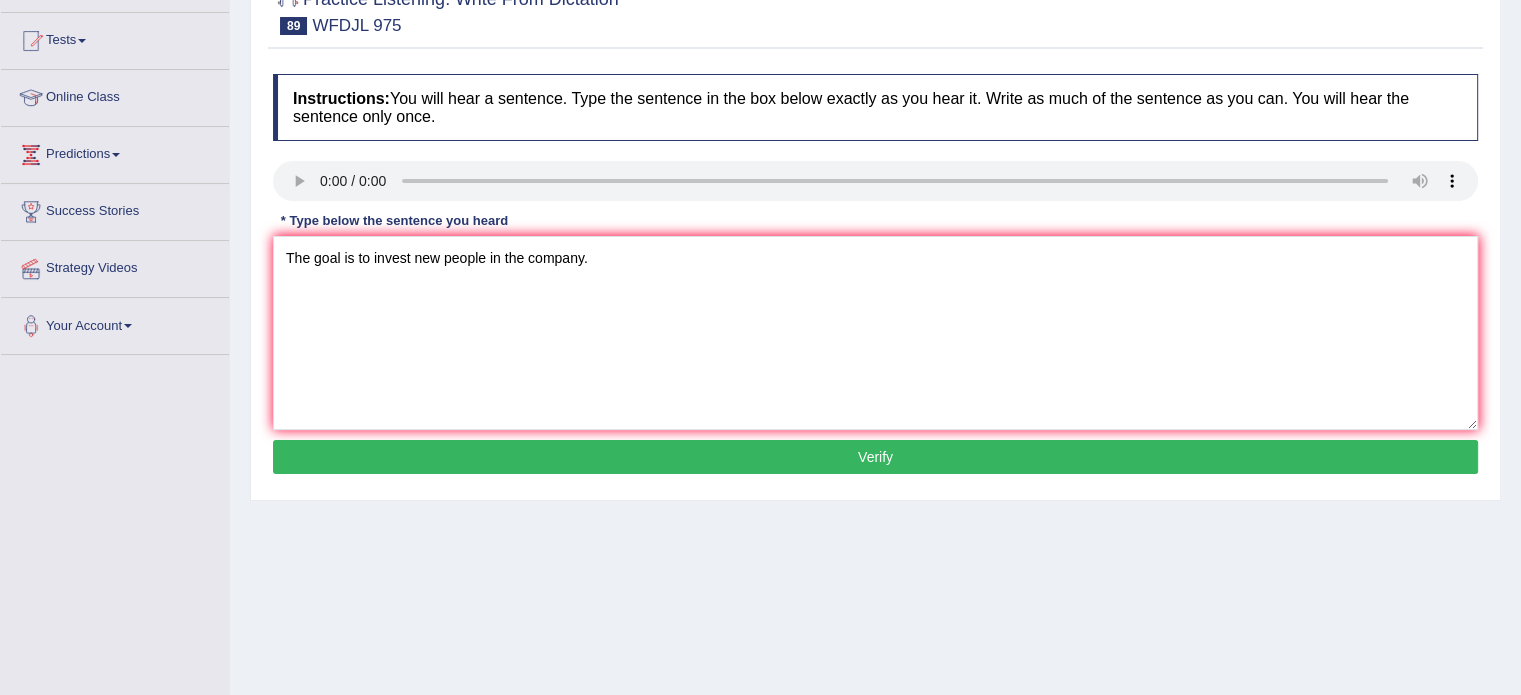 scroll, scrollTop: 236, scrollLeft: 0, axis: vertical 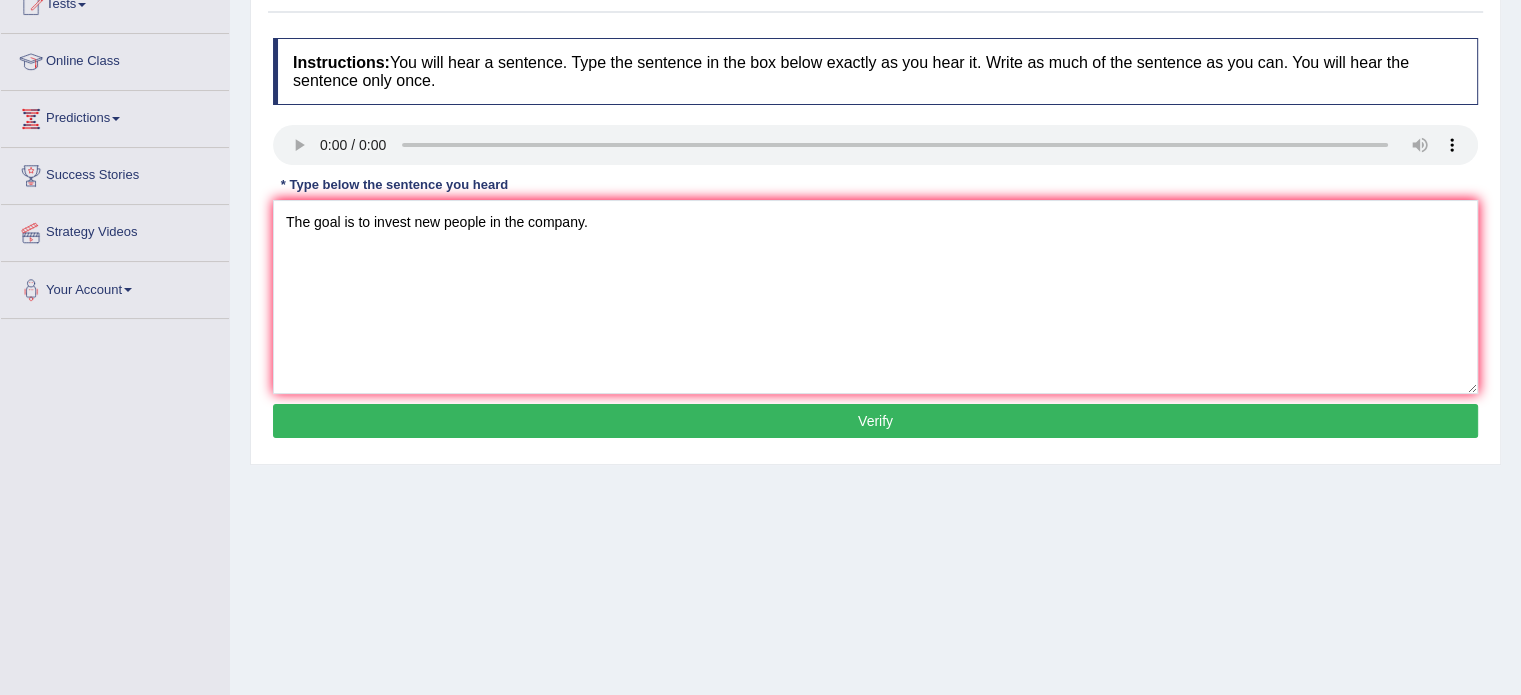 click on "Verify" at bounding box center [875, 421] 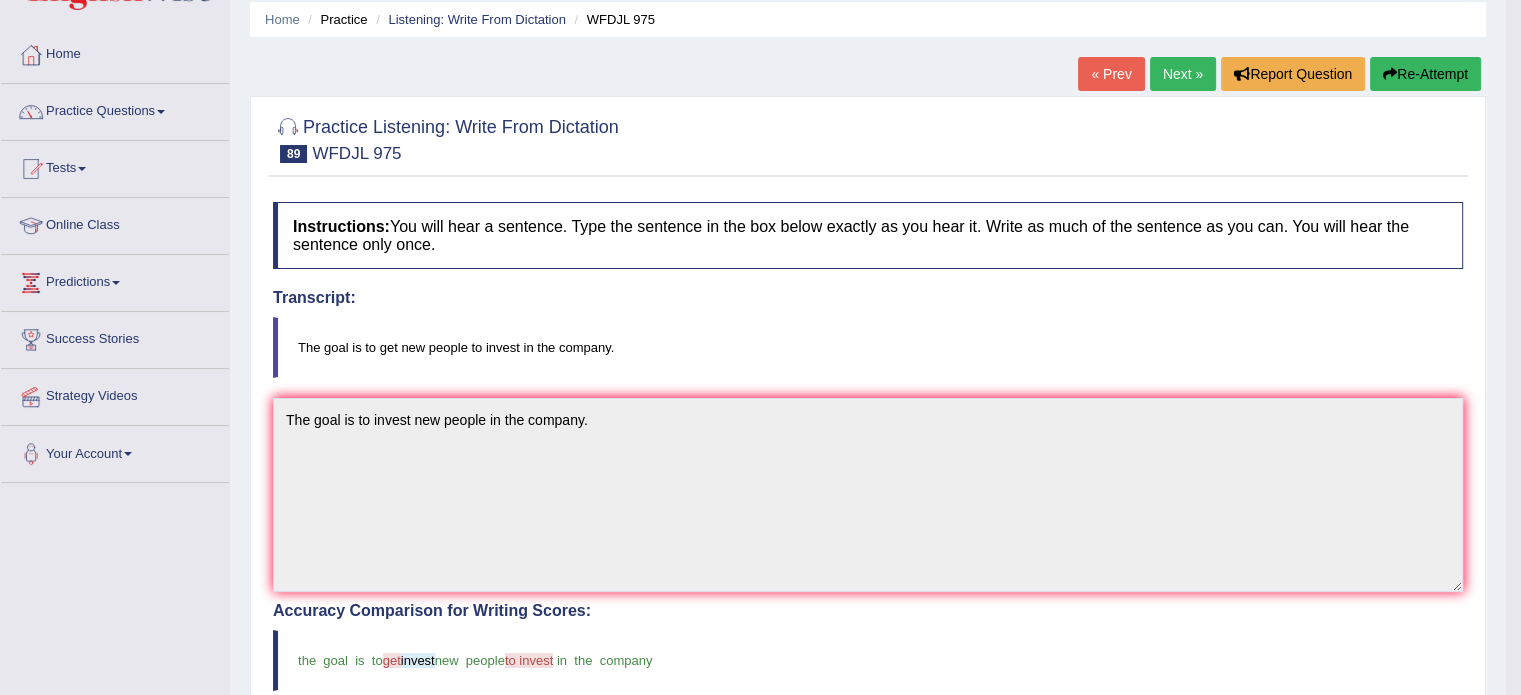 scroll, scrollTop: 71, scrollLeft: 0, axis: vertical 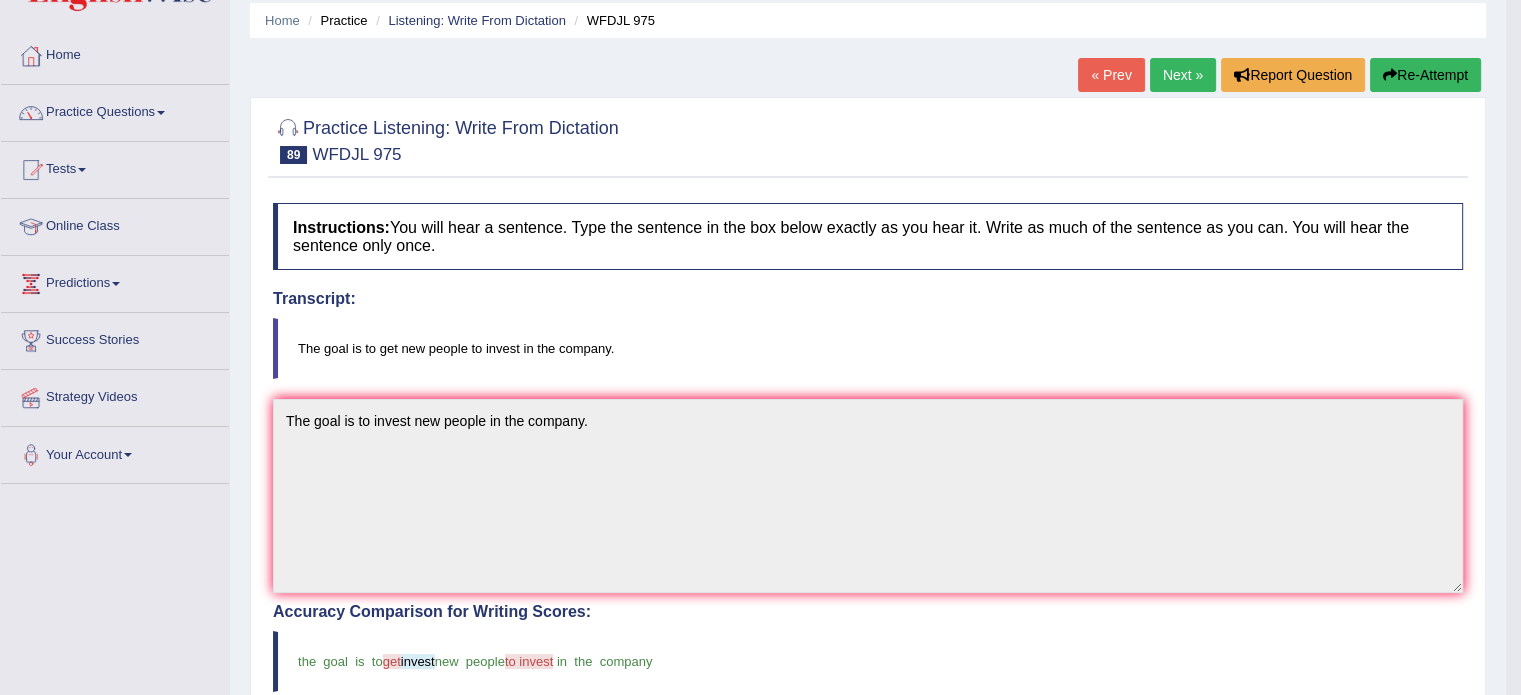 click on "Next »" at bounding box center [1183, 75] 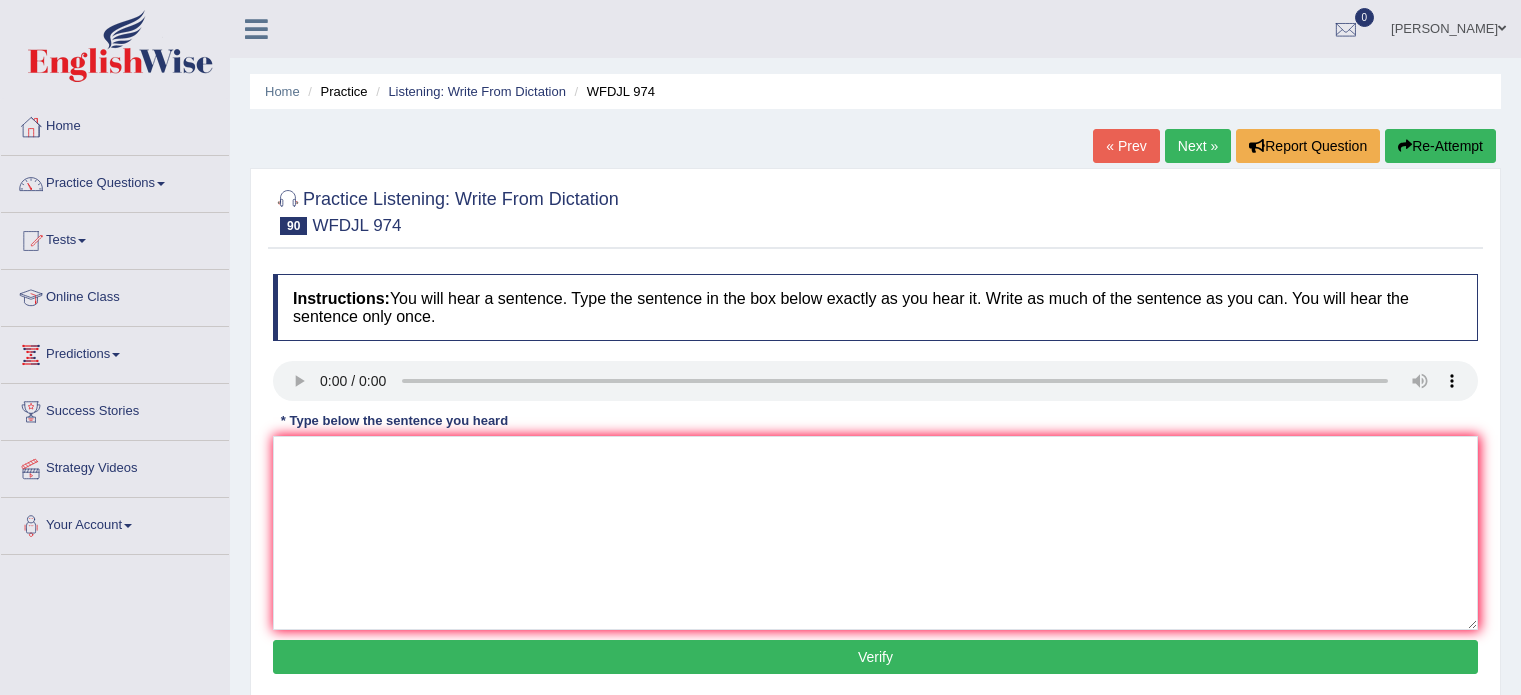 scroll, scrollTop: 0, scrollLeft: 0, axis: both 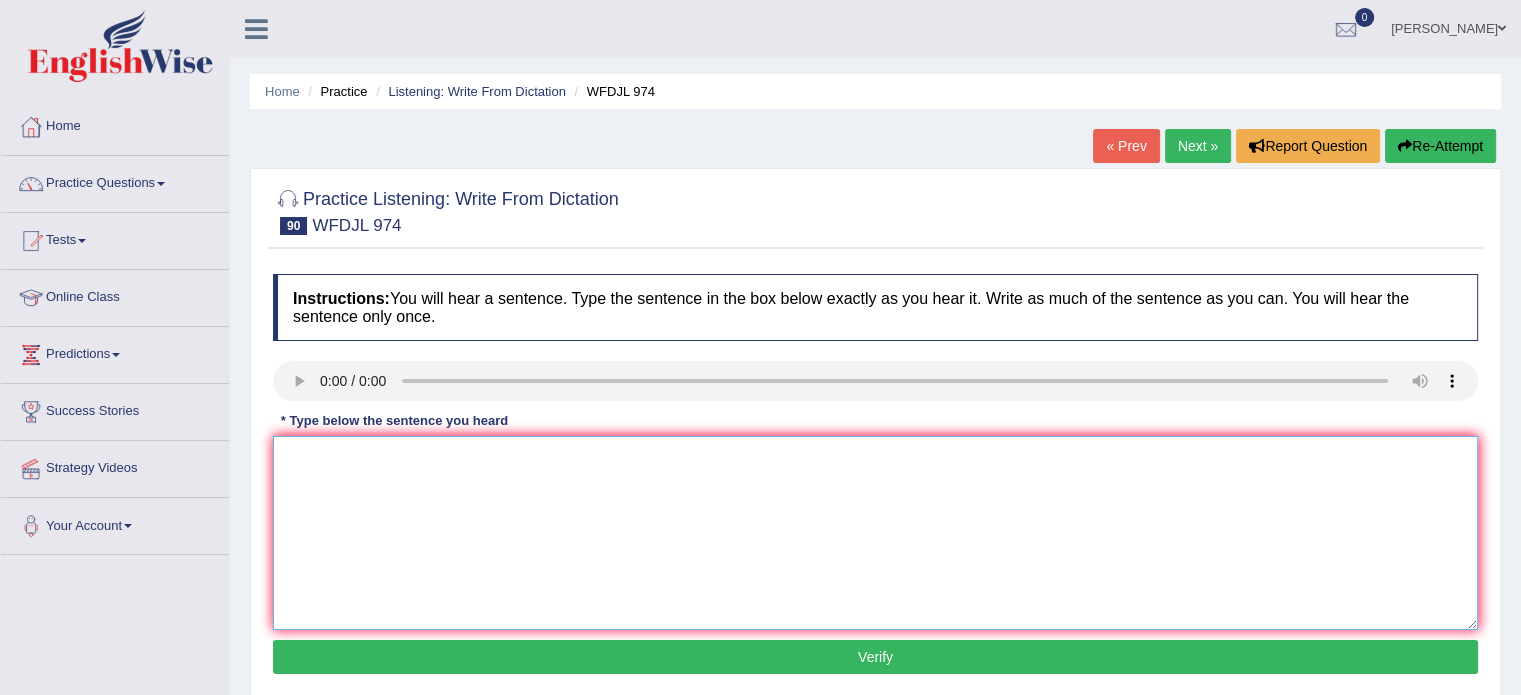 click at bounding box center (875, 533) 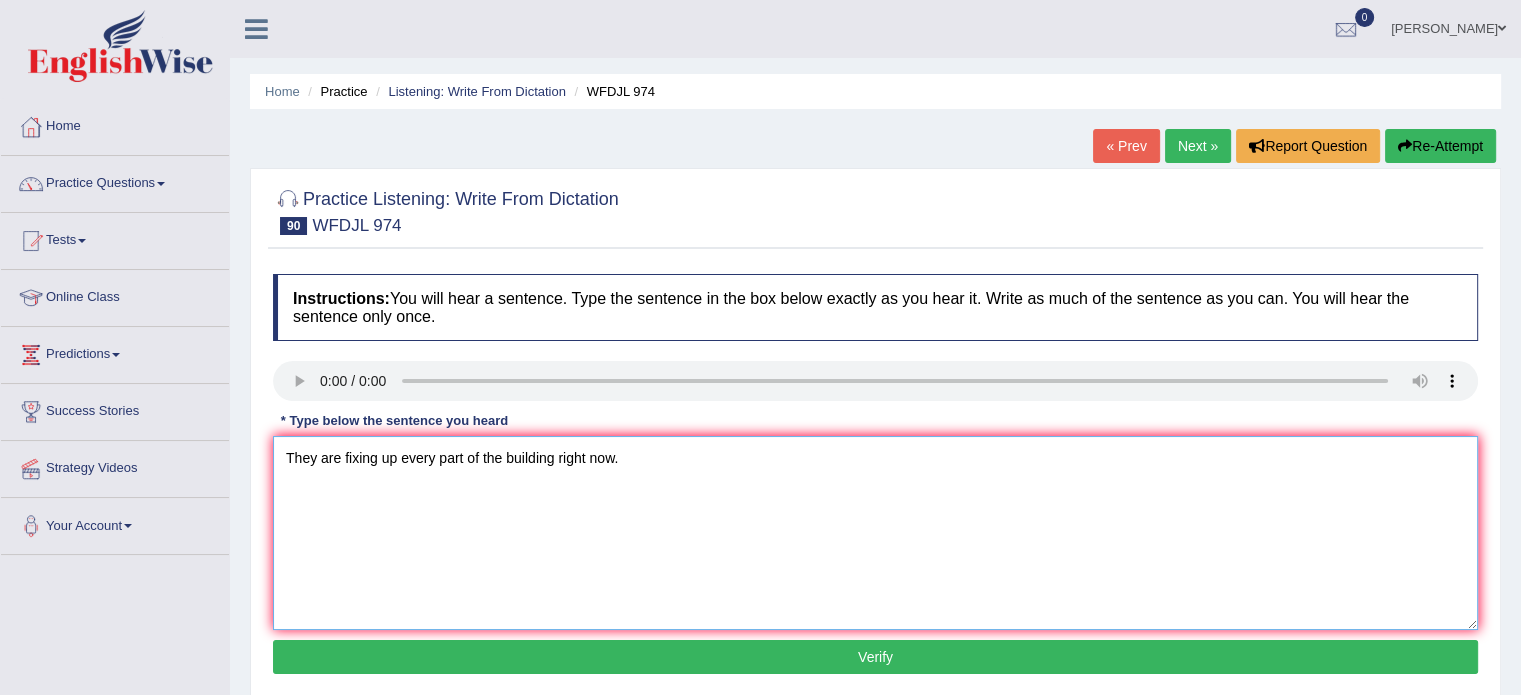type on "They are fixing up every part of the building right now." 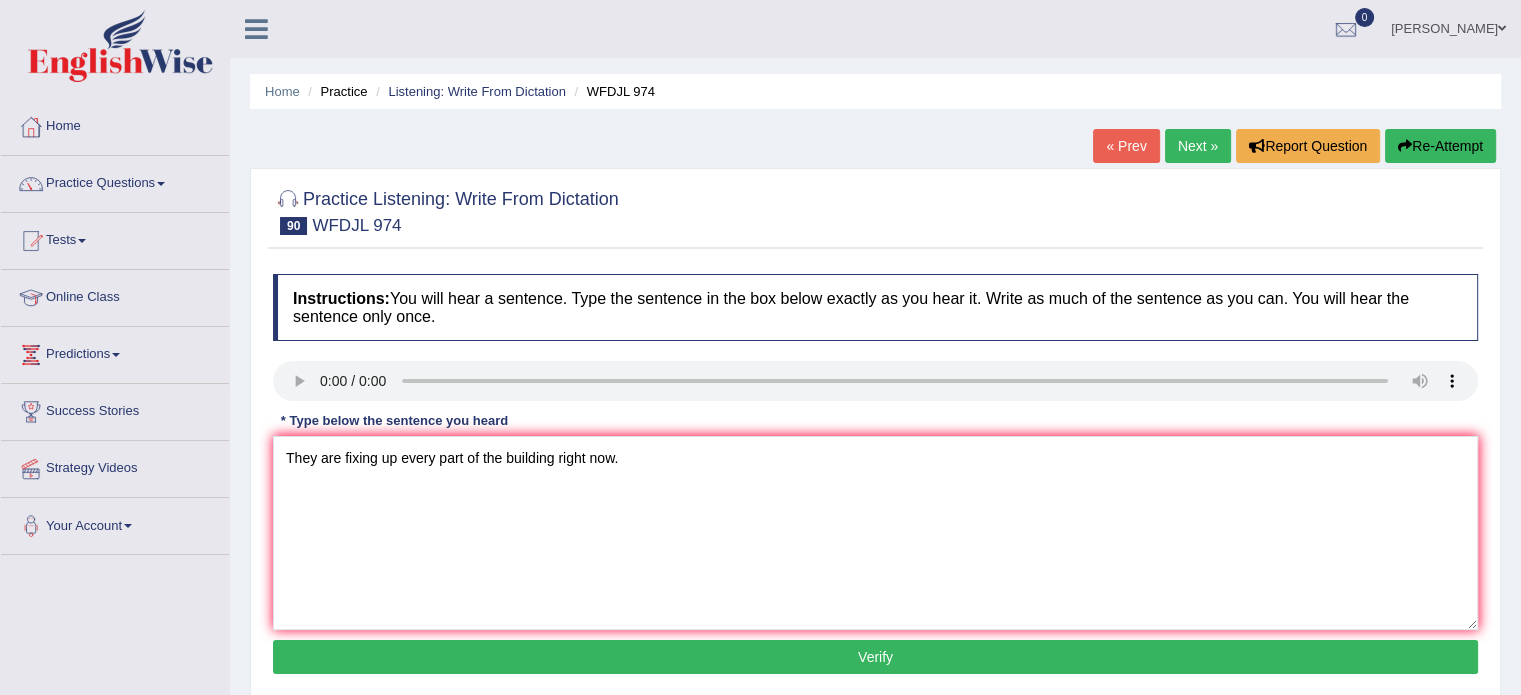 click on "Verify" at bounding box center (875, 657) 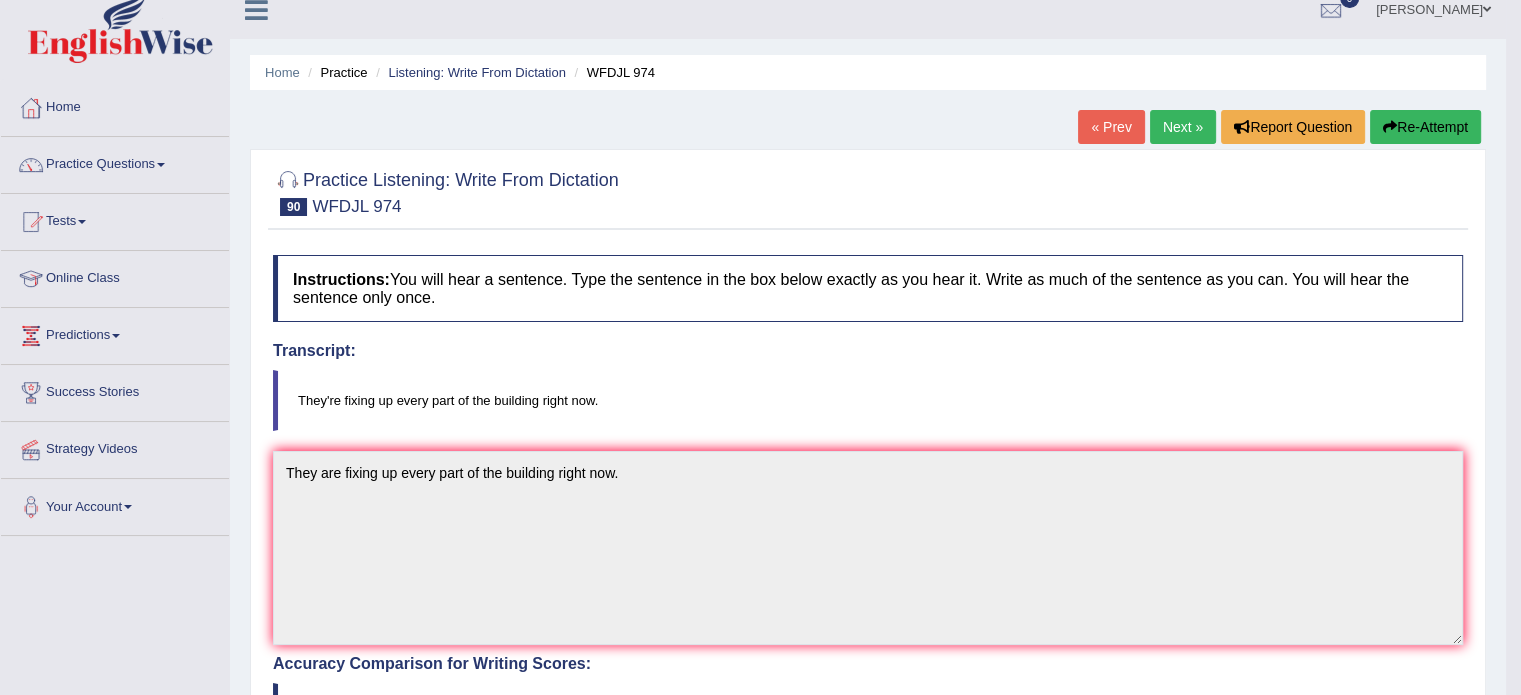 scroll, scrollTop: 14, scrollLeft: 0, axis: vertical 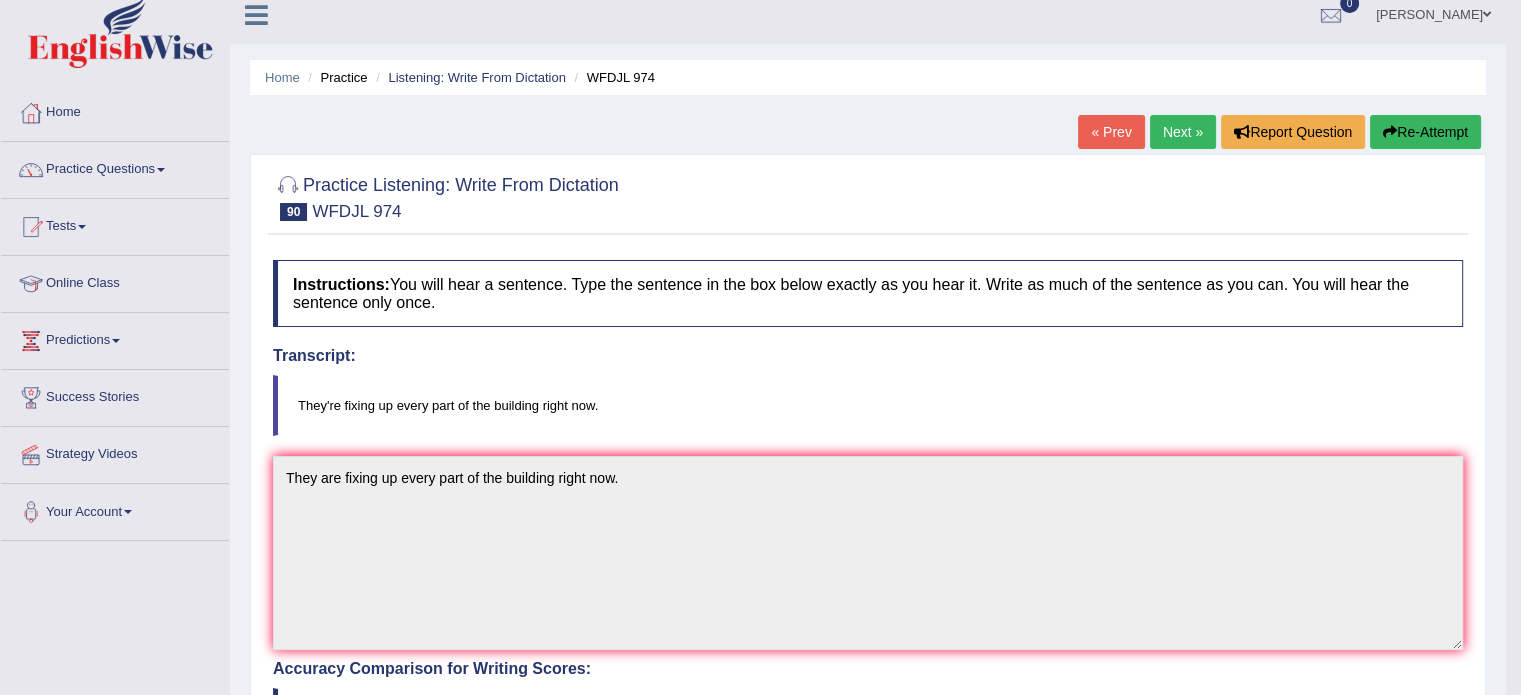click on "Re-Attempt" at bounding box center [1425, 132] 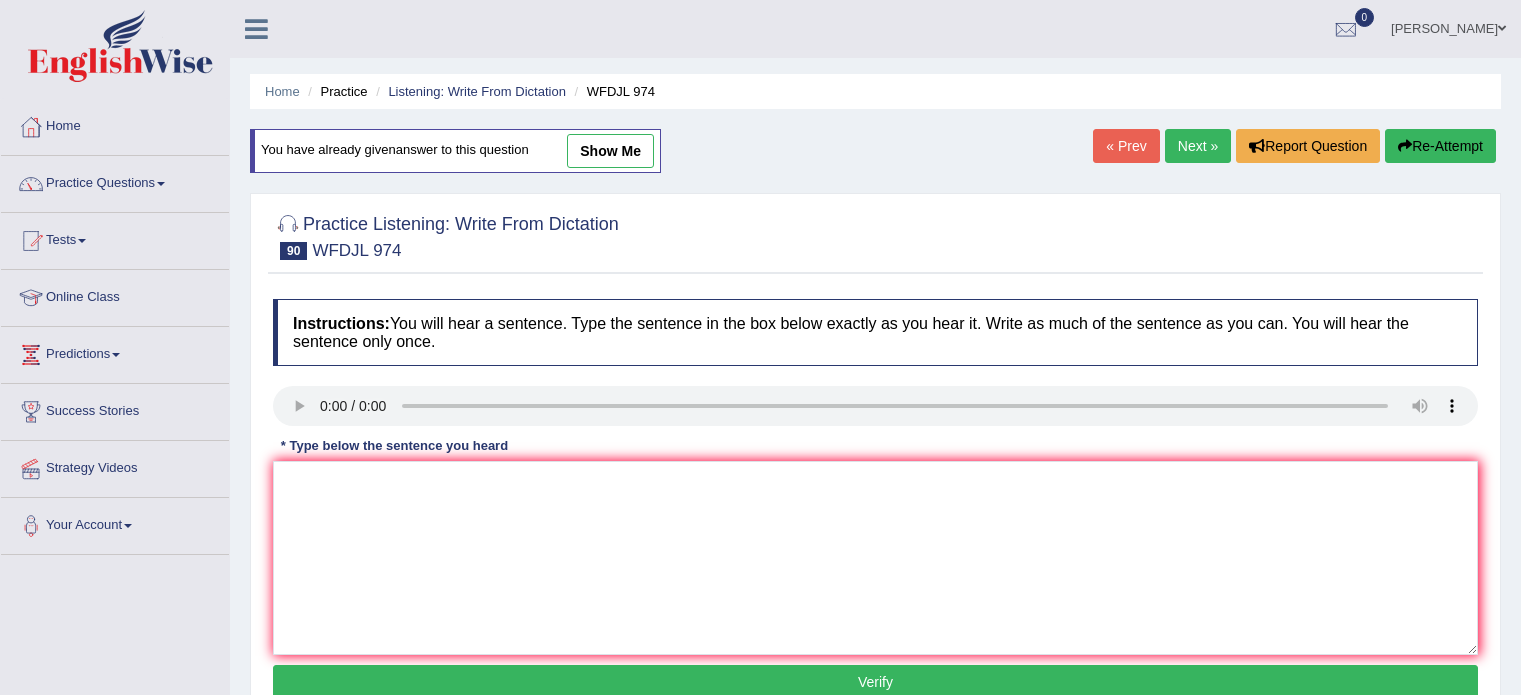scroll, scrollTop: 14, scrollLeft: 0, axis: vertical 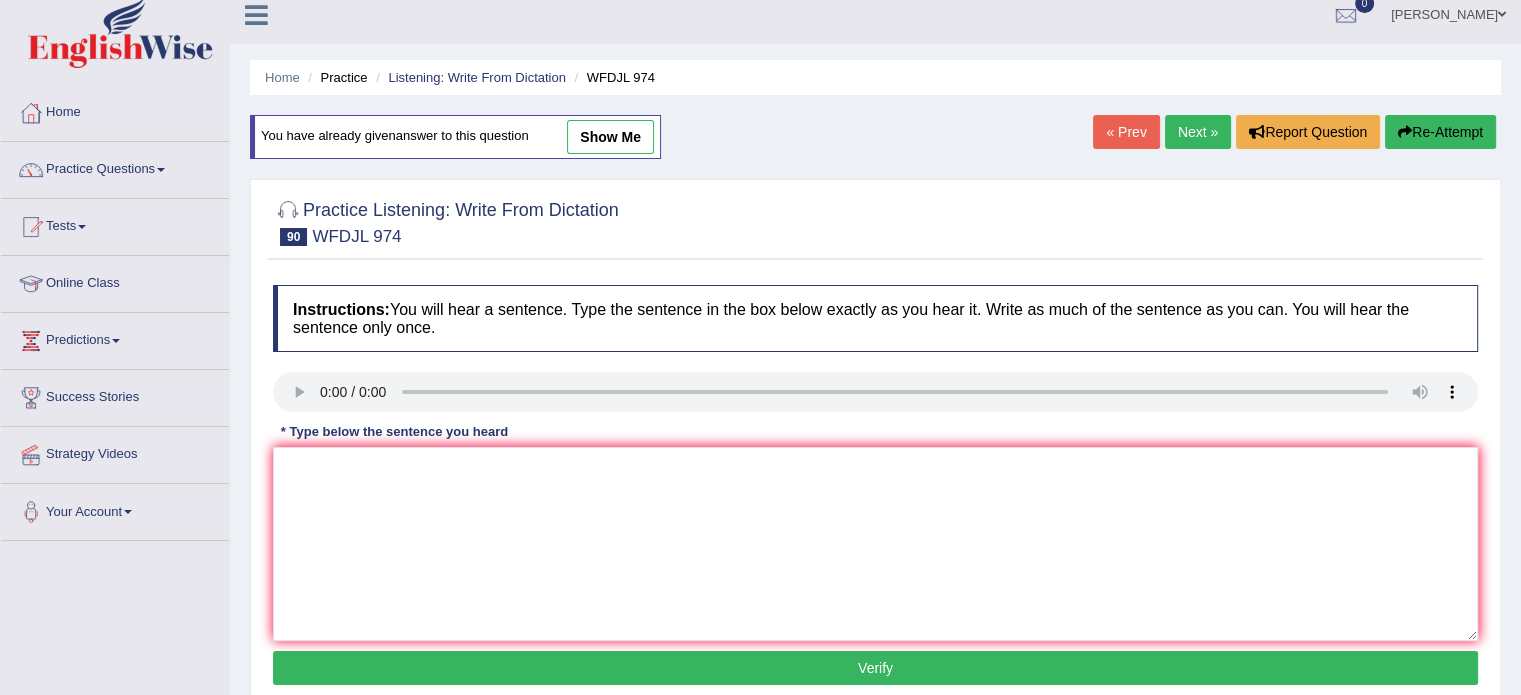 type 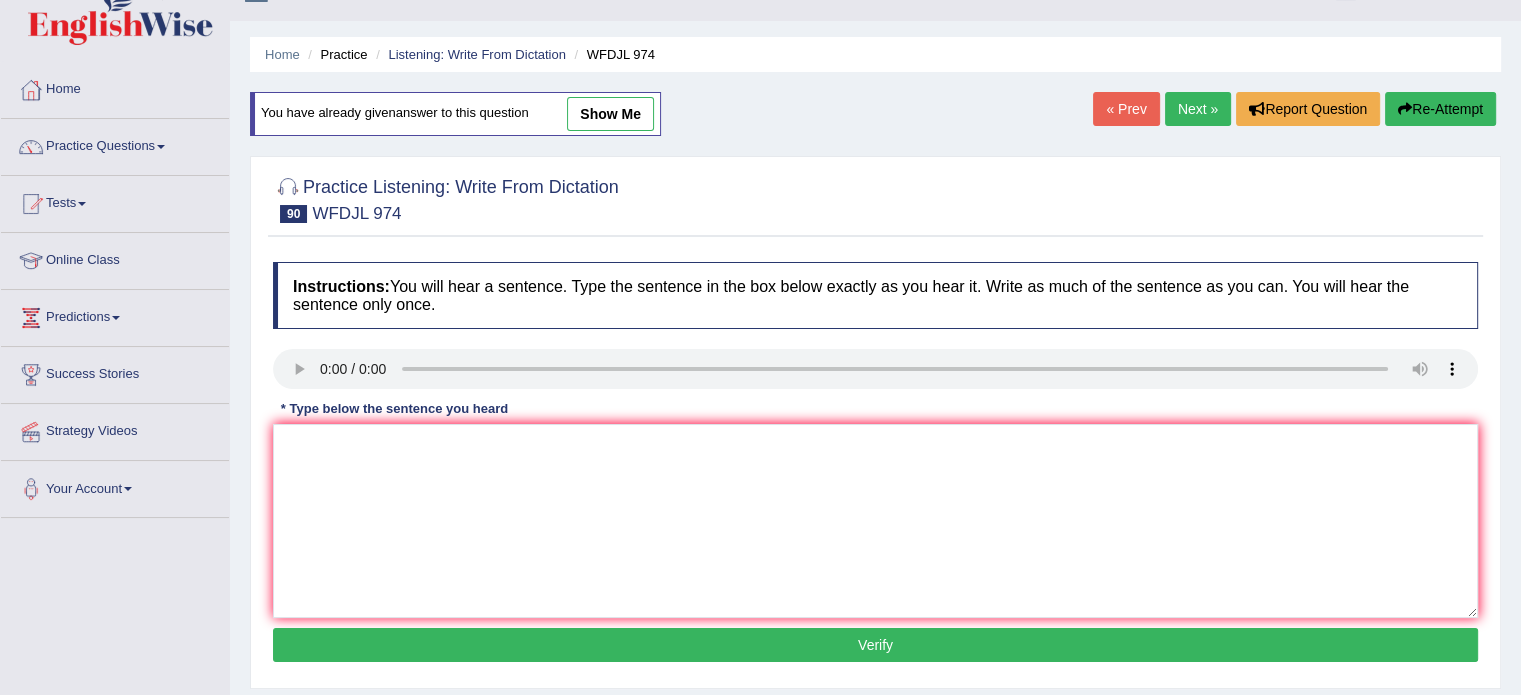 scroll, scrollTop: 36, scrollLeft: 0, axis: vertical 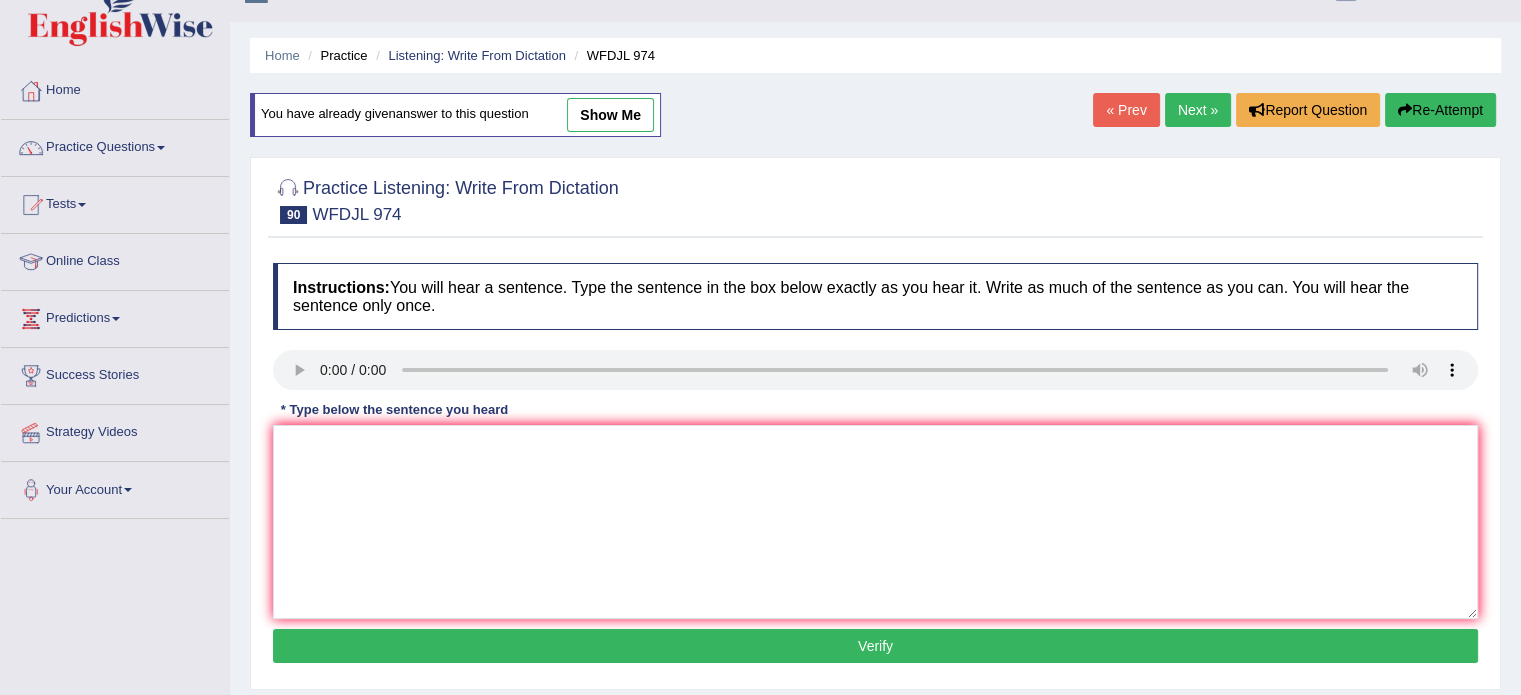 click on "Next »" at bounding box center (1198, 110) 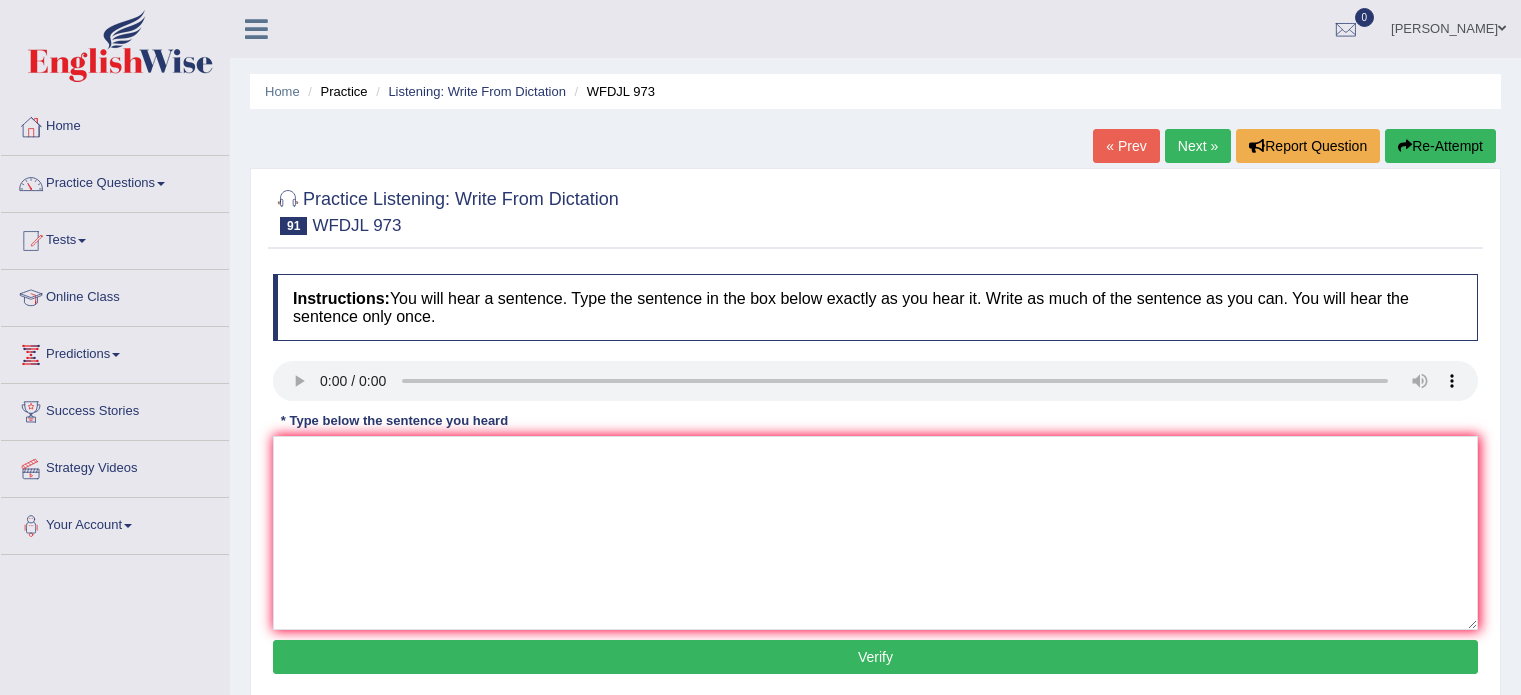 scroll, scrollTop: 0, scrollLeft: 0, axis: both 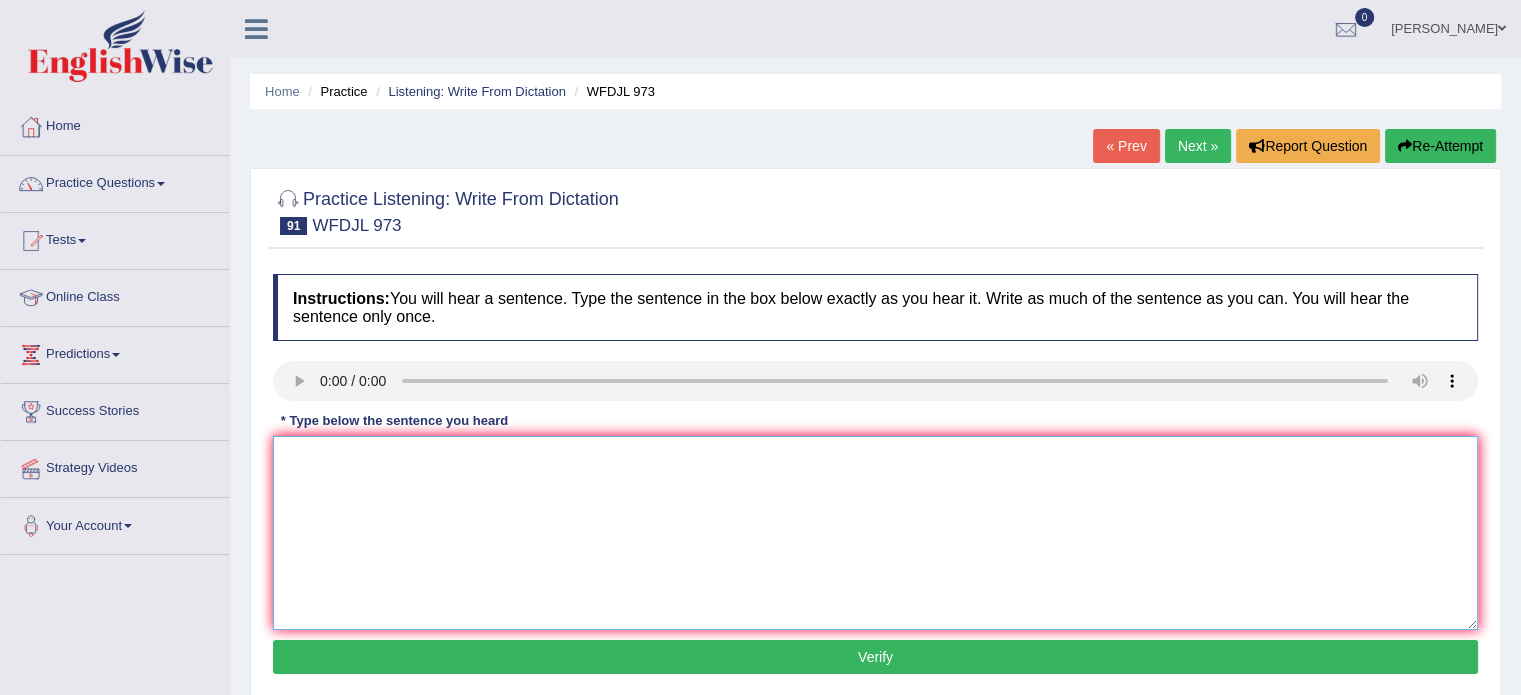 click at bounding box center [875, 533] 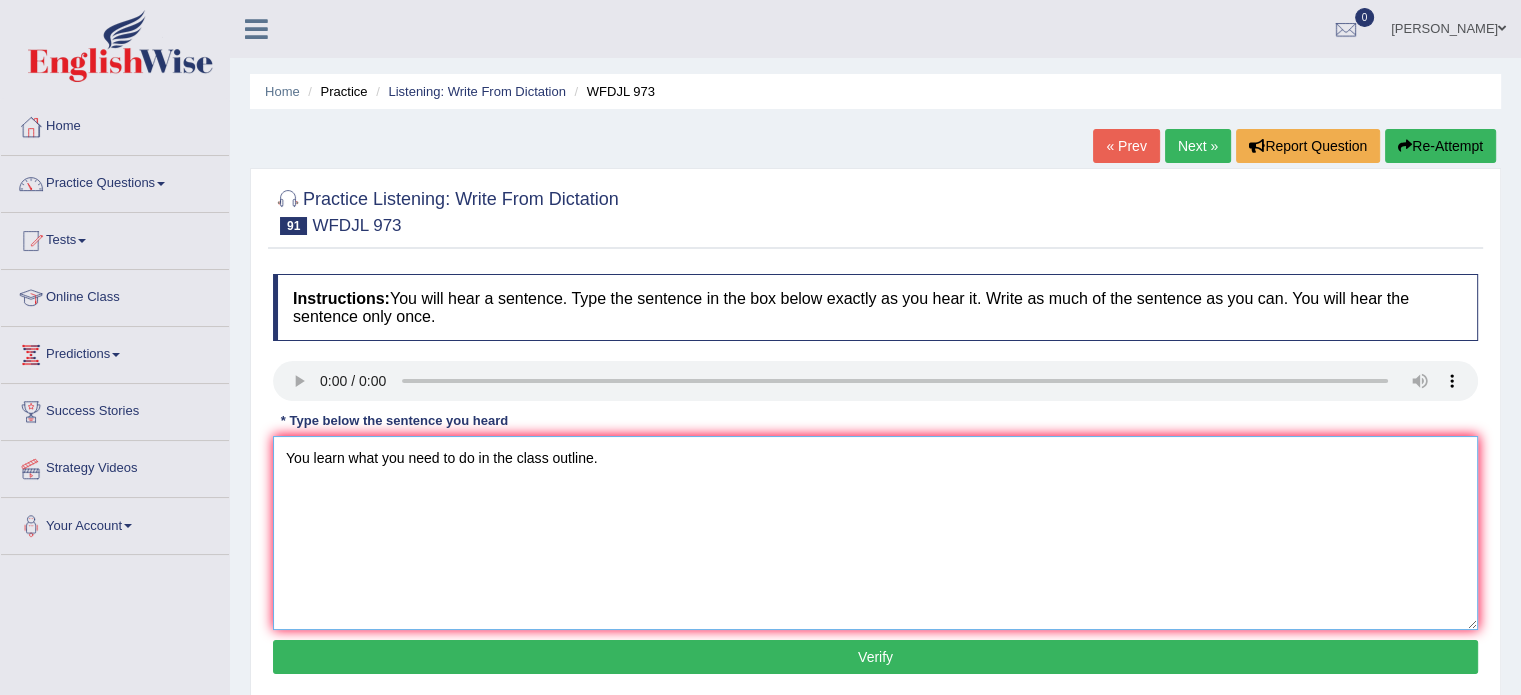 type on "You learn what you need to do in the class outline." 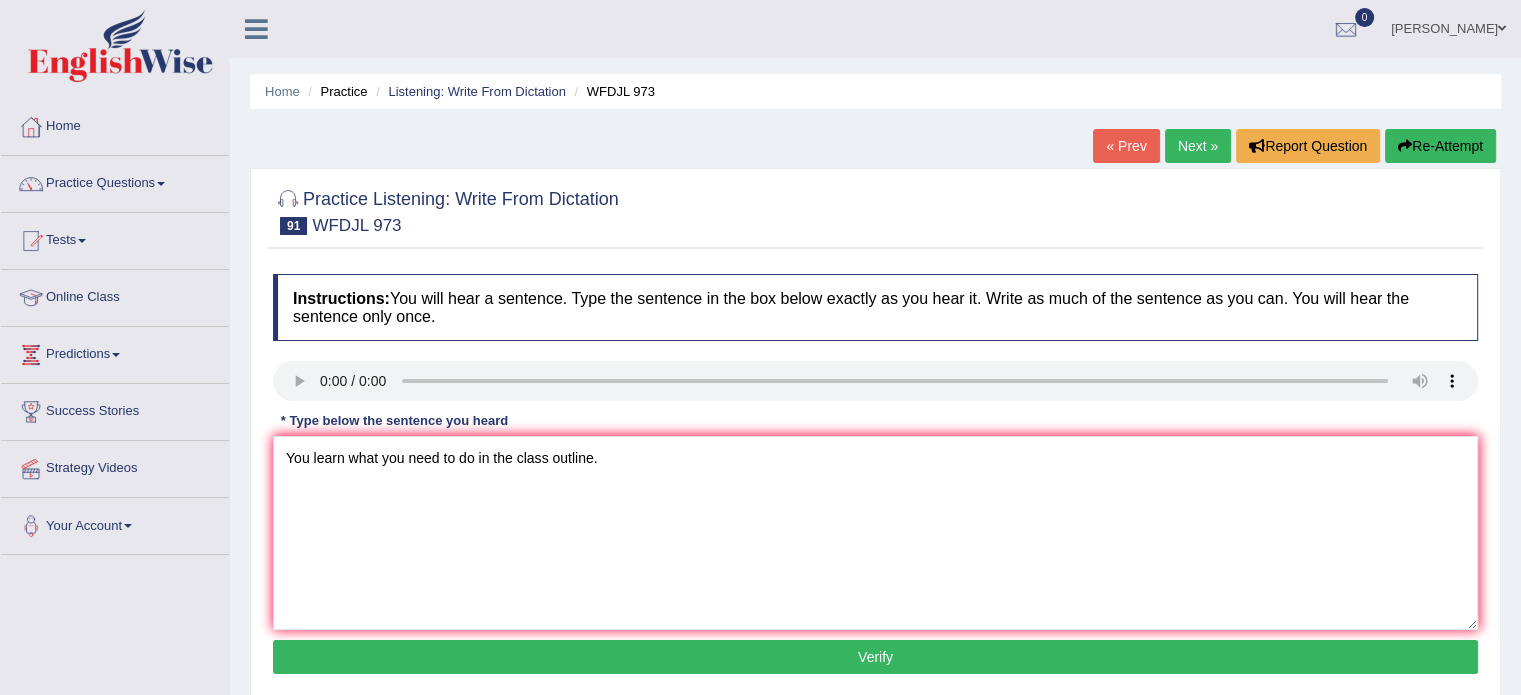 click on "Verify" at bounding box center [875, 657] 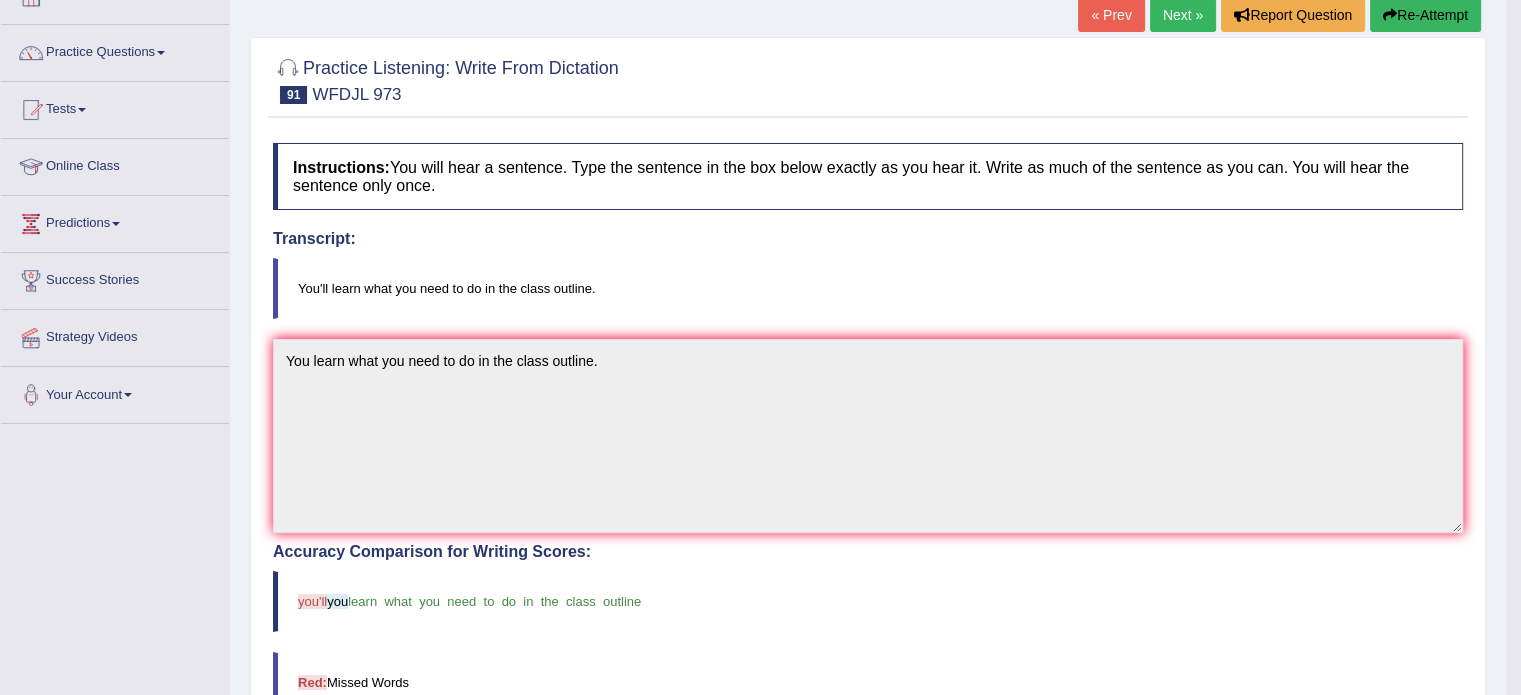 scroll, scrollTop: 132, scrollLeft: 0, axis: vertical 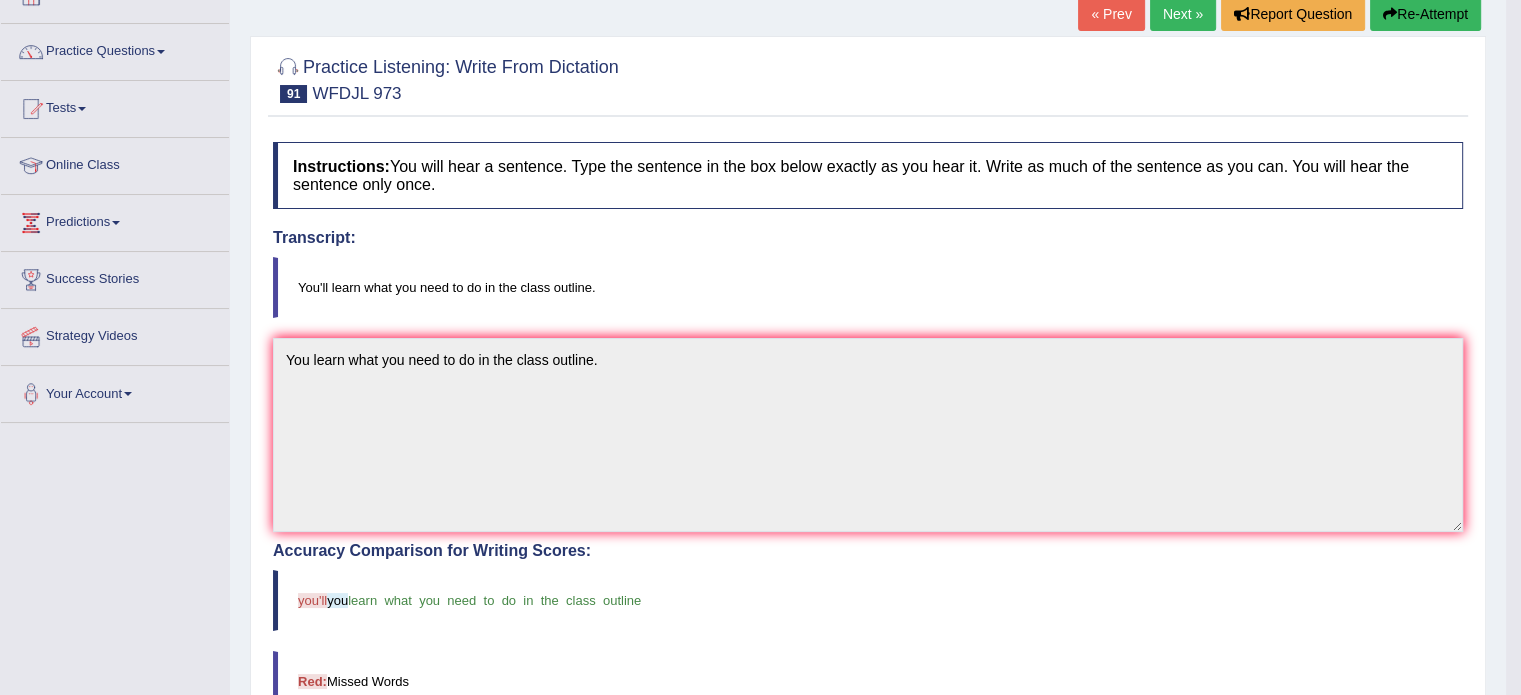 click on "Re-Attempt" at bounding box center [1425, 14] 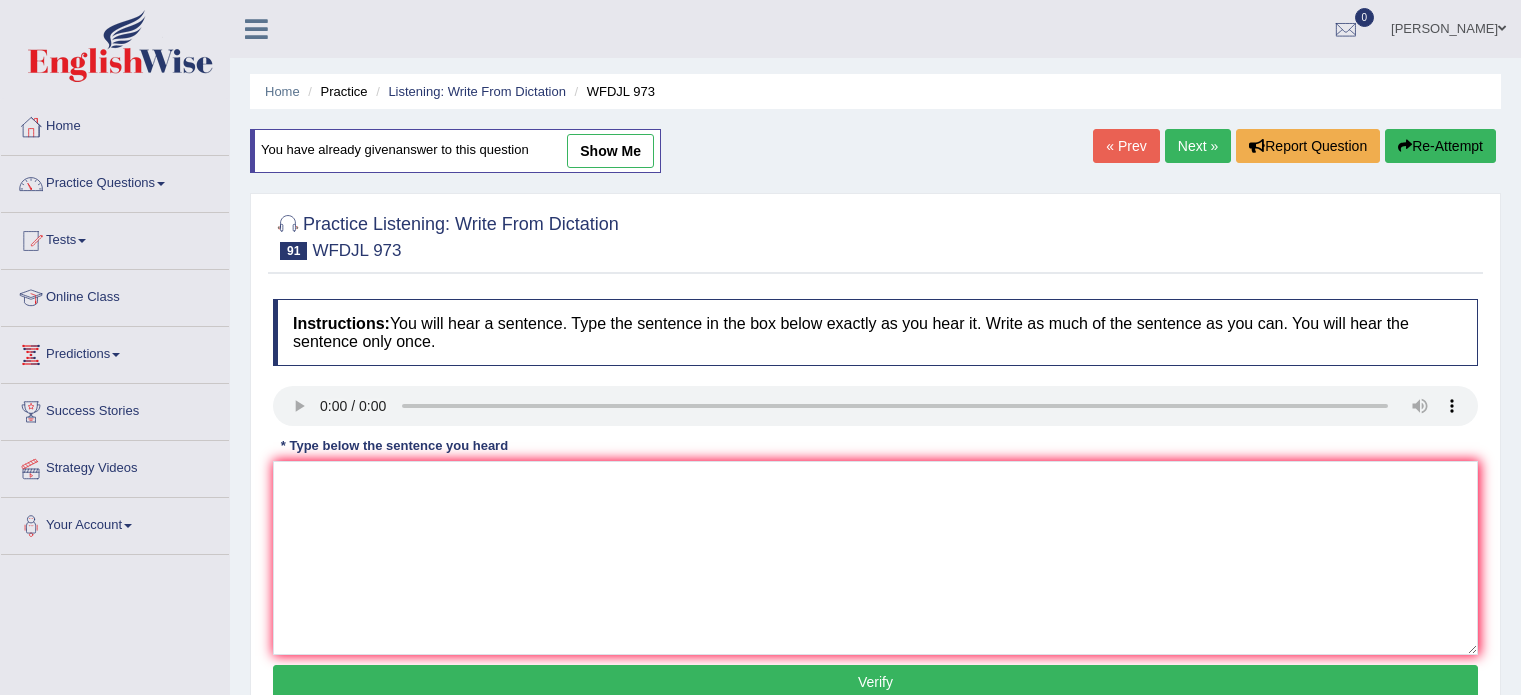 scroll, scrollTop: 132, scrollLeft: 0, axis: vertical 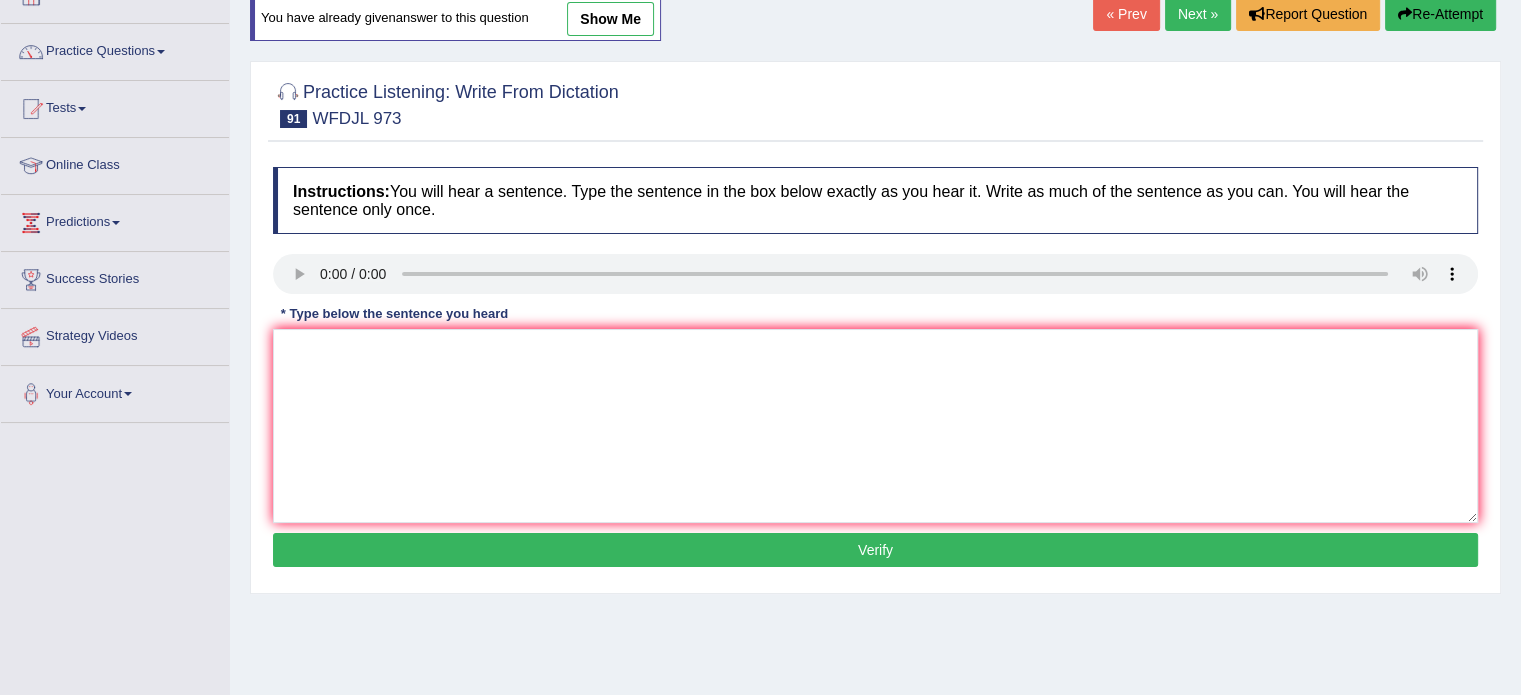 click on "Next »" at bounding box center (1198, 14) 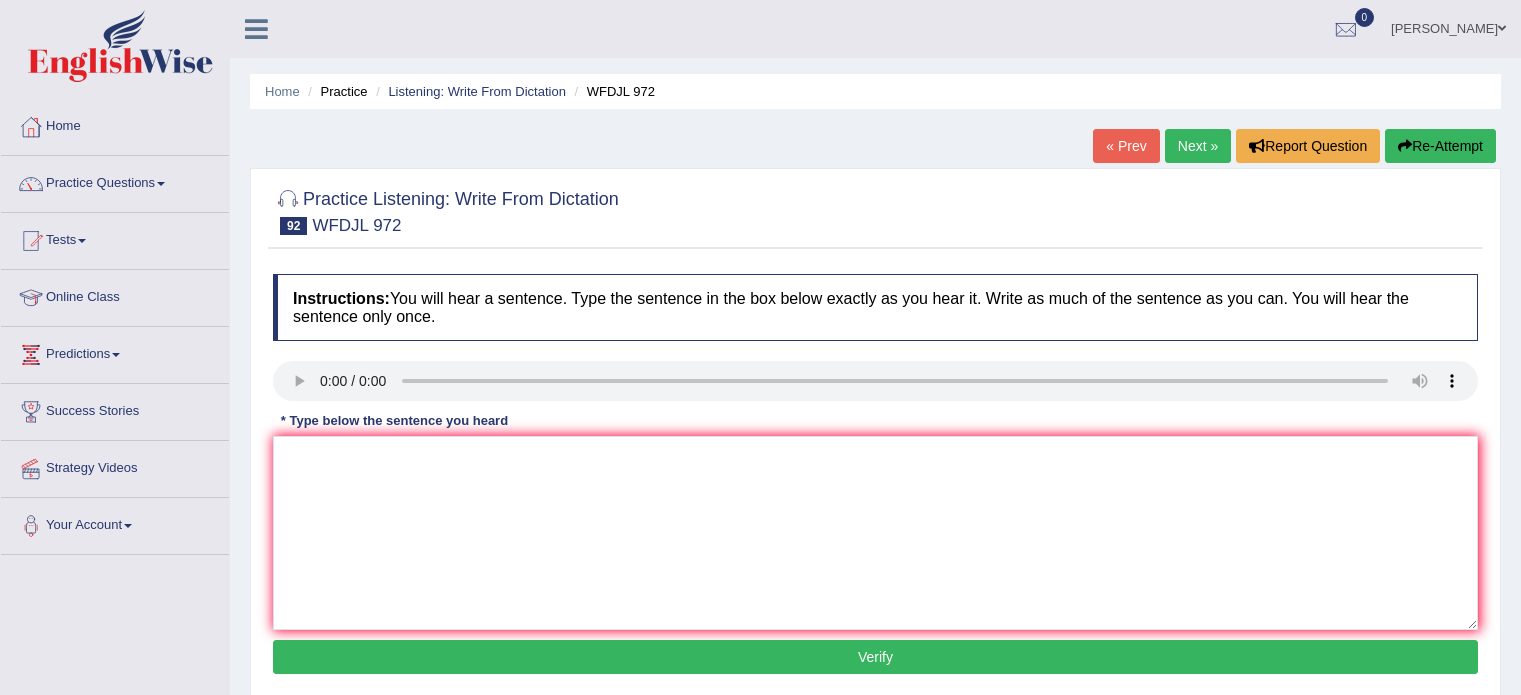 scroll, scrollTop: 0, scrollLeft: 0, axis: both 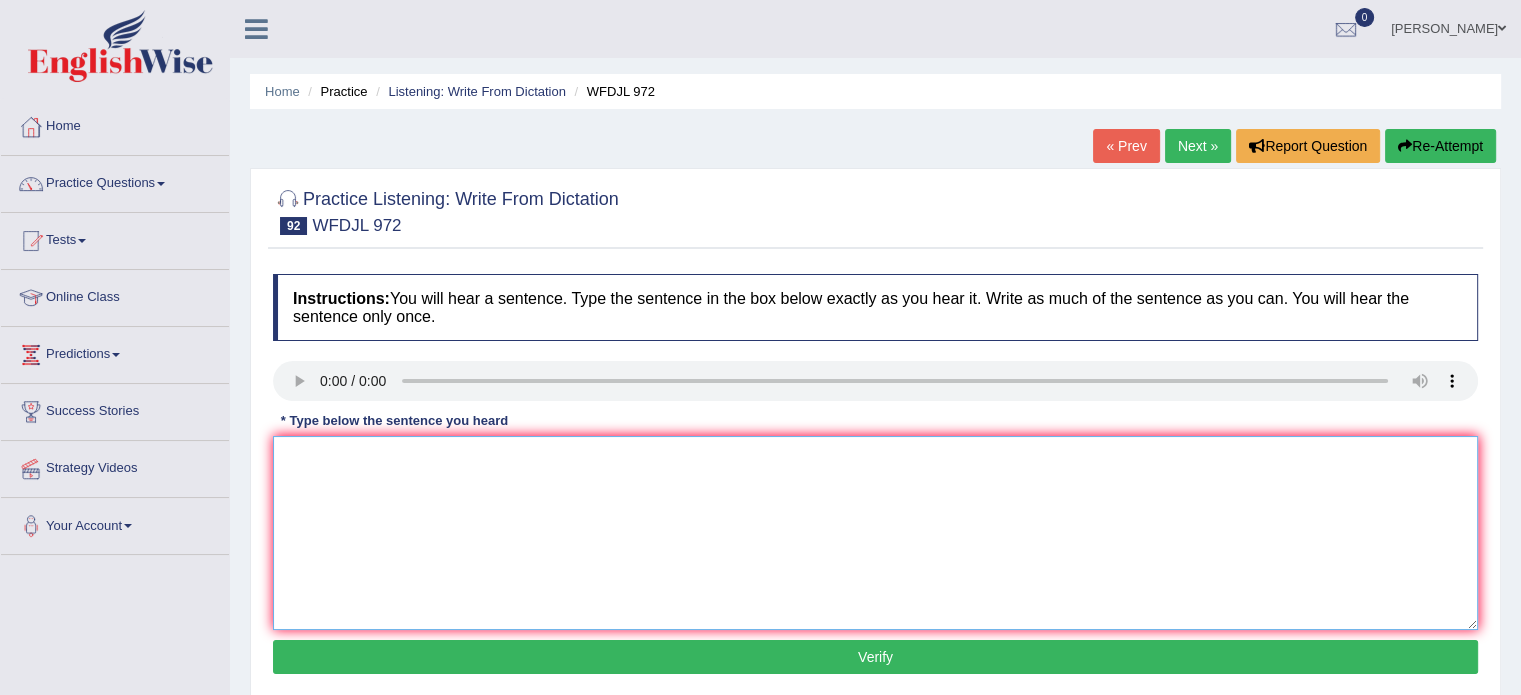 click at bounding box center [875, 533] 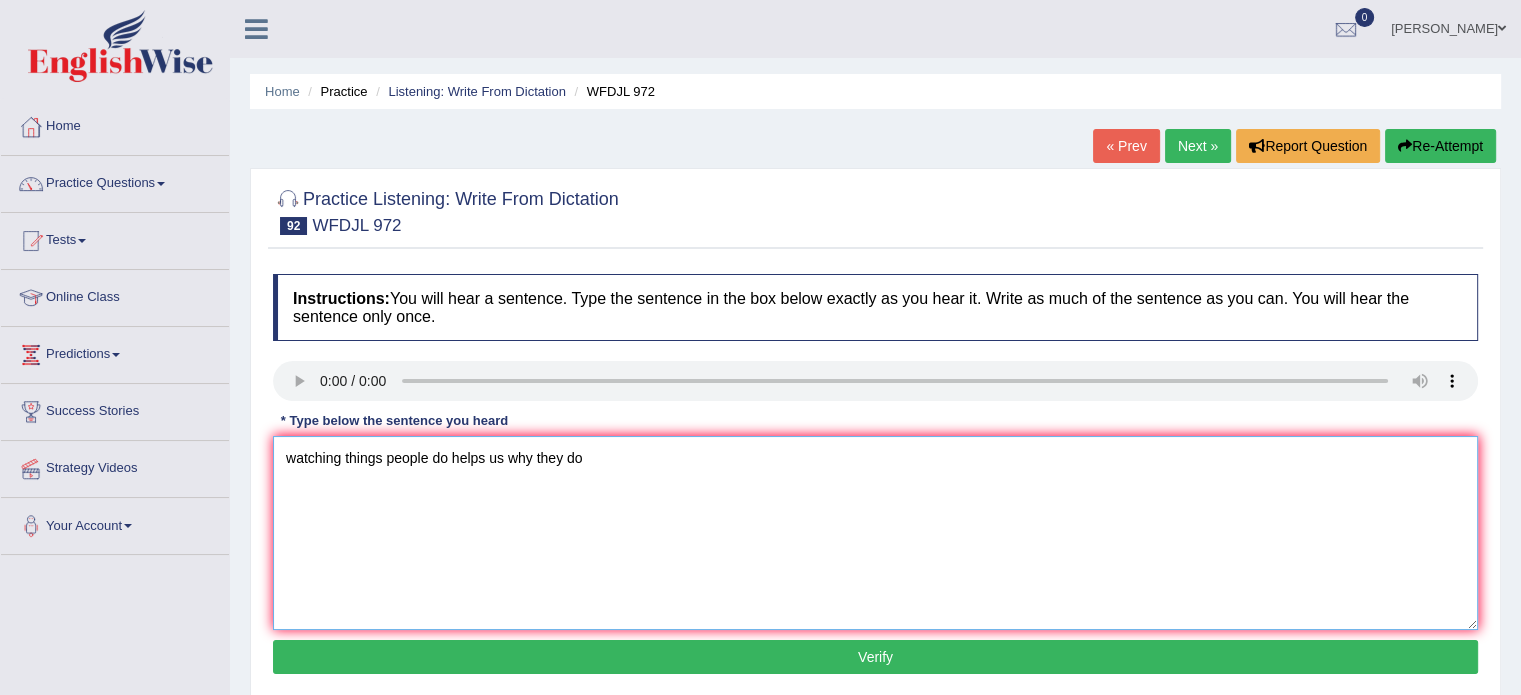 type on "watching things people do helps us why they do" 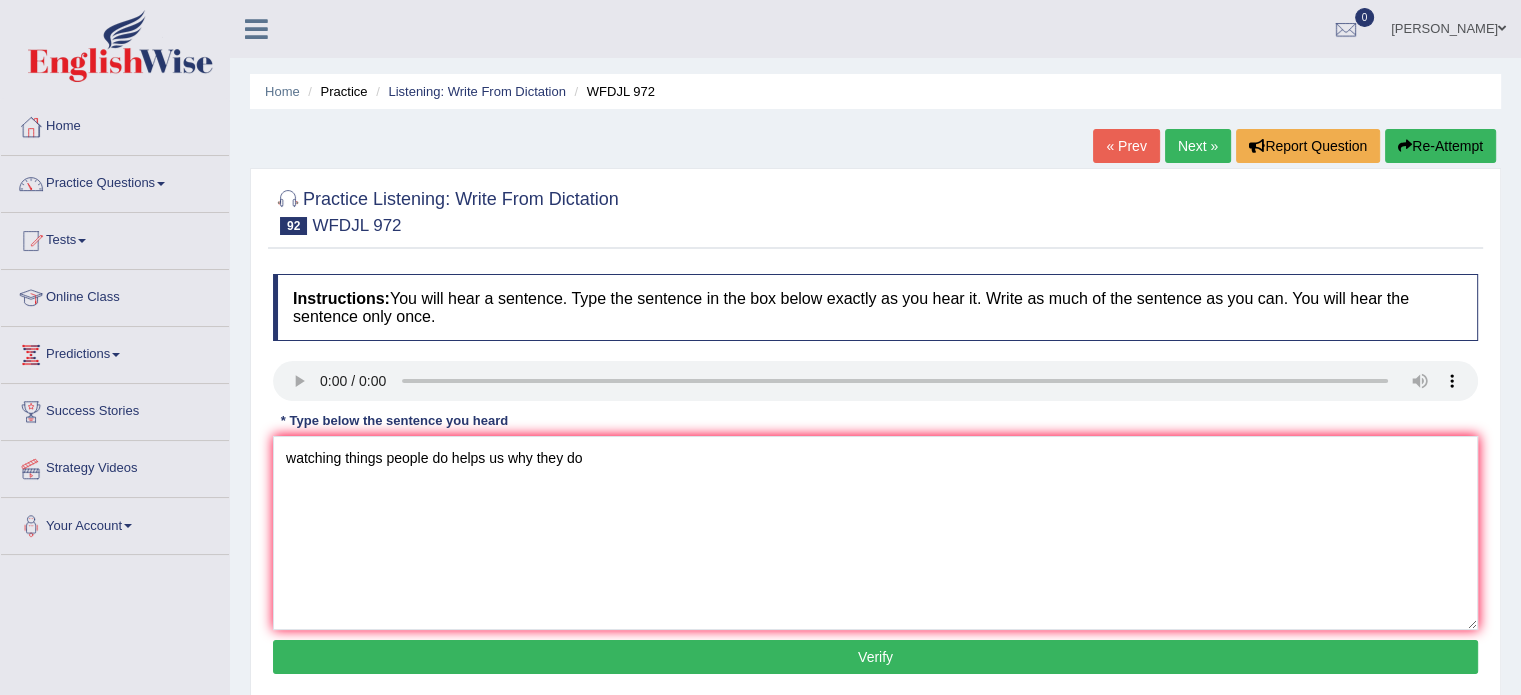 click on "Verify" at bounding box center (875, 657) 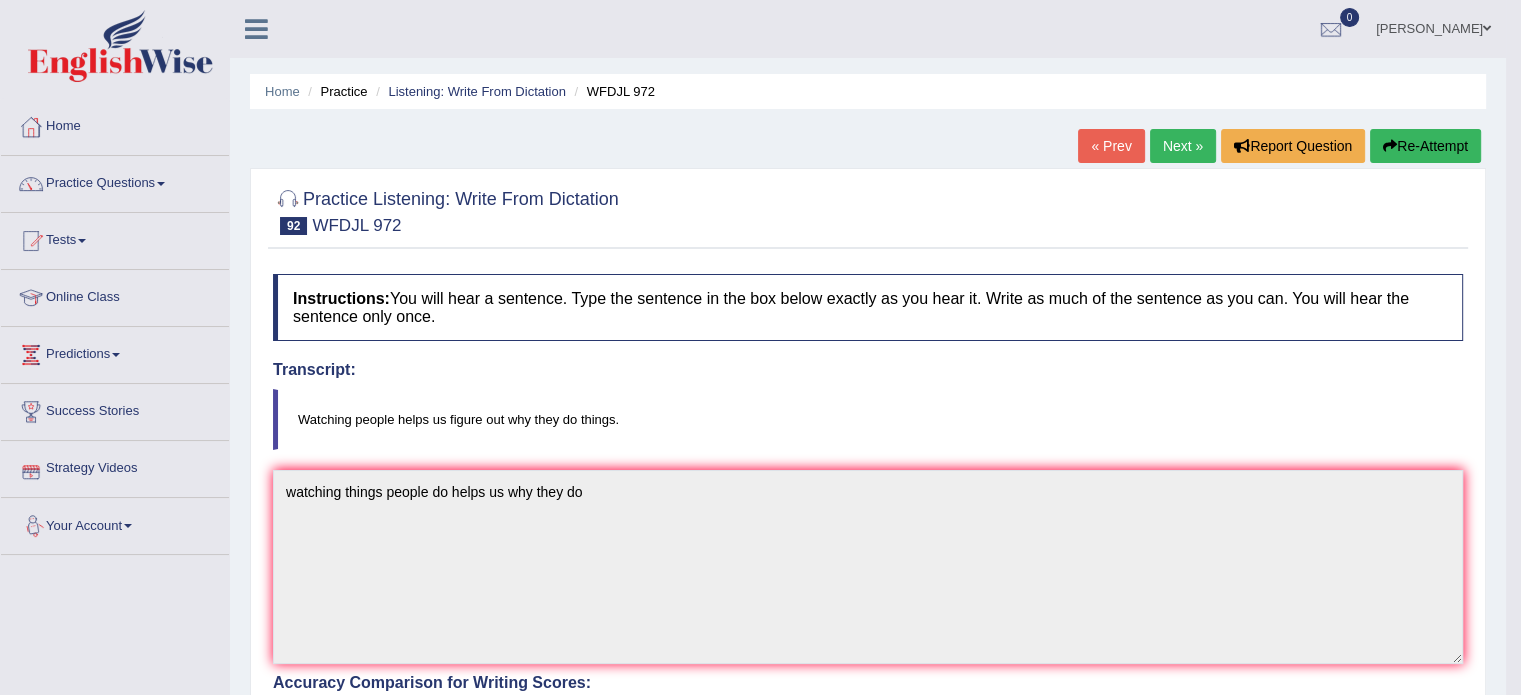 click on "Watching people helps us figure out why they do things." at bounding box center (868, 419) 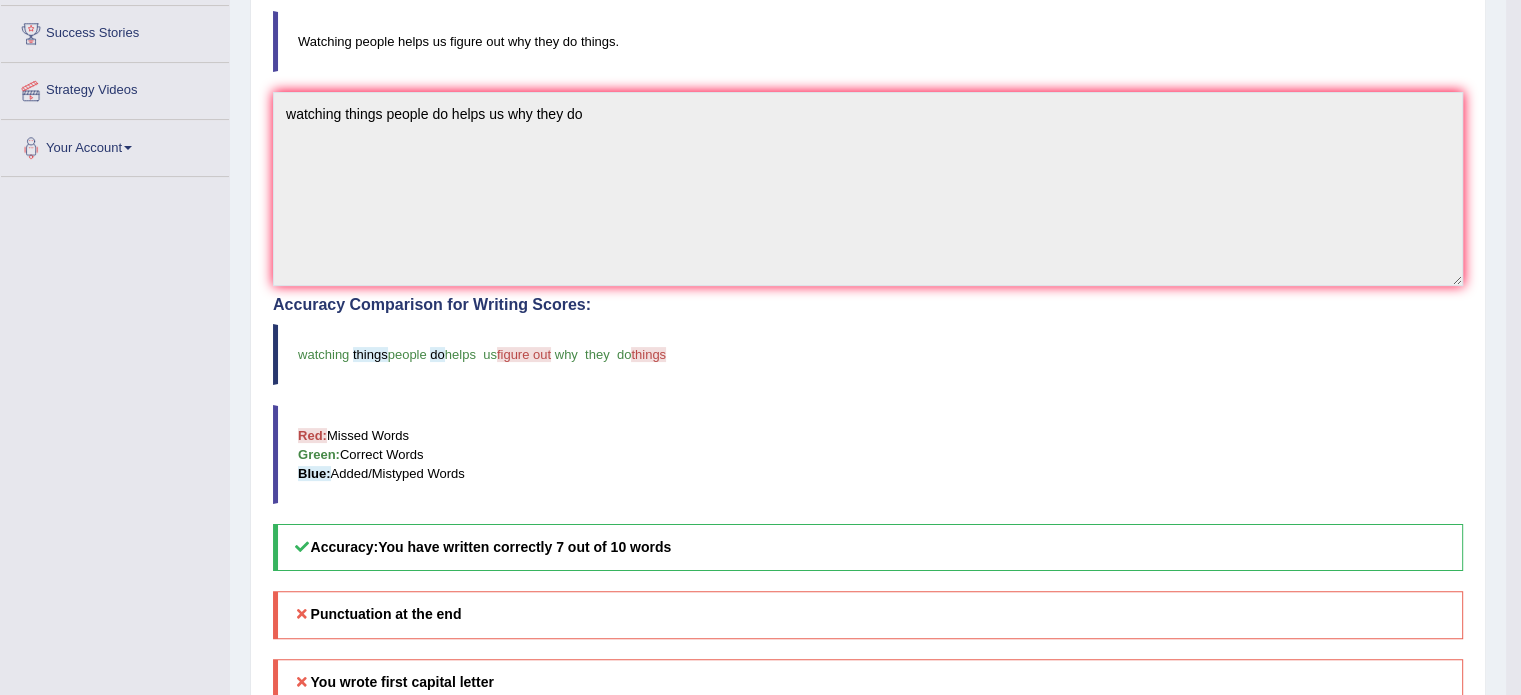 scroll, scrollTop: 0, scrollLeft: 0, axis: both 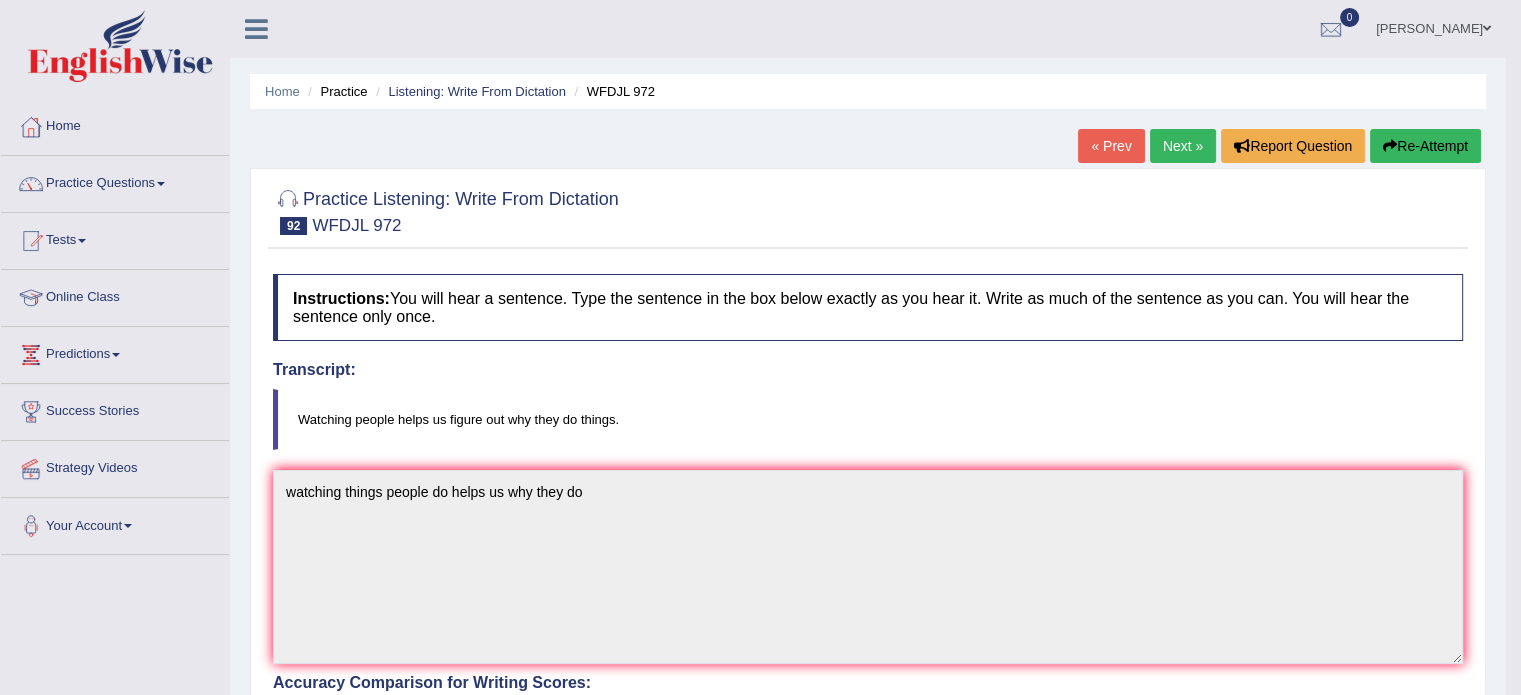click on "Next »" at bounding box center (1183, 146) 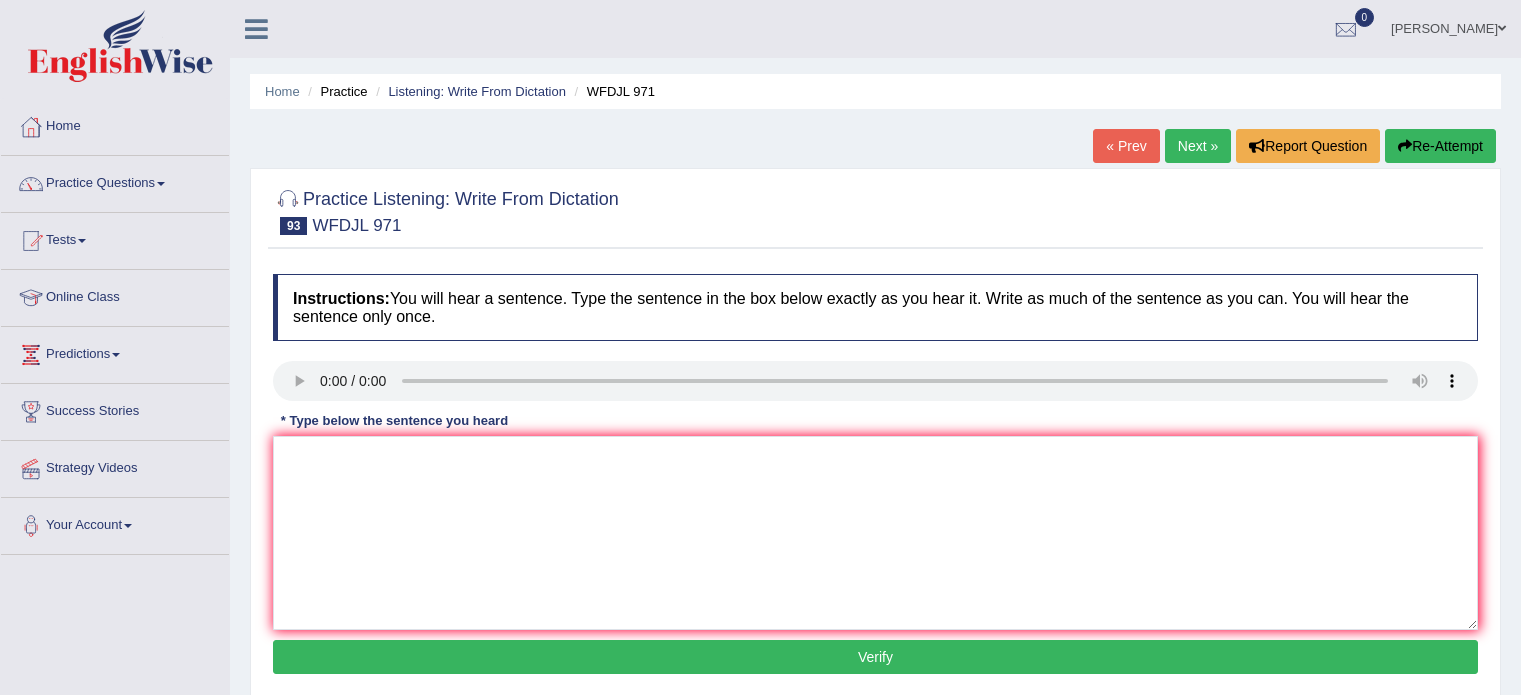 scroll, scrollTop: 0, scrollLeft: 0, axis: both 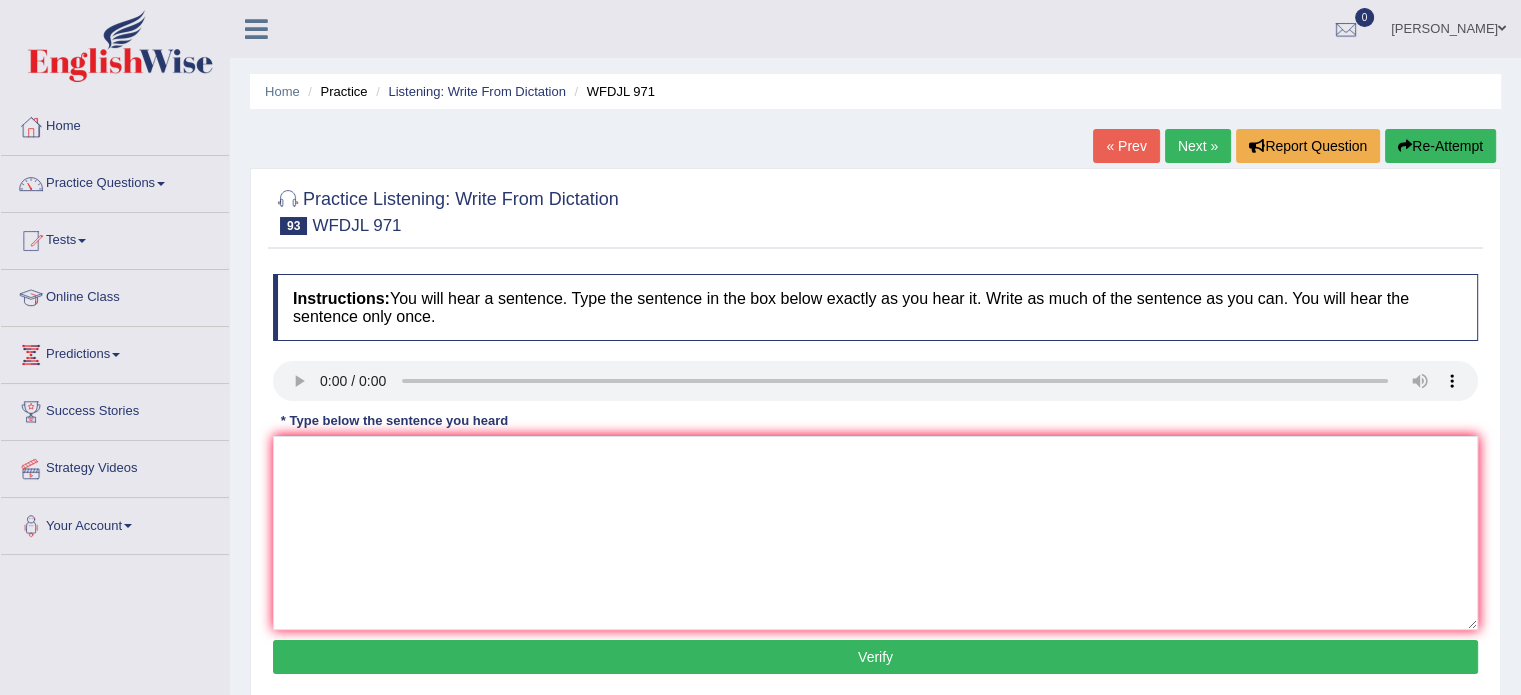 click on "Instructions:  You will hear a sentence. Type the sentence in the box below exactly as you hear it. Write as much of the sentence as you can. You will hear the sentence only once.
Transcript: Working out makes you feel good and keeps your body healthy. * Type below the sentence you heard Accuracy Comparison for Writing Scores:
Red:  Missed Words
Green:  Correct Words
Blue:  Added/Mistyped Words
Accuracy:   Punctuation at the end  You wrote first capital letter A.I. Engine Result:  Processing... Verify" at bounding box center [875, 477] 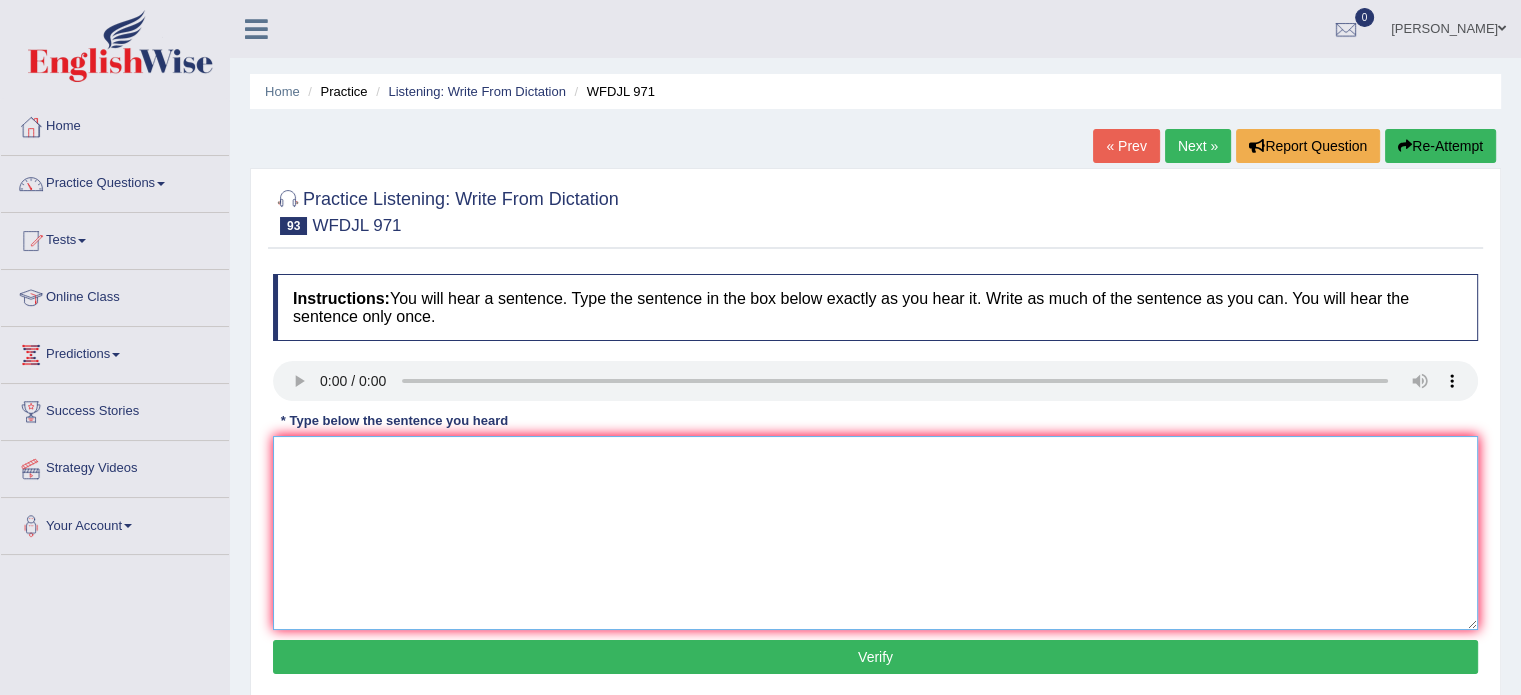 click at bounding box center (875, 533) 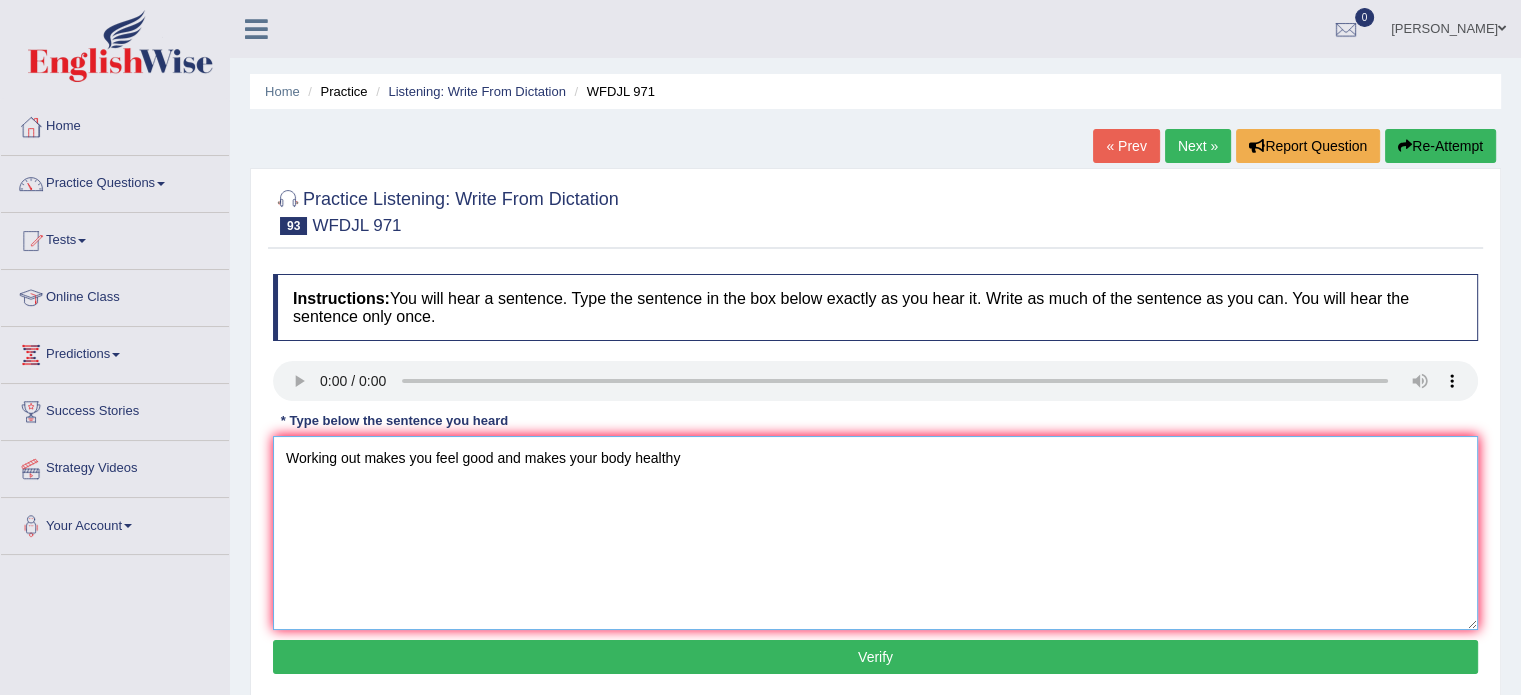 click on "Working out makes you feel good and makes your body healthy" at bounding box center [875, 533] 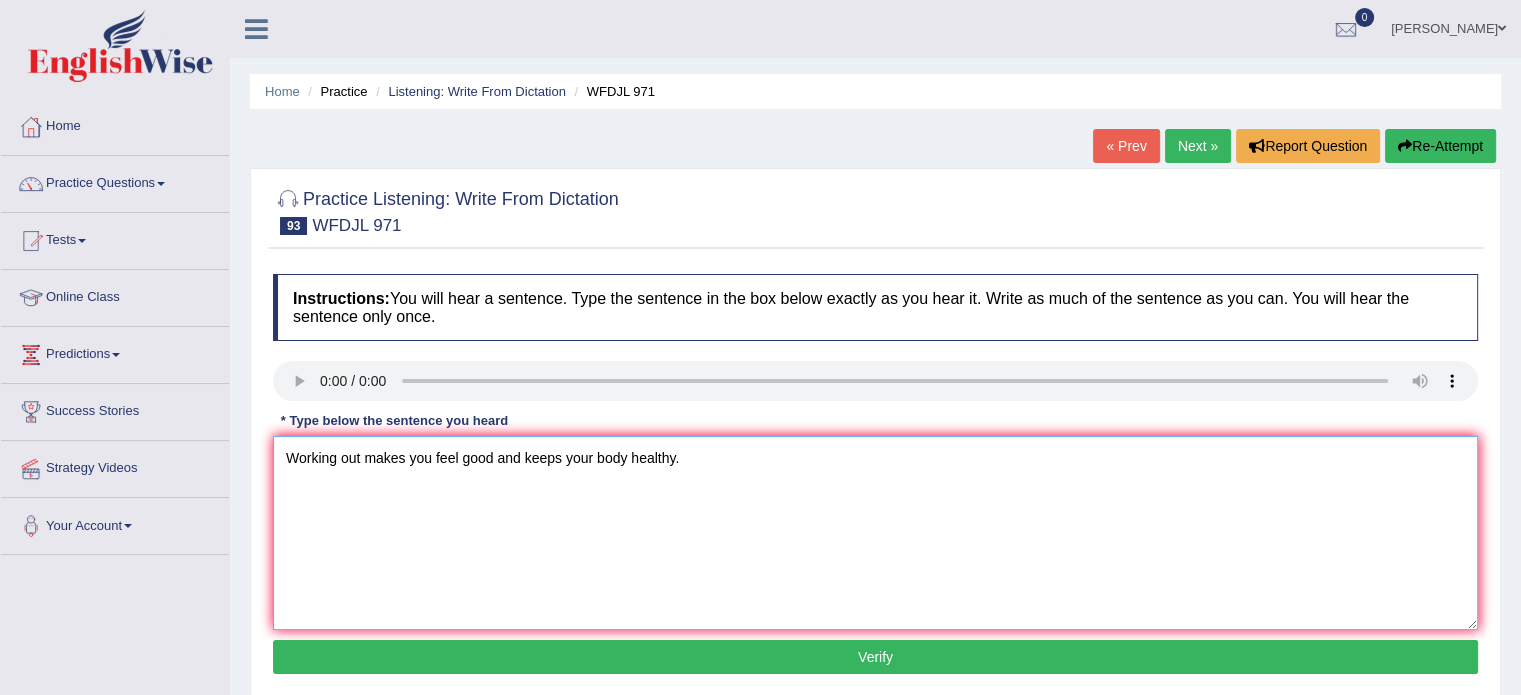 type on "Working out makes you feel good and keeps your body healthy." 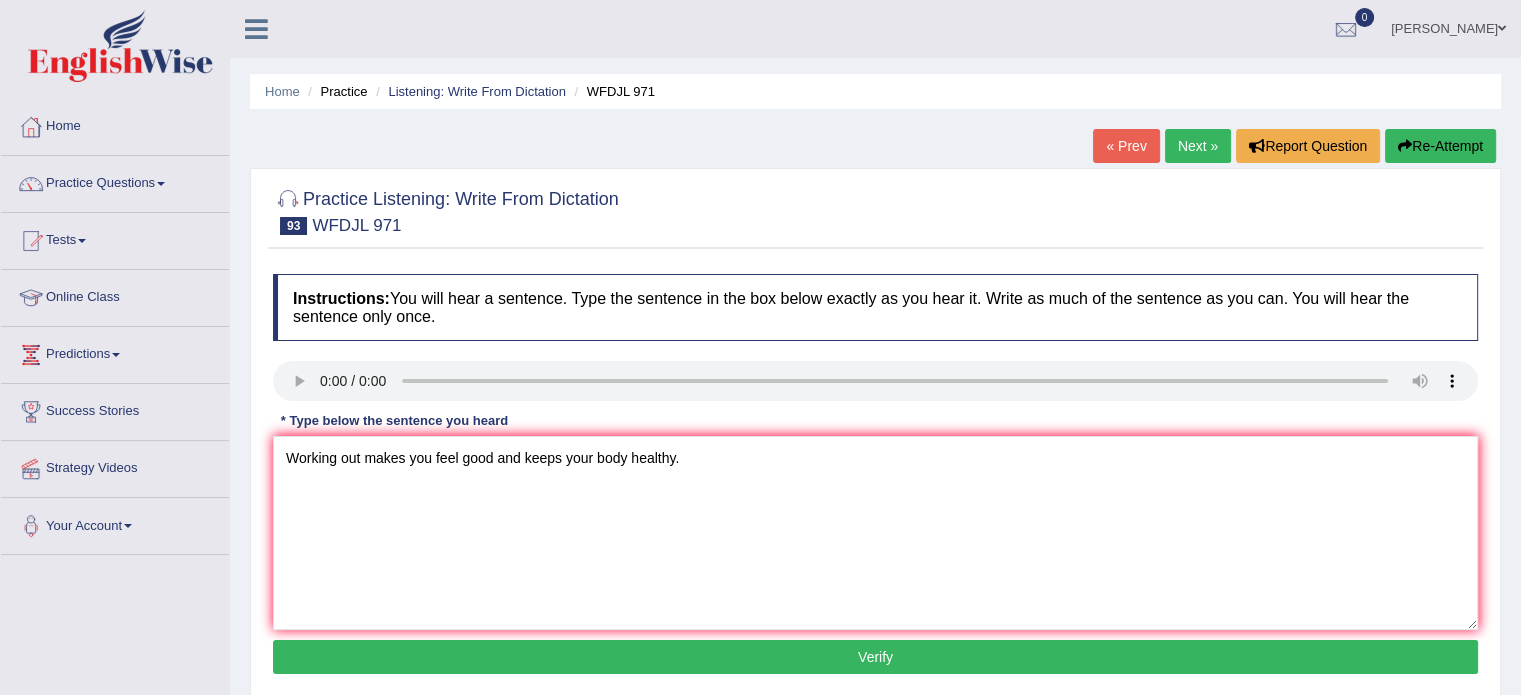 click on "Verify" at bounding box center (875, 657) 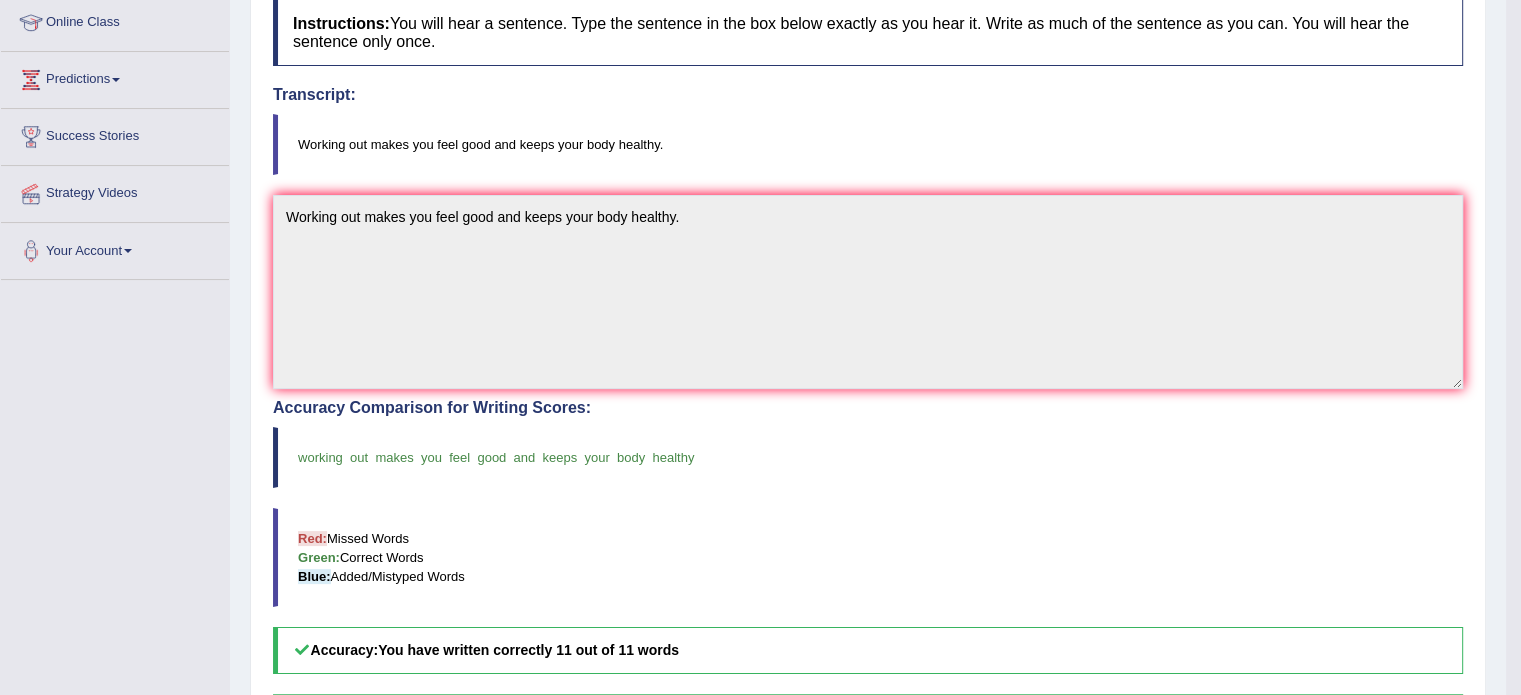 scroll, scrollTop: 0, scrollLeft: 0, axis: both 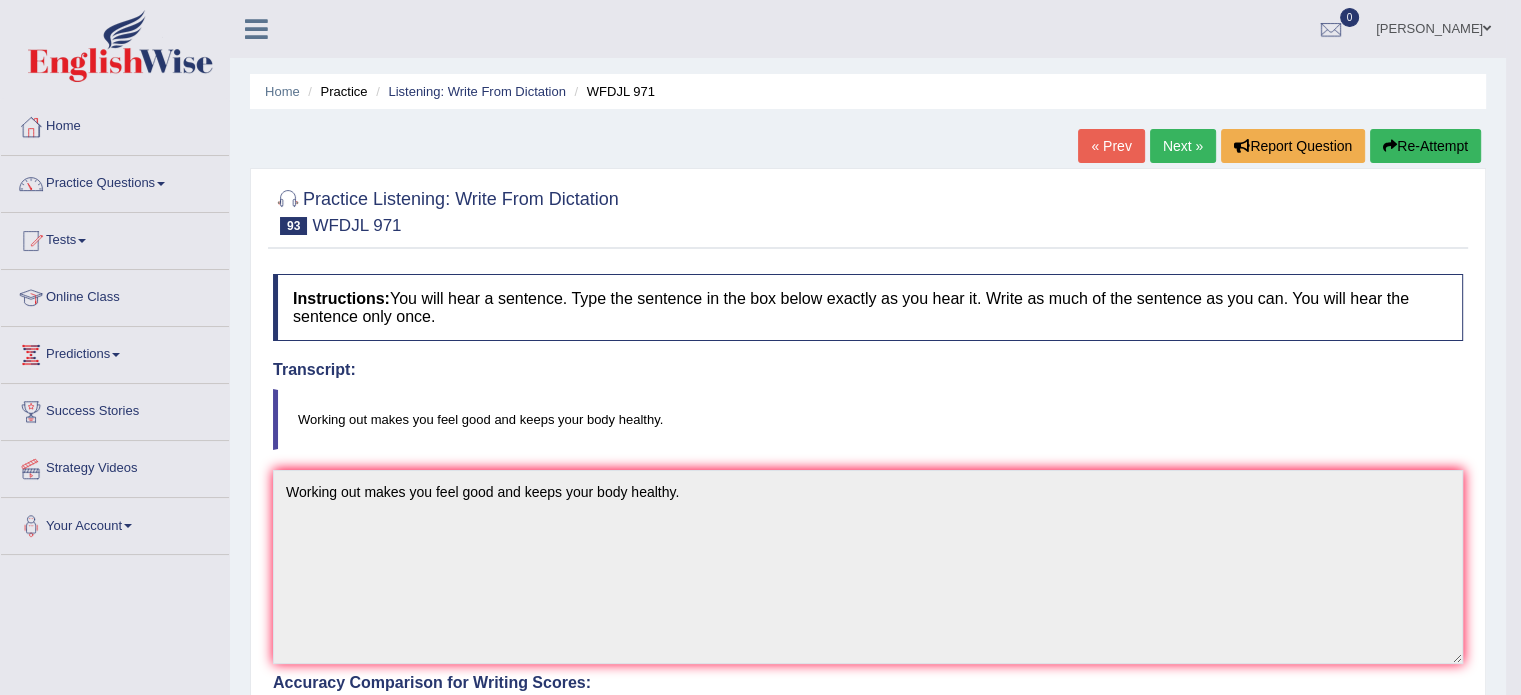 click on "Next »" at bounding box center [1183, 146] 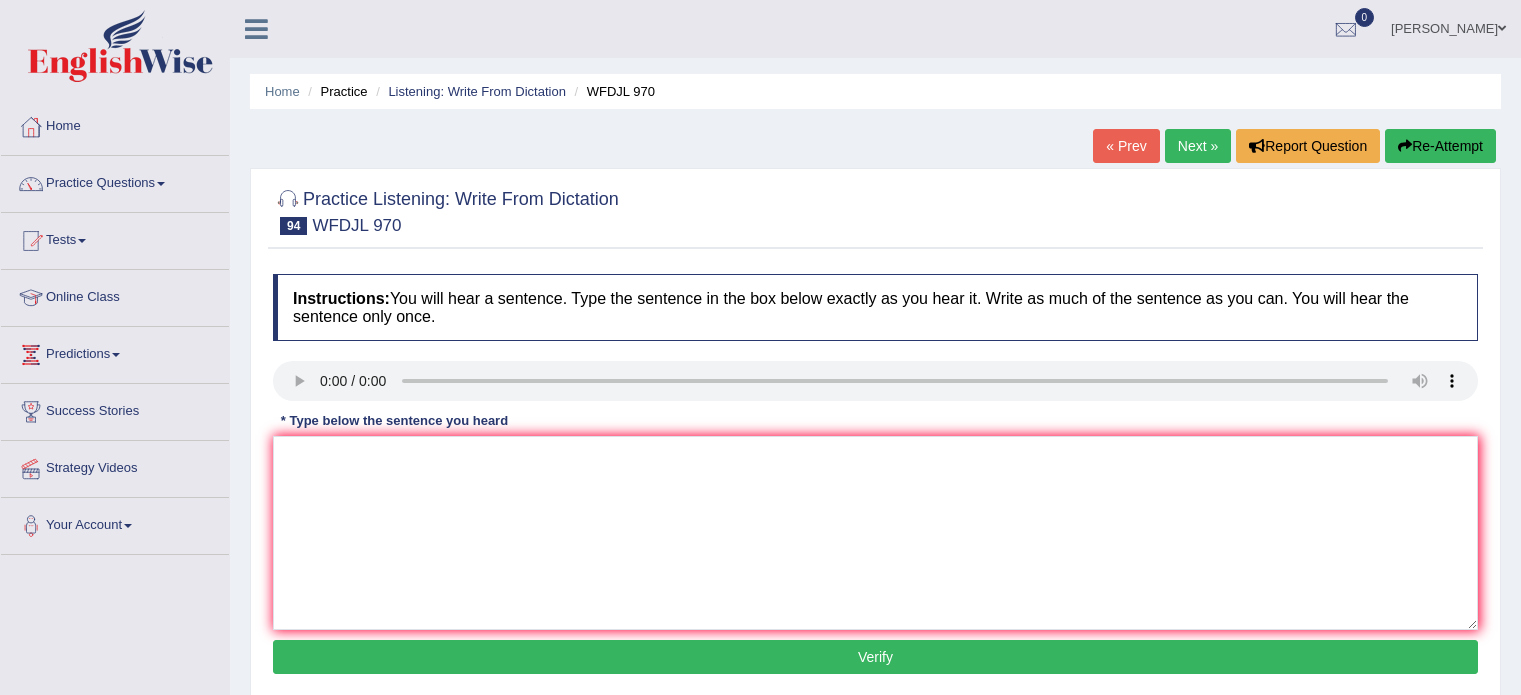 scroll, scrollTop: 0, scrollLeft: 0, axis: both 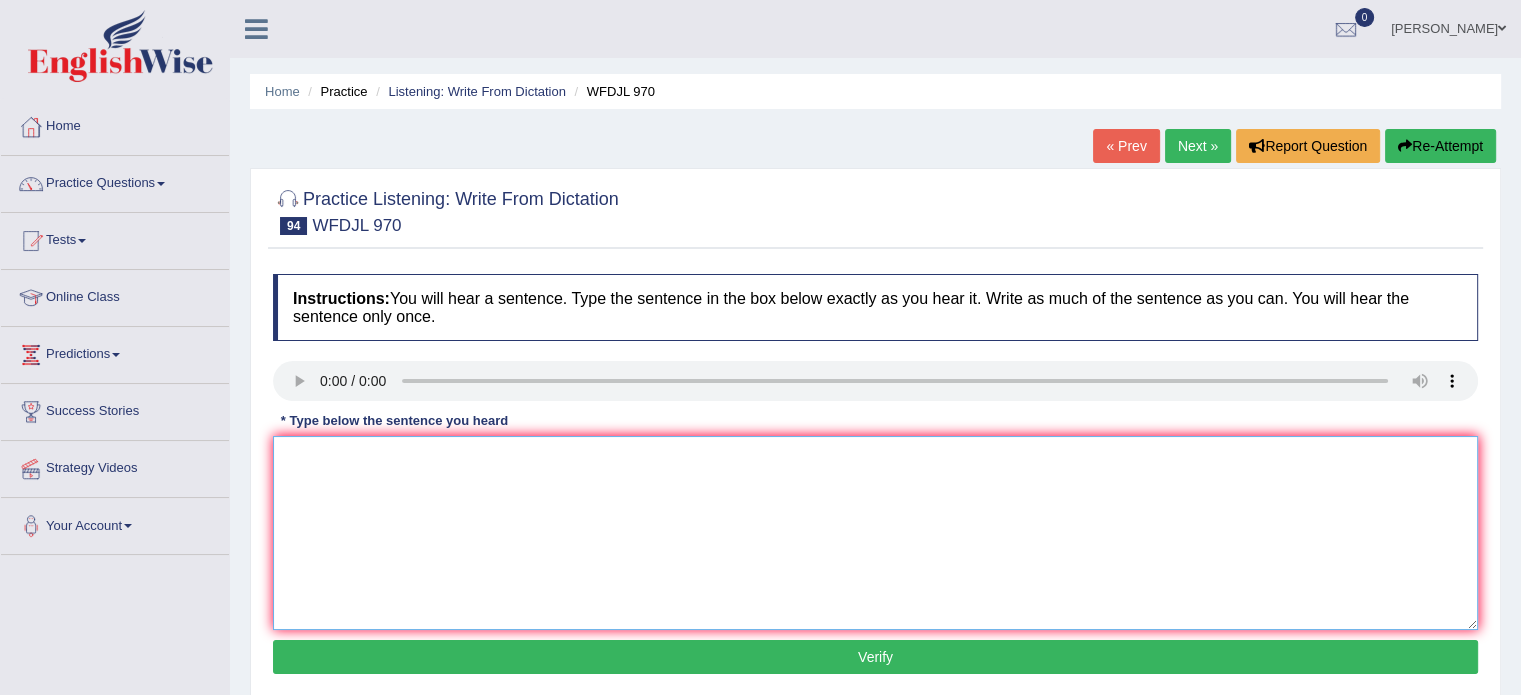 click at bounding box center [875, 533] 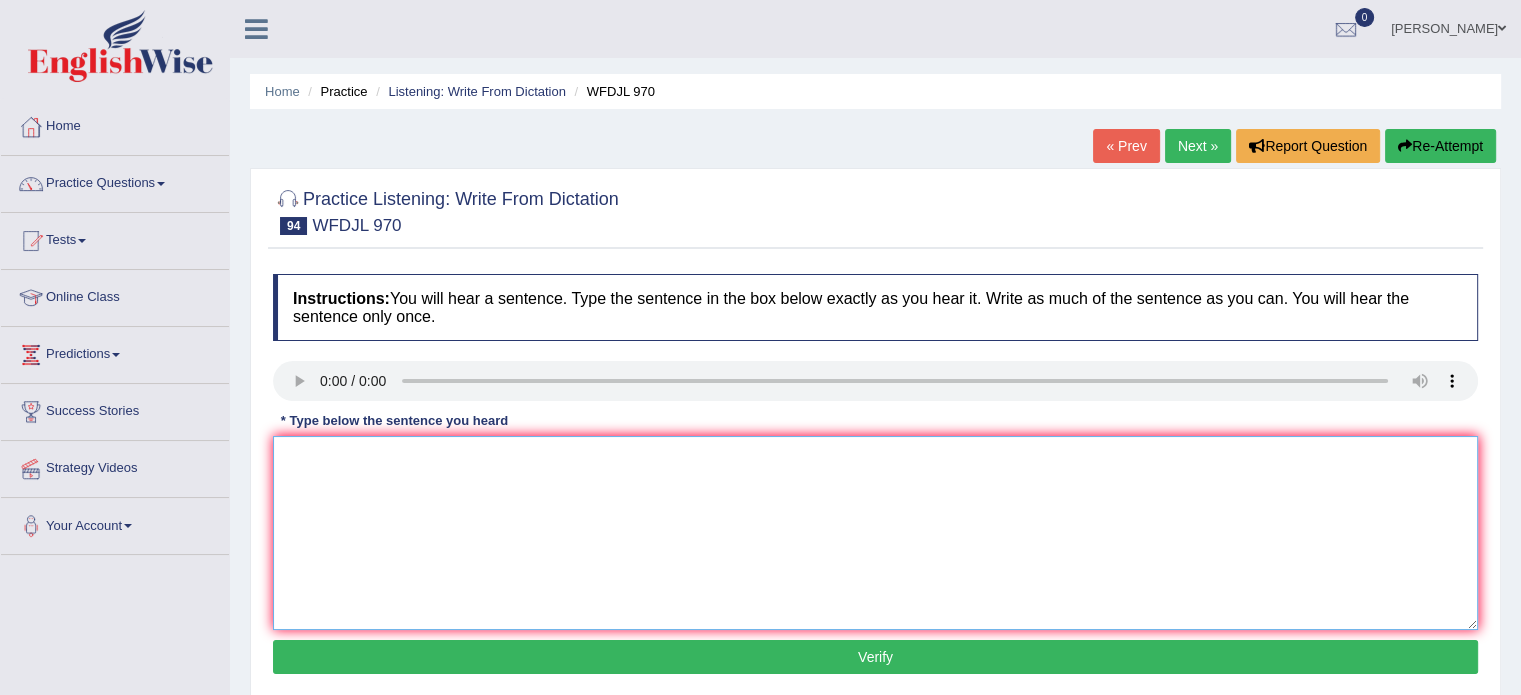 click at bounding box center (875, 533) 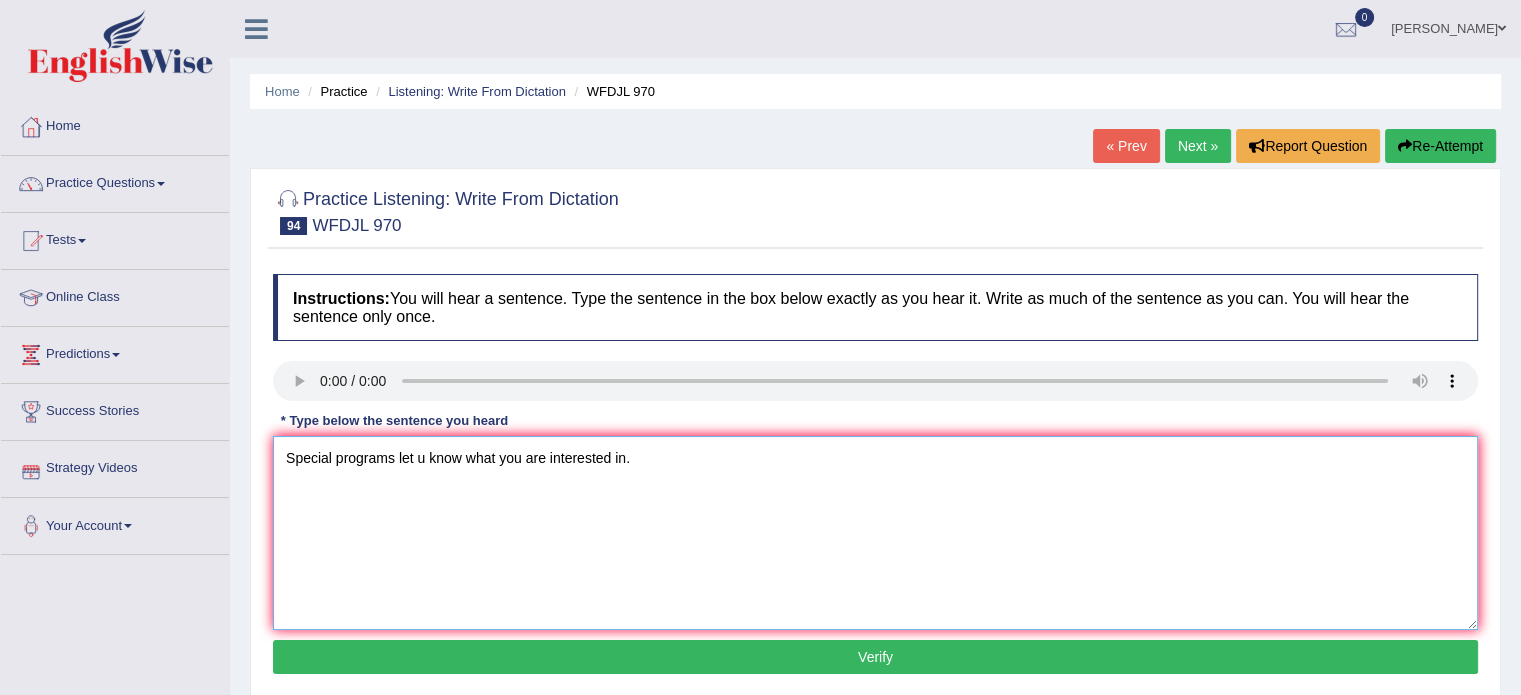 click on "Special programs let u know what you are interested in." at bounding box center (875, 533) 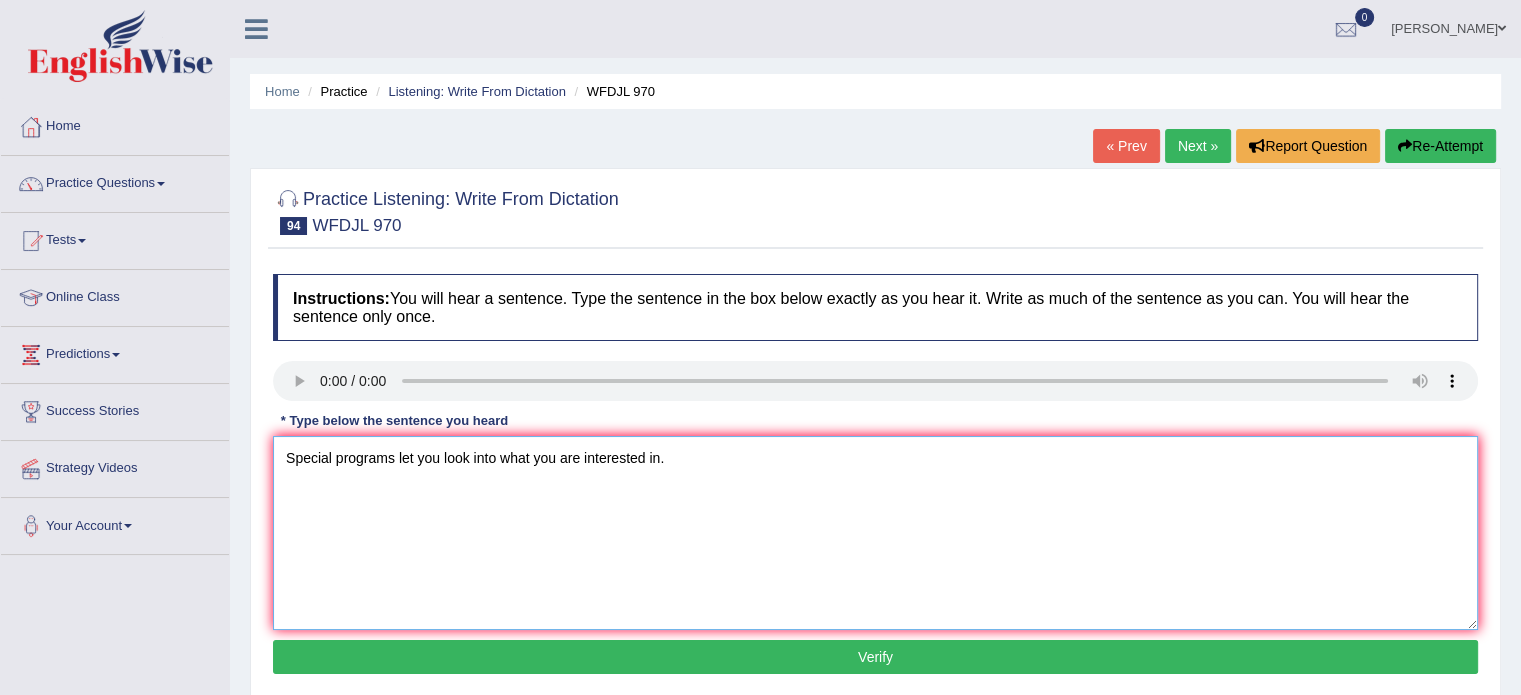 type on "Special programs let you look into what you are interested in." 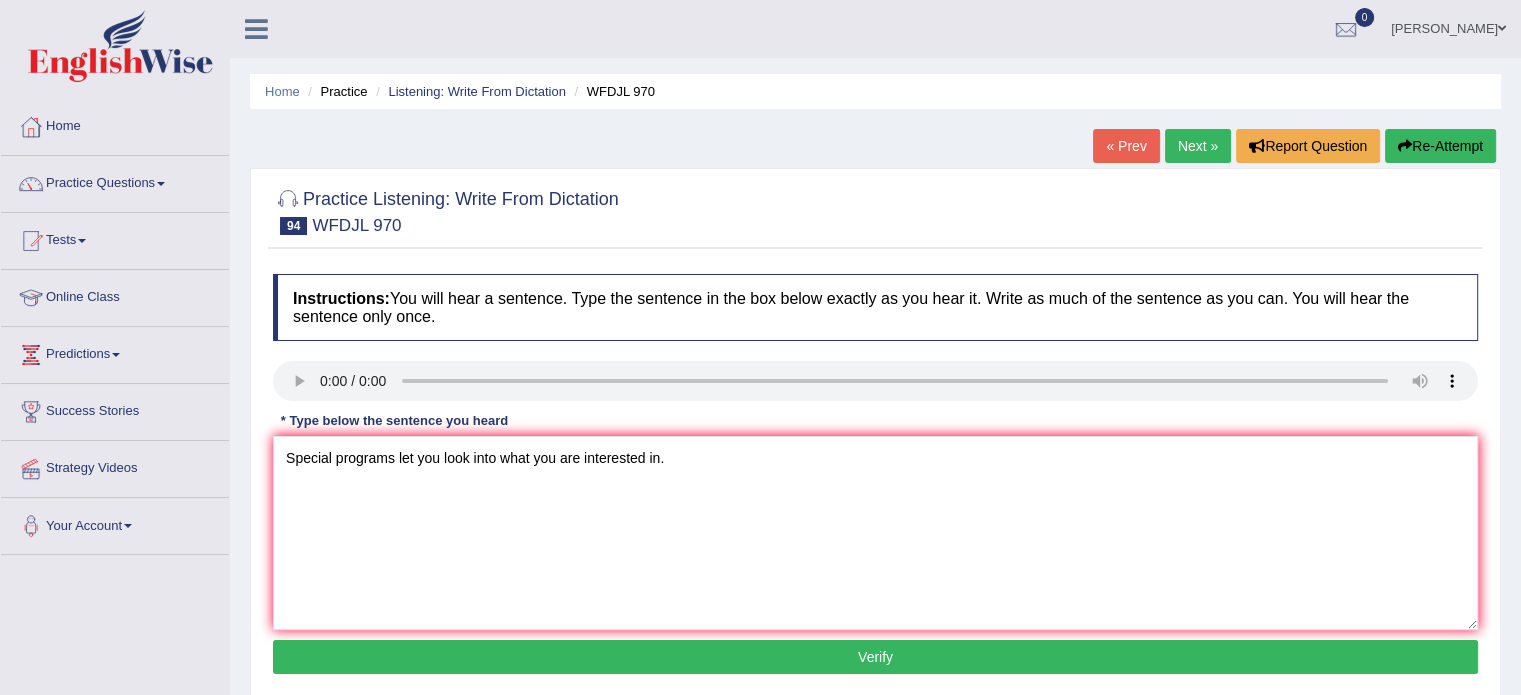 click on "Verify" at bounding box center (875, 657) 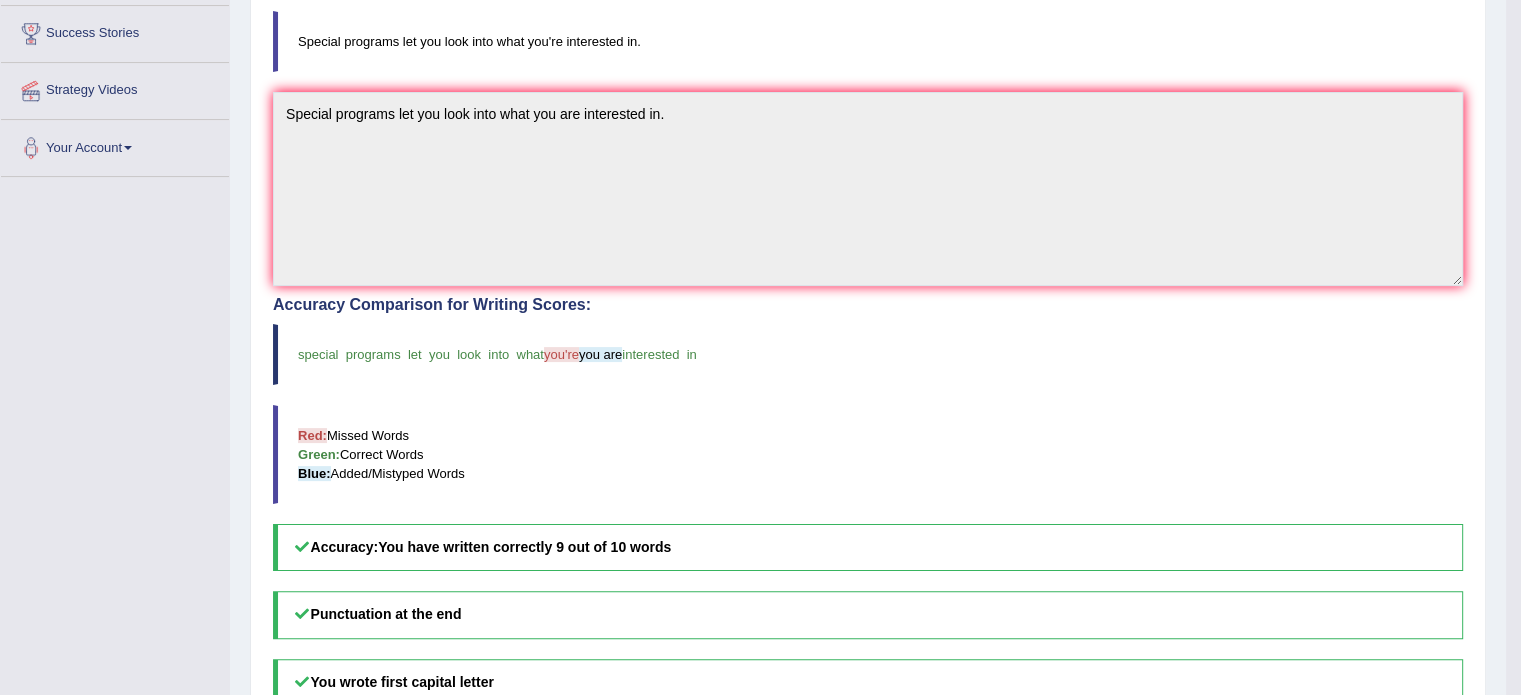 scroll, scrollTop: 380, scrollLeft: 0, axis: vertical 